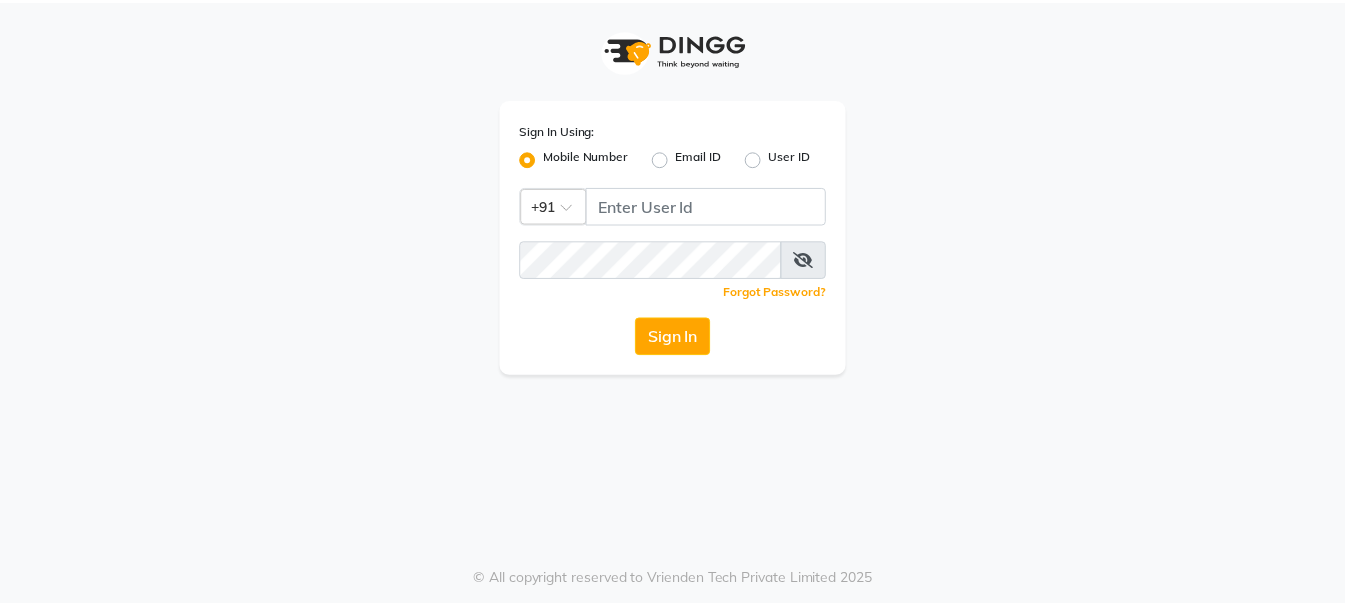 scroll, scrollTop: 0, scrollLeft: 0, axis: both 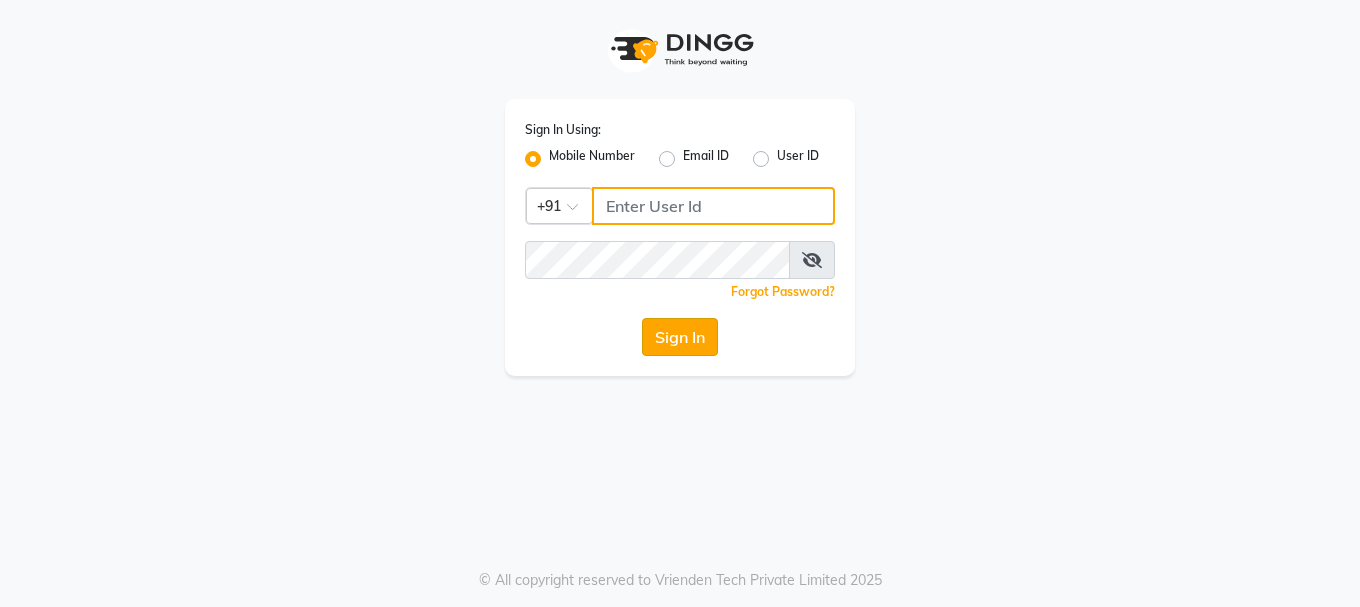 type on "7676197492" 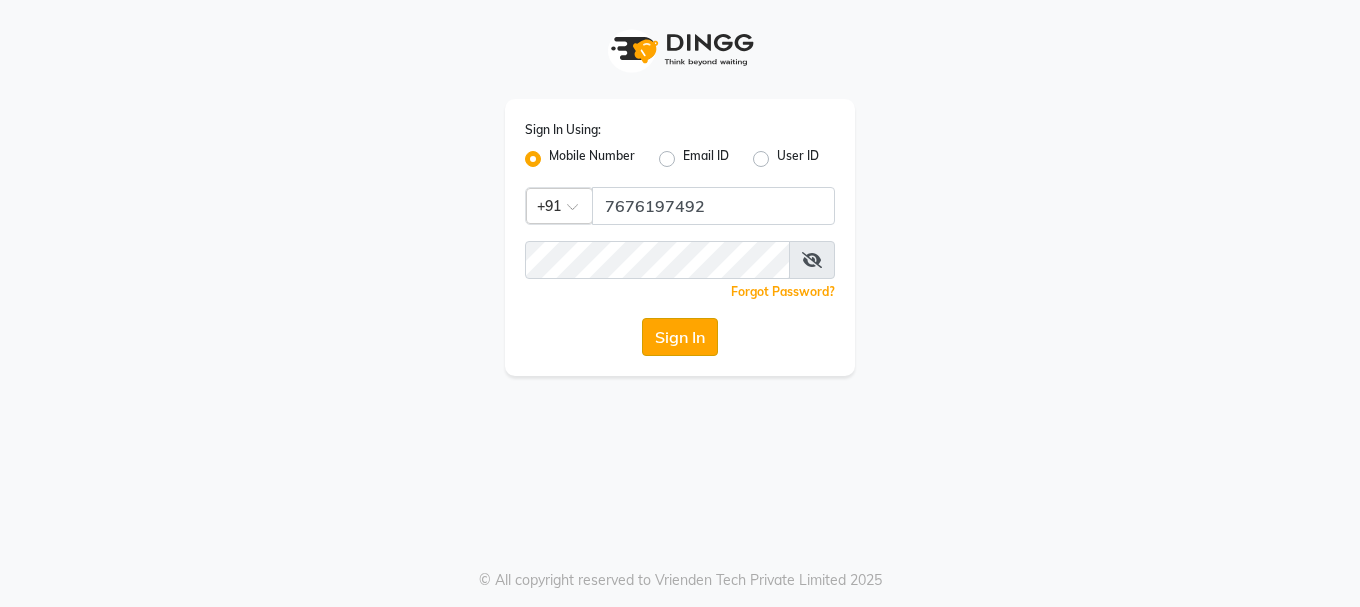 click on "Sign In" 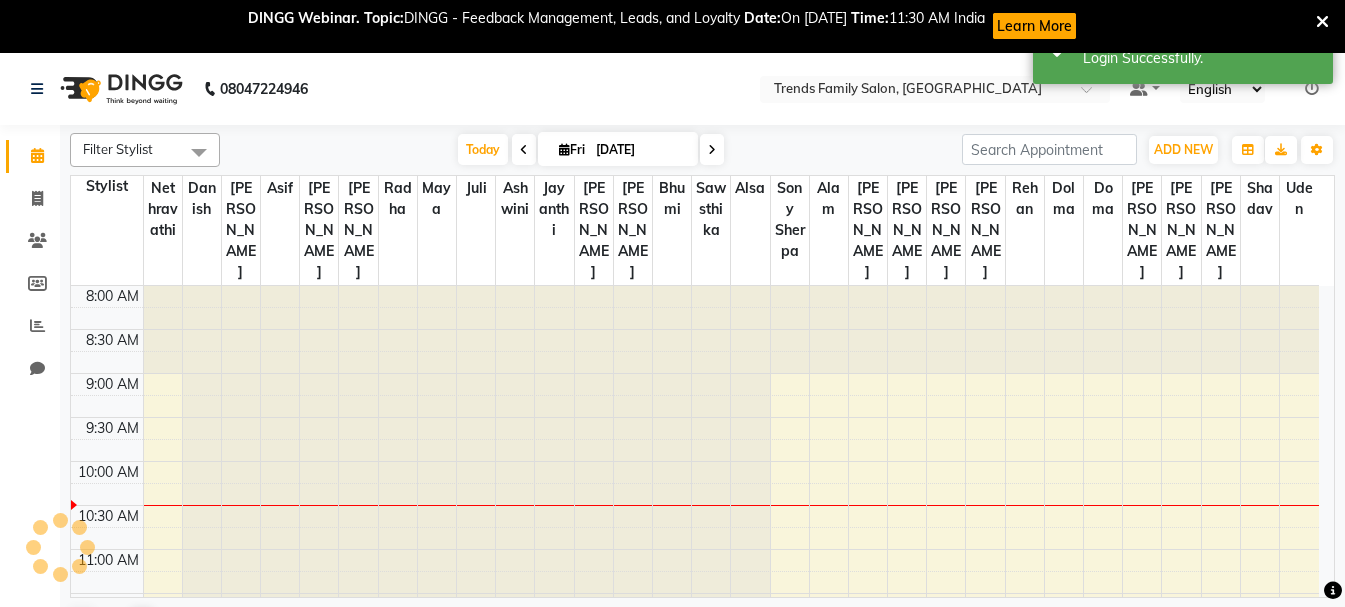 scroll, scrollTop: 0, scrollLeft: 0, axis: both 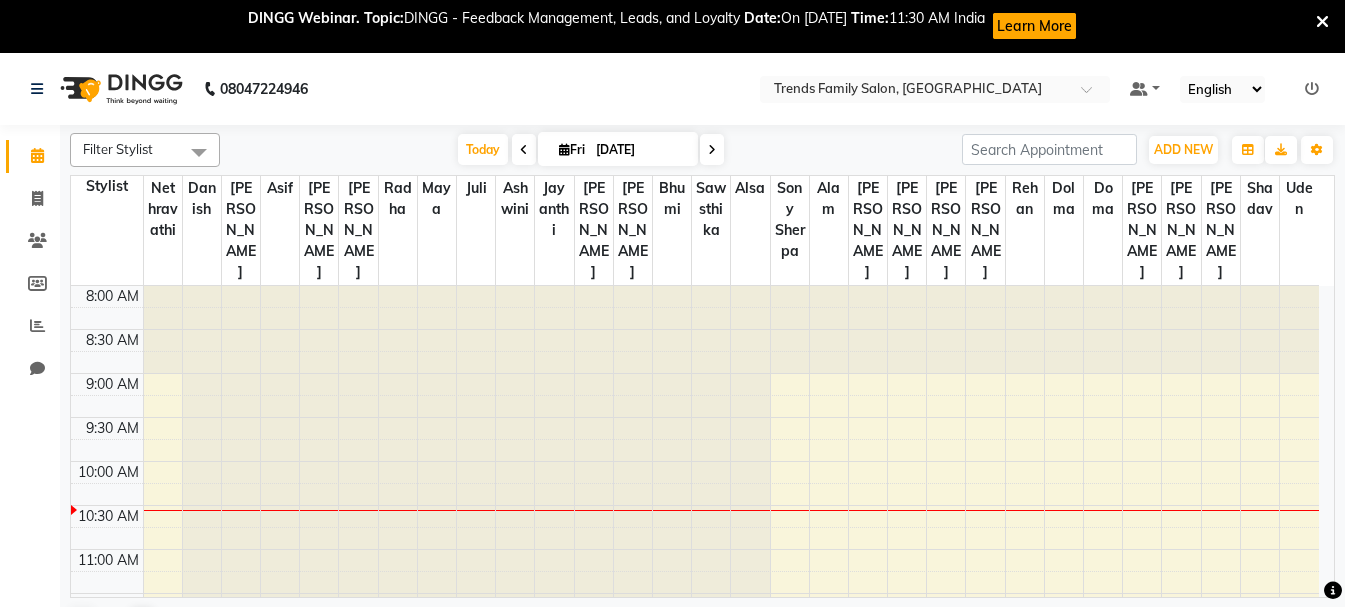 click on "Learn More" at bounding box center [1034, 26] 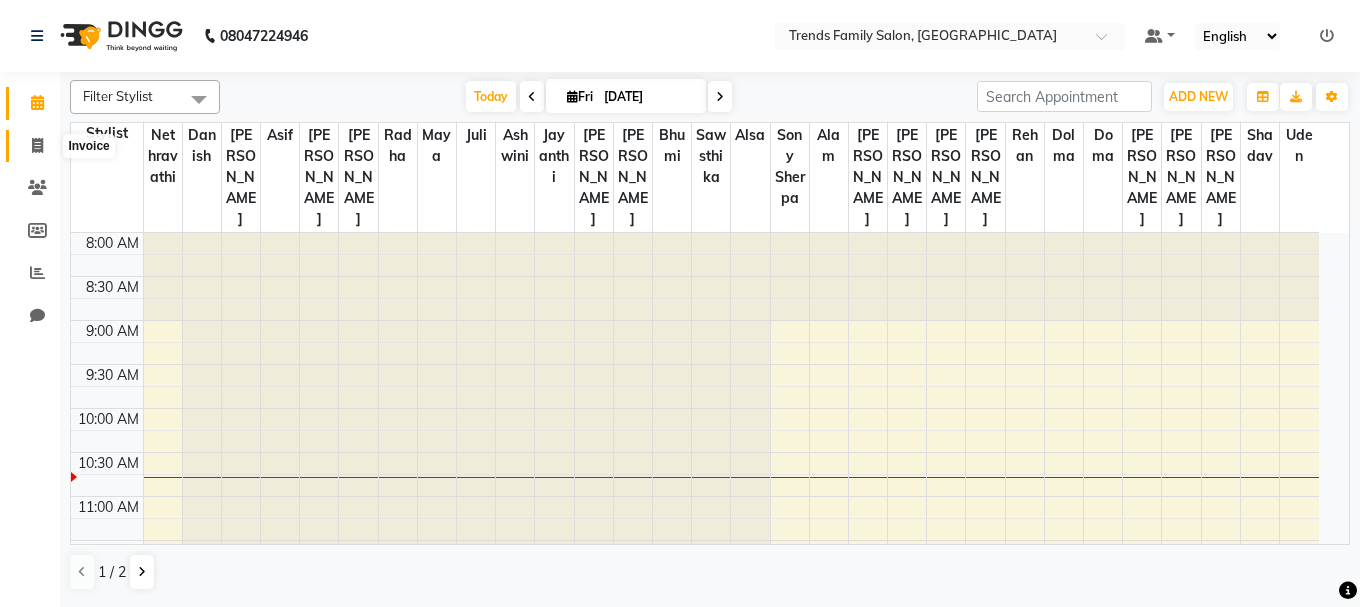 click 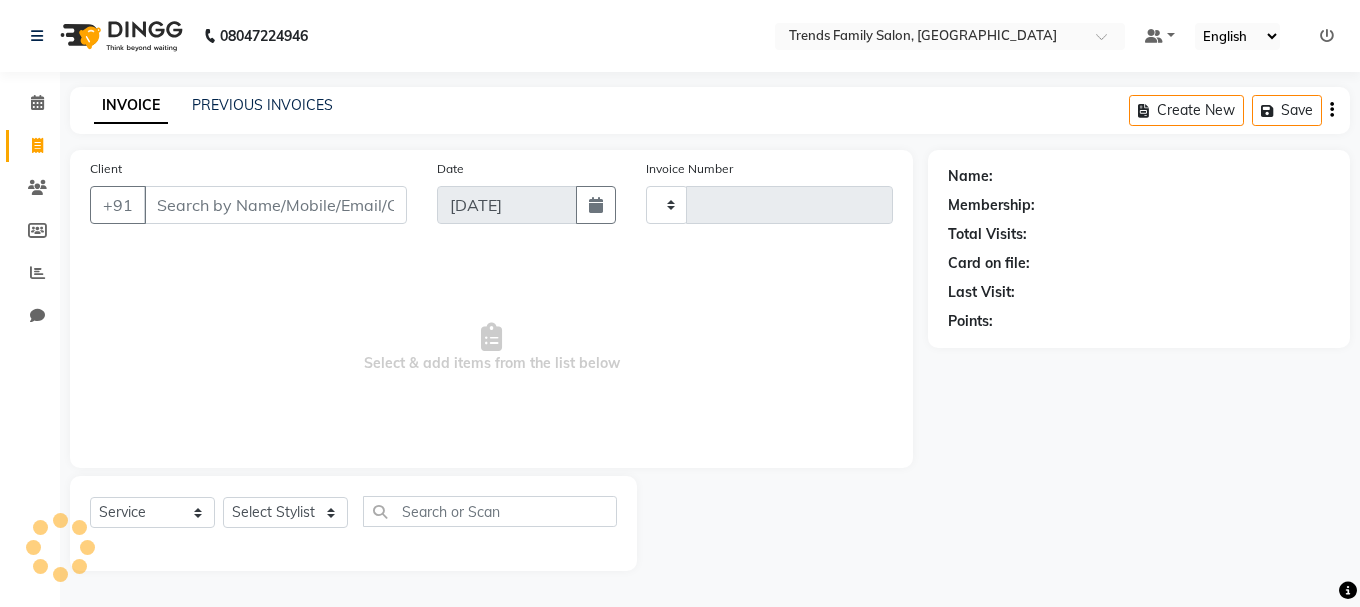 type on "0180" 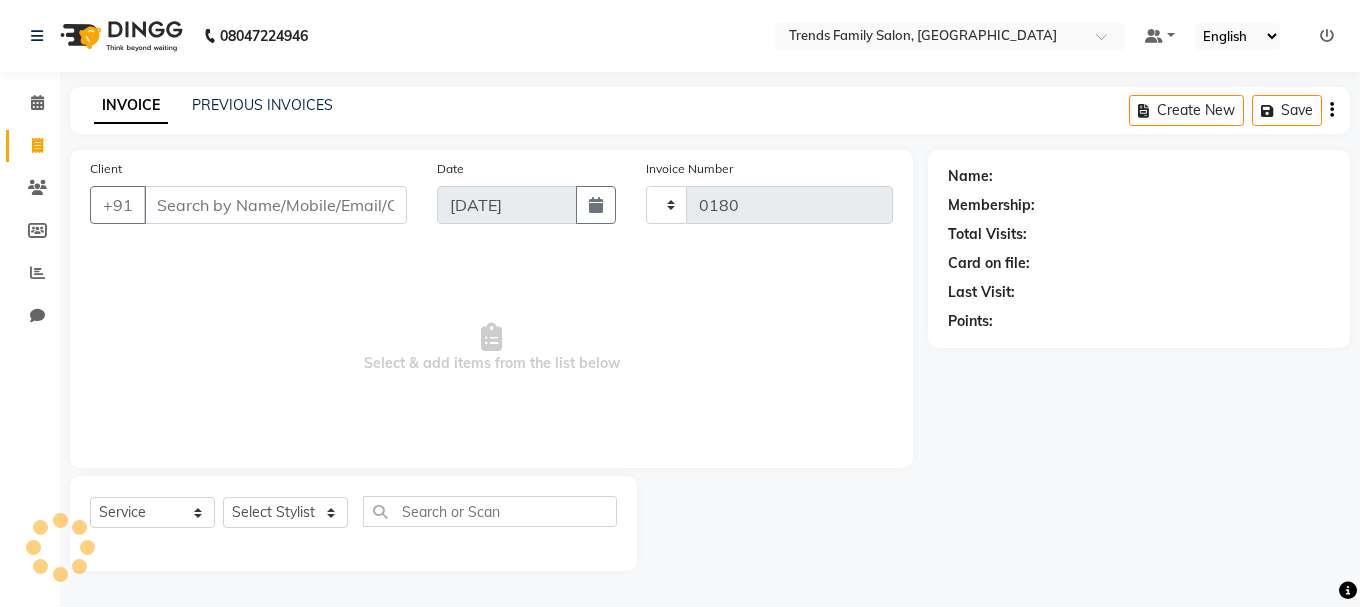 select on "8591" 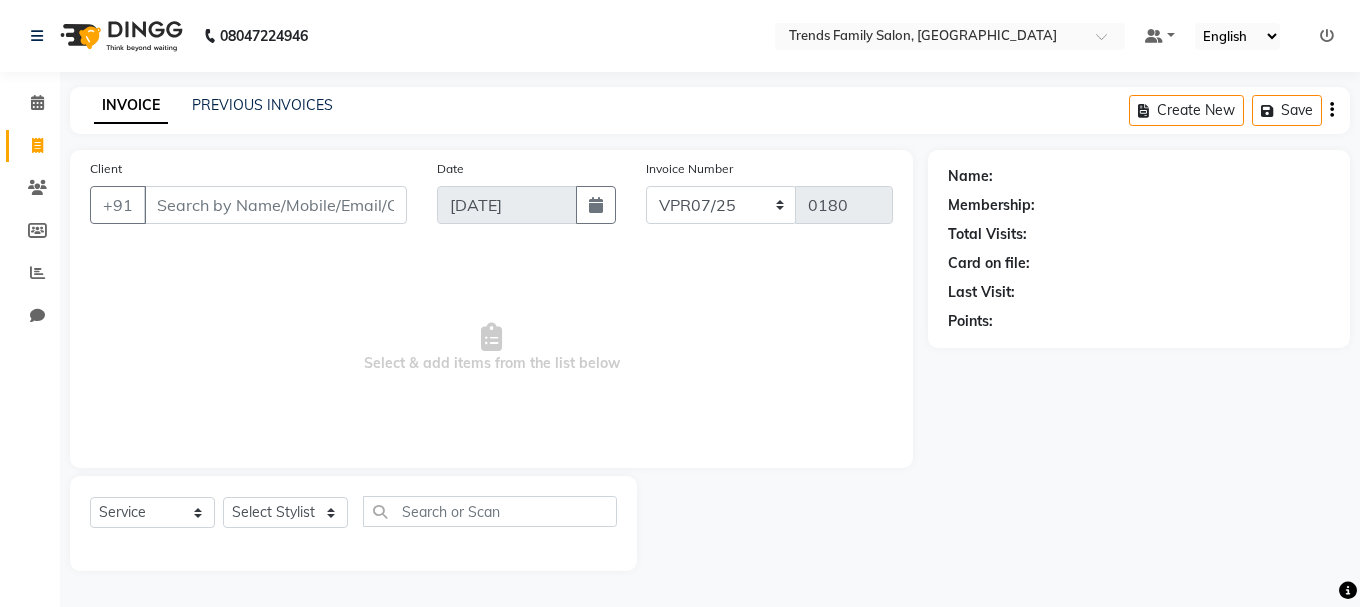 click on "Client" at bounding box center [275, 205] 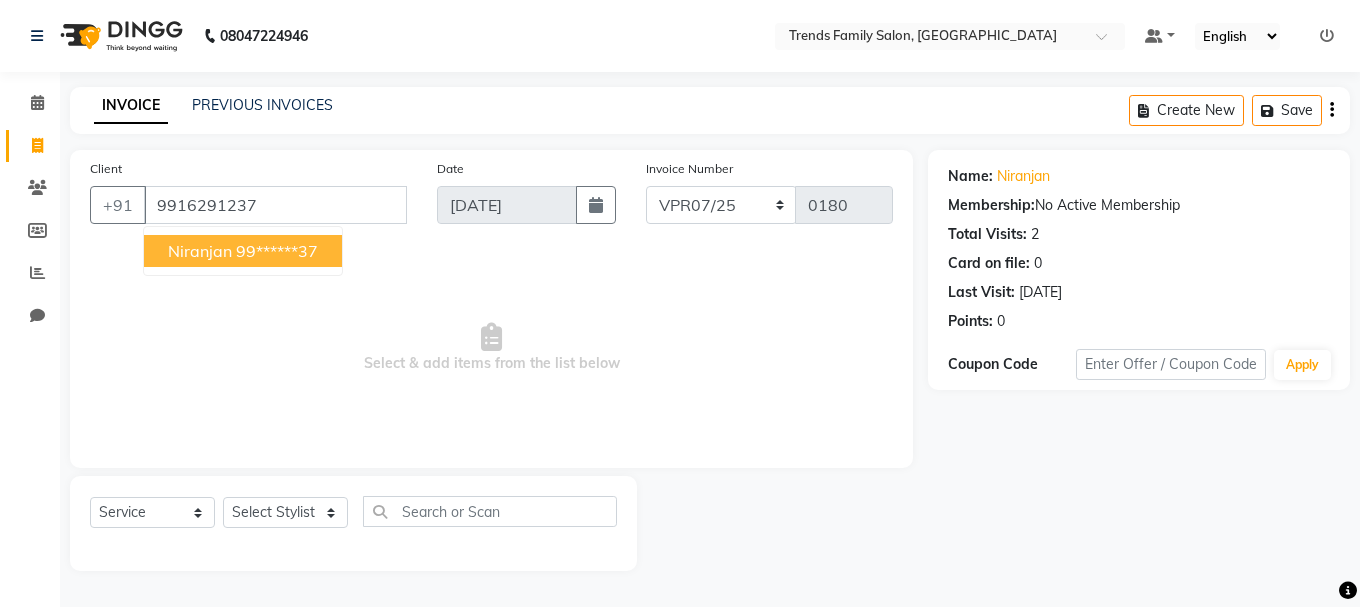 click on "99******37" at bounding box center (277, 251) 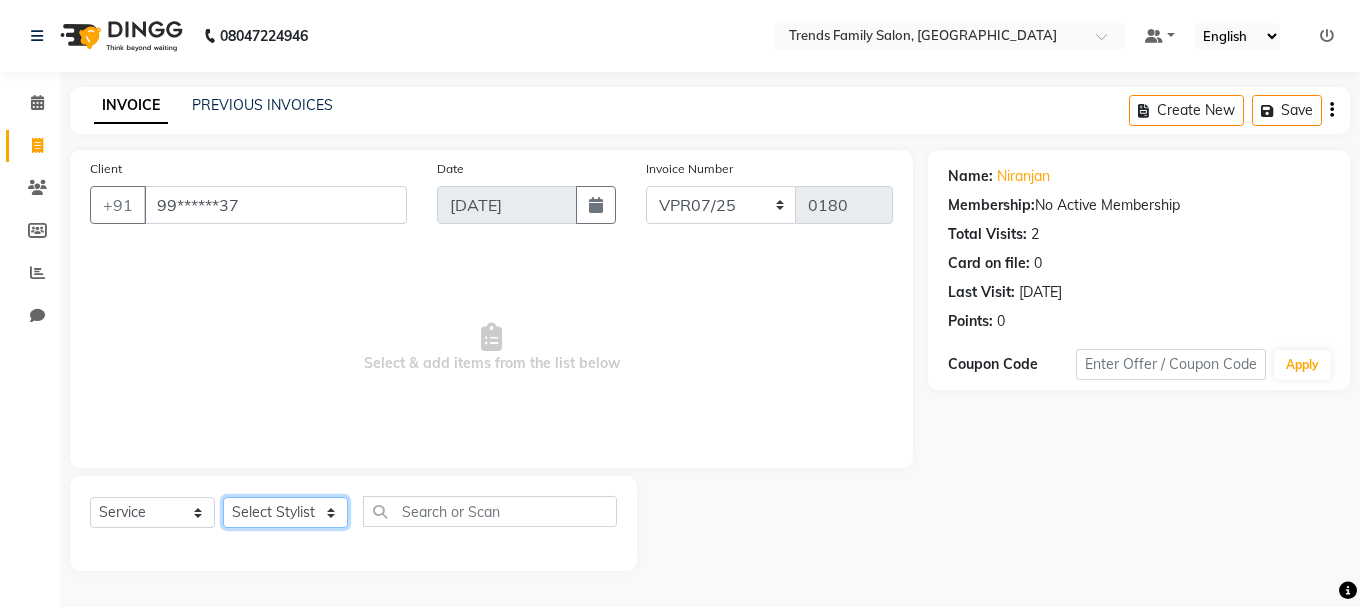click on "Select Stylist [PERSON_NAME] Alsa Amaritha Ashwini [PERSON_NAME] Bhaktha Bhumi Danish Dolma Doma [PERSON_NAME] [PERSON_NAME] Lakshmi  Maya [PERSON_NAME] [PERSON_NAME] [PERSON_NAME] [PERSON_NAME] [PERSON_NAME] [PERSON_NAME] Sawsthika Shadav [PERSON_NAME] Sony Sherpa  [PERSON_NAME] [PERSON_NAME]" 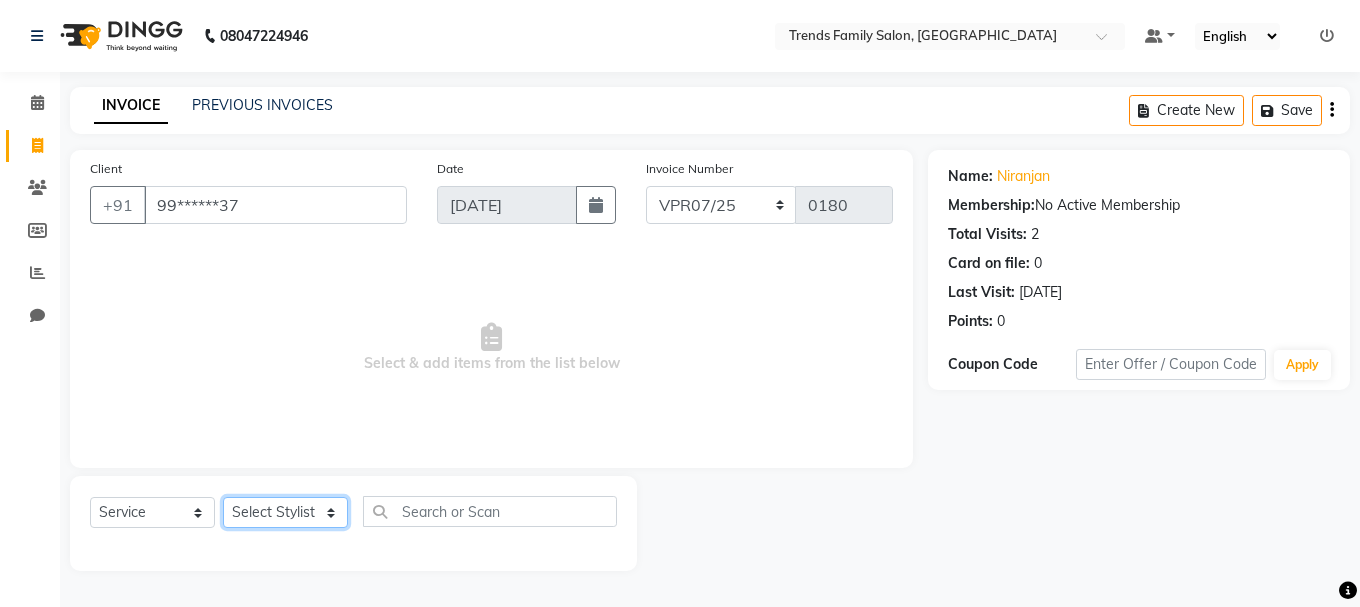 select on "85498" 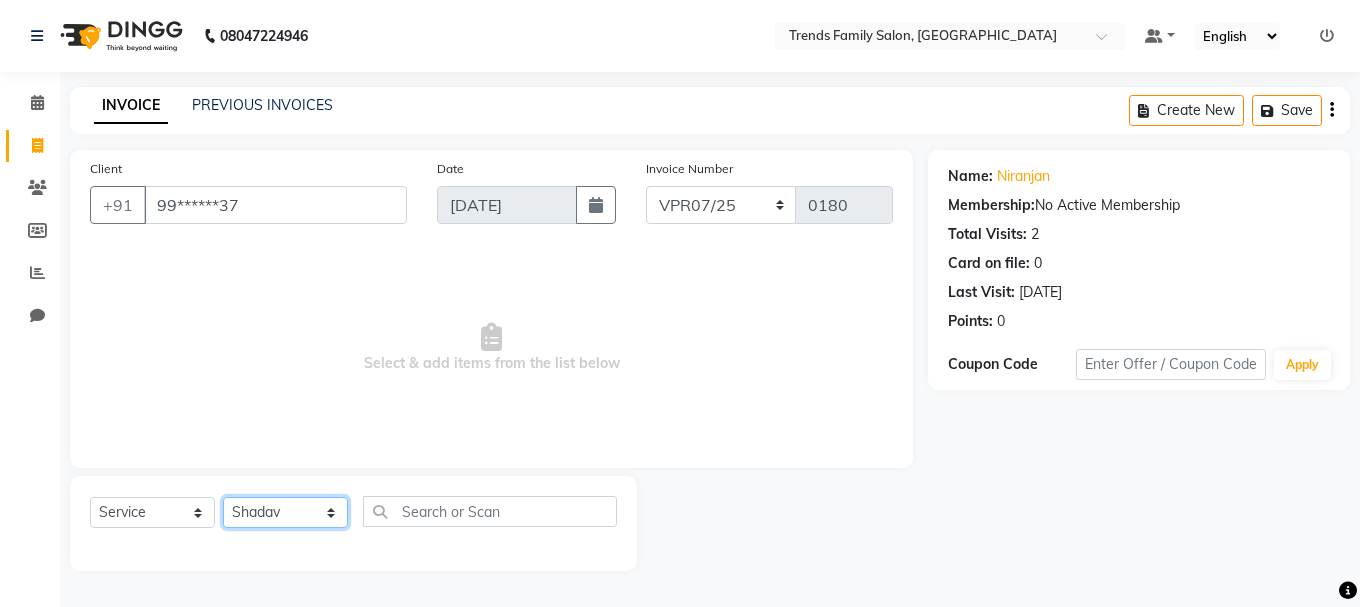 click on "Select Stylist [PERSON_NAME] Alsa Amaritha Ashwini [PERSON_NAME] Bhaktha Bhumi Danish Dolma Doma [PERSON_NAME] [PERSON_NAME] Lakshmi  Maya [PERSON_NAME] [PERSON_NAME] [PERSON_NAME] [PERSON_NAME] [PERSON_NAME] [PERSON_NAME] Sawsthika Shadav [PERSON_NAME] Sony Sherpa  [PERSON_NAME] [PERSON_NAME]" 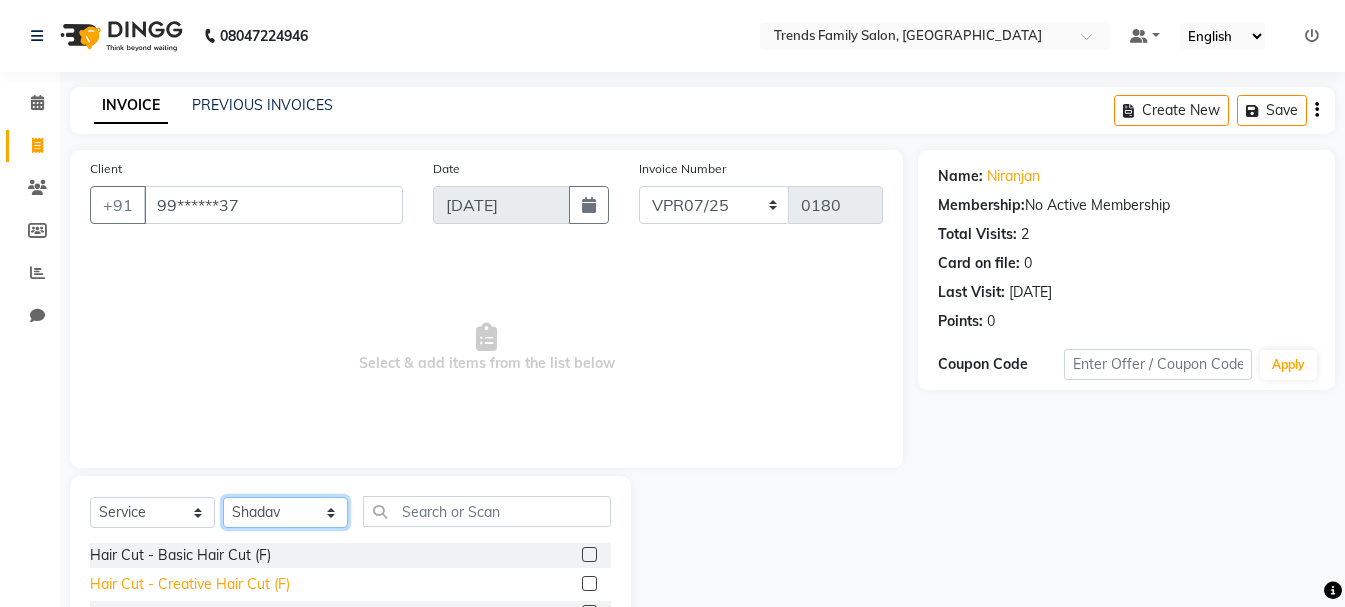scroll, scrollTop: 194, scrollLeft: 0, axis: vertical 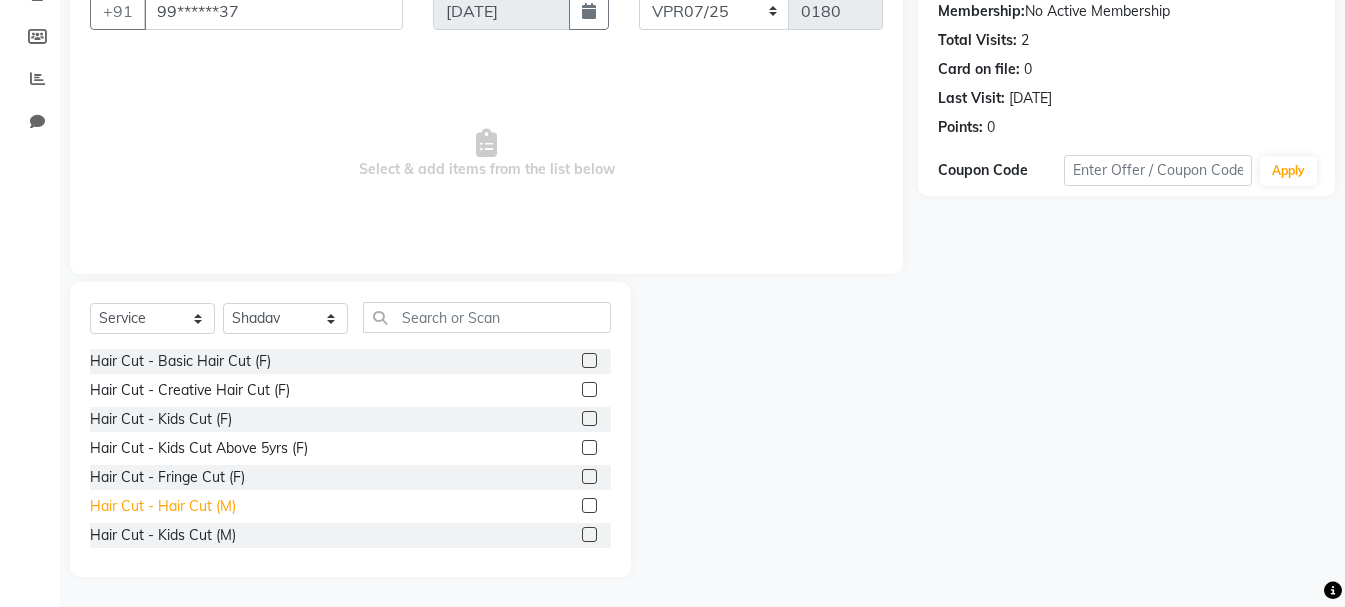 click on "Hair Cut - Hair Cut (M)" 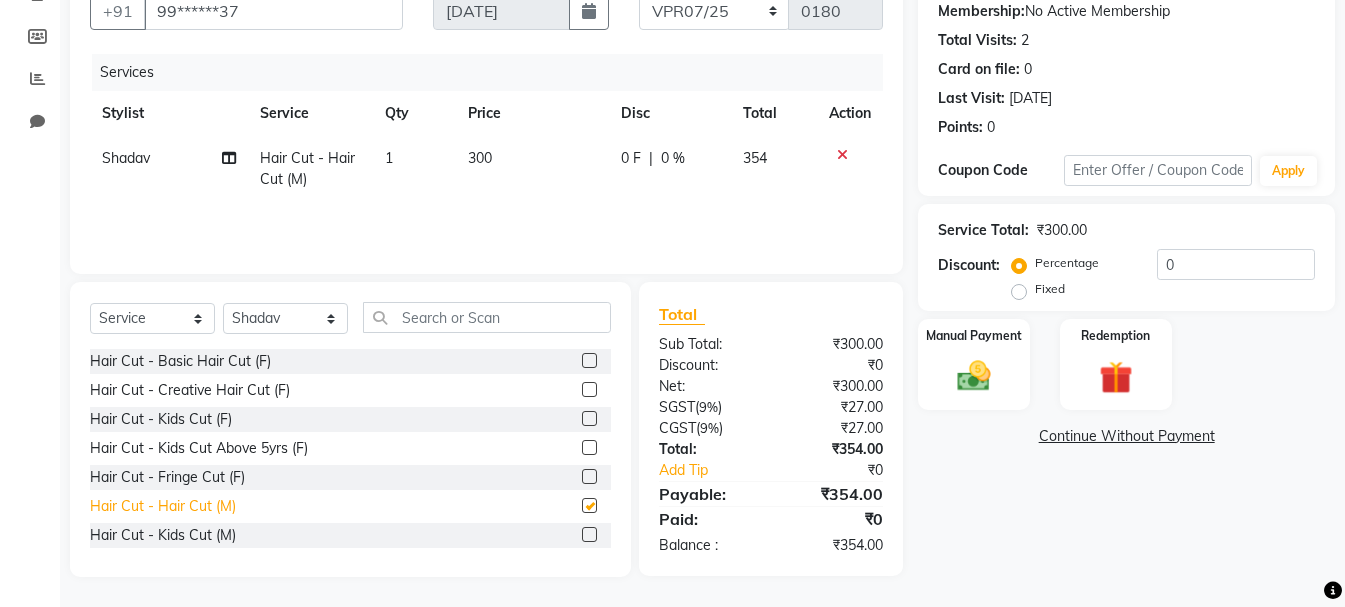 checkbox on "false" 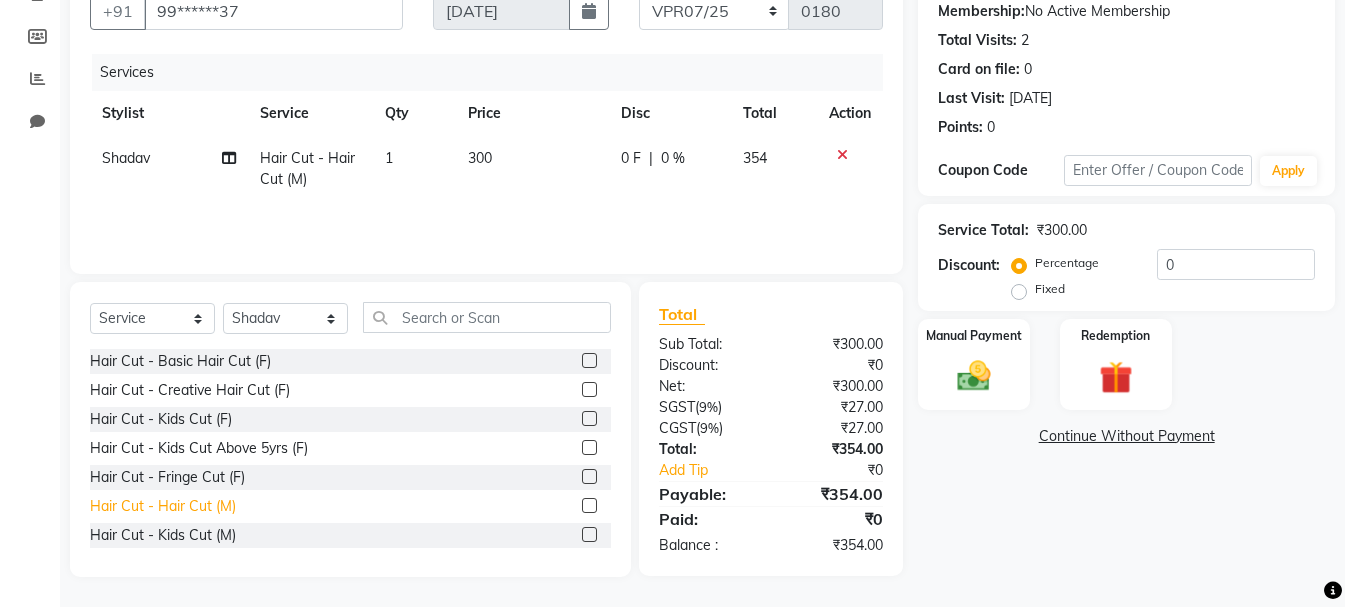 scroll, scrollTop: 200, scrollLeft: 0, axis: vertical 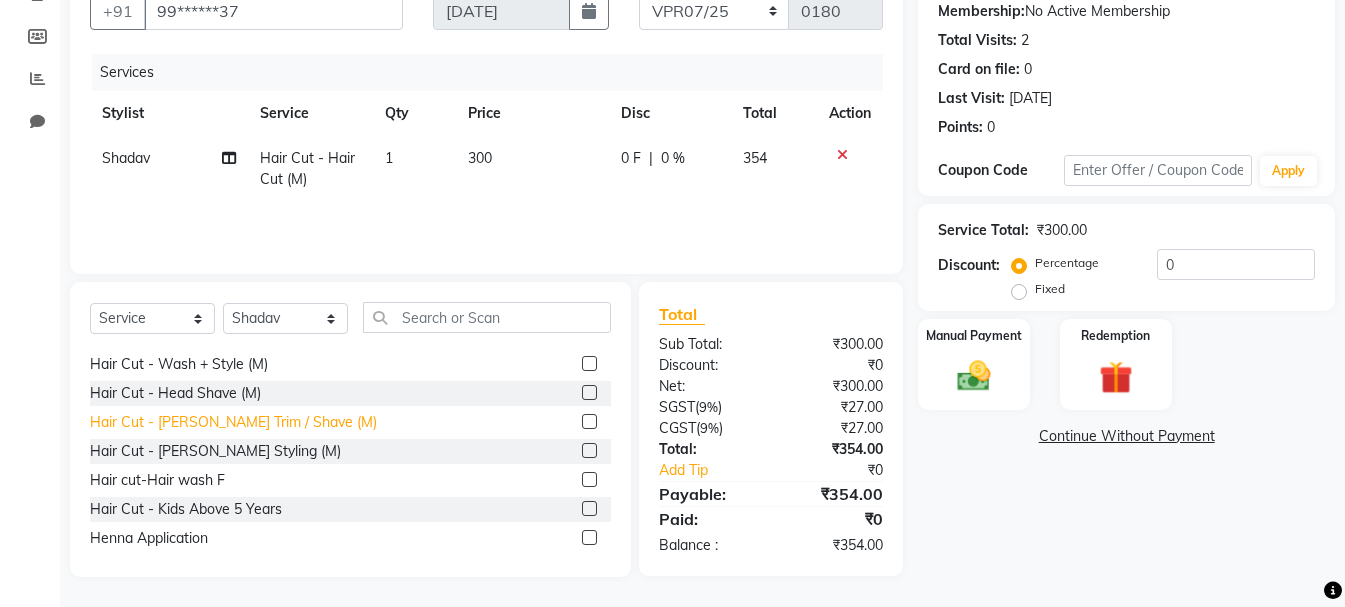 click on "Hair Cut - [PERSON_NAME] Trim / Shave (M)" 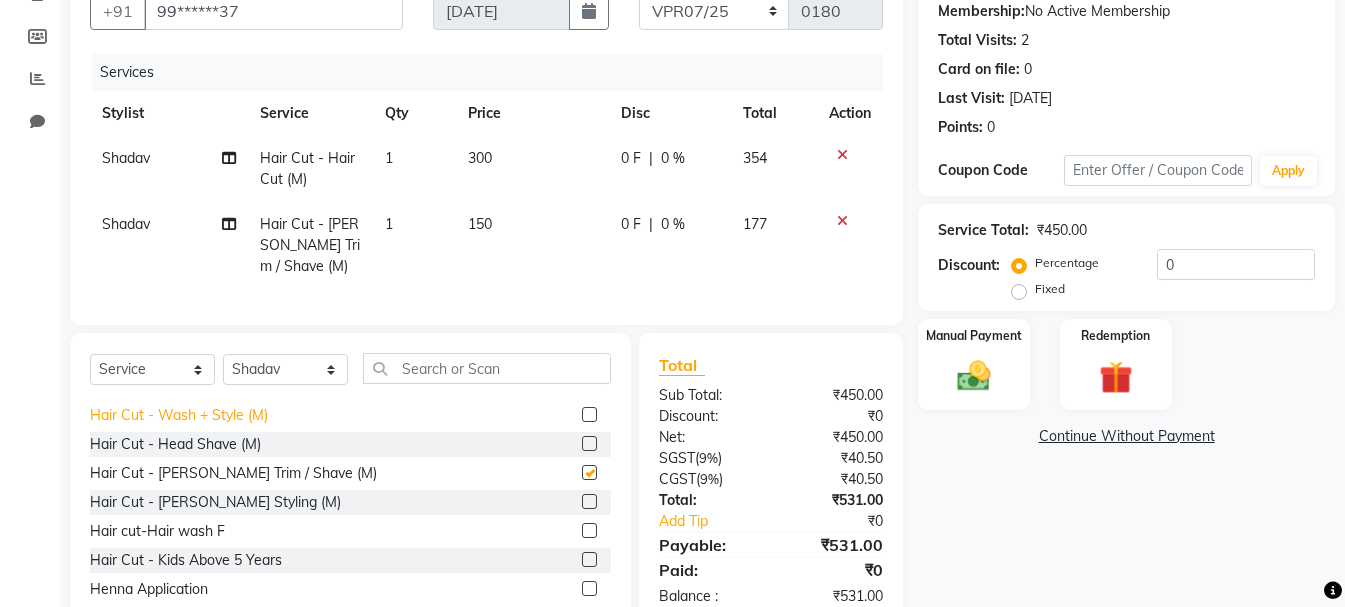 checkbox on "false" 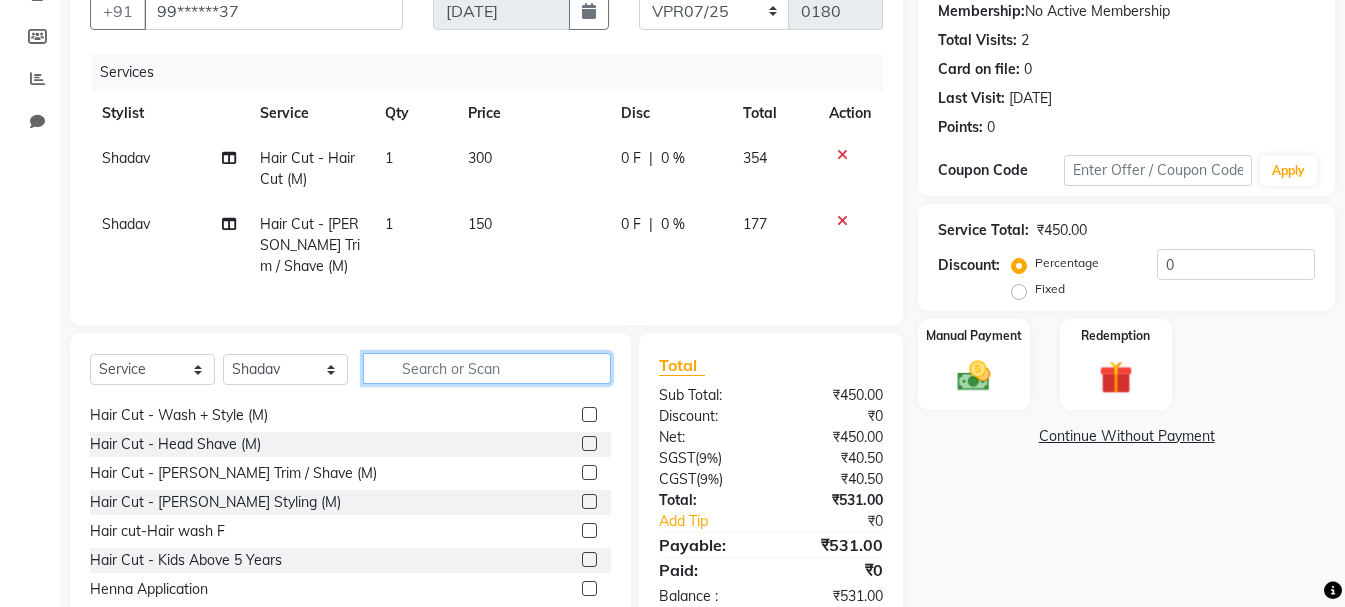click 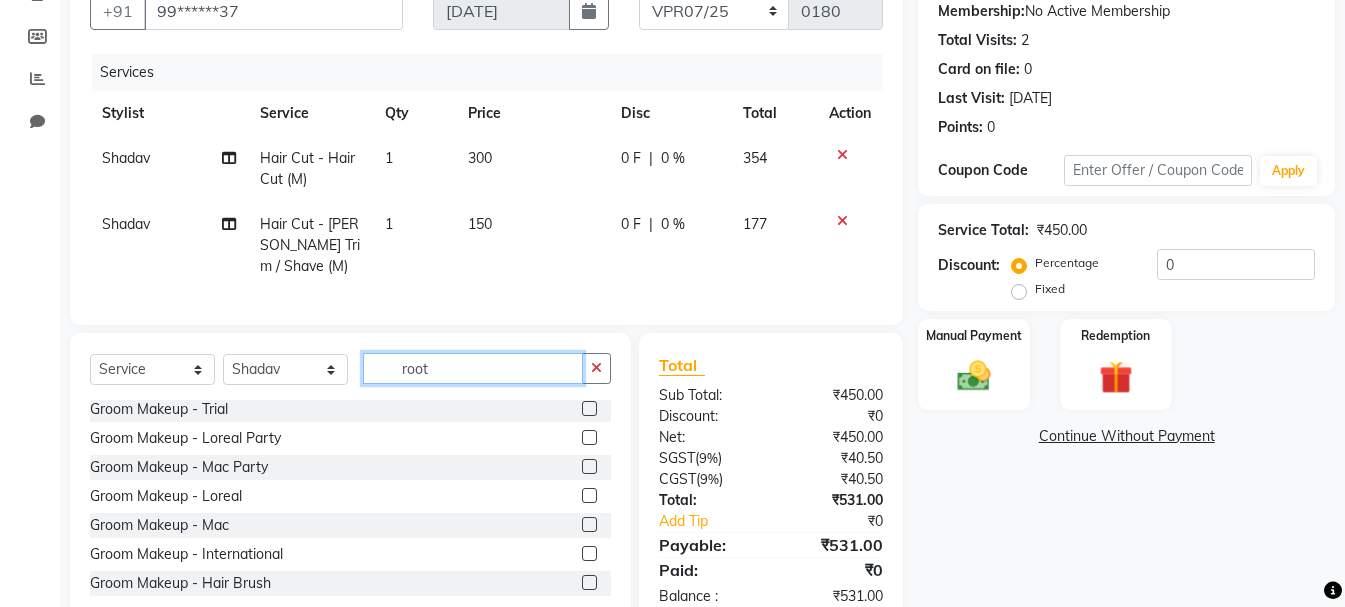 scroll, scrollTop: 0, scrollLeft: 0, axis: both 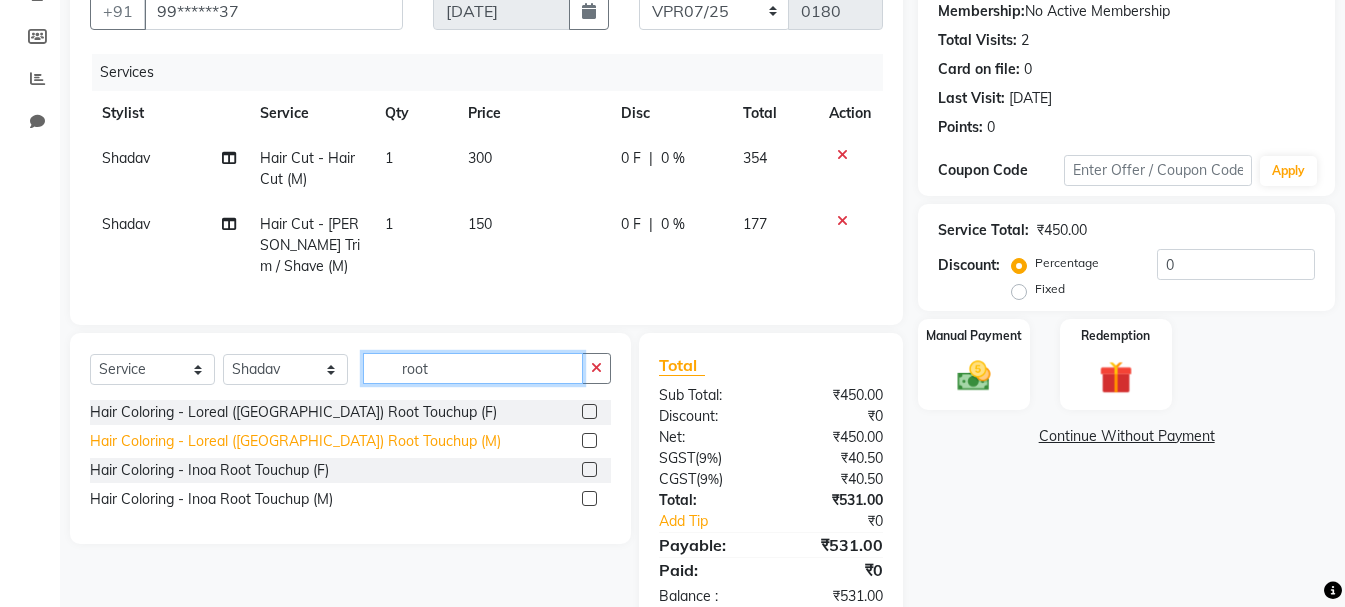 type on "root" 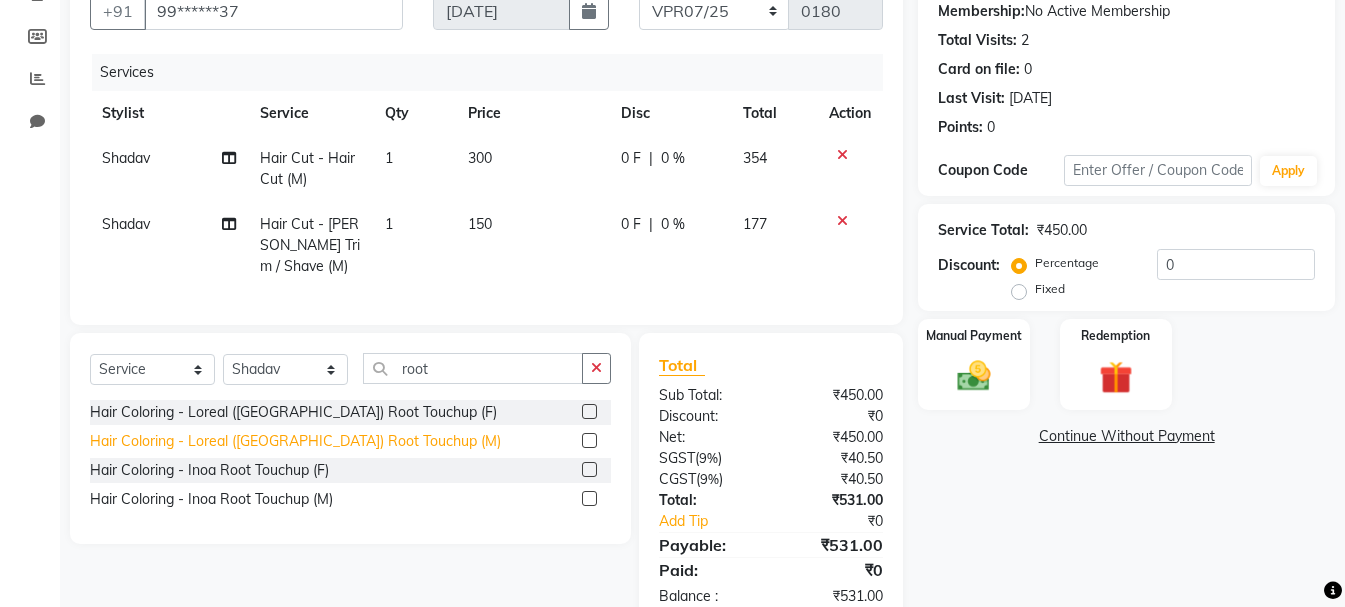 click on "Hair Coloring - Loreal ([GEOGRAPHIC_DATA]) Root Touchup (M)" 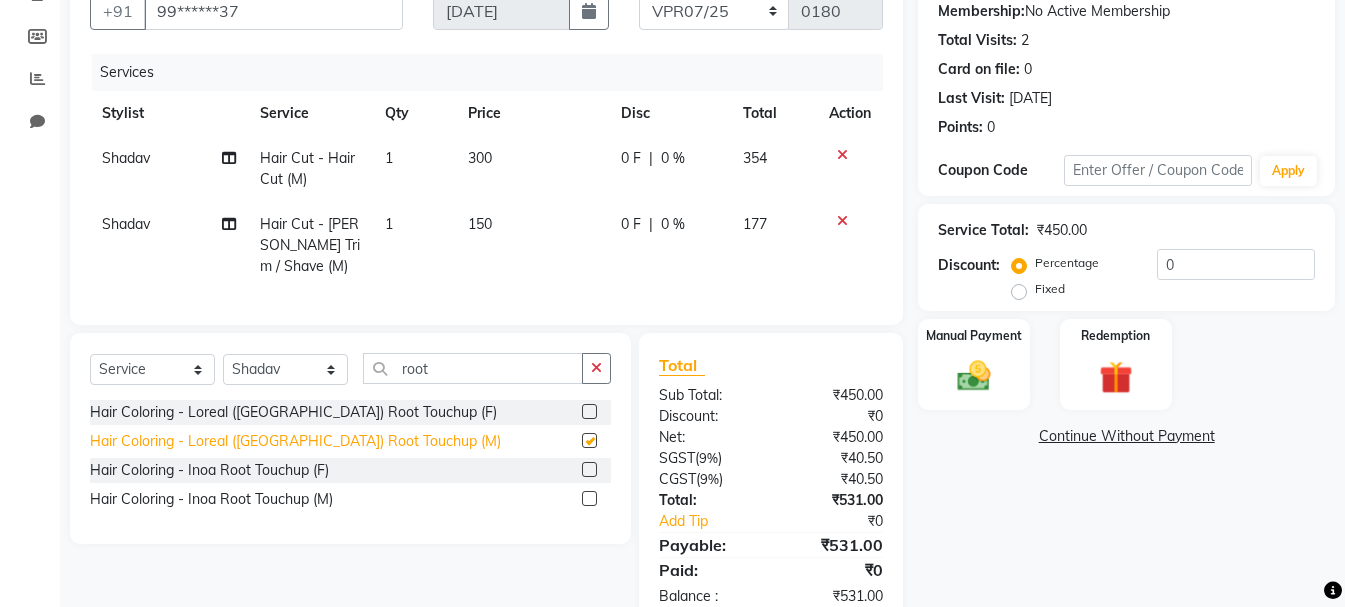 checkbox on "false" 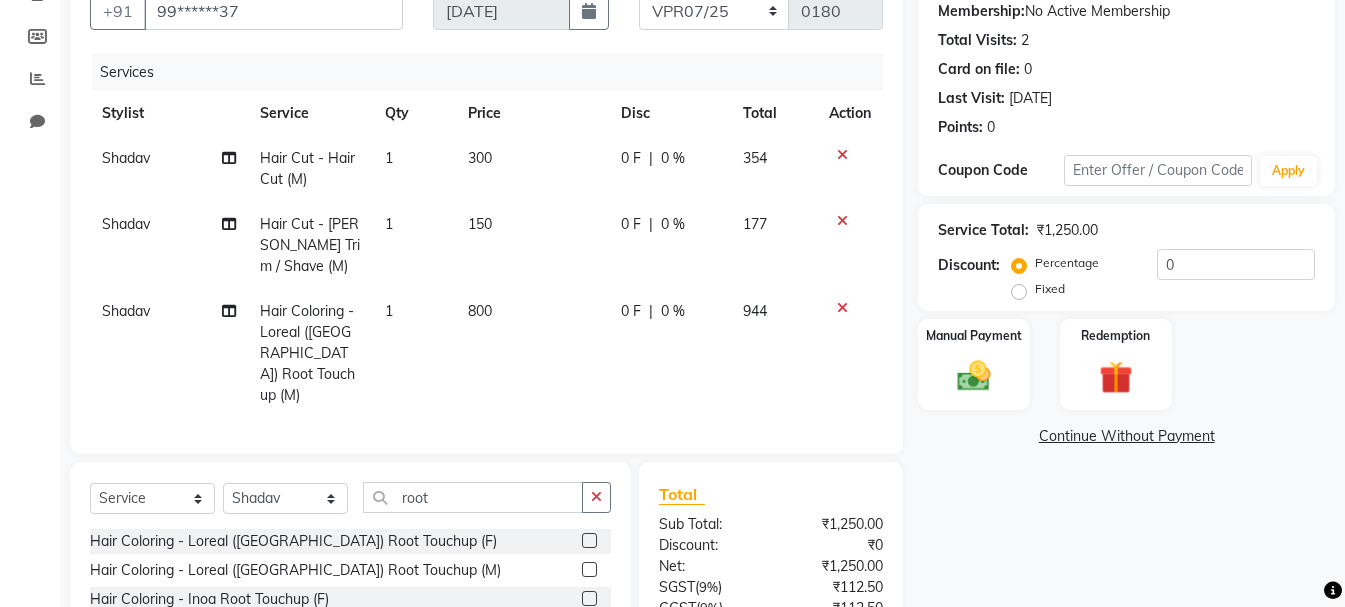 scroll, scrollTop: 0, scrollLeft: 0, axis: both 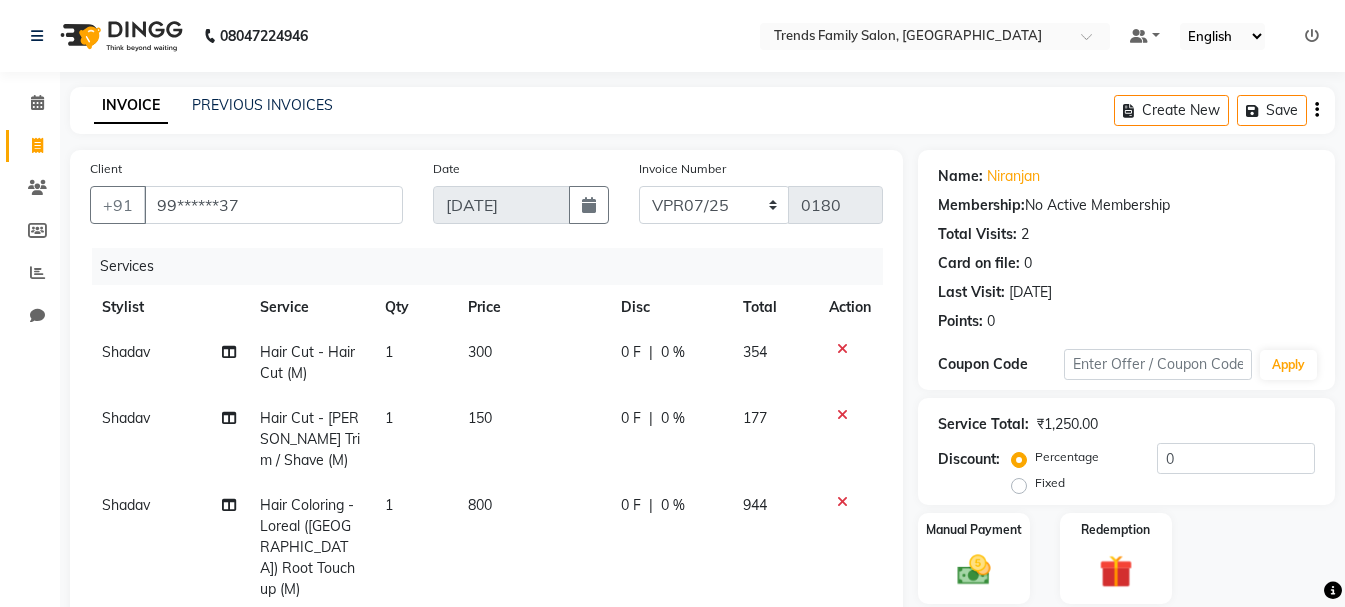 click 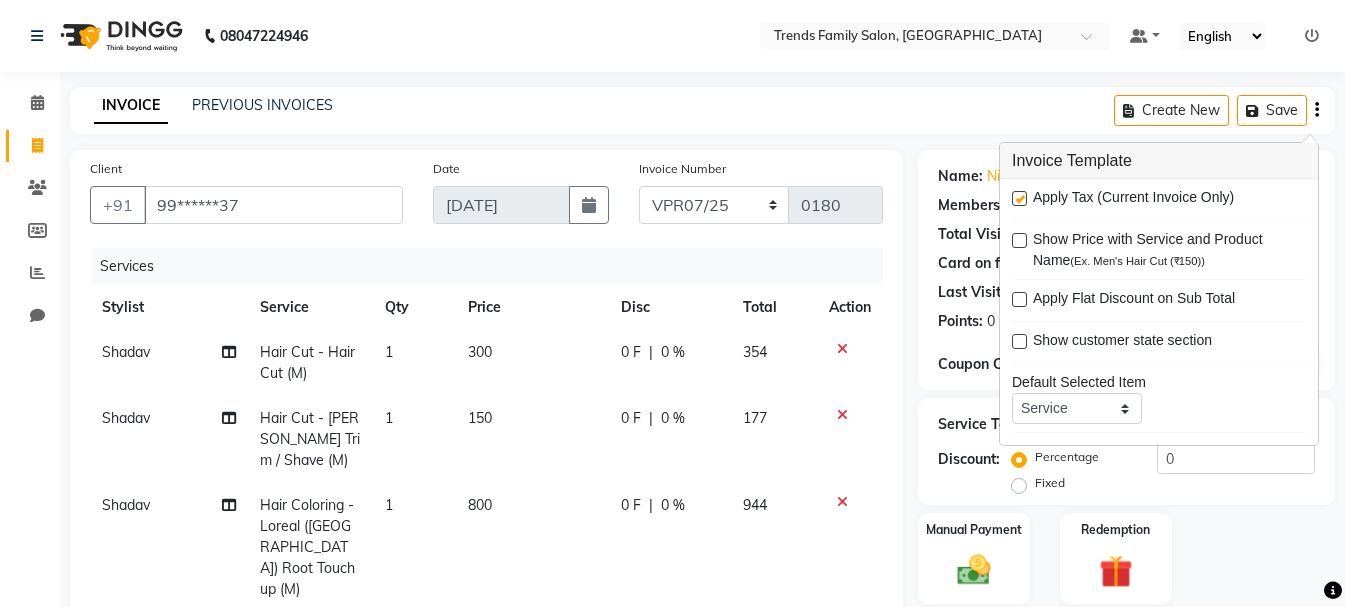 drag, startPoint x: 1026, startPoint y: 196, endPoint x: 1016, endPoint y: 201, distance: 11.18034 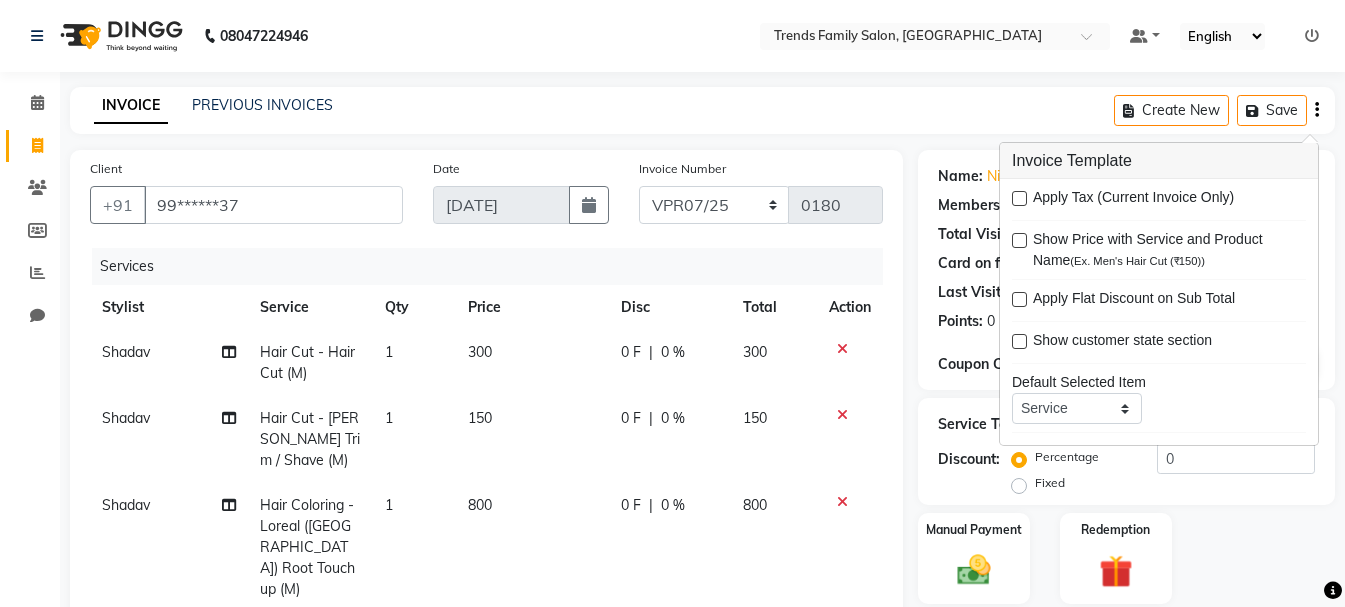 click on "0 %" 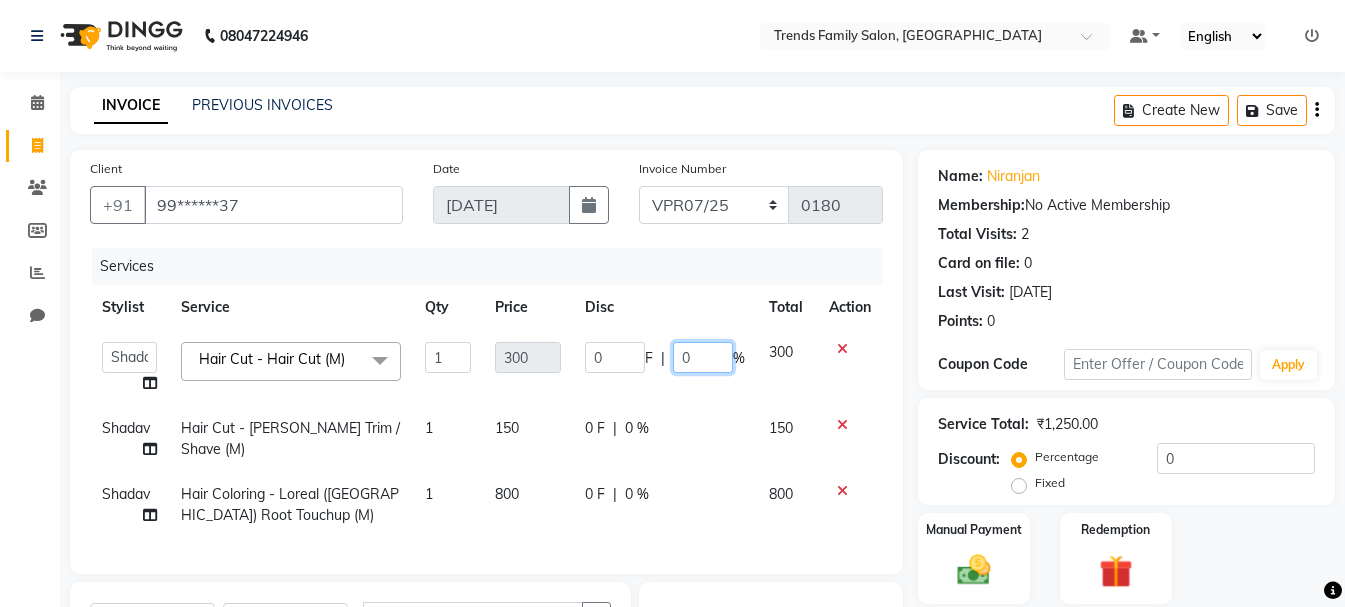 click on "0" 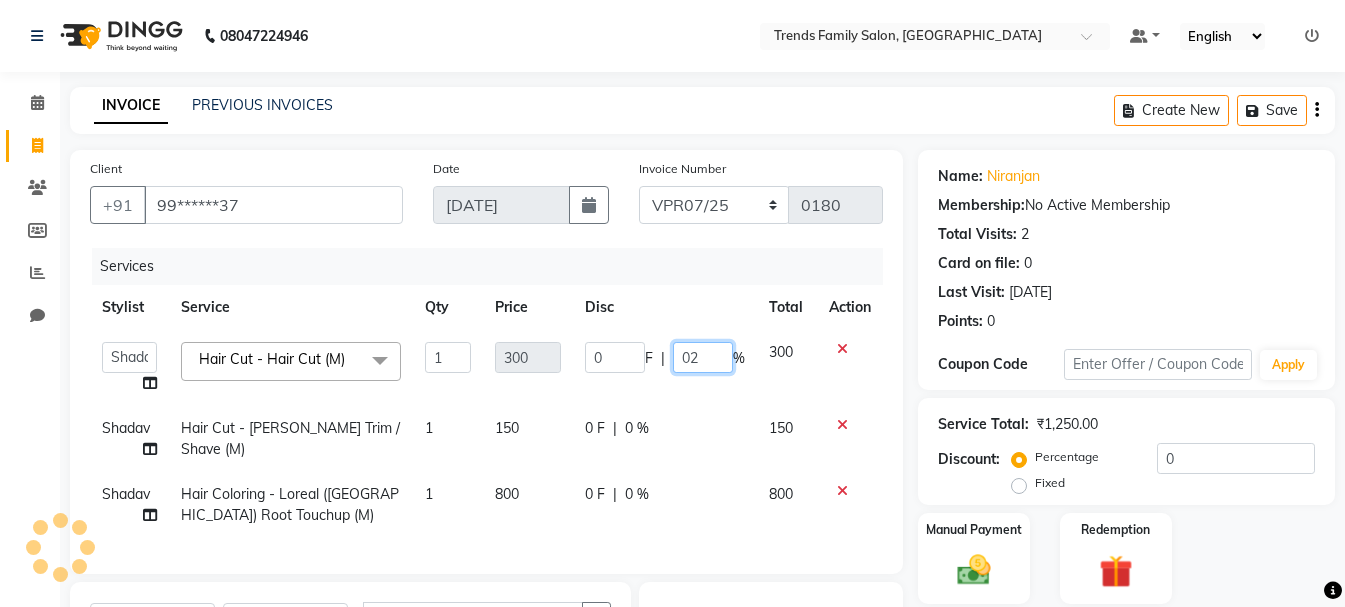 type on "020" 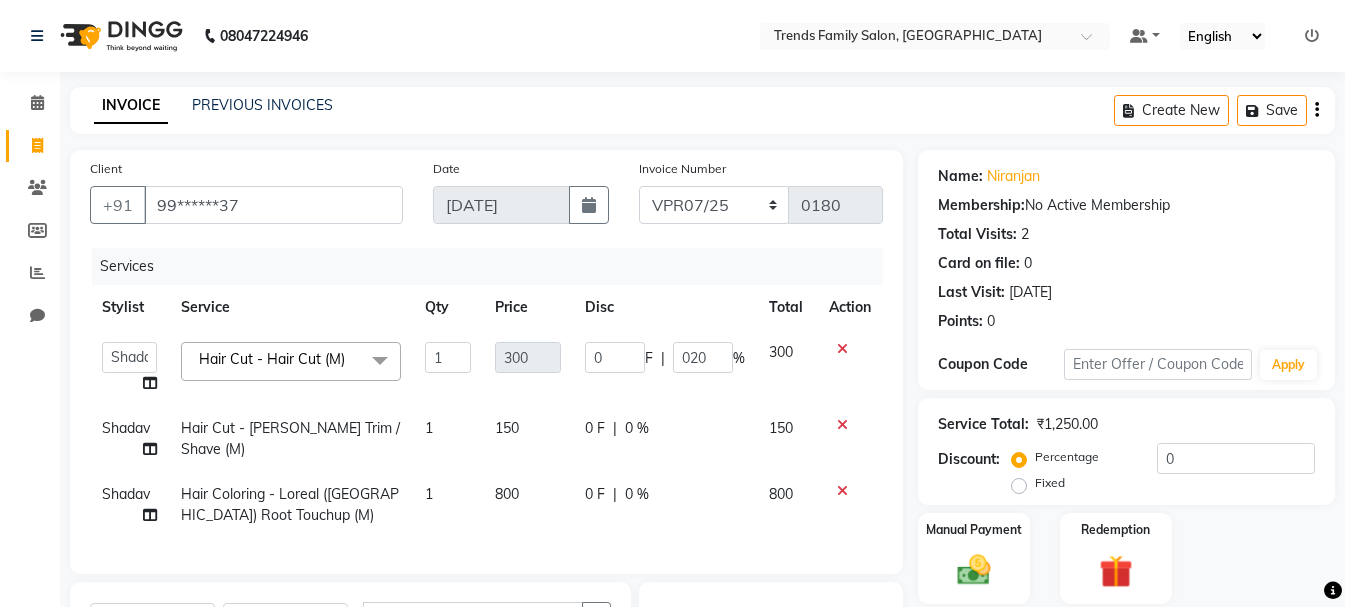 click on "0 F | 0 %" 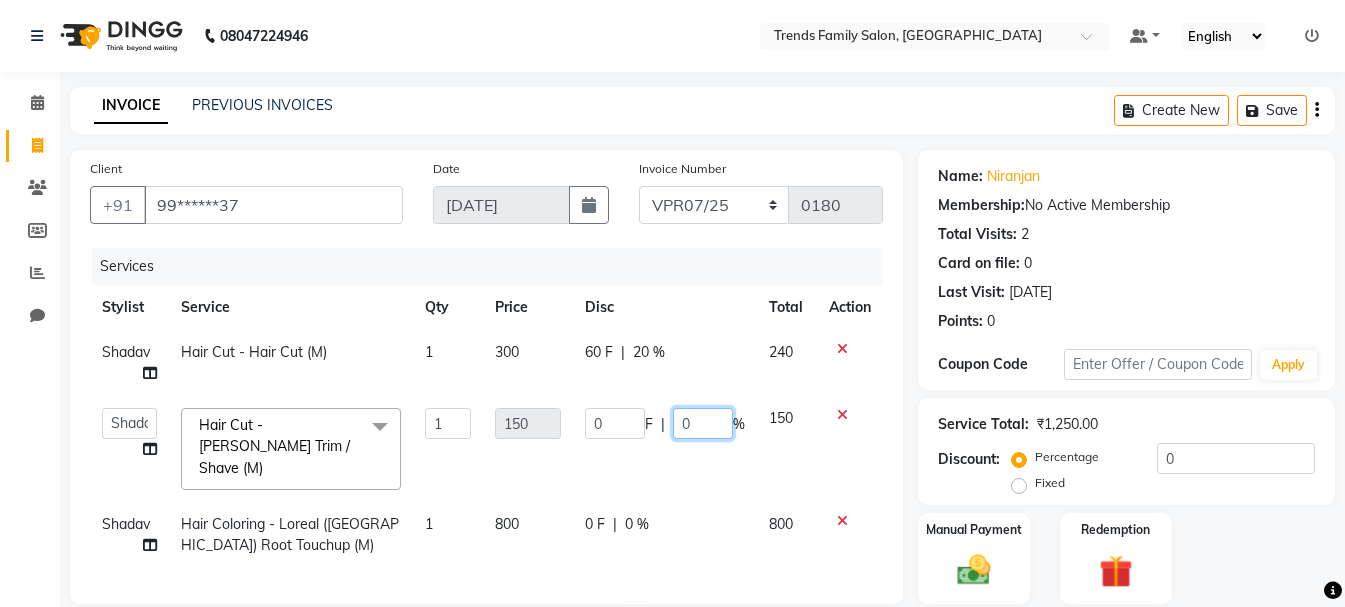 click on "0" 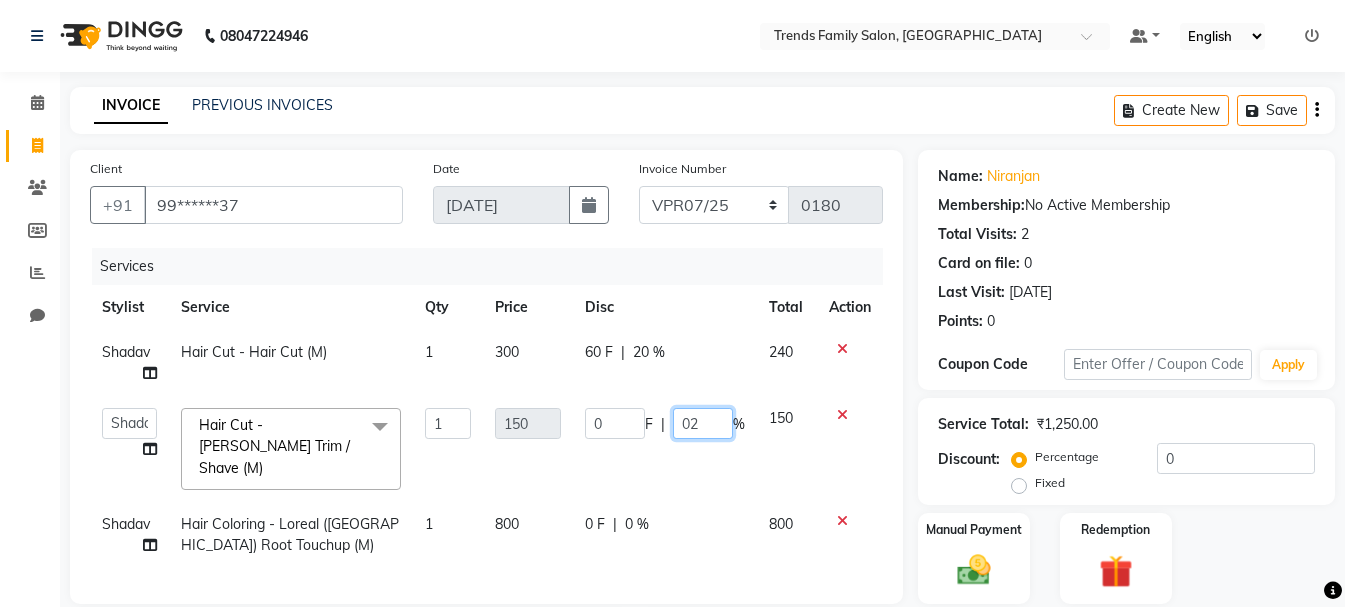 type on "020" 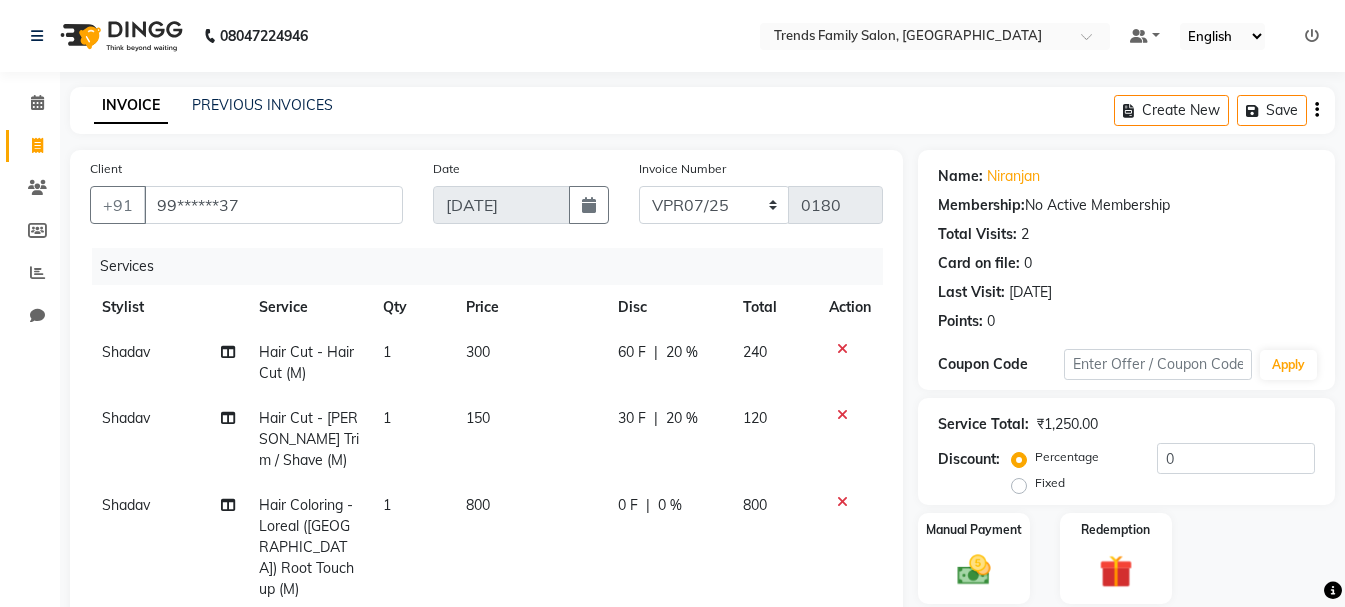 click on "30 F | 20 %" 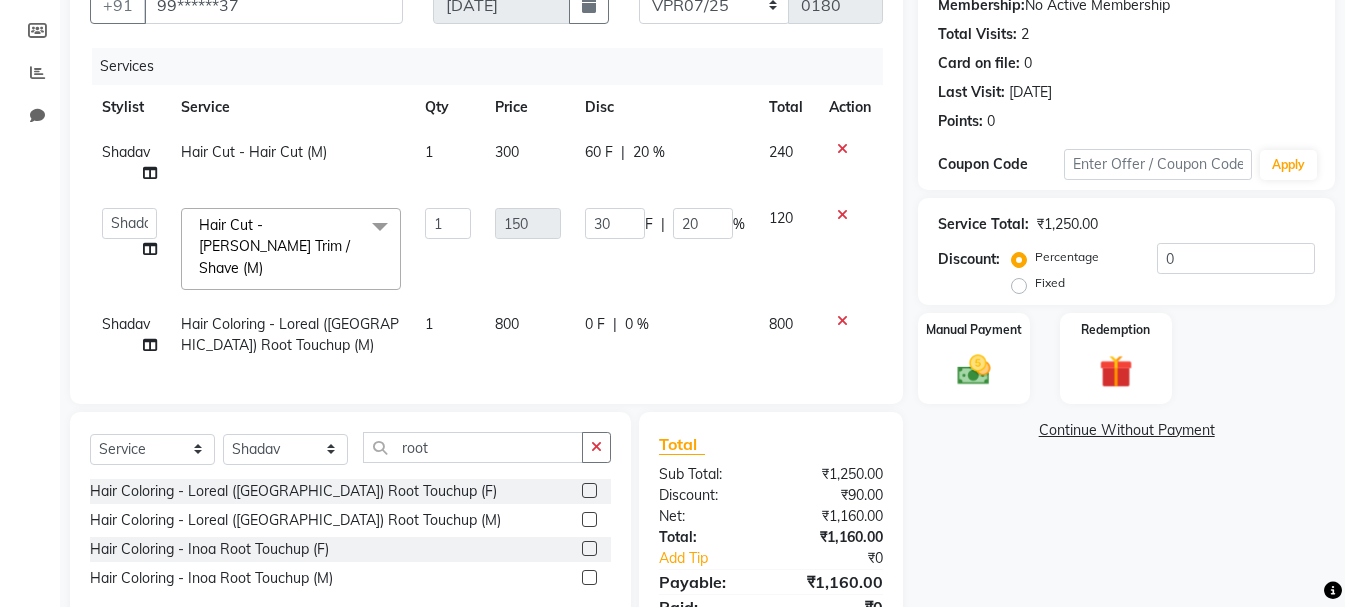 scroll, scrollTop: 281, scrollLeft: 0, axis: vertical 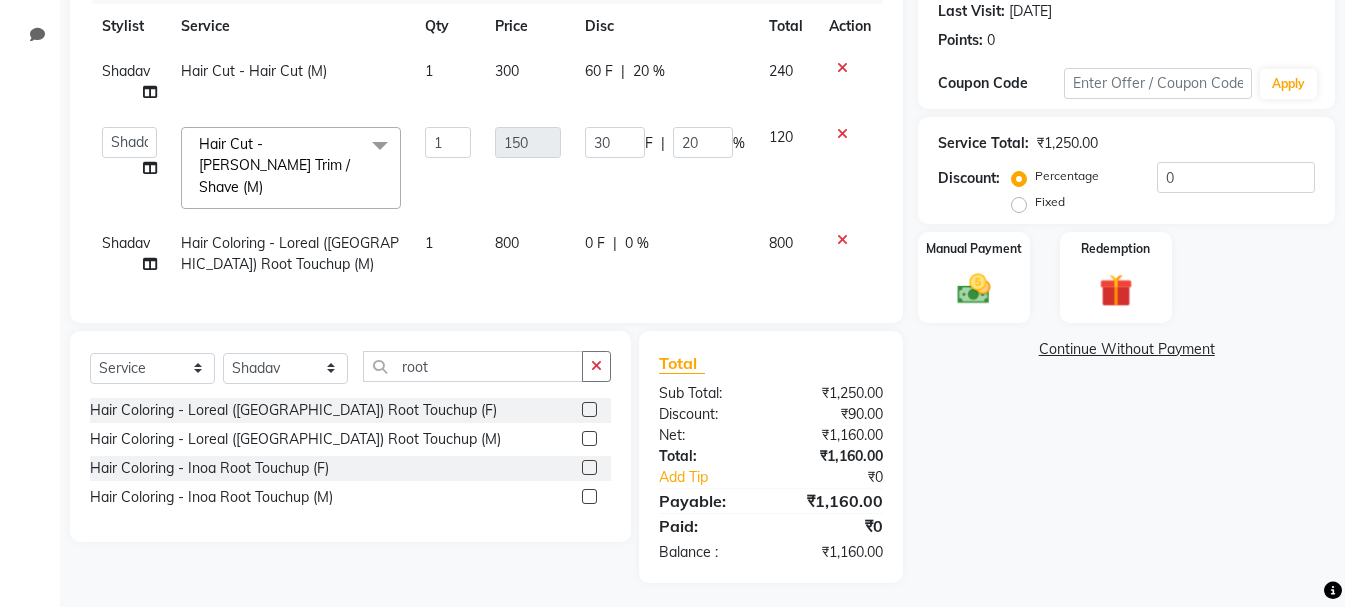 click on "0 %" 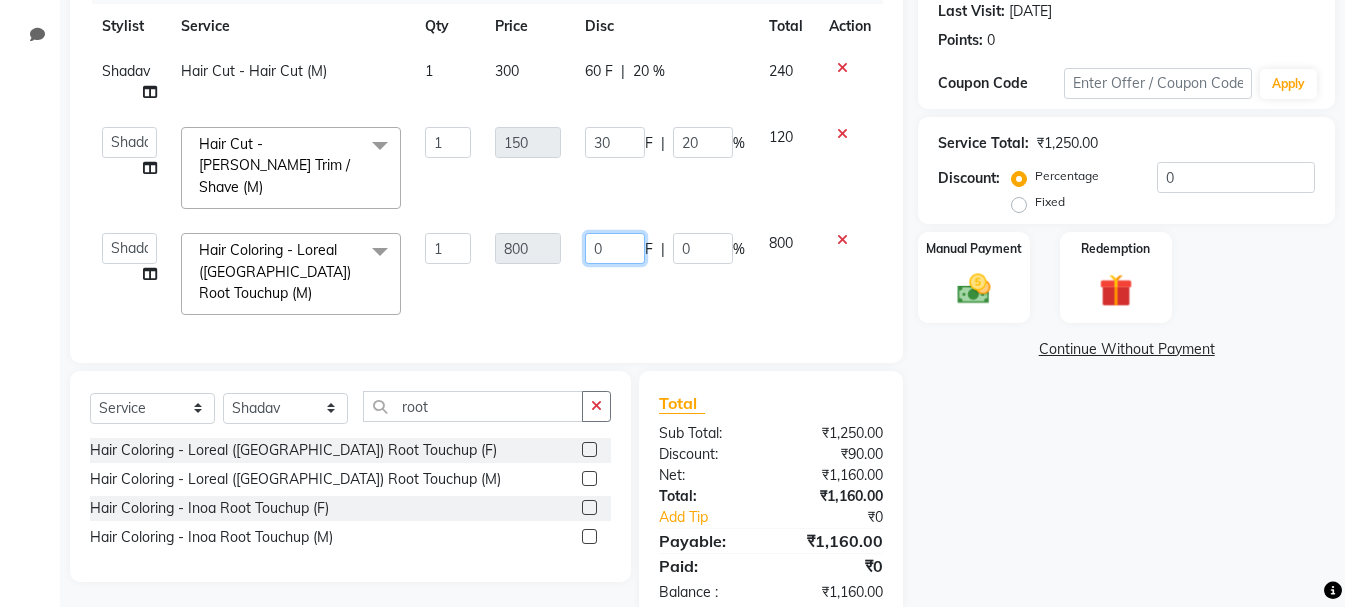 click on "0" 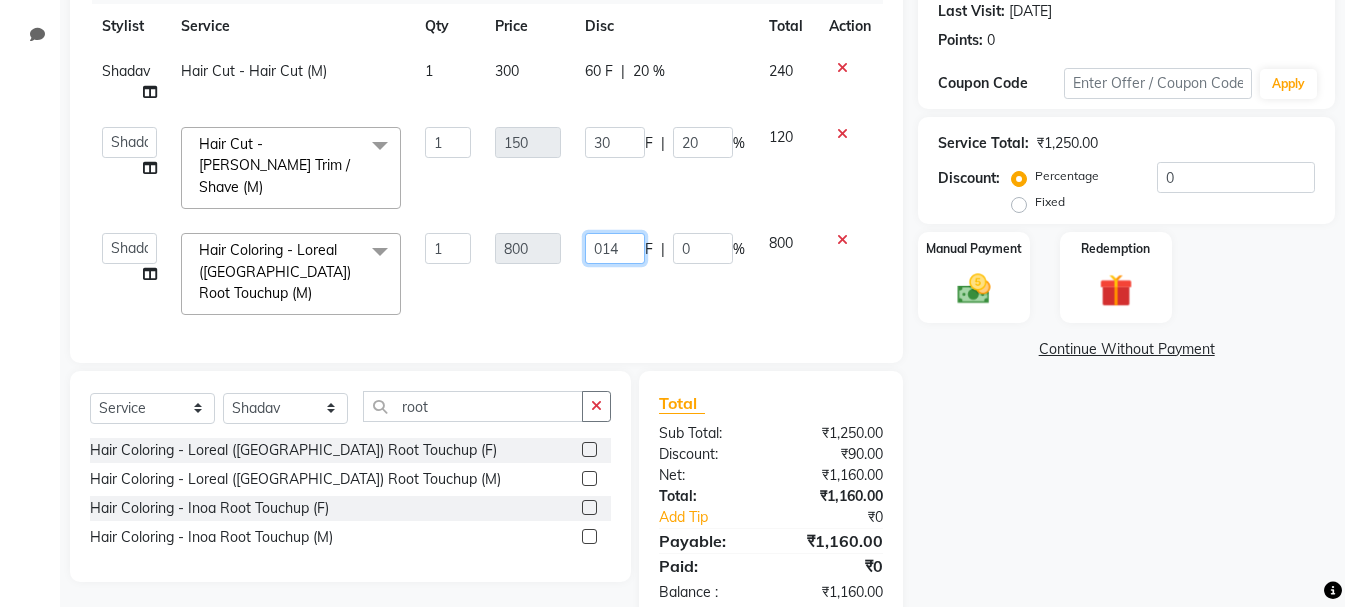 type on "0140" 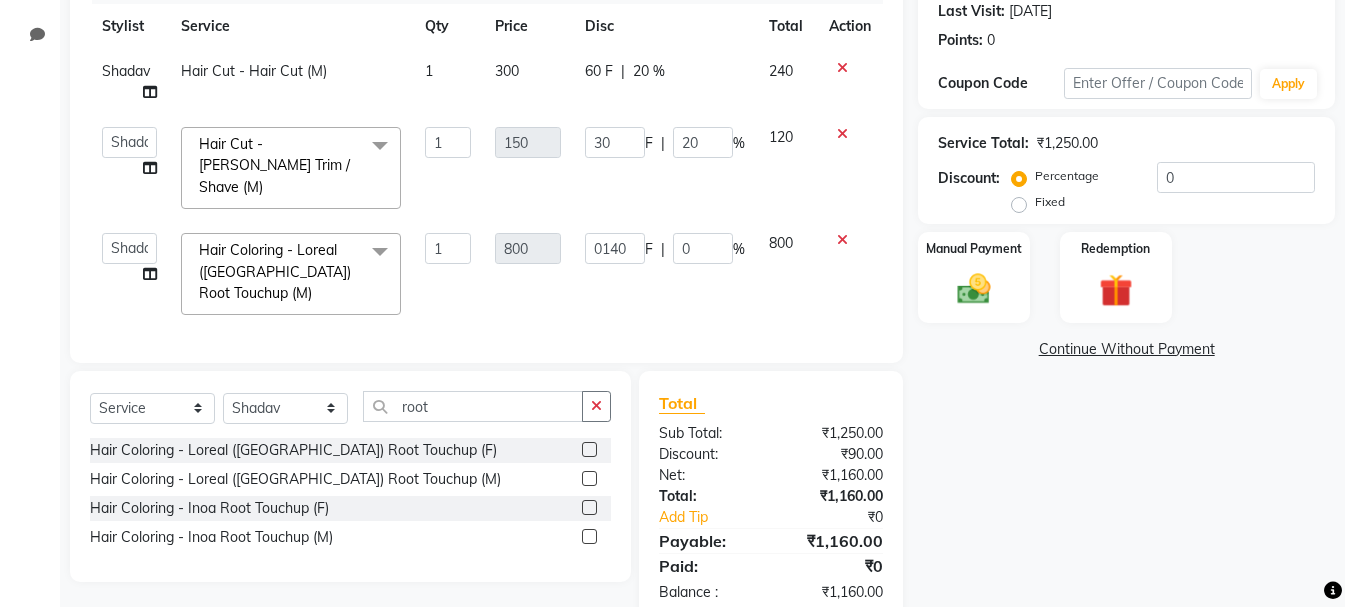 click on "Services Stylist Service Qty Price Disc Total Action Shadav Hair Cut - Hair Cut (M) 1 300 60 F | 20 % 240  [PERSON_NAME]   Alsa   Amaritha   Ashwini   [PERSON_NAME]   Bhaktha   Bhumi   Danish   Dolma   Doma   [PERSON_NAME]   [PERSON_NAME]   Lakshmi    Maya   [PERSON_NAME]   [PERSON_NAME]   [PERSON_NAME]   [PERSON_NAME]   [PERSON_NAME]   [PERSON_NAME]   [PERSON_NAME]   [PERSON_NAME]   Sony Sherpa    [PERSON_NAME]   [PERSON_NAME]  Hair Cut - [PERSON_NAME] Trim / Shave (M)  x Hair Cut - Basic Hair Cut (F) Hair Cut - Creative Hair Cut (F) Hair Cut - Kids Cut (F) Hair Cut - Kids Cut Above 5yrs (F) Hair Cut - Fringe Cut (F) Hair Cut - Hair Cut (M) Hair Cut - Kids Cut (M) Hair Cut - Wash + Style (M) Hair Cut - Head Shave (M) Hair Cut - [PERSON_NAME] Trim / Shave (M) Hair Cut - [PERSON_NAME] Styling (M) Hair cut-Hair wash F Hair Cut - Kids Above 5 Years Henna Application L'Oreal [PERSON_NAME] color application Globel Colour F Hair Setting - Hair Wash Blast Dry (F) Hair Setting - Basic Blow Dry (F) Hair setting (M) 1 F" 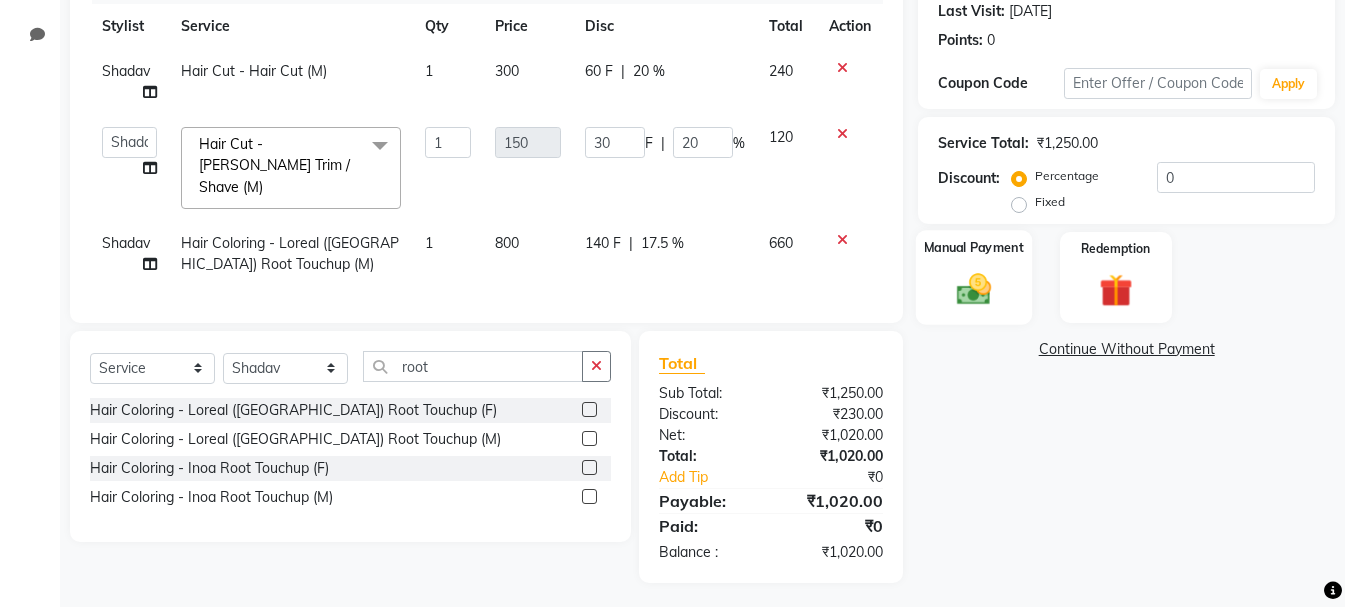 click 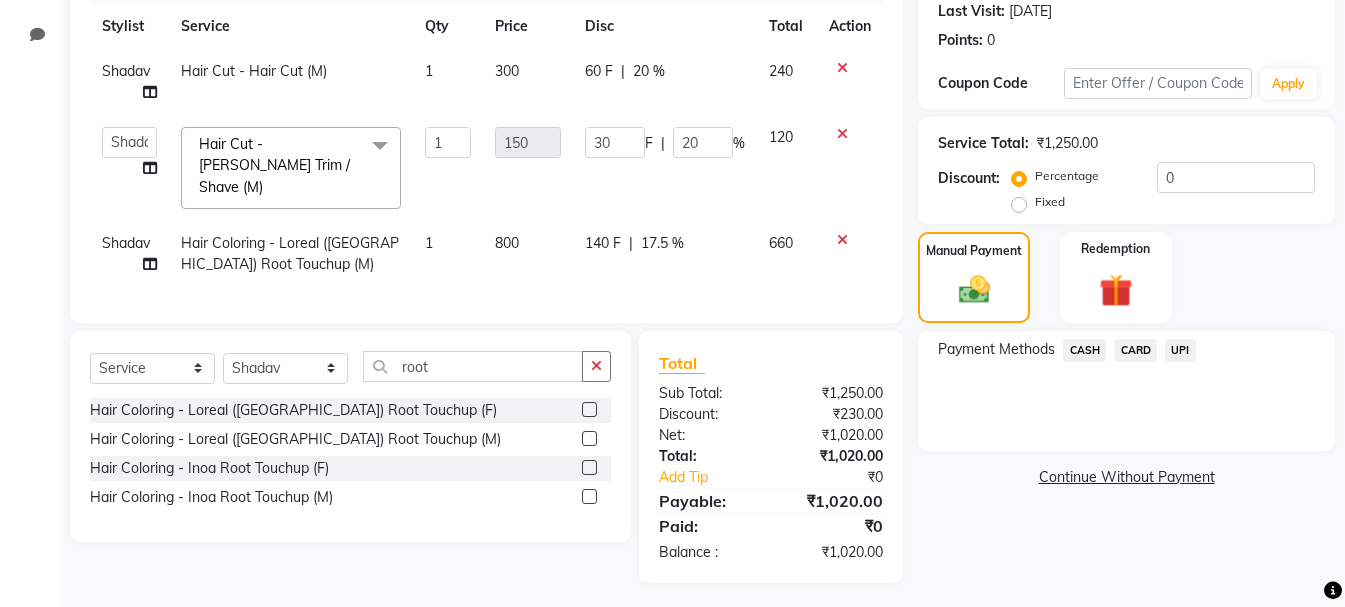 click on "UPI" 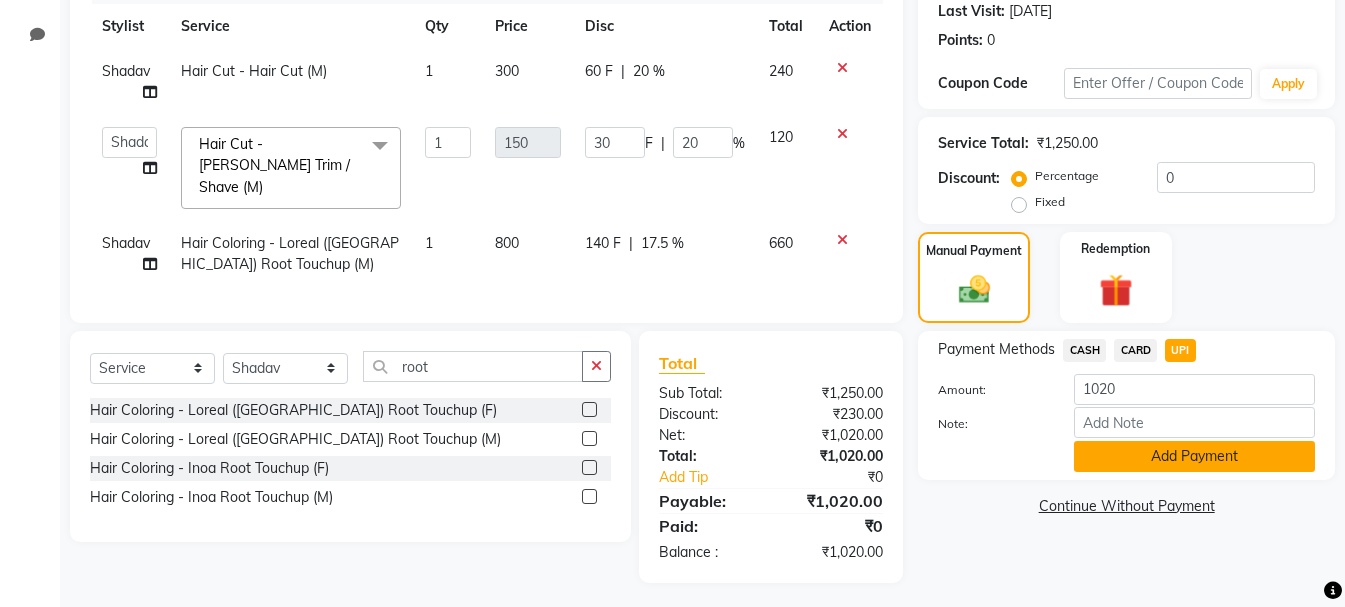 click on "Add Payment" 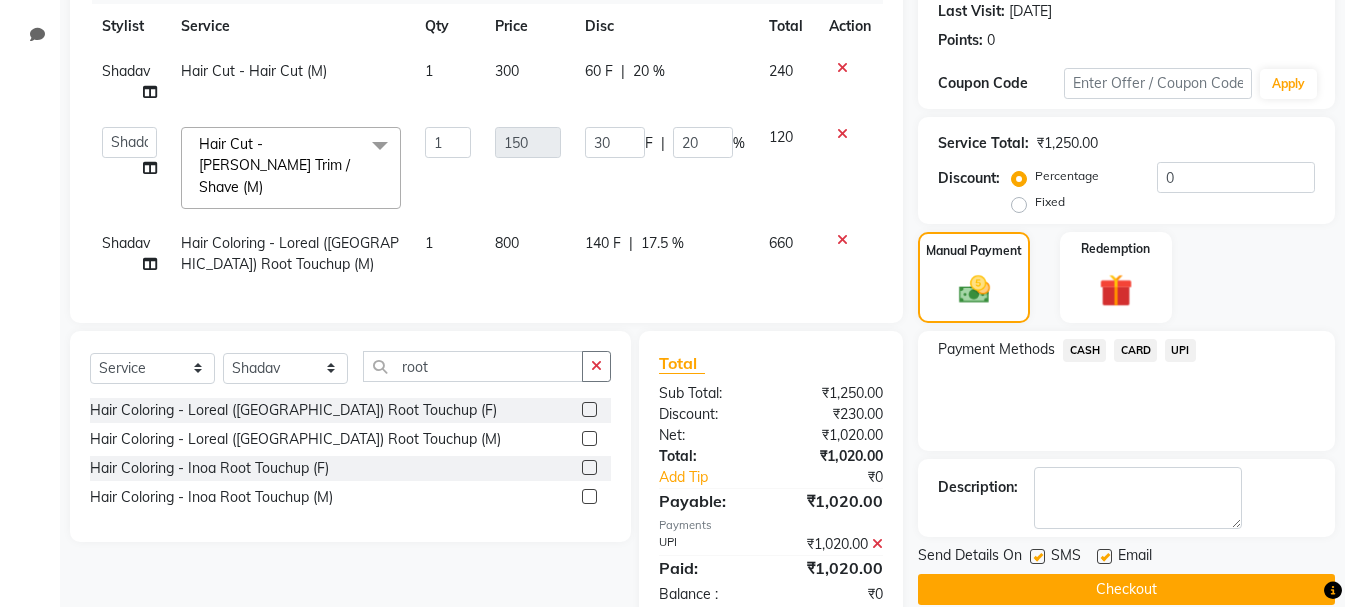 scroll, scrollTop: 323, scrollLeft: 0, axis: vertical 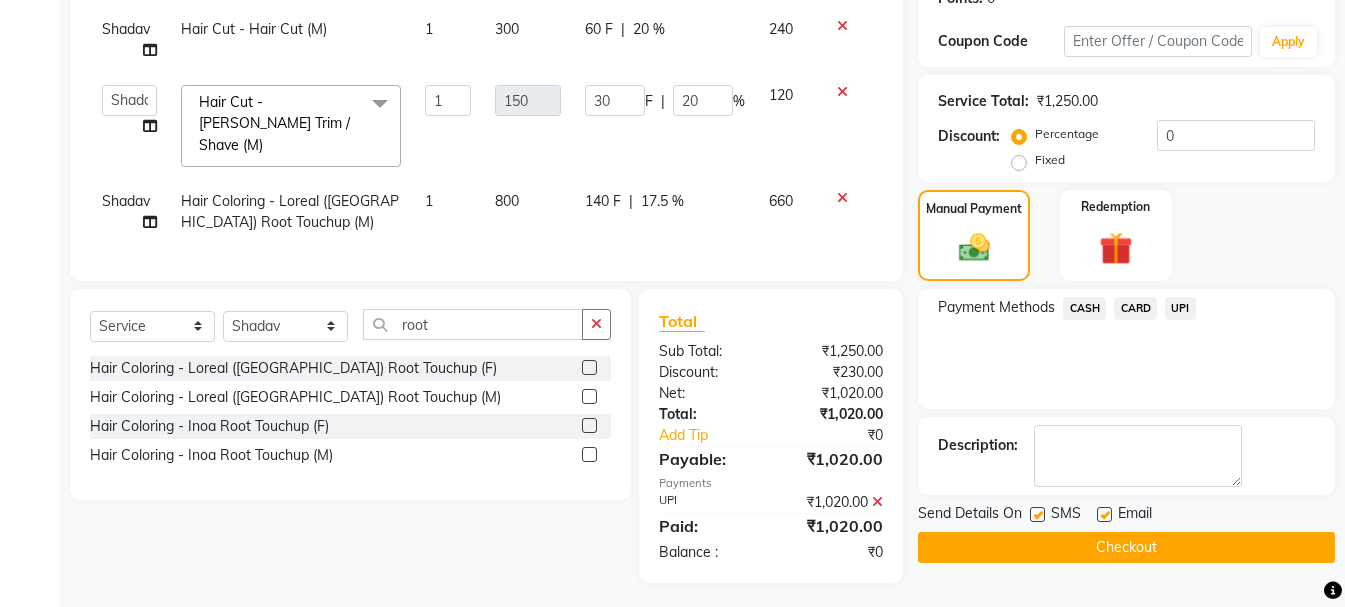 click on "Name: Niranjan  Membership:  No Active Membership  Total Visits:  2 Card on file:  0 Last Visit:   [DATE] Points:   0  Coupon Code Apply Service Total:  ₹1,250.00  Discount:  Percentage   Fixed  0 Manual Payment Redemption Payment Methods  CASH   CARD   UPI  Description:                  Send Details On SMS Email  Checkout" 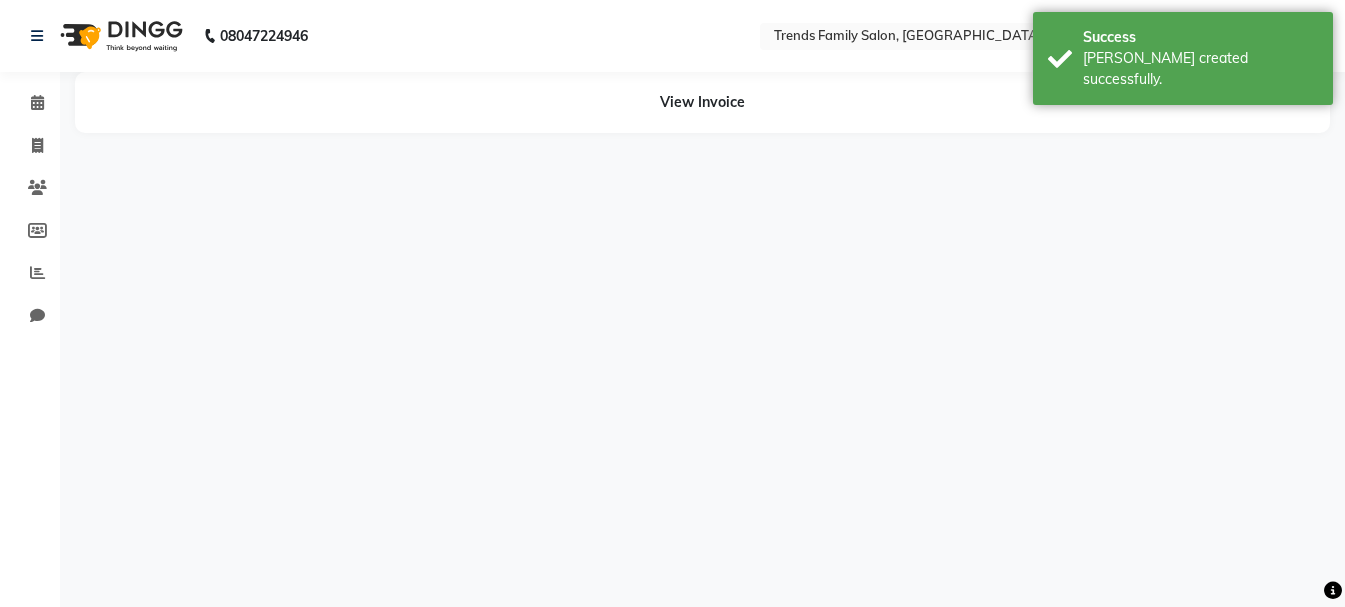 scroll, scrollTop: 0, scrollLeft: 0, axis: both 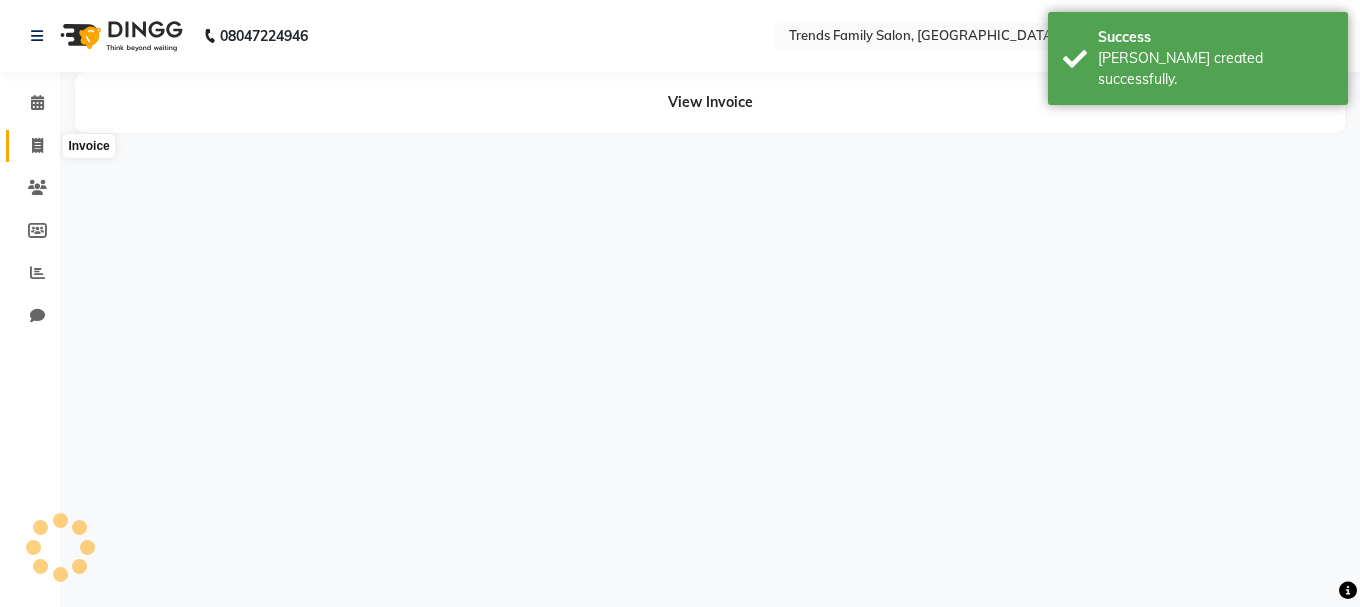 click 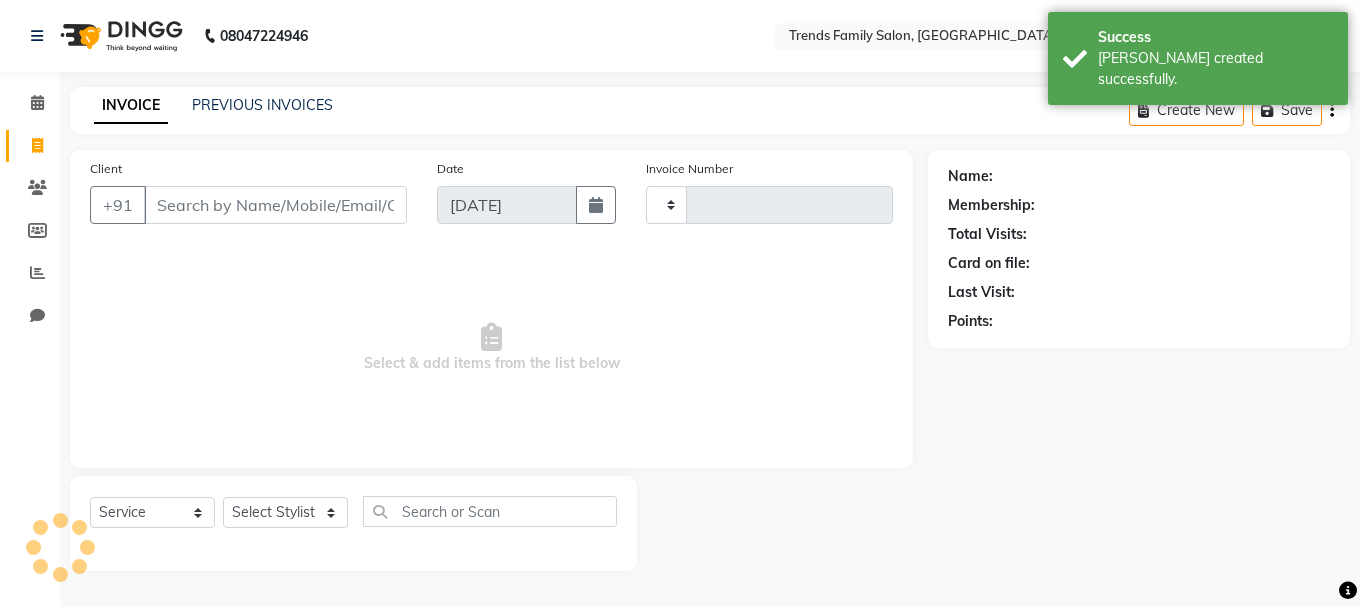 type on "0181" 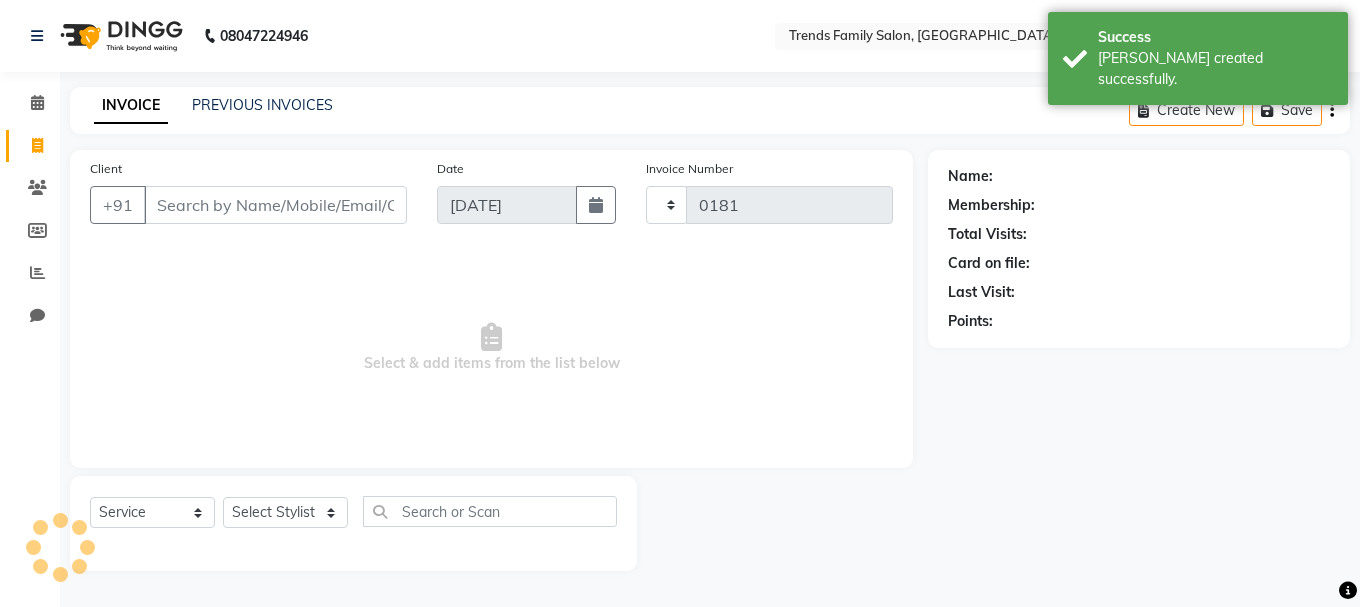 select on "8591" 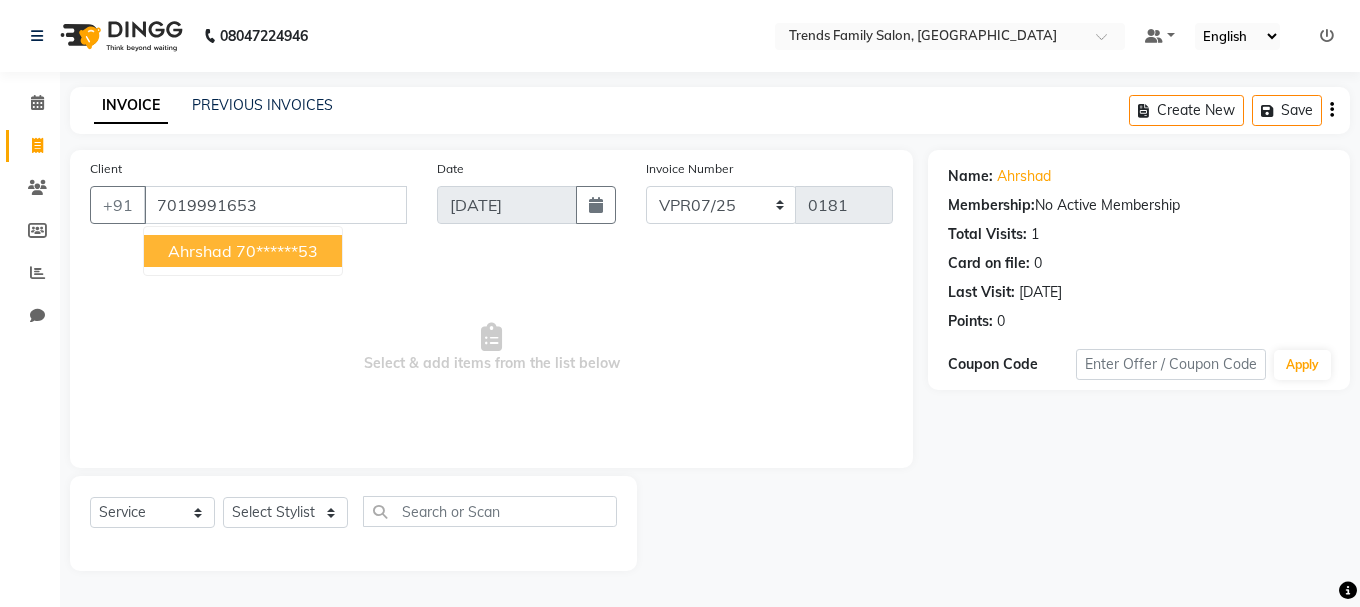click on "Ahrshad" at bounding box center [200, 251] 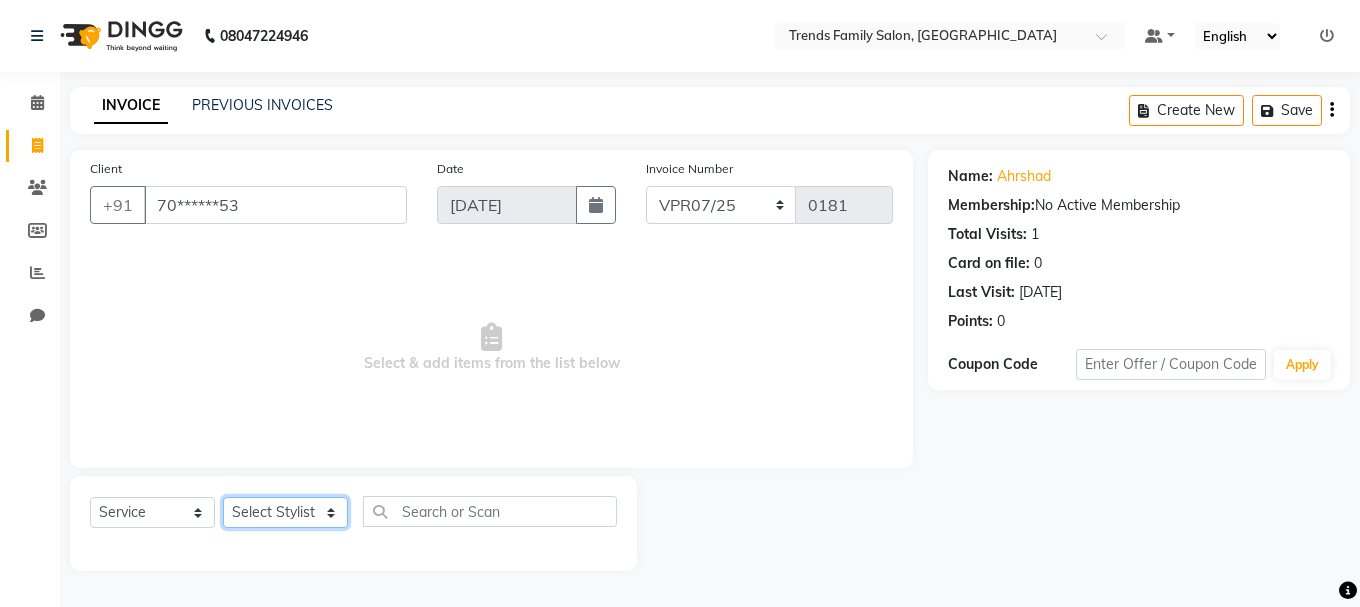 click on "Select Stylist [PERSON_NAME] Alsa Amaritha Ashwini [PERSON_NAME] Bhaktha Bhumi Danish Dolma Doma [PERSON_NAME] [PERSON_NAME] Lakshmi  Maya [PERSON_NAME] [PERSON_NAME] [PERSON_NAME] [PERSON_NAME] [PERSON_NAME] [PERSON_NAME] Sawsthika Shadav [PERSON_NAME] Sony Sherpa  [PERSON_NAME] [PERSON_NAME]" 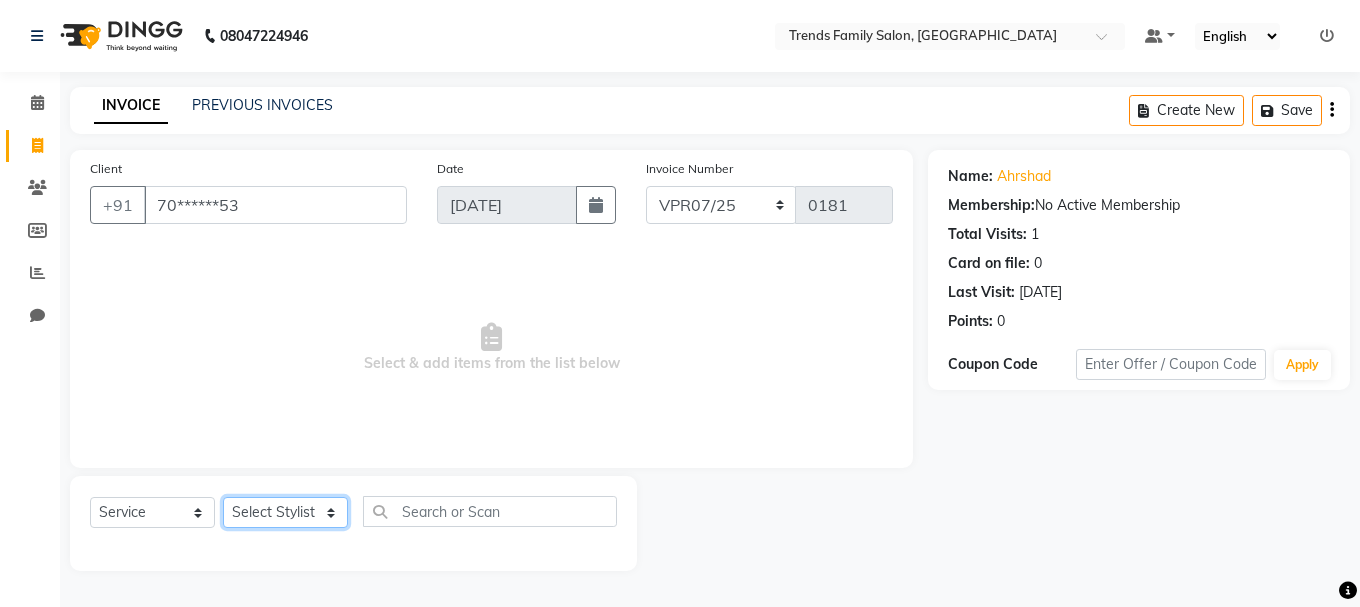 select on "79571" 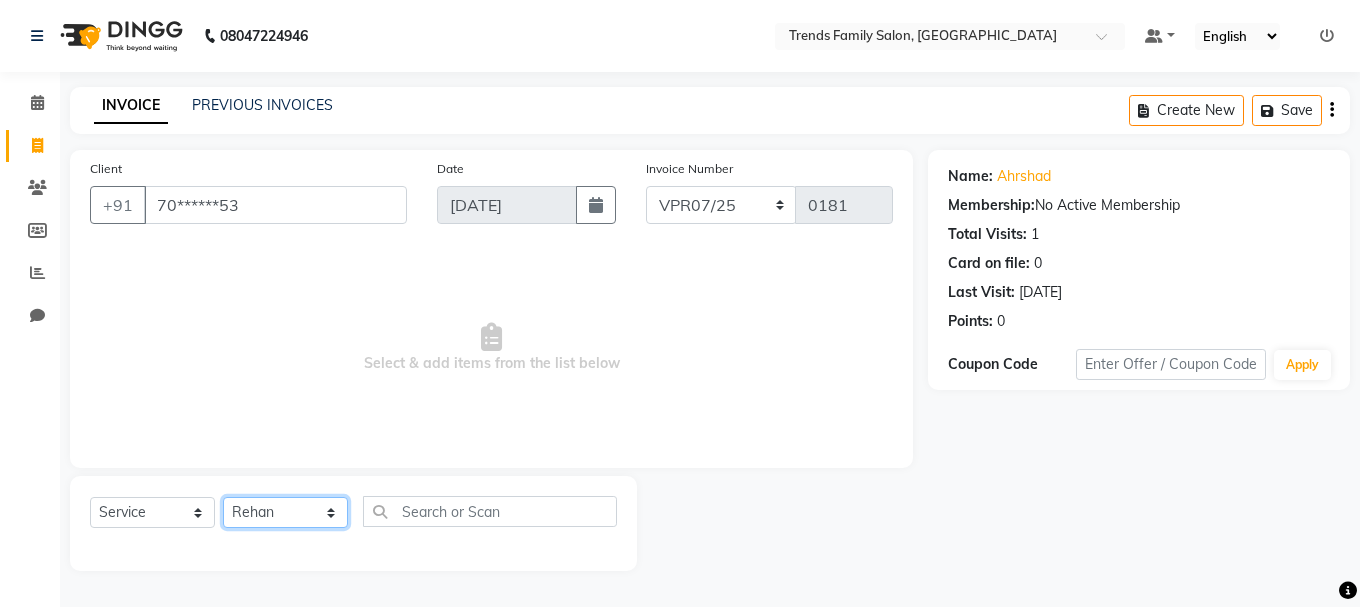 click on "Select Stylist [PERSON_NAME] Alsa Amaritha Ashwini [PERSON_NAME] Bhaktha Bhumi Danish Dolma Doma [PERSON_NAME] [PERSON_NAME] Lakshmi  Maya [PERSON_NAME] [PERSON_NAME] [PERSON_NAME] [PERSON_NAME] [PERSON_NAME] [PERSON_NAME] Sawsthika Shadav [PERSON_NAME] Sony Sherpa  [PERSON_NAME] [PERSON_NAME]" 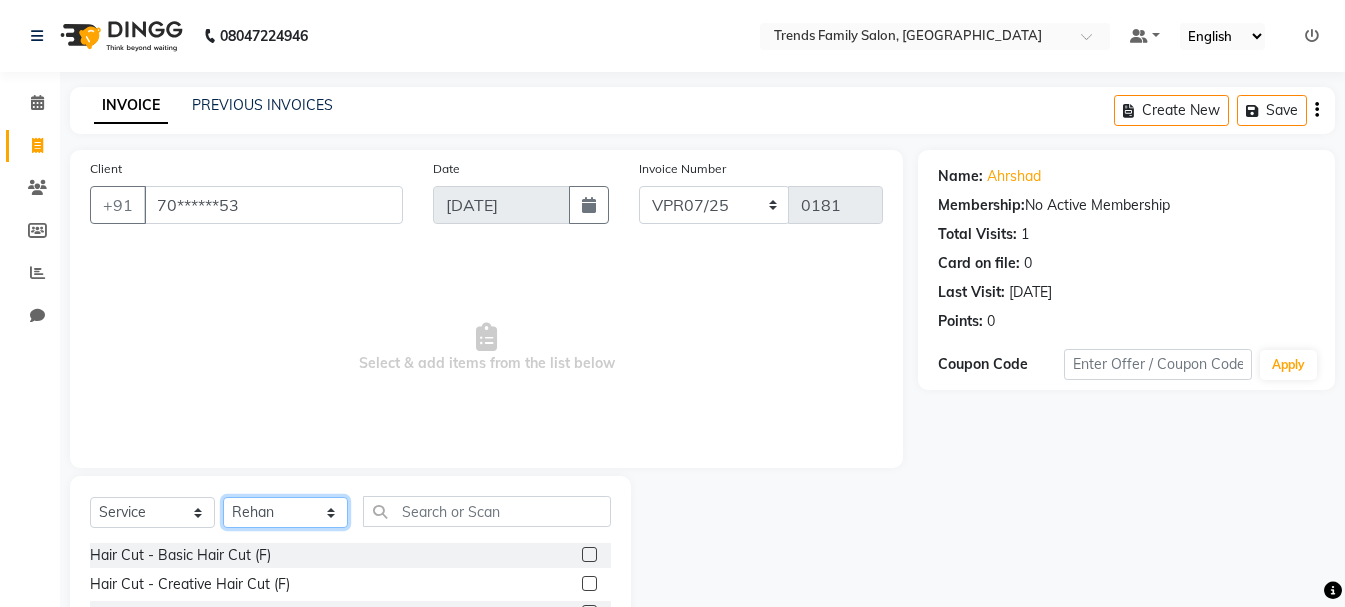 scroll, scrollTop: 194, scrollLeft: 0, axis: vertical 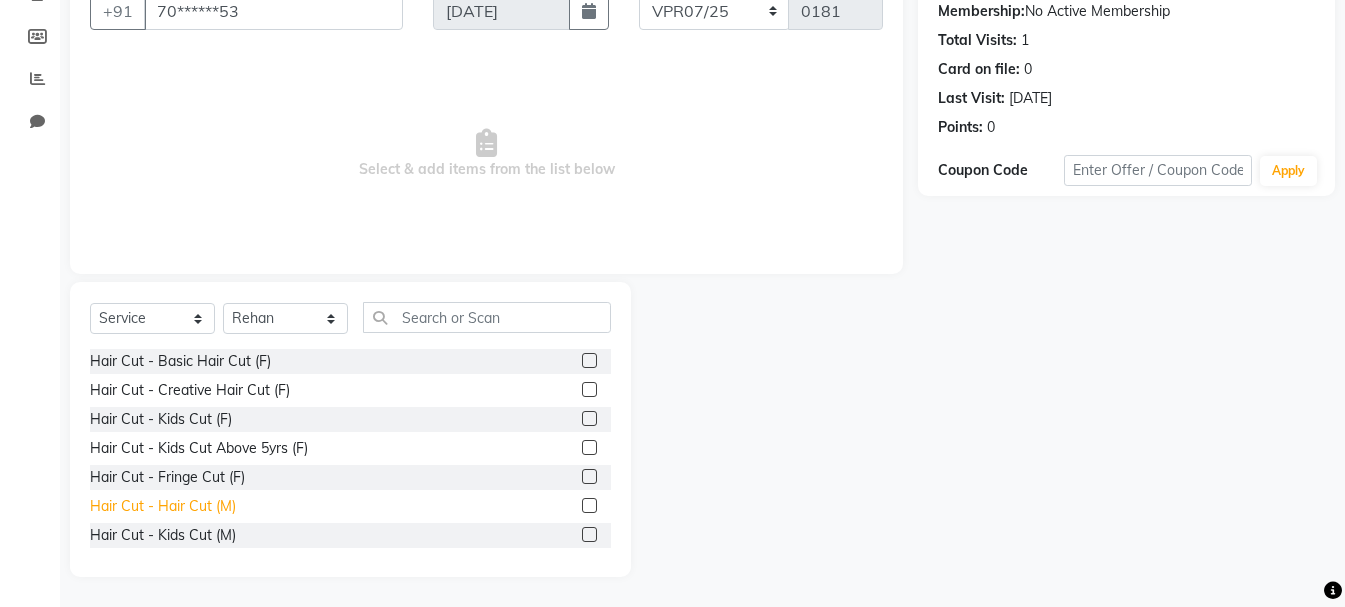 click on "Hair Cut - Hair Cut (M)" 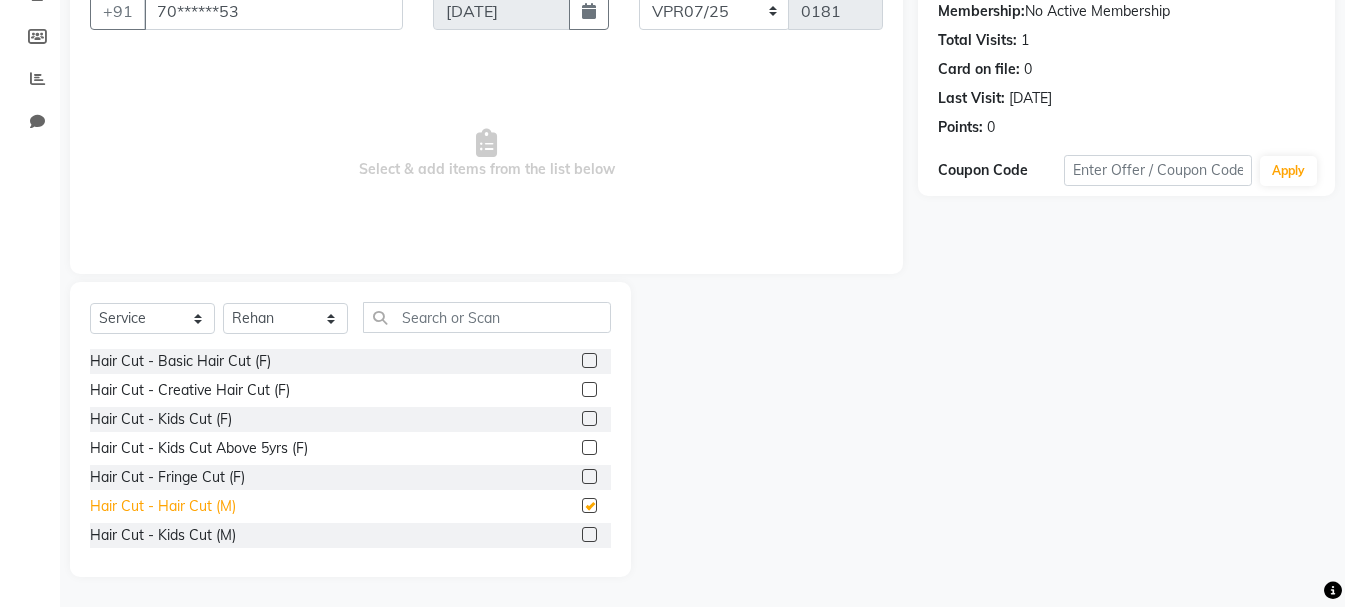 checkbox on "false" 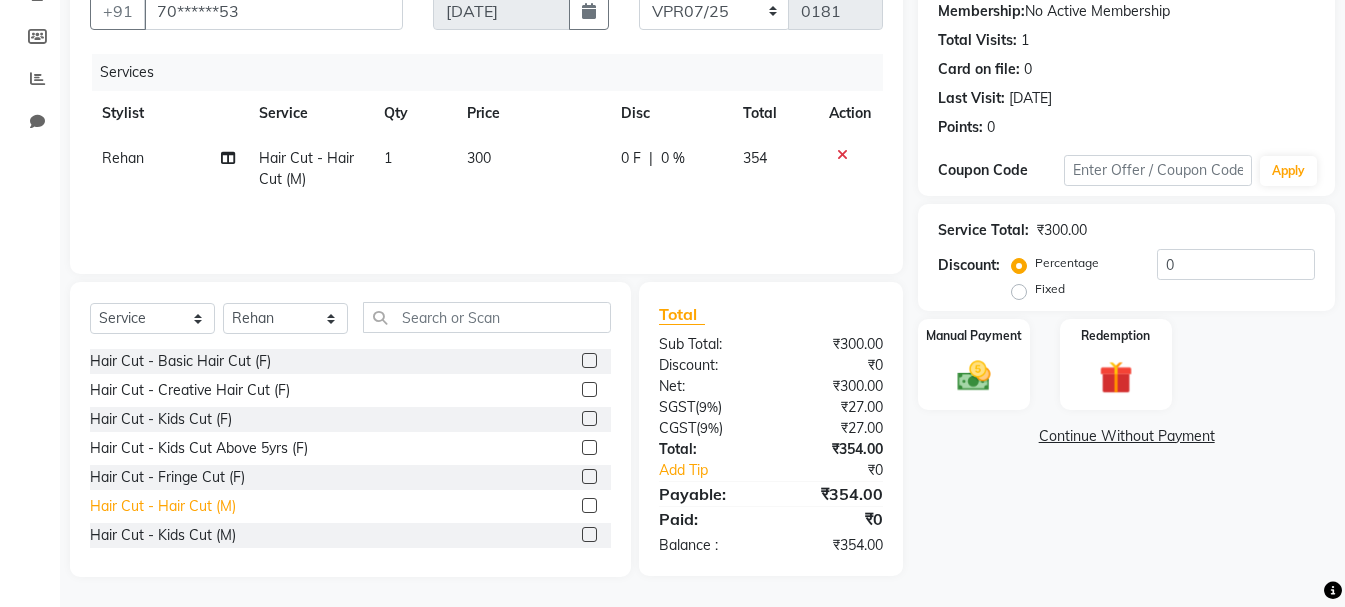 scroll, scrollTop: 100, scrollLeft: 0, axis: vertical 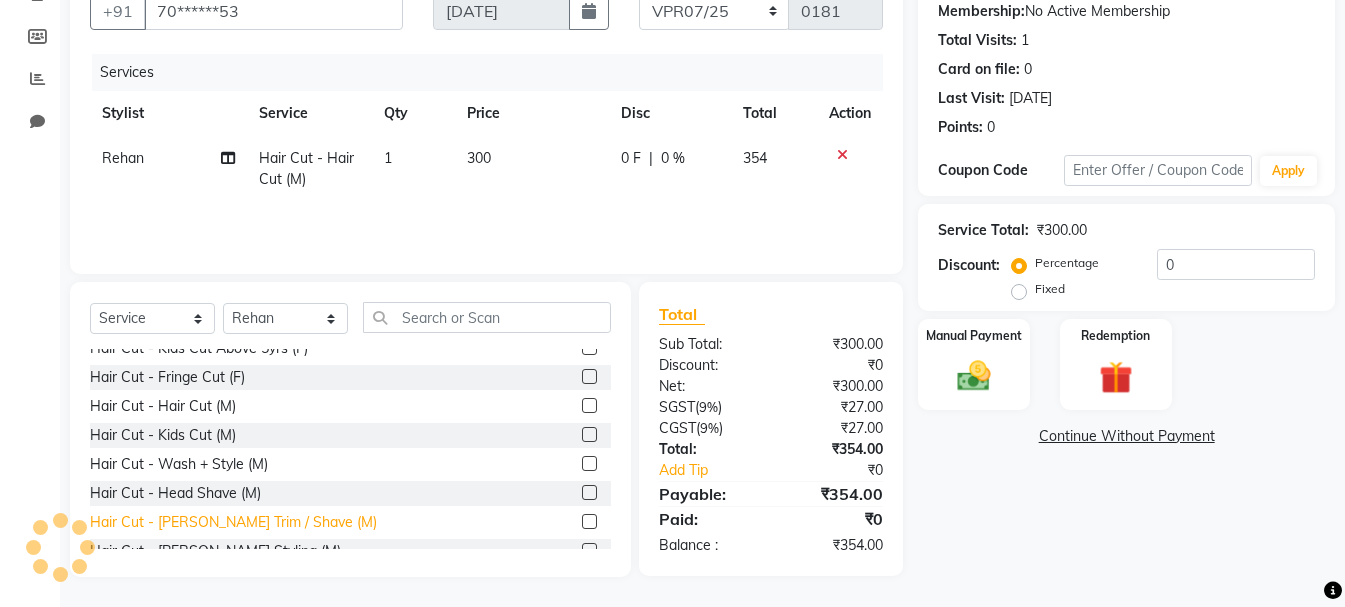 click on "Hair Cut - [PERSON_NAME] Trim / Shave (M)" 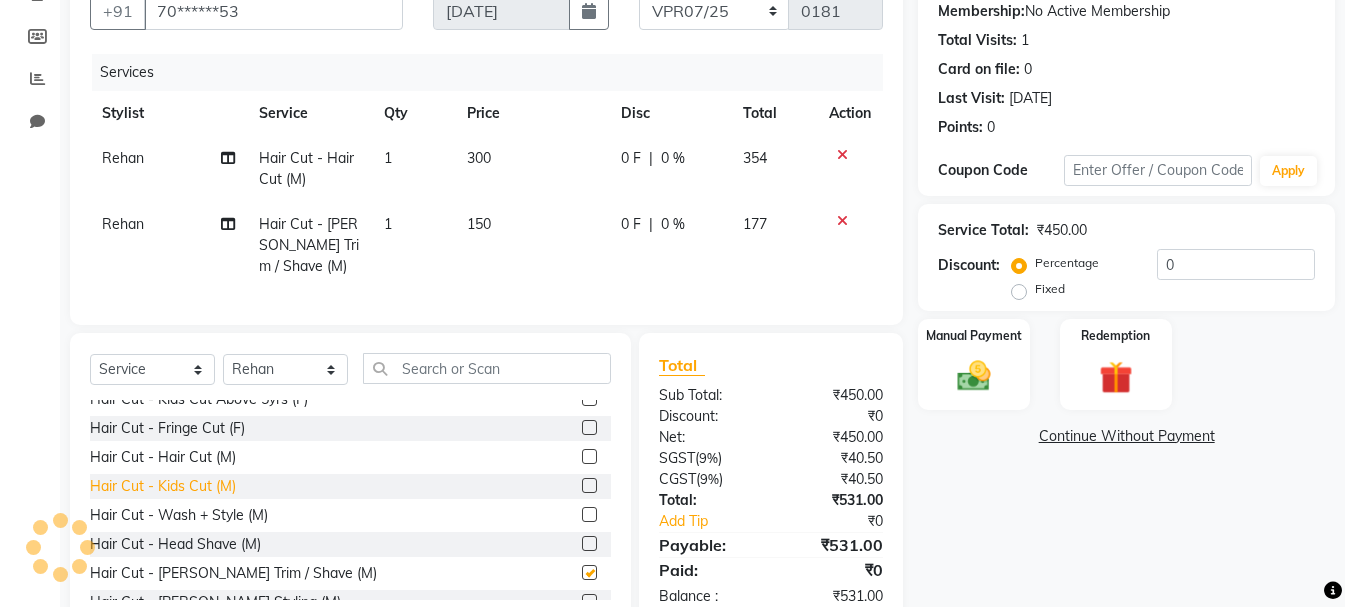 checkbox on "false" 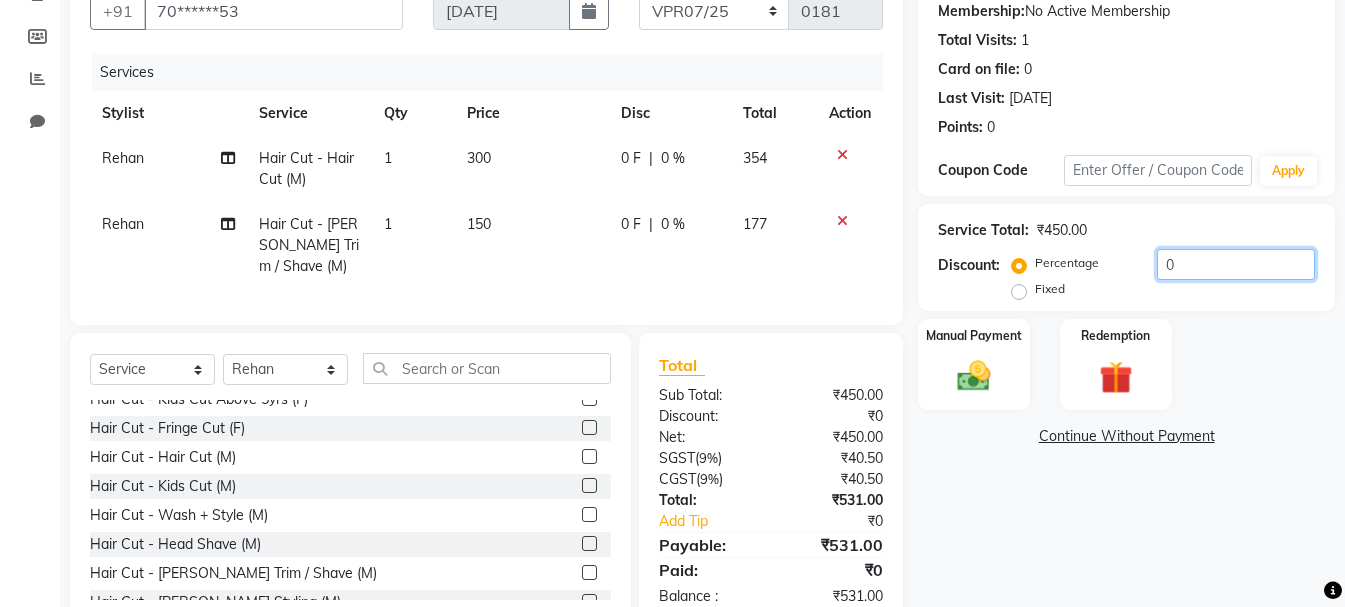 click on "0" 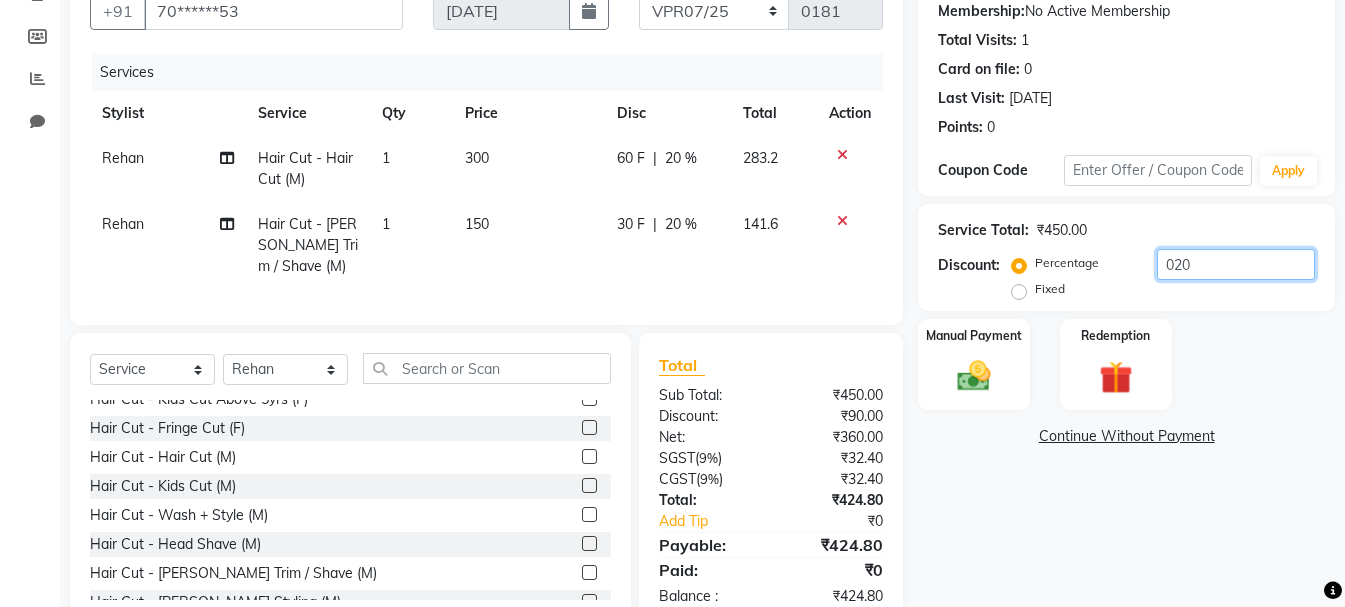 scroll, scrollTop: 0, scrollLeft: 0, axis: both 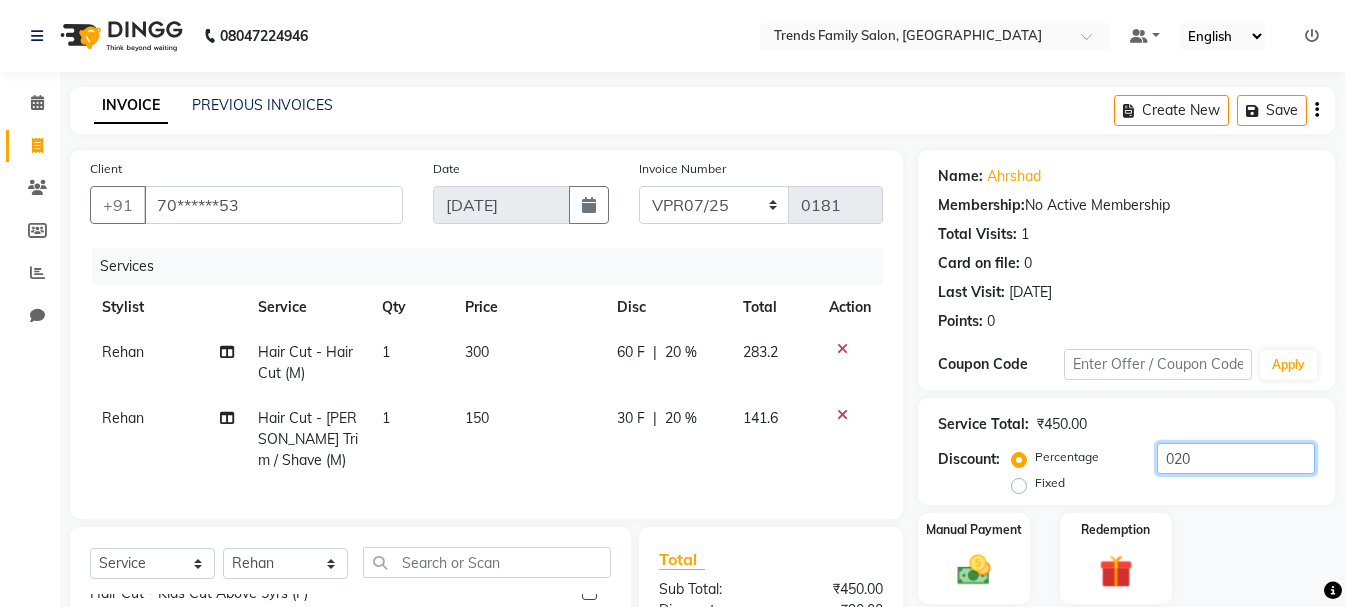 type on "020" 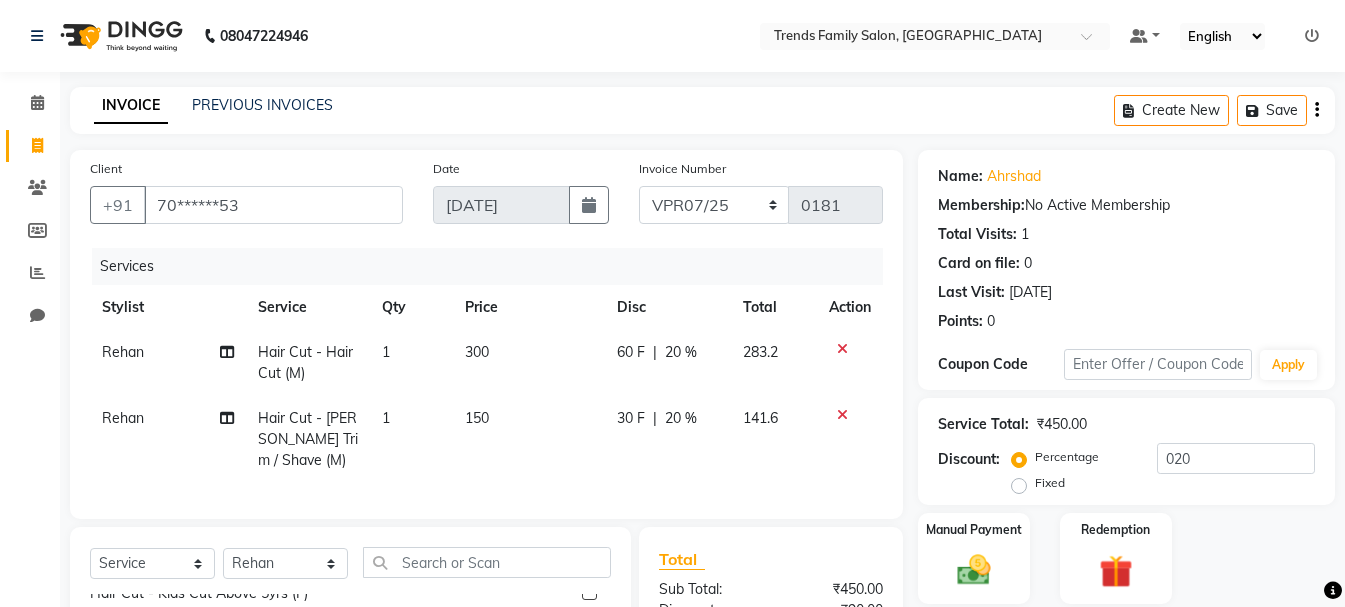 click 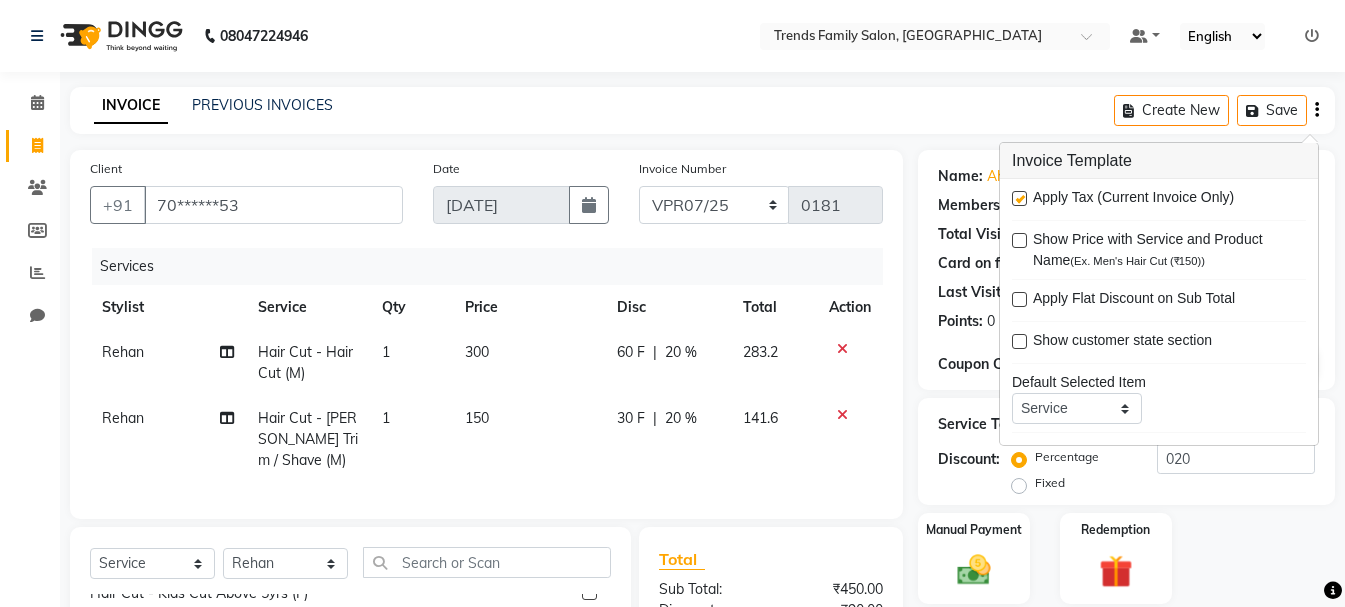 click at bounding box center [1019, 198] 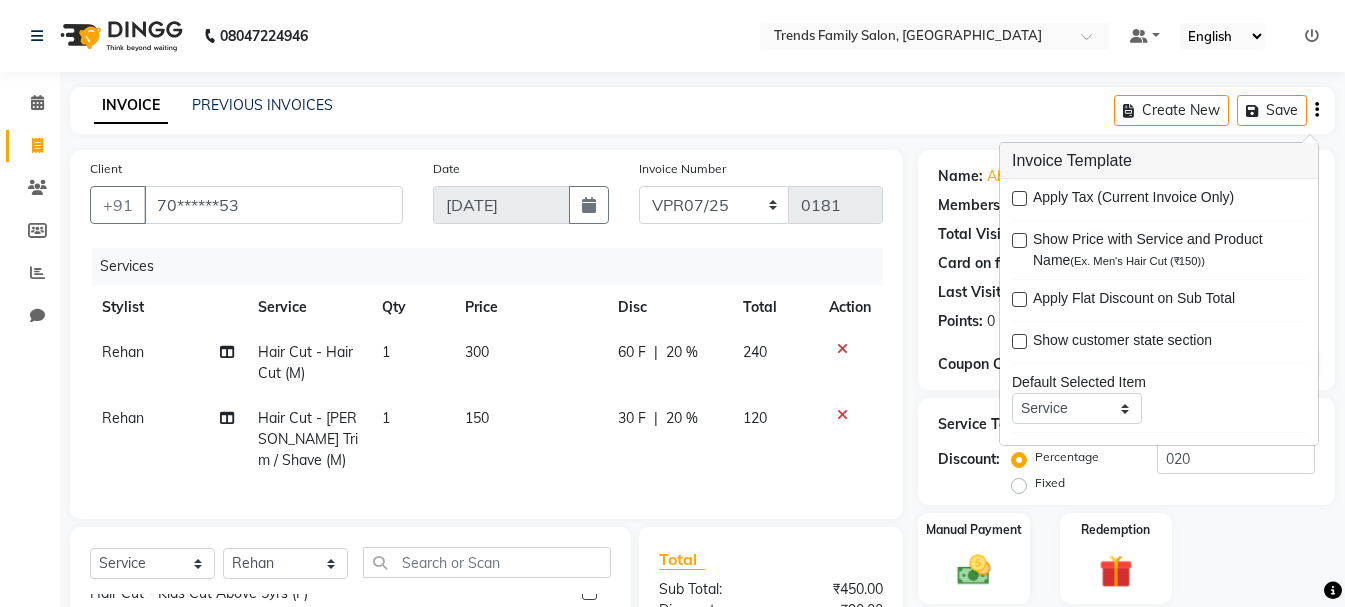 click on "Service Total:  ₹450.00  Discount:  Percentage   Fixed  020" 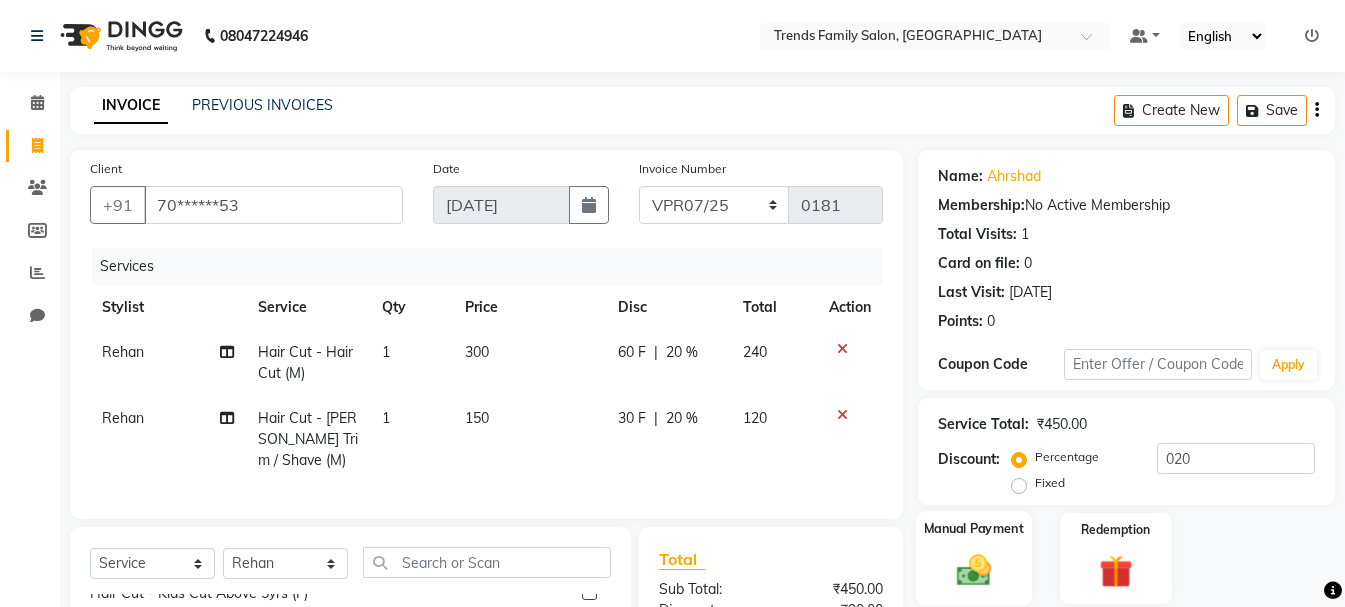 click on "Manual Payment" 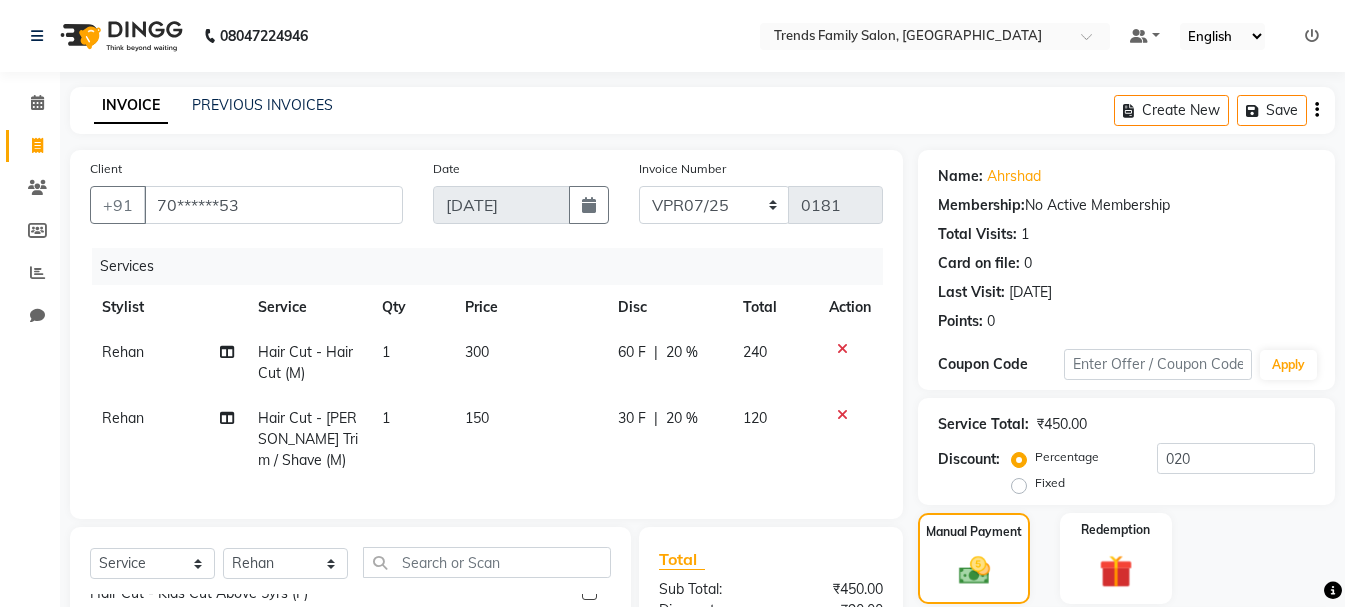 scroll, scrollTop: 260, scrollLeft: 0, axis: vertical 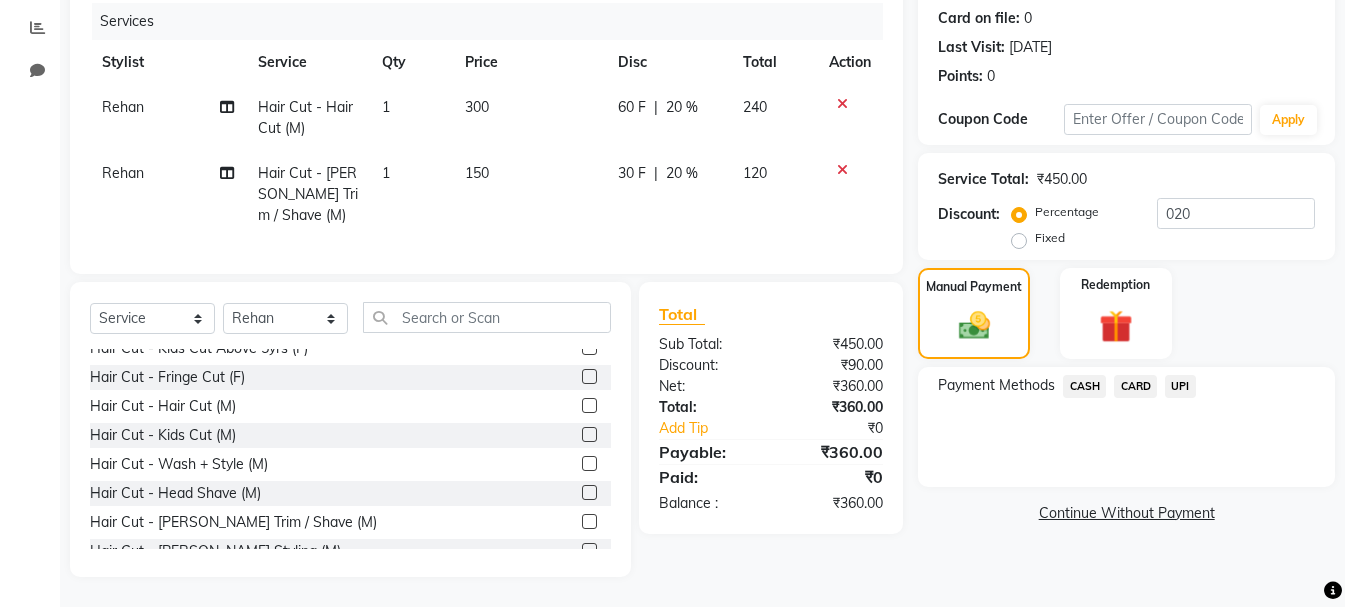 click on "UPI" 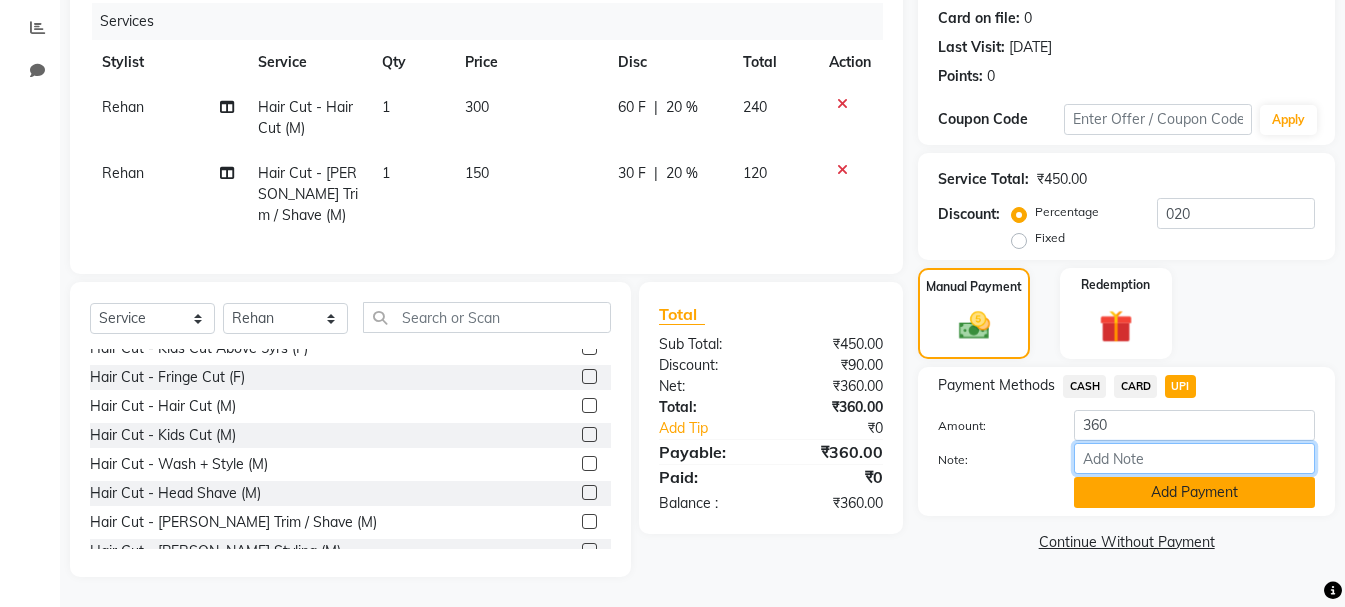 click on "Amount: 360 Note: Add Payment" 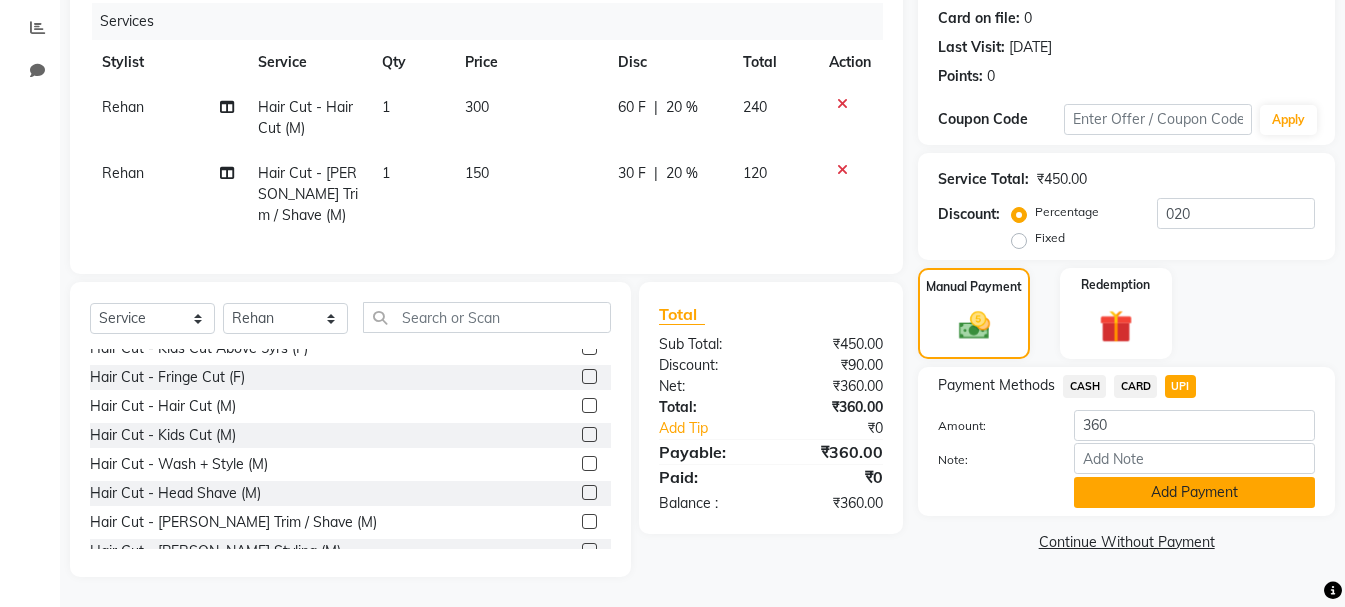 click on "Add Payment" 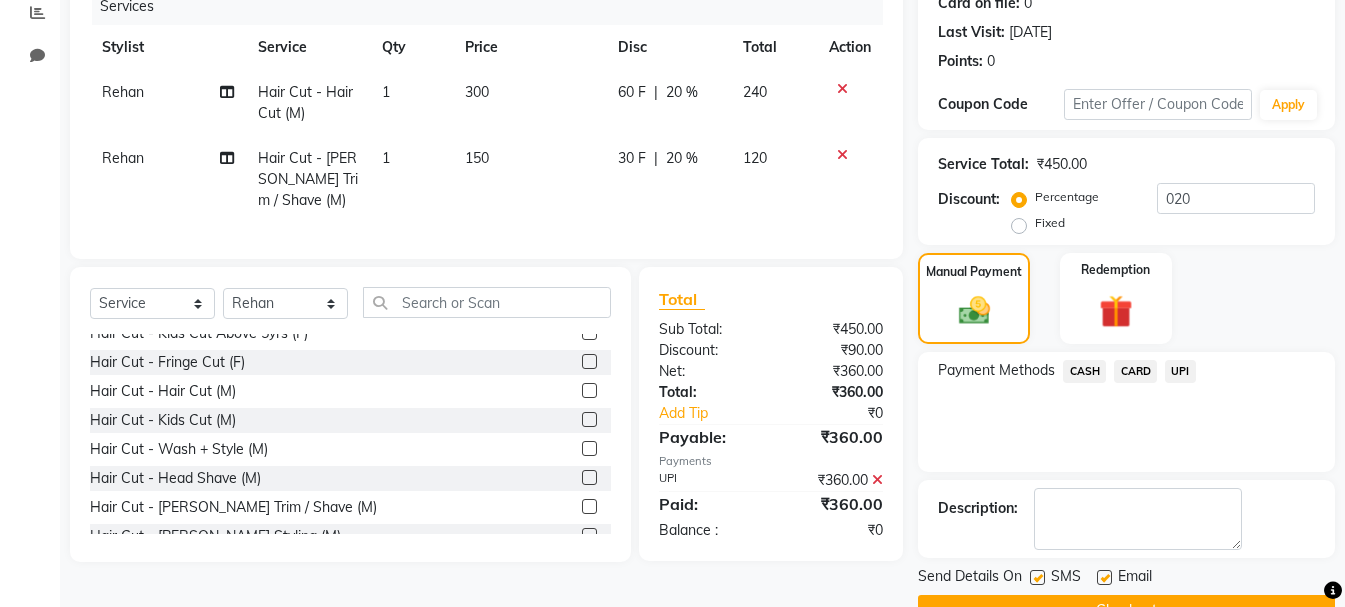 scroll, scrollTop: 309, scrollLeft: 0, axis: vertical 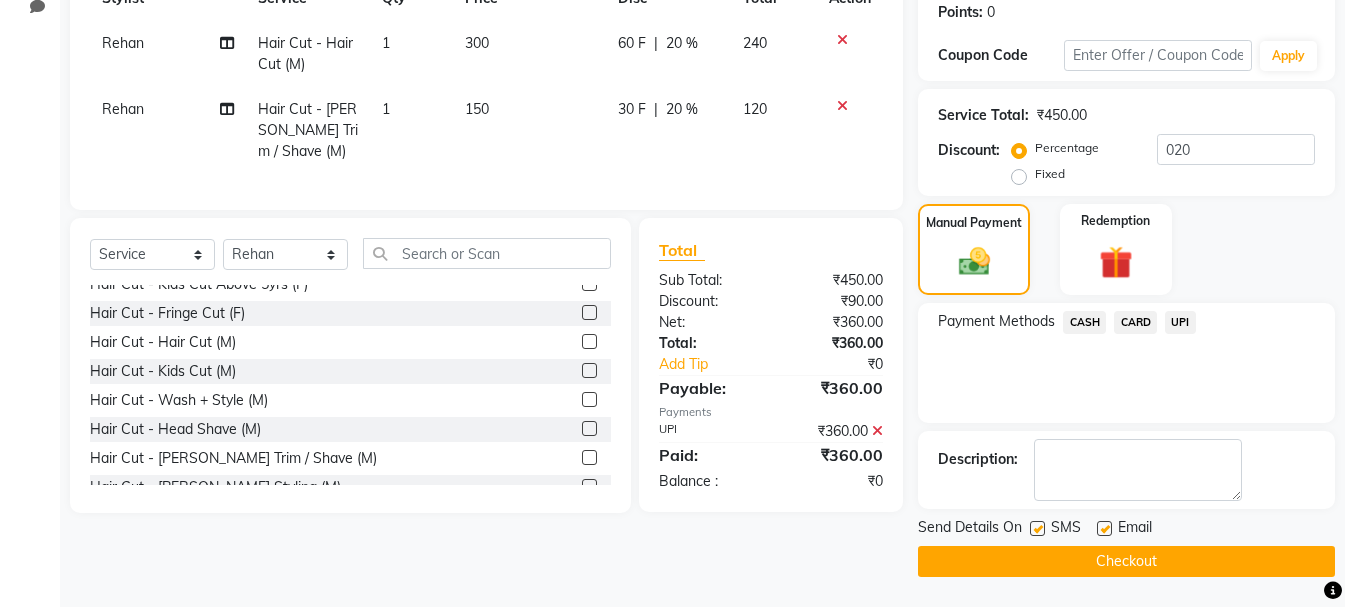 click on "Checkout" 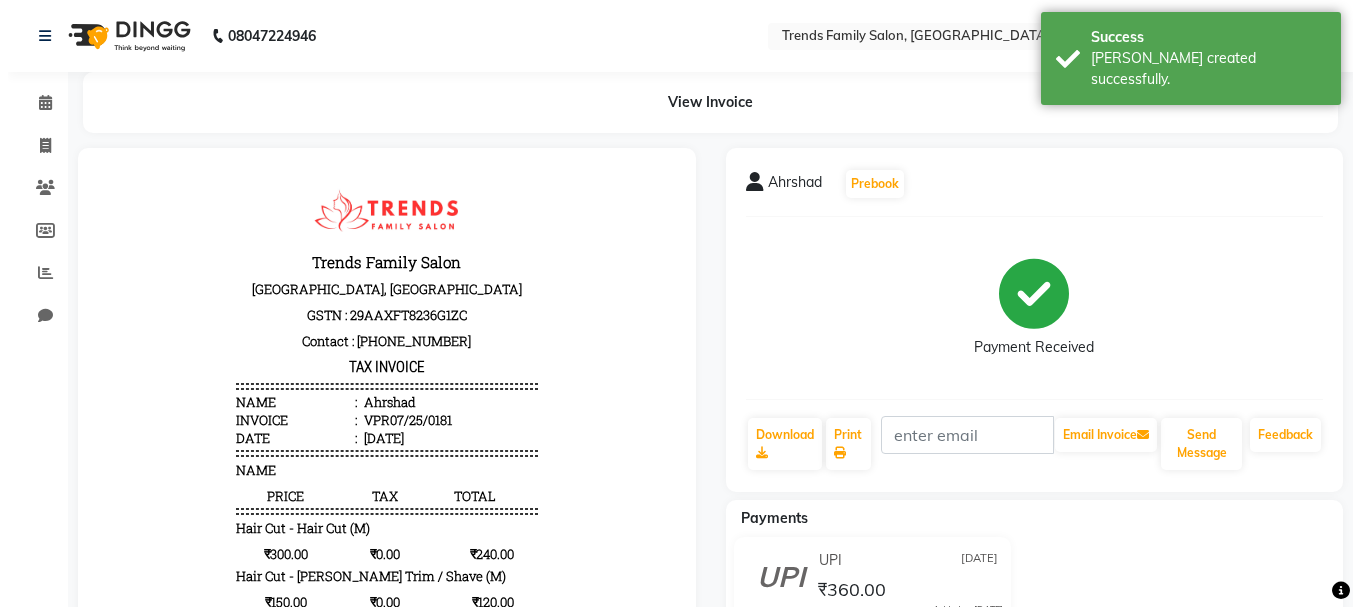 scroll, scrollTop: 0, scrollLeft: 0, axis: both 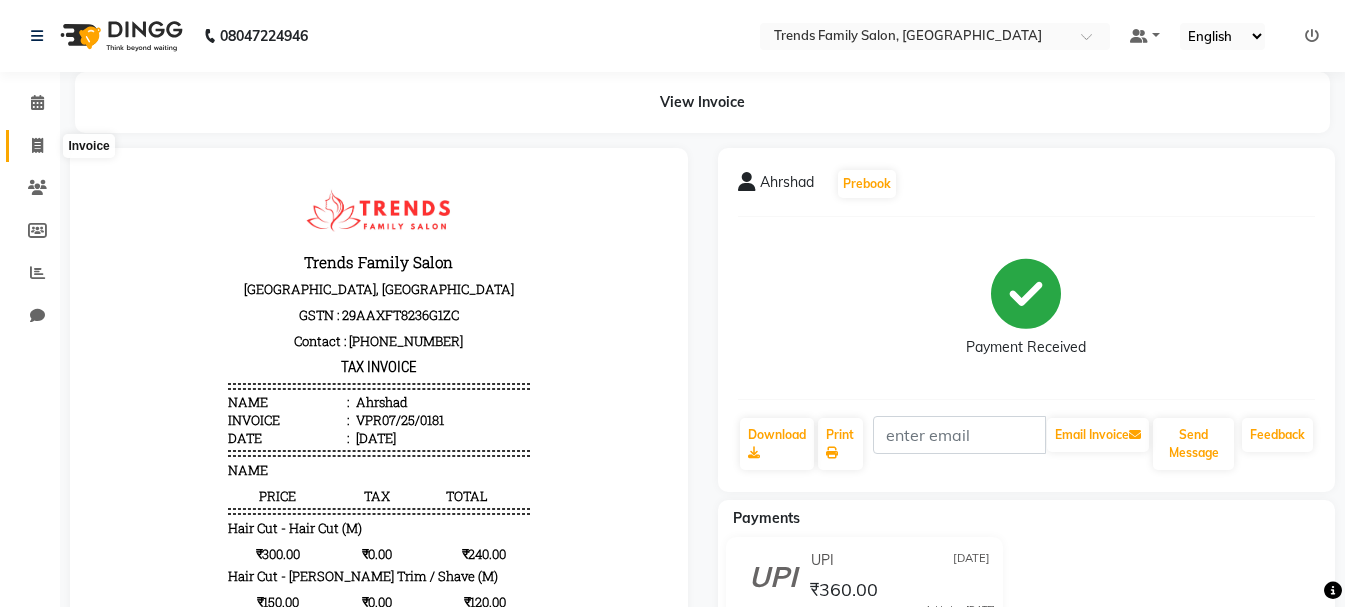 click 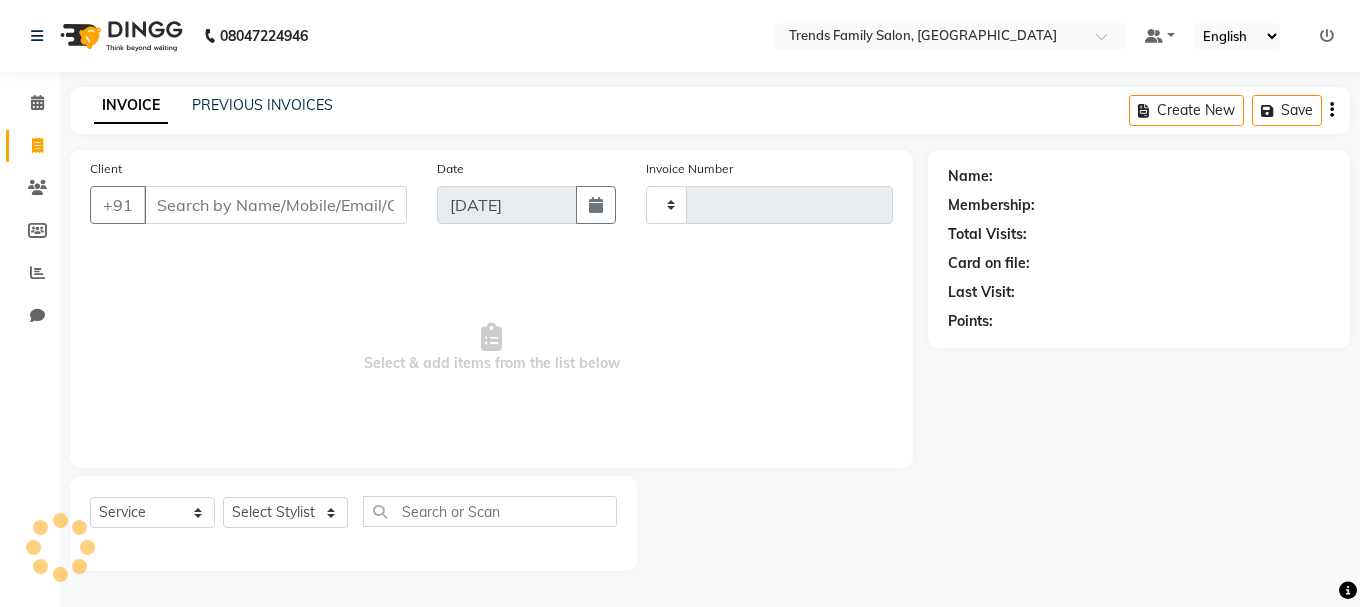 type on "0182" 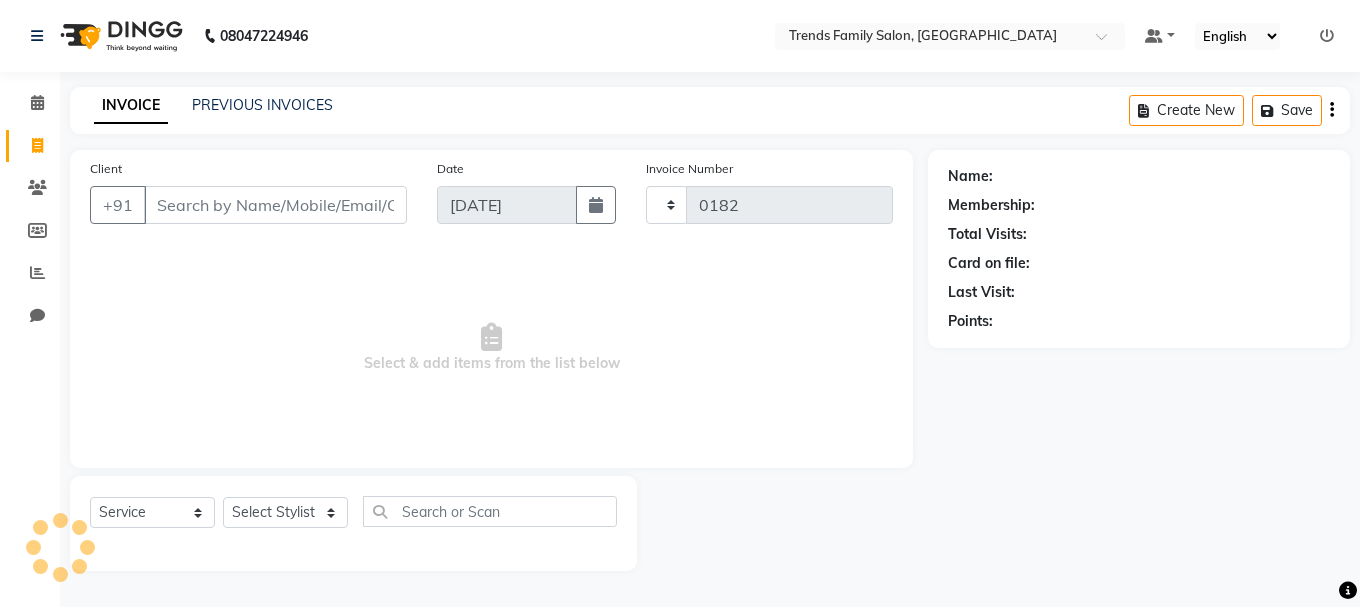 select on "8591" 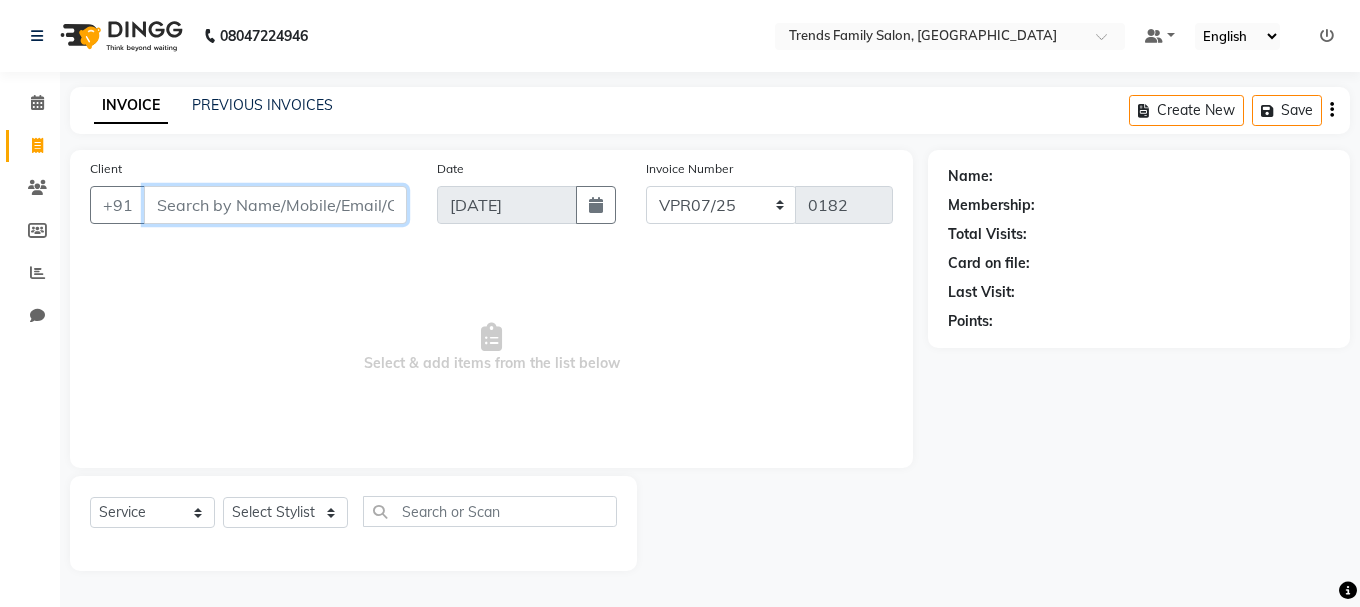 click on "Client" at bounding box center (275, 205) 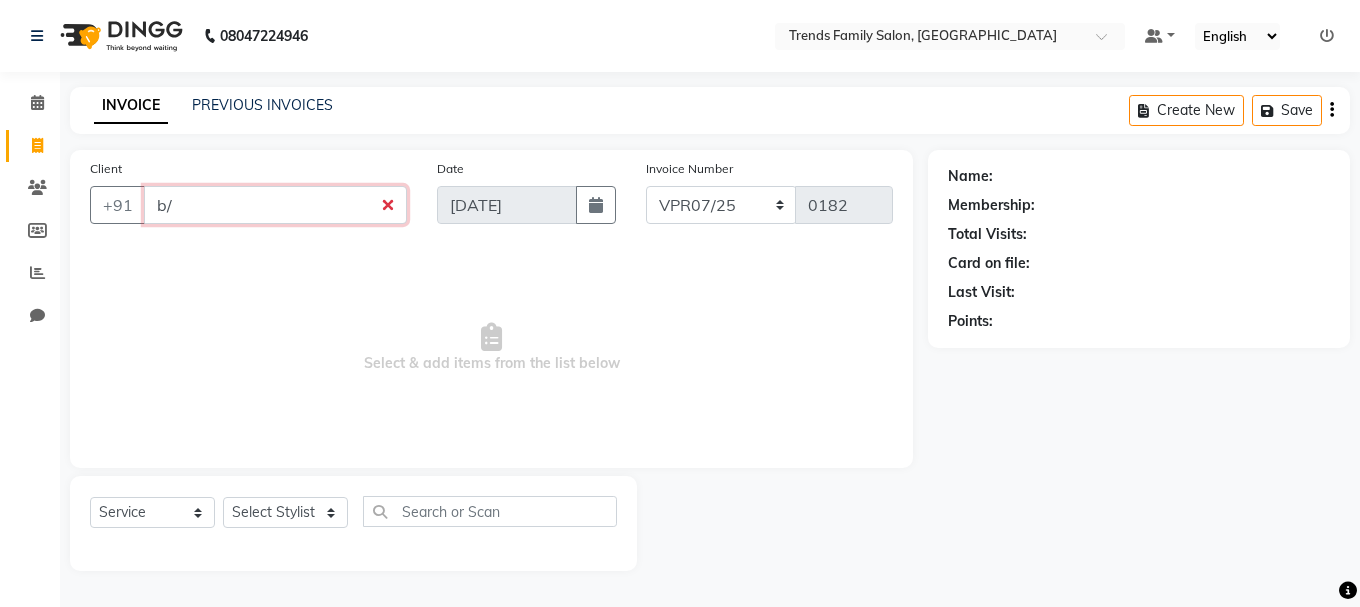 type on "b" 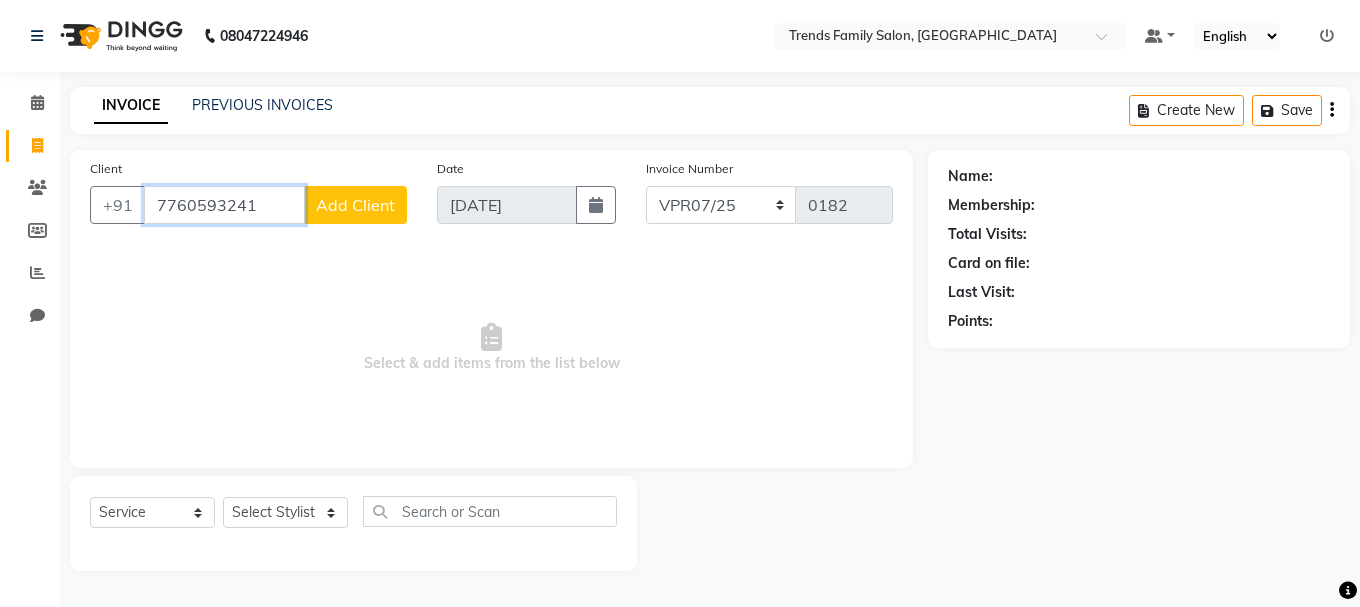 type on "7760593241" 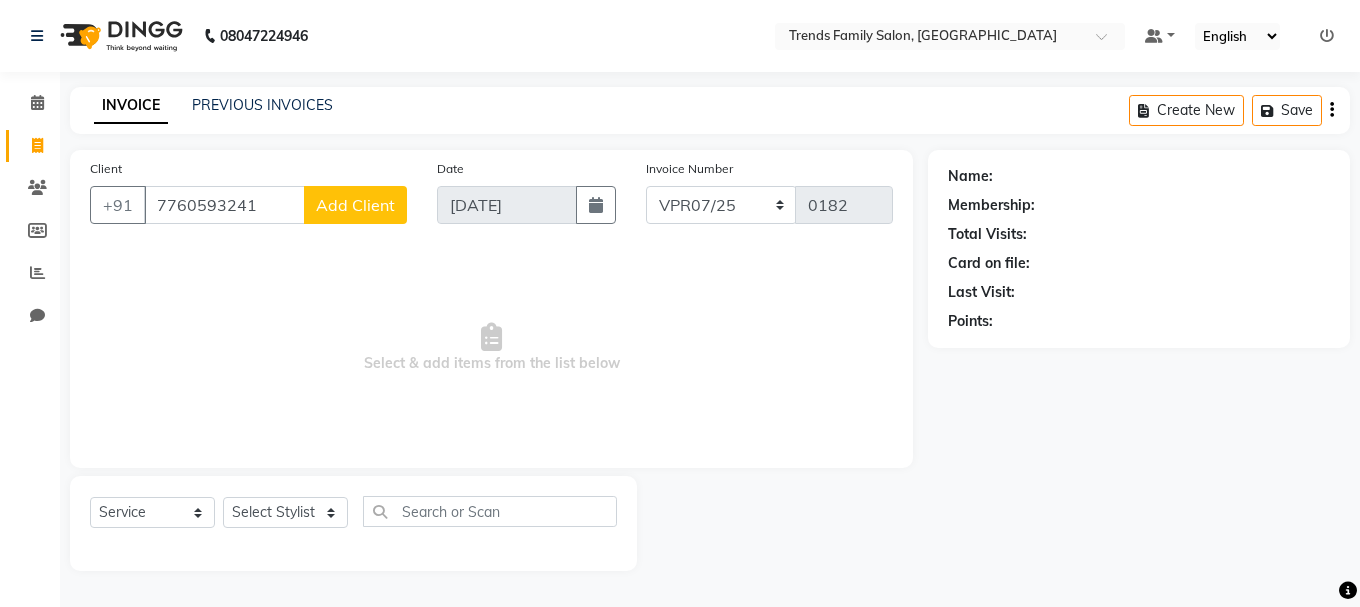 click on "Add Client" 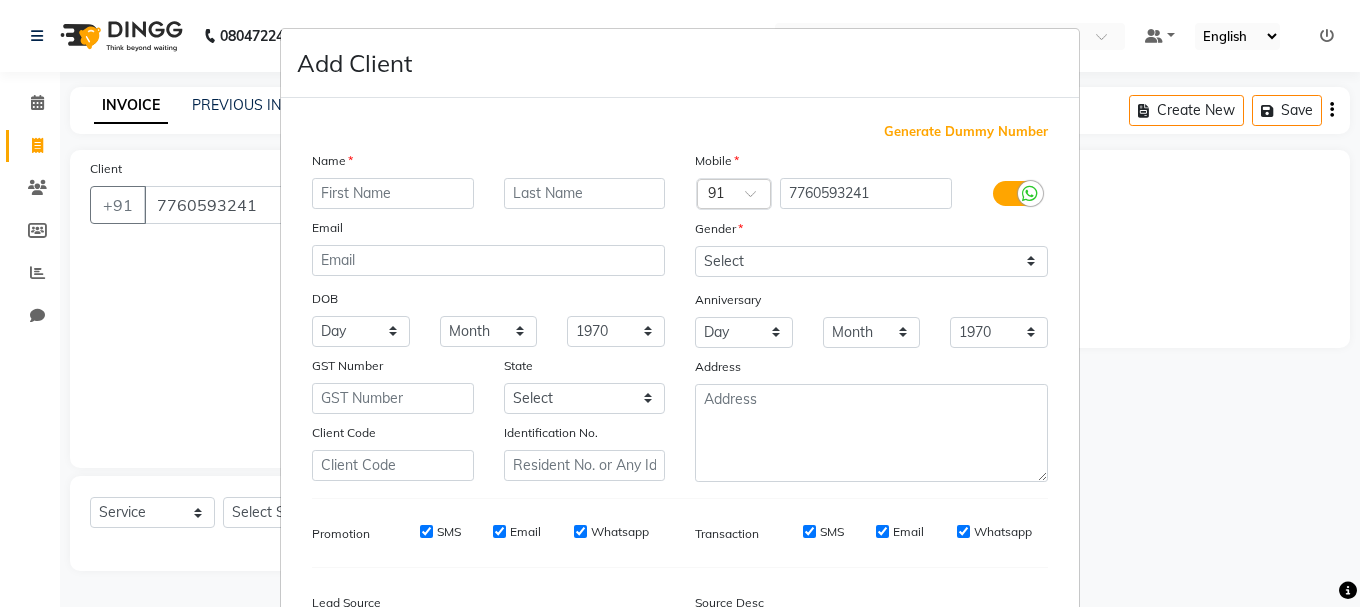 click at bounding box center [393, 193] 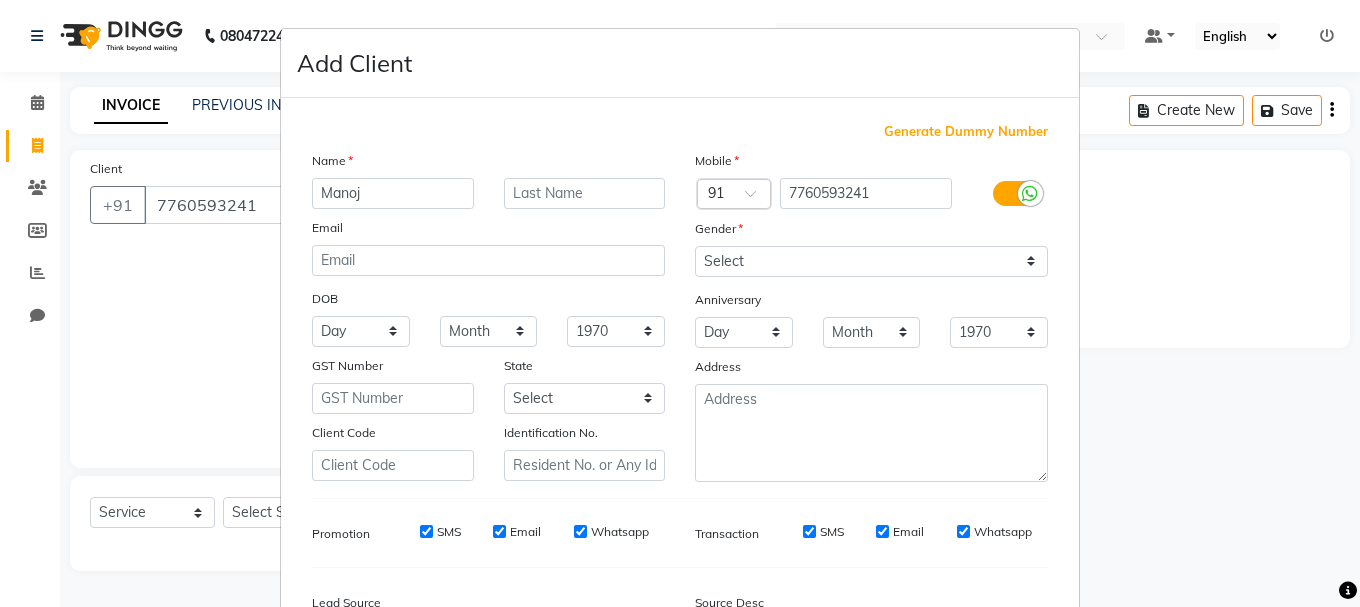 type on "Manoj" 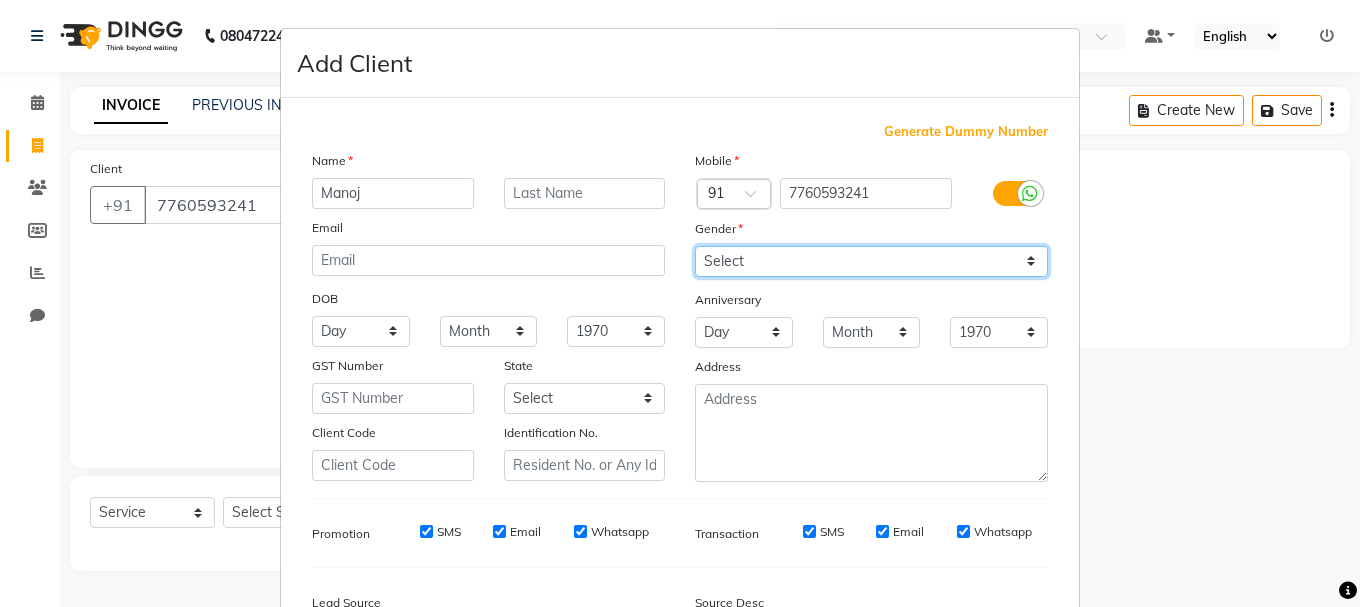 click on "Select [DEMOGRAPHIC_DATA] [DEMOGRAPHIC_DATA] Other Prefer Not To Say" at bounding box center (871, 261) 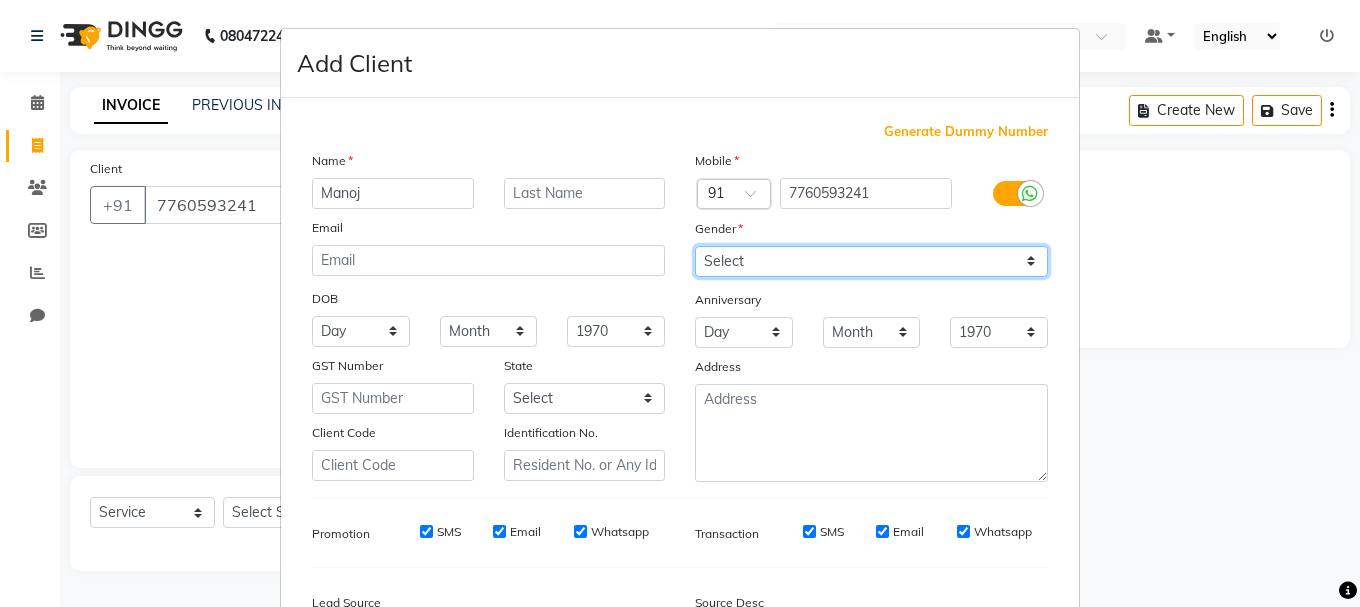 select on "[DEMOGRAPHIC_DATA]" 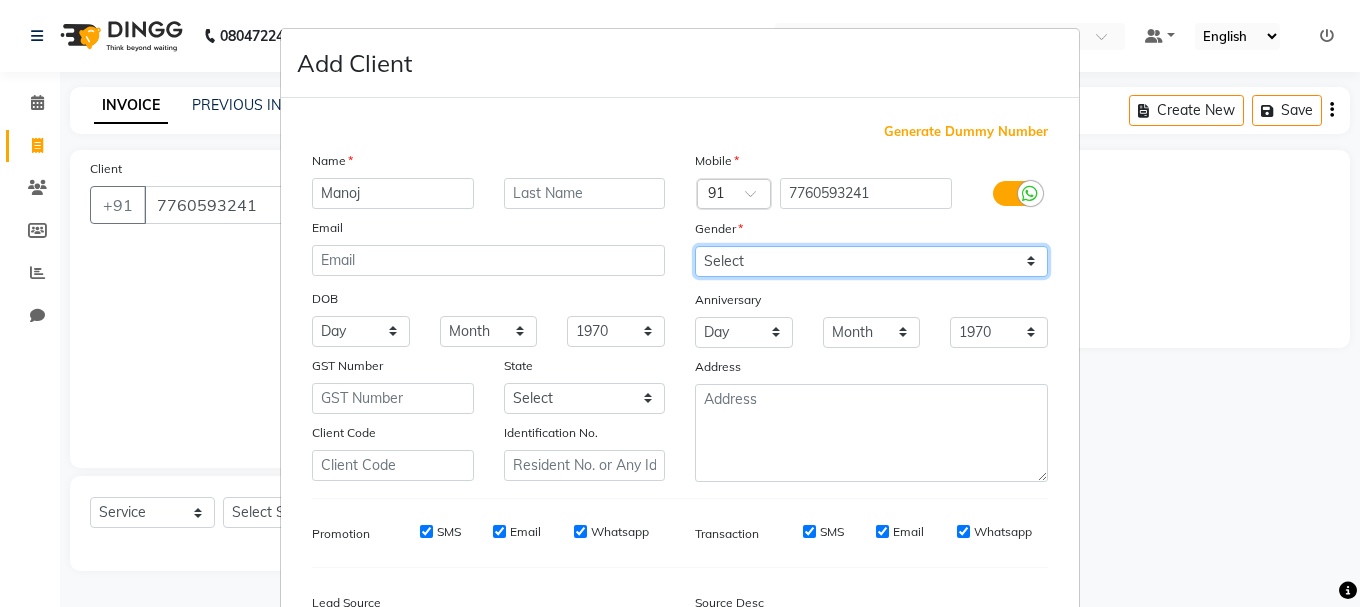 click on "Select [DEMOGRAPHIC_DATA] [DEMOGRAPHIC_DATA] Other Prefer Not To Say" at bounding box center (871, 261) 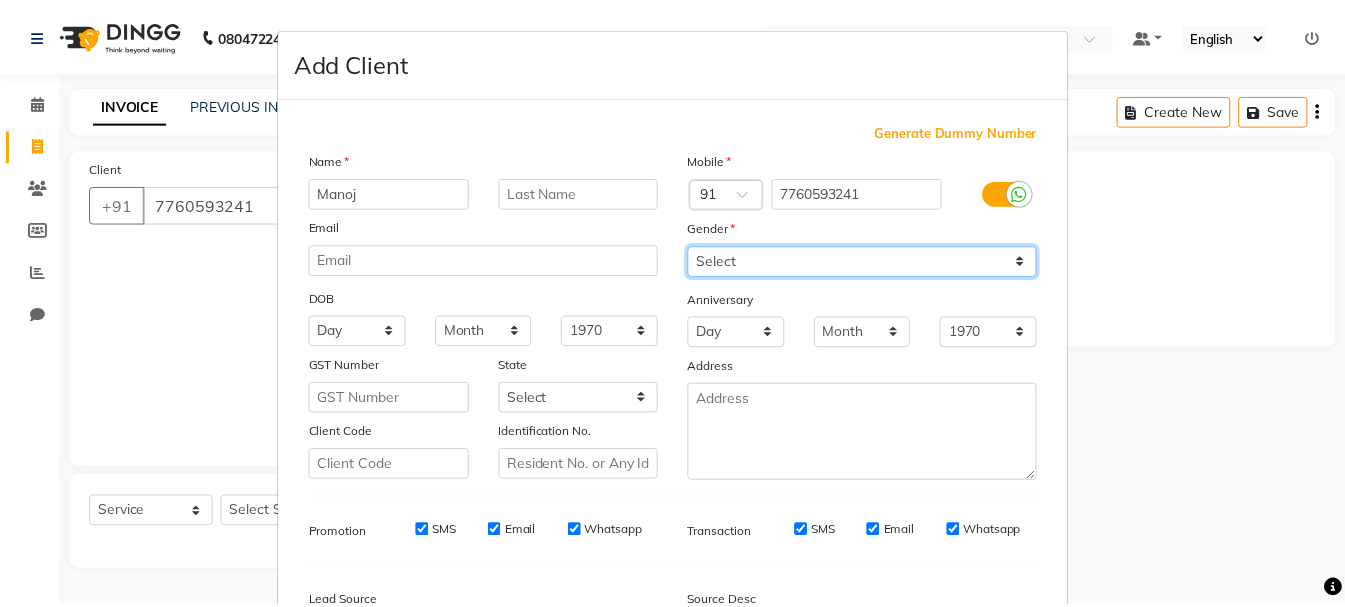 scroll, scrollTop: 242, scrollLeft: 0, axis: vertical 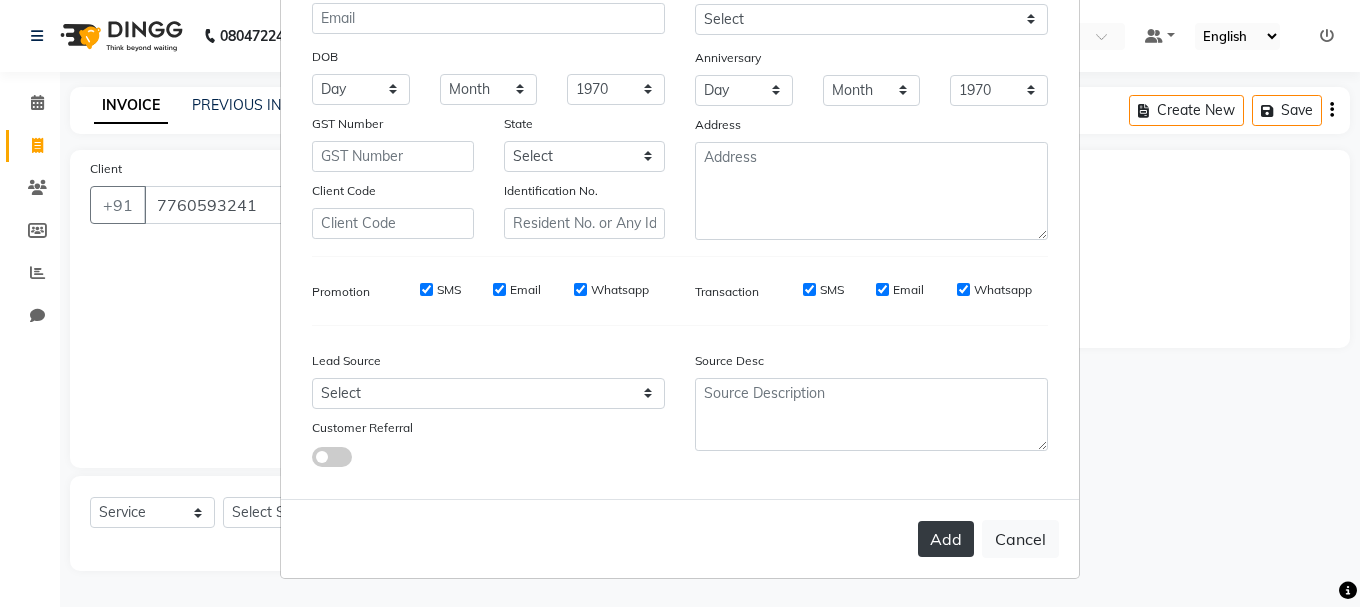 click on "Add" at bounding box center (946, 539) 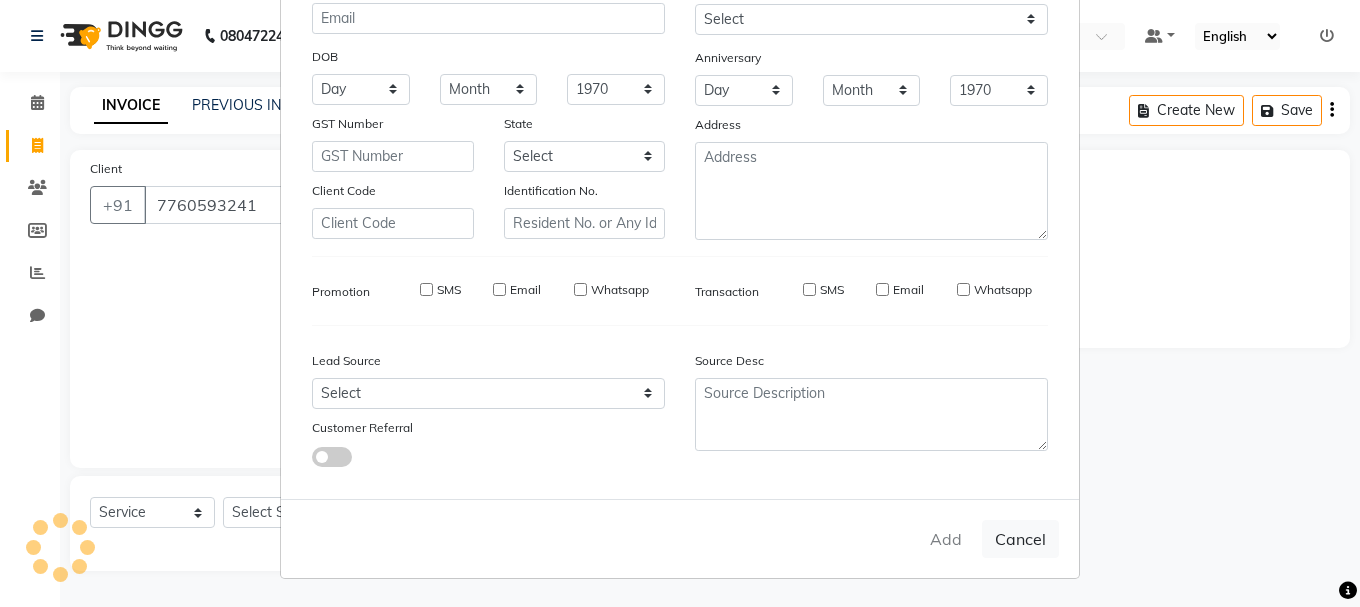 type on "77******41" 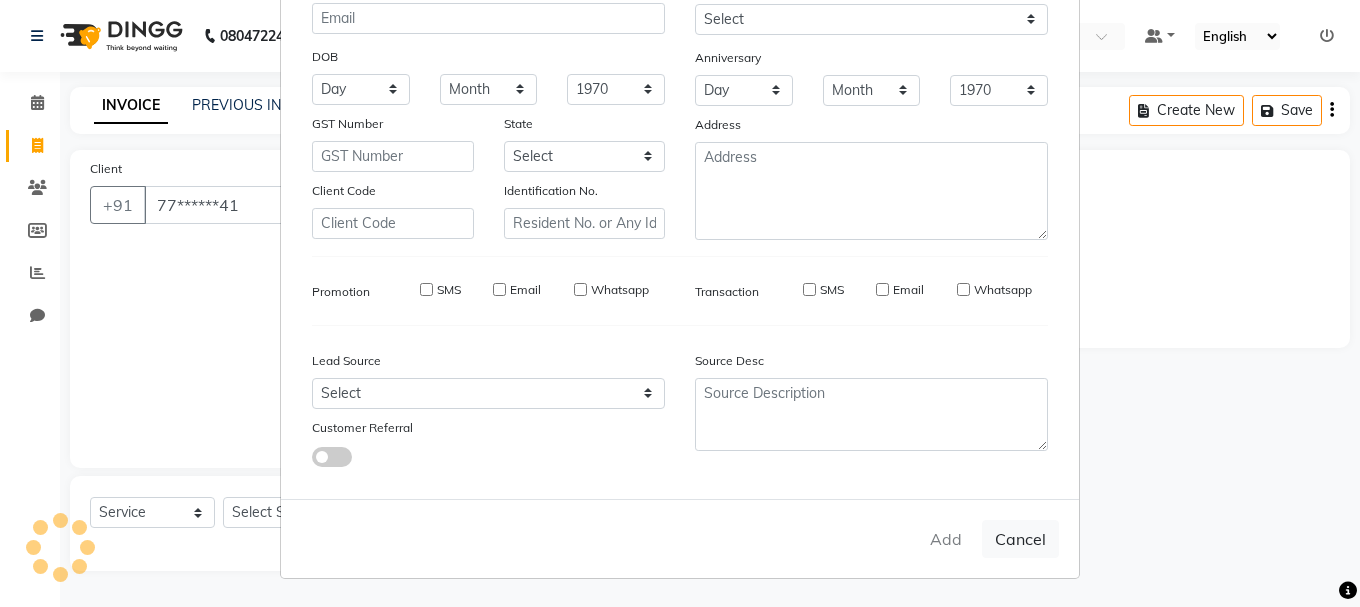 select 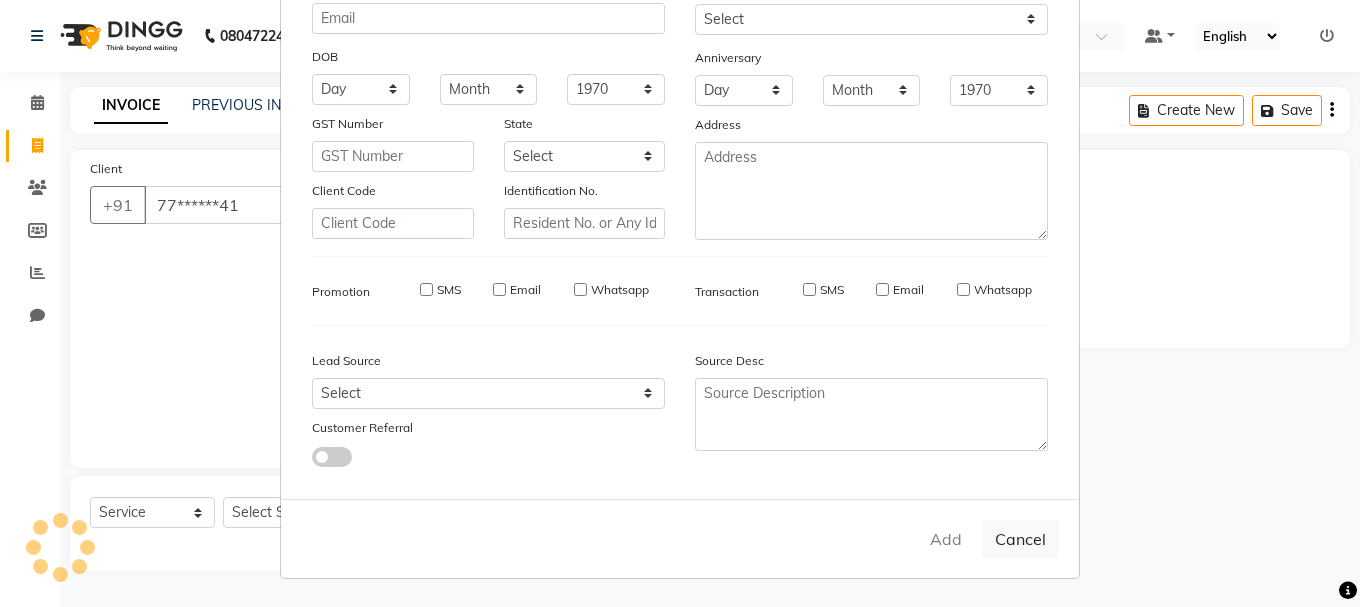 select 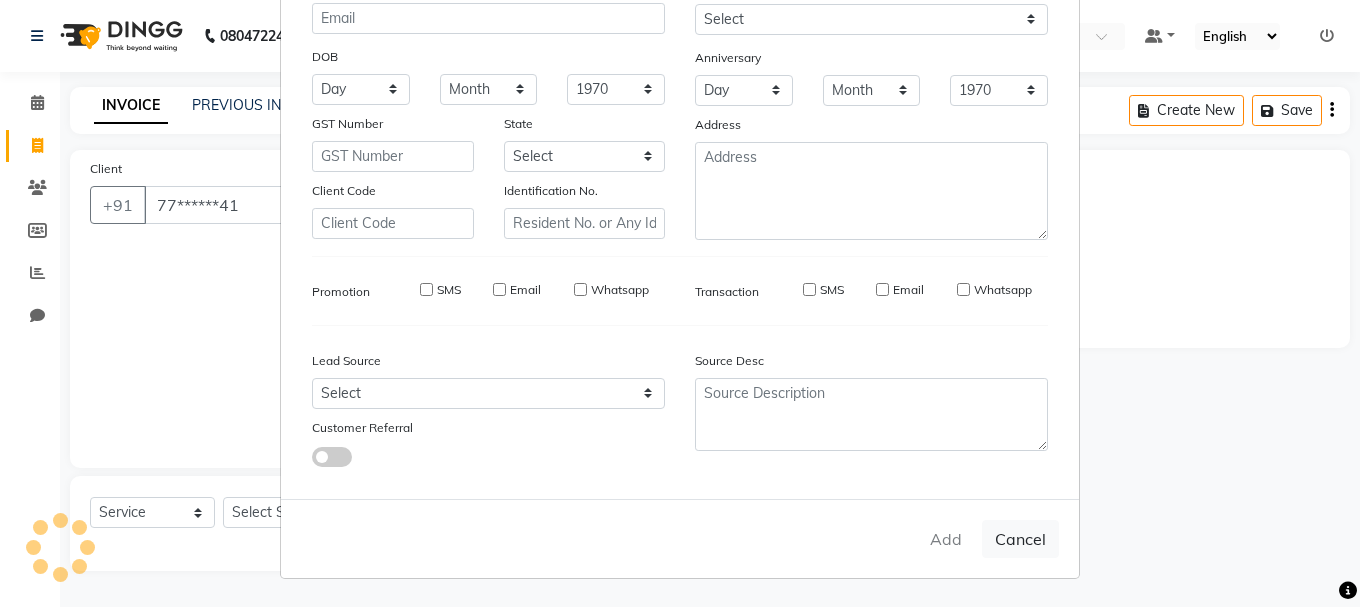 select 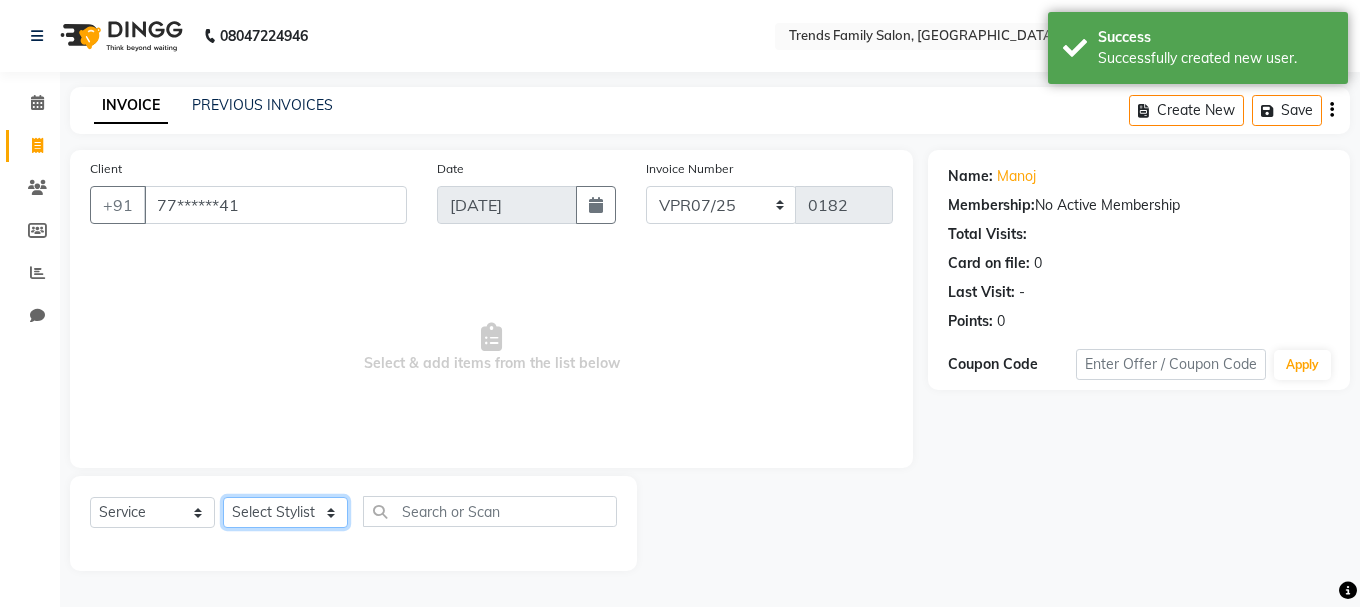 click on "Select Stylist [PERSON_NAME] Alsa Amaritha Ashwini [PERSON_NAME] Bhaktha Bhumi Danish Dolma Doma [PERSON_NAME] [PERSON_NAME] Lakshmi  Maya [PERSON_NAME] [PERSON_NAME] [PERSON_NAME] [PERSON_NAME] [PERSON_NAME] [PERSON_NAME] Sawsthika Shadav [PERSON_NAME] Sony Sherpa  [PERSON_NAME] [PERSON_NAME]" 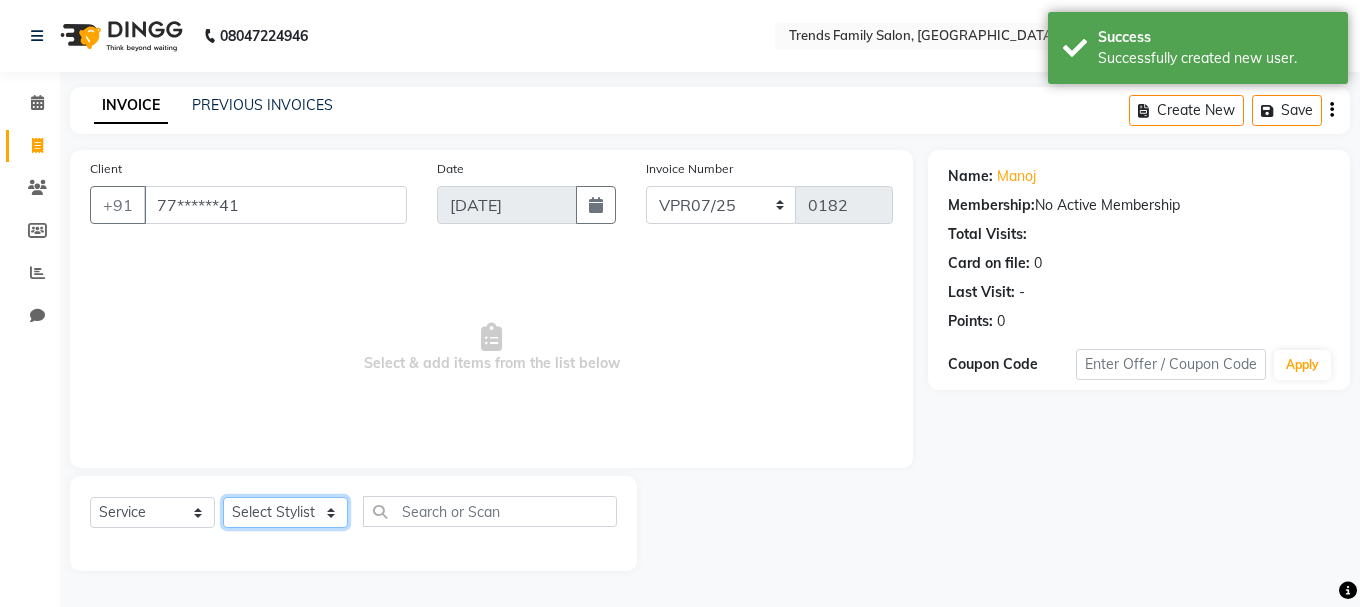 select on "74906" 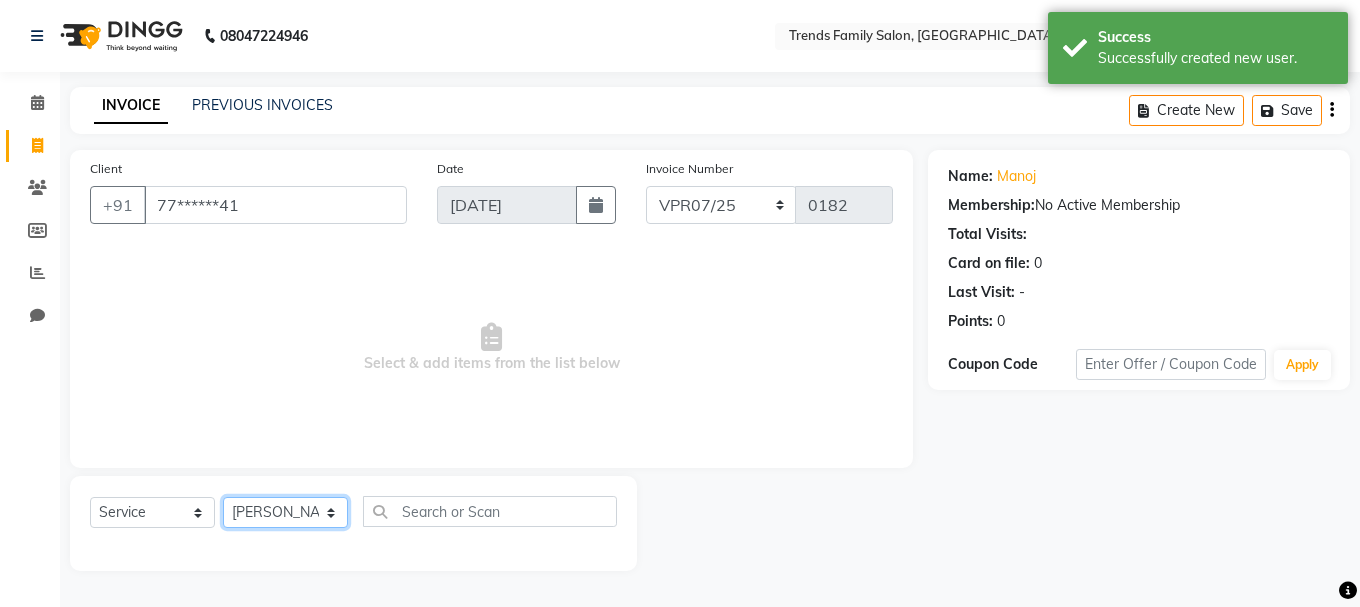 click on "Select Stylist [PERSON_NAME] Alsa Amaritha Ashwini [PERSON_NAME] Bhaktha Bhumi Danish Dolma Doma [PERSON_NAME] [PERSON_NAME] Lakshmi  Maya [PERSON_NAME] [PERSON_NAME] [PERSON_NAME] [PERSON_NAME] [PERSON_NAME] [PERSON_NAME] Sawsthika Shadav [PERSON_NAME] Sony Sherpa  [PERSON_NAME] [PERSON_NAME]" 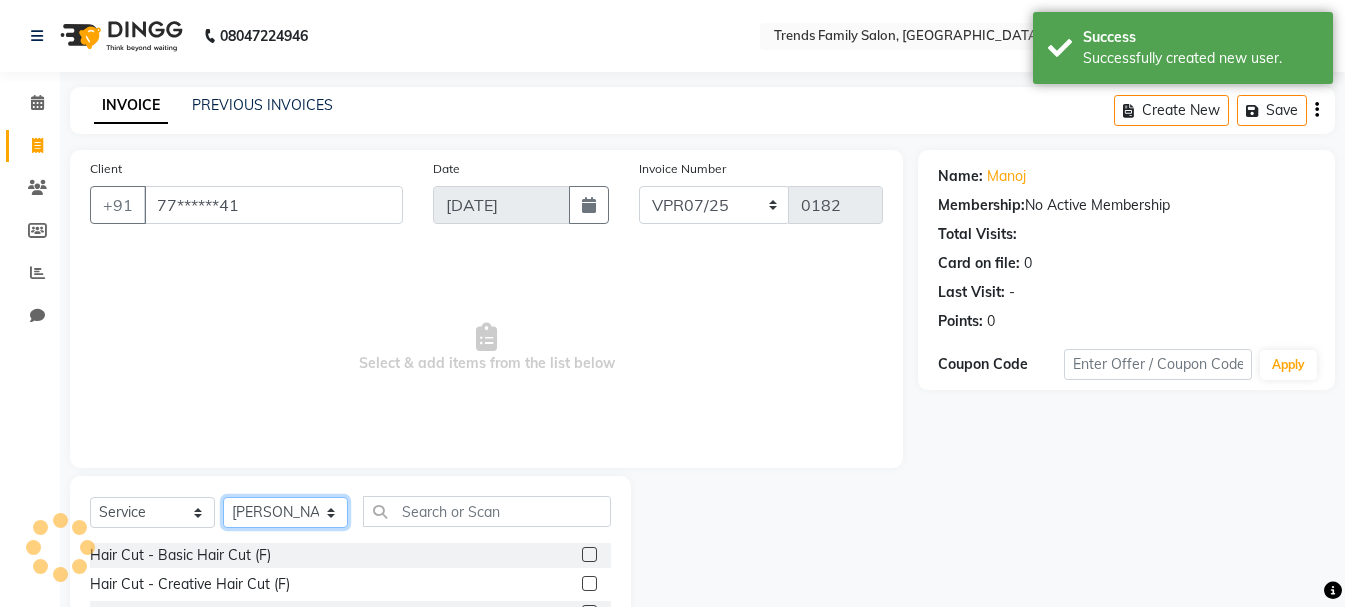 scroll, scrollTop: 194, scrollLeft: 0, axis: vertical 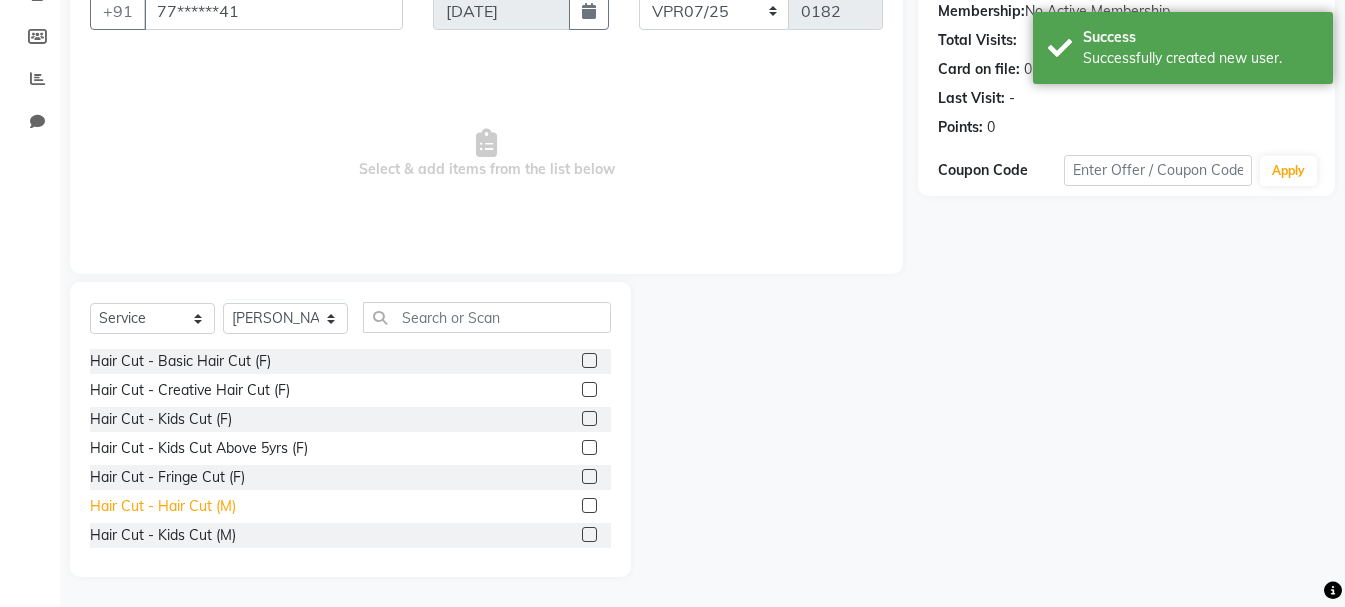 click on "Hair Cut - Hair Cut (M)" 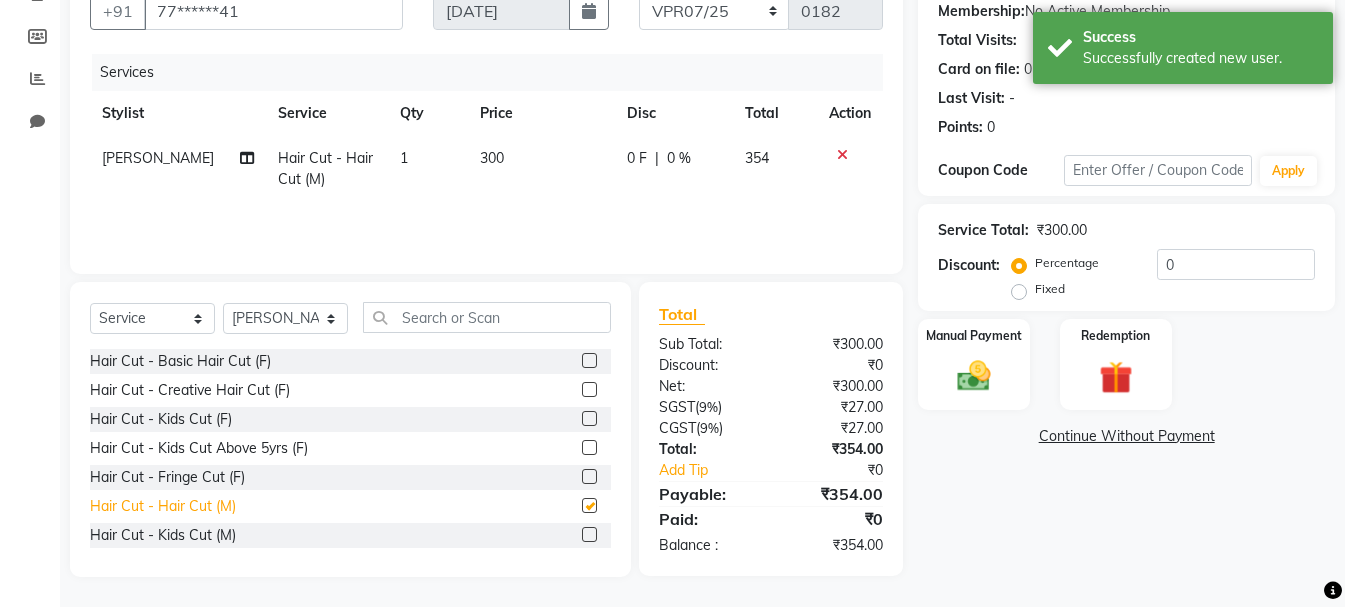 checkbox on "false" 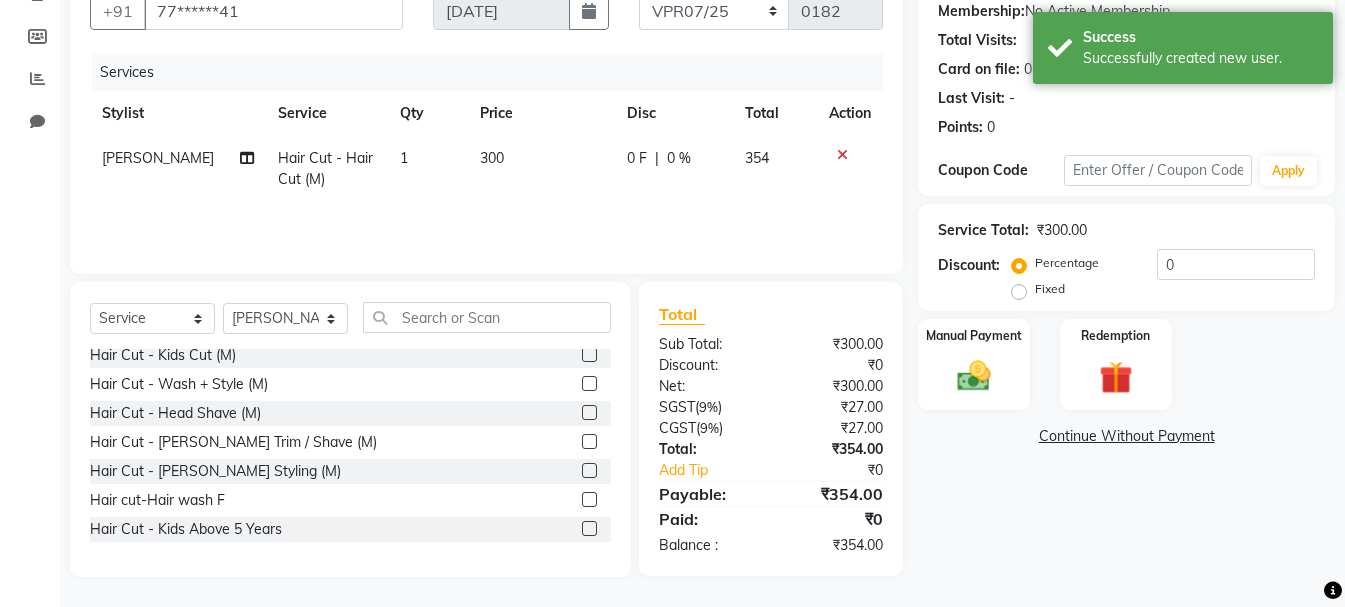 scroll, scrollTop: 200, scrollLeft: 0, axis: vertical 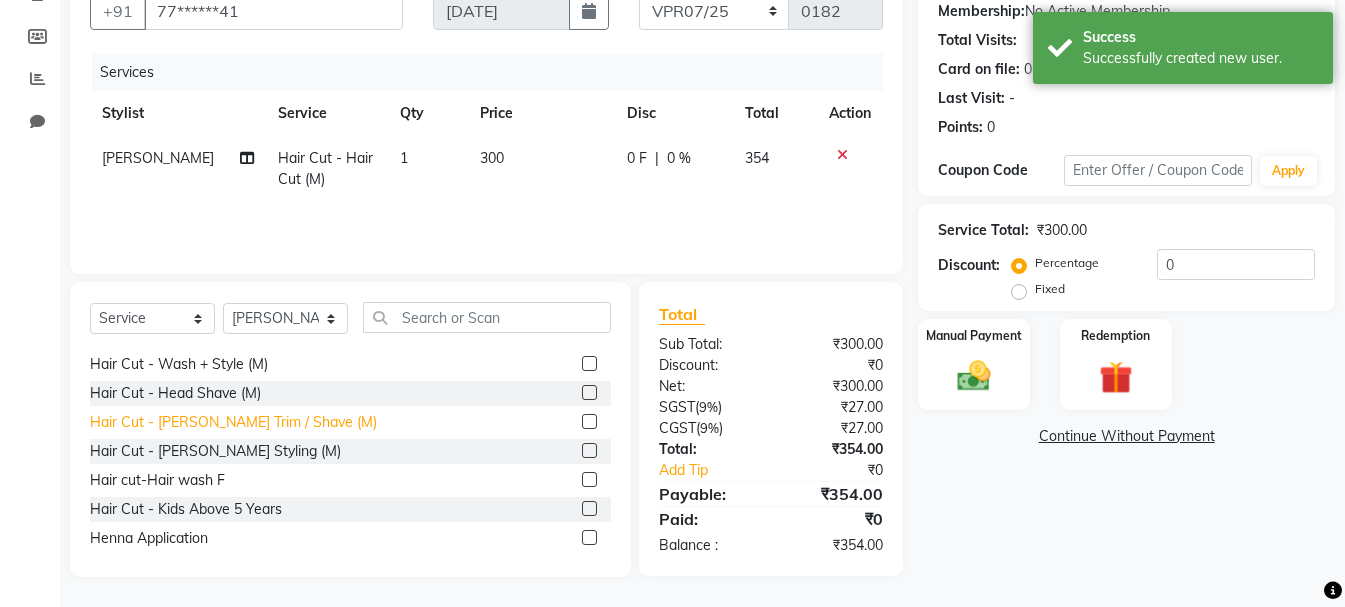 click on "Hair Cut - [PERSON_NAME] Trim / Shave (M)" 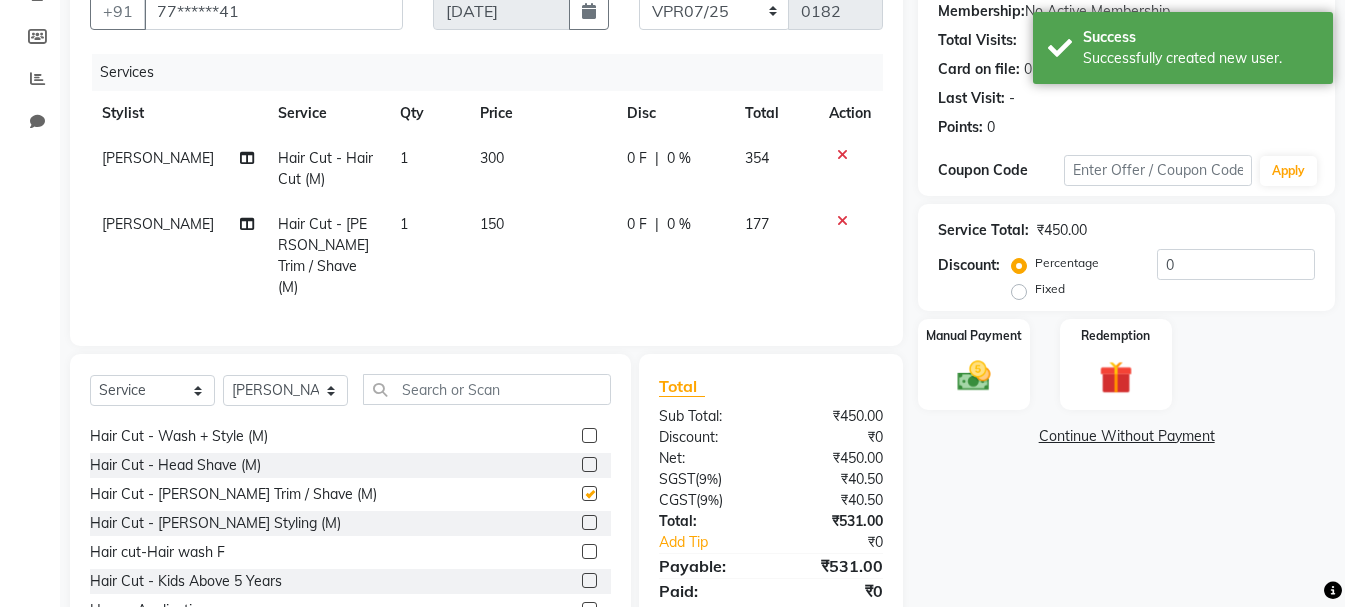 checkbox on "false" 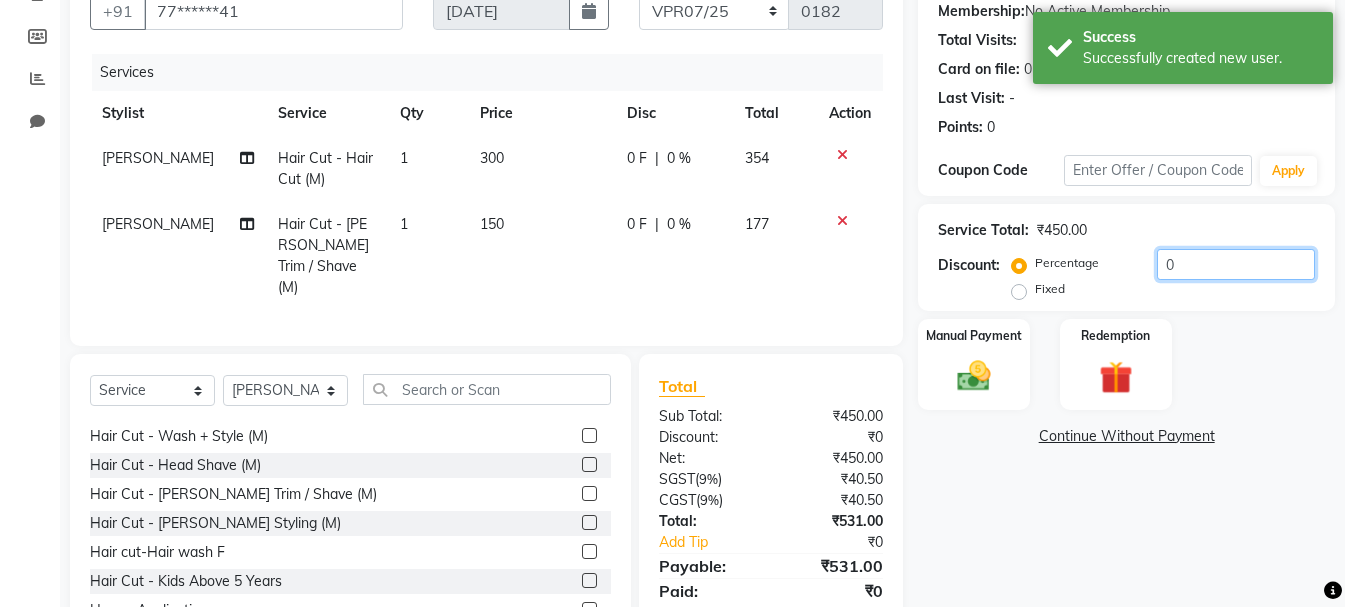 click on "0" 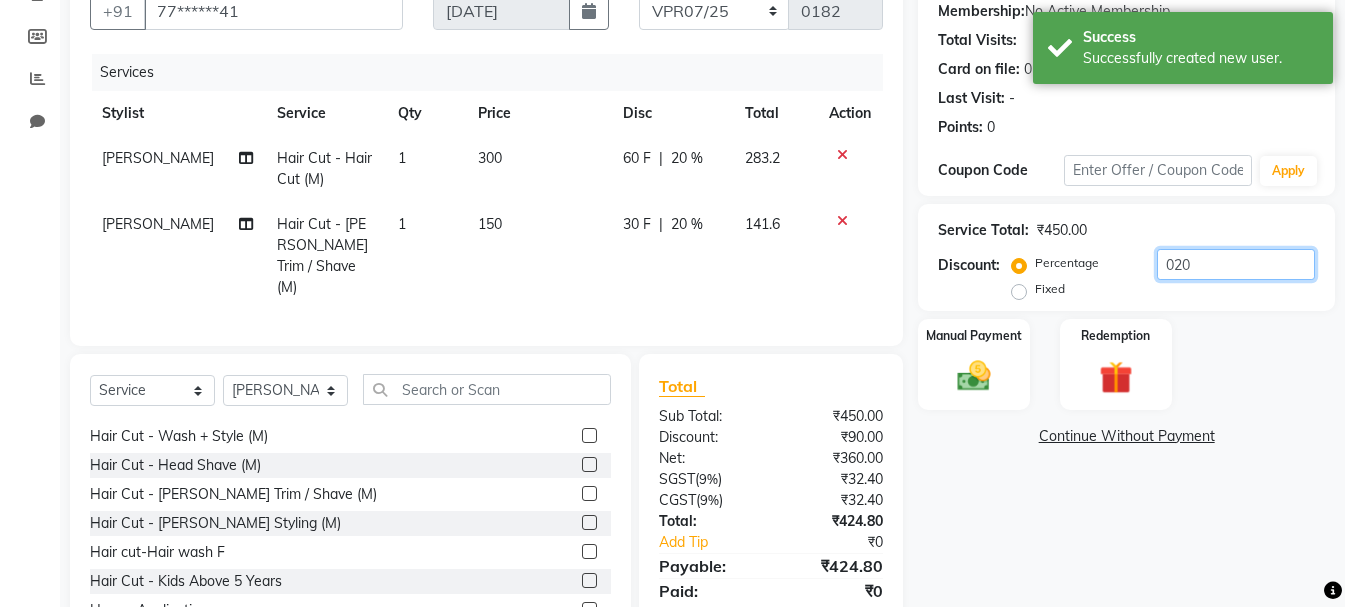 scroll, scrollTop: 0, scrollLeft: 0, axis: both 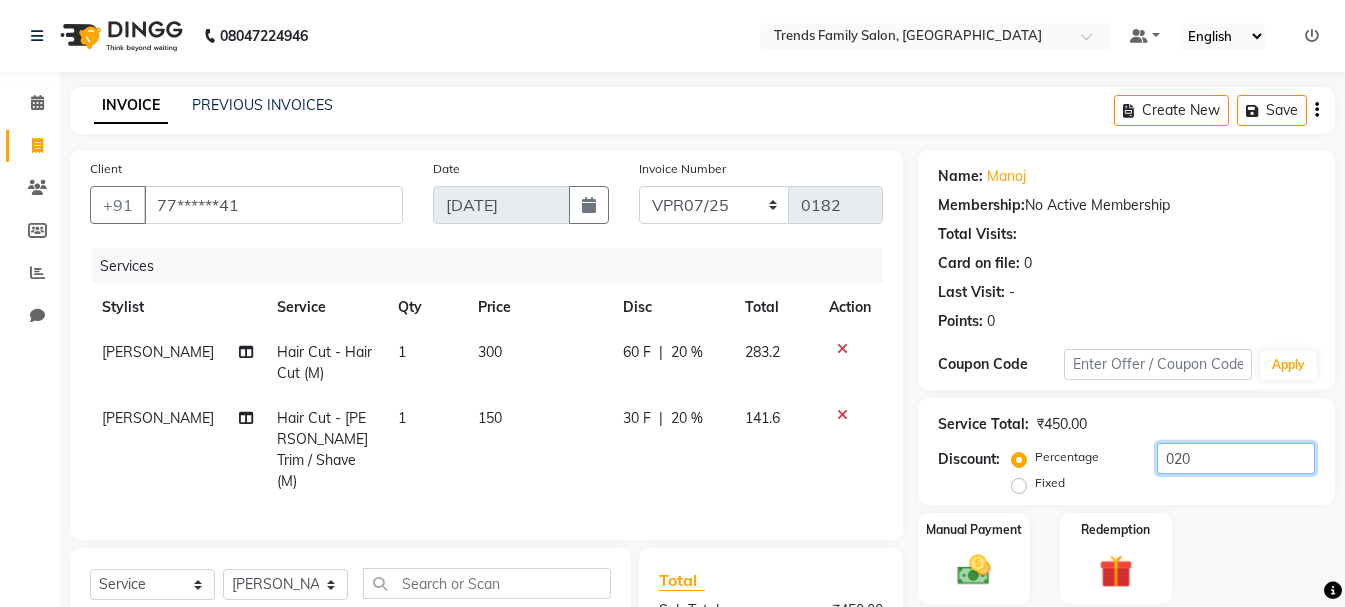 type on "020" 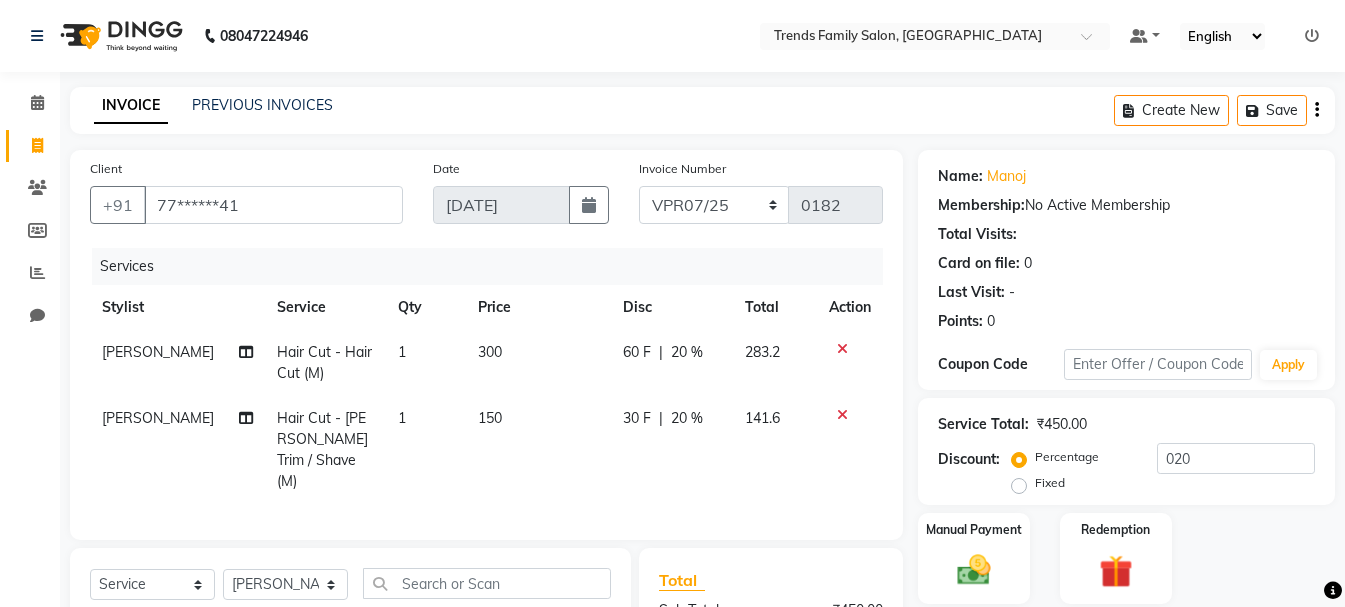 click 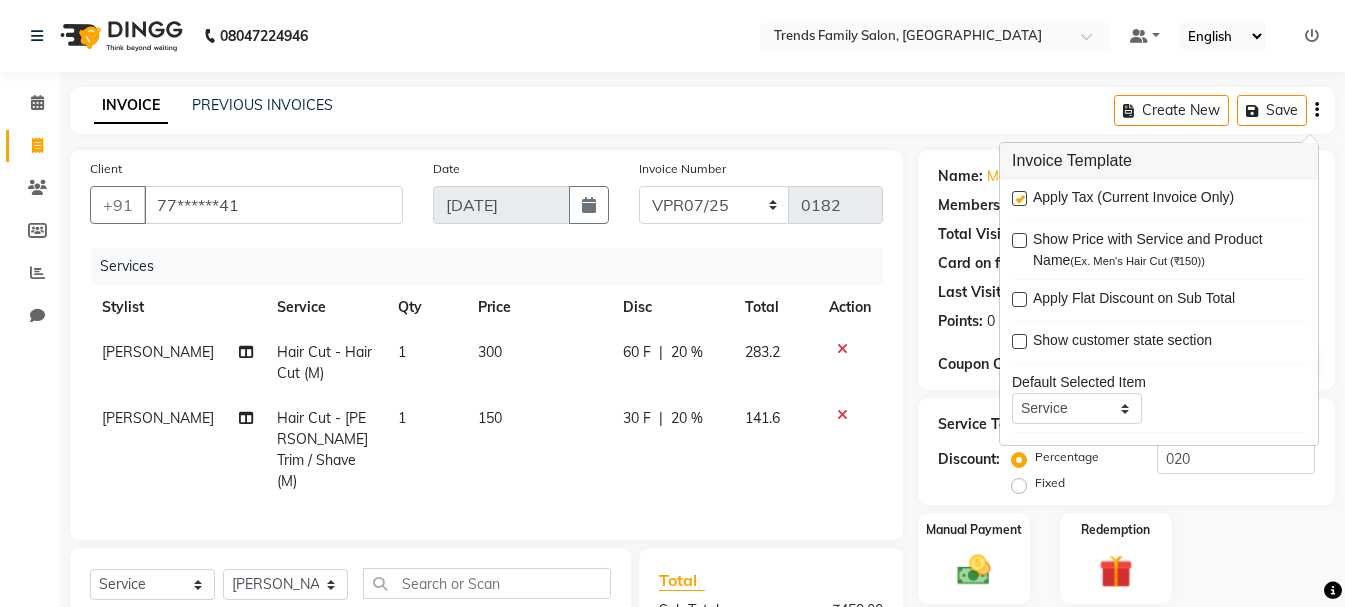 drag, startPoint x: 1019, startPoint y: 199, endPoint x: 1001, endPoint y: 204, distance: 18.681541 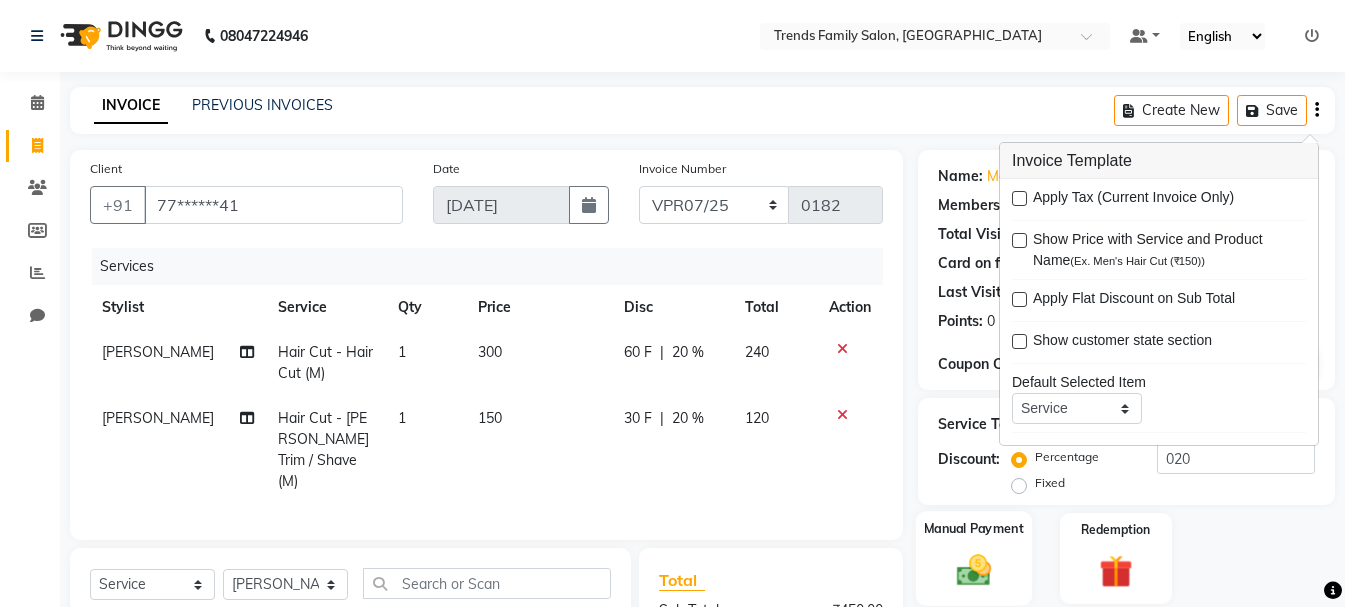 scroll, scrollTop: 260, scrollLeft: 0, axis: vertical 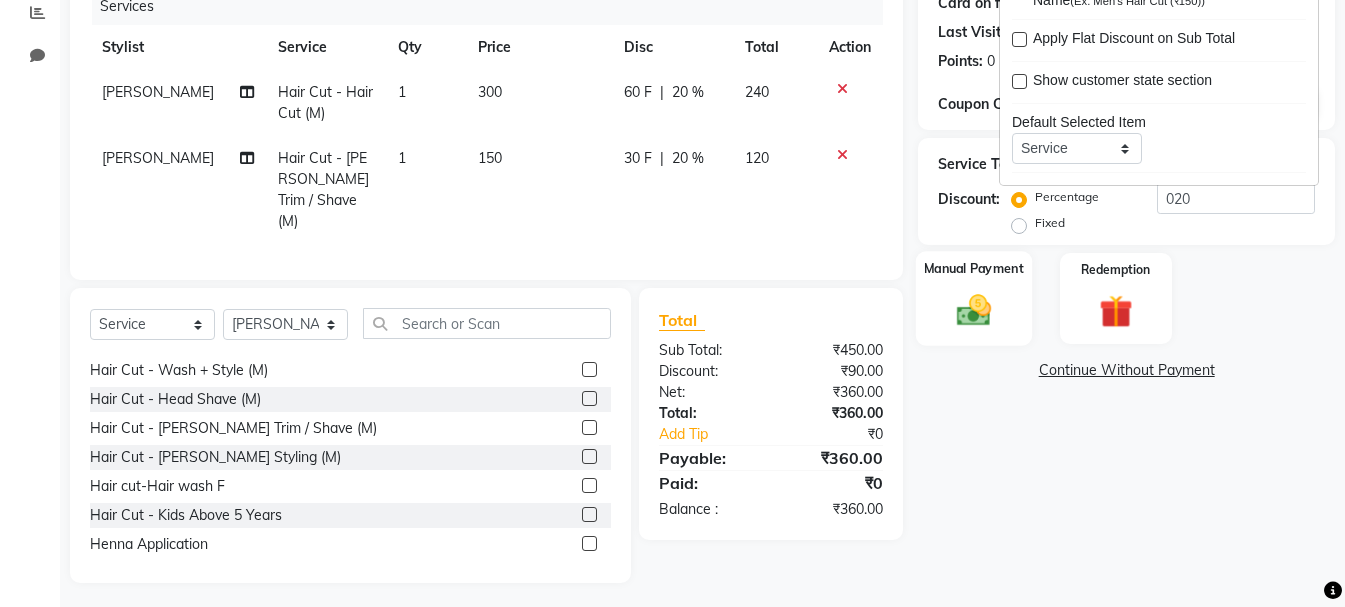 click 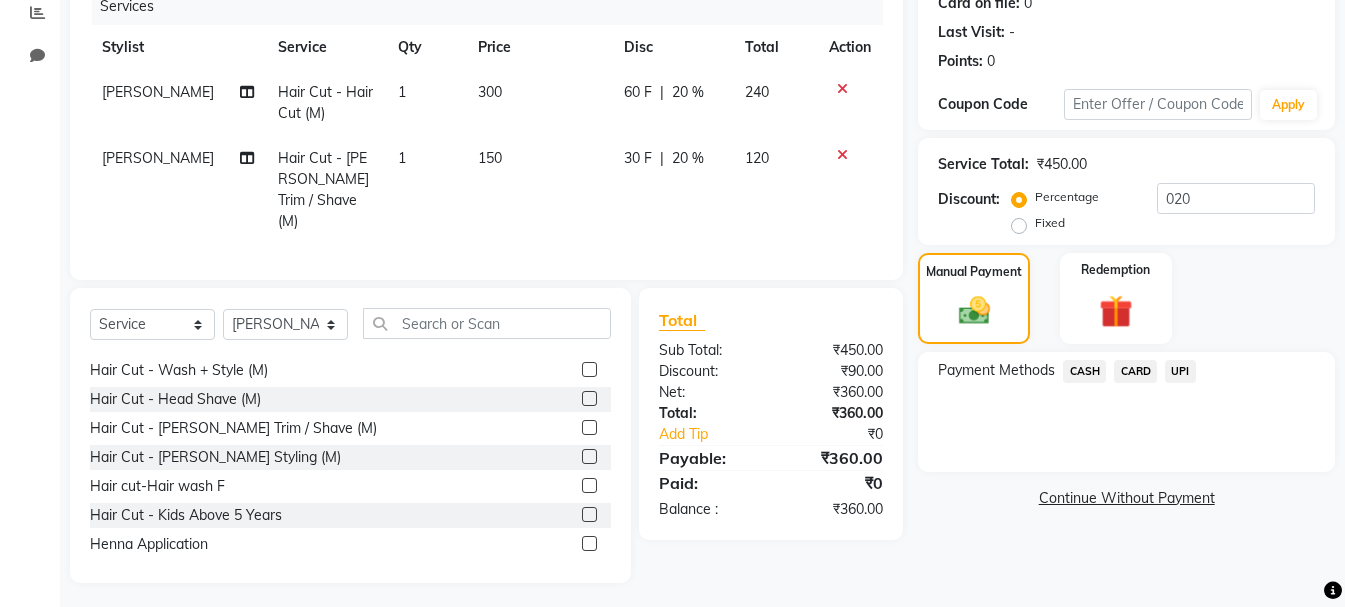 click on "UPI" 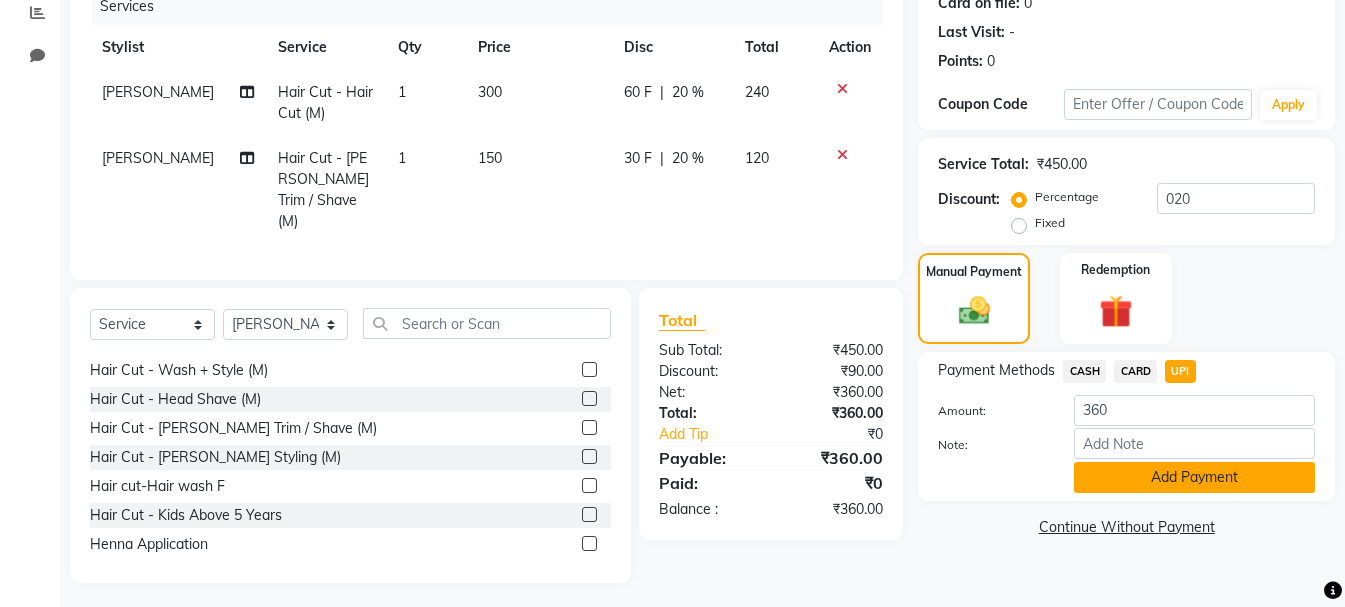 click on "Add Payment" 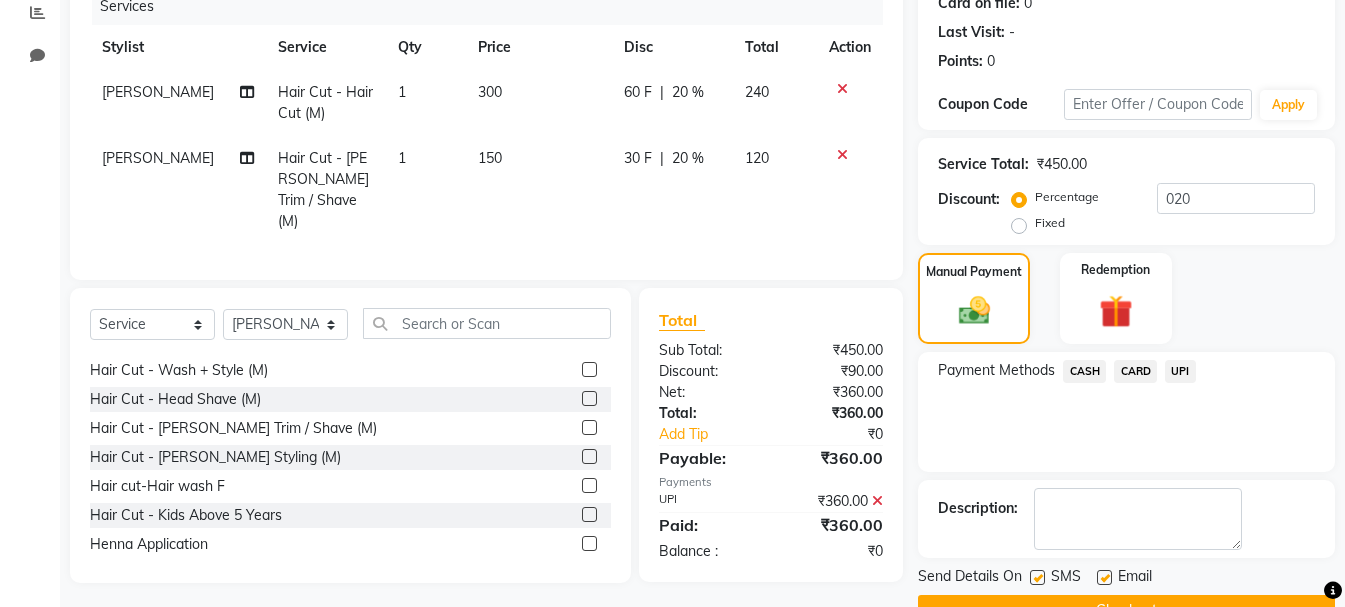 scroll, scrollTop: 309, scrollLeft: 0, axis: vertical 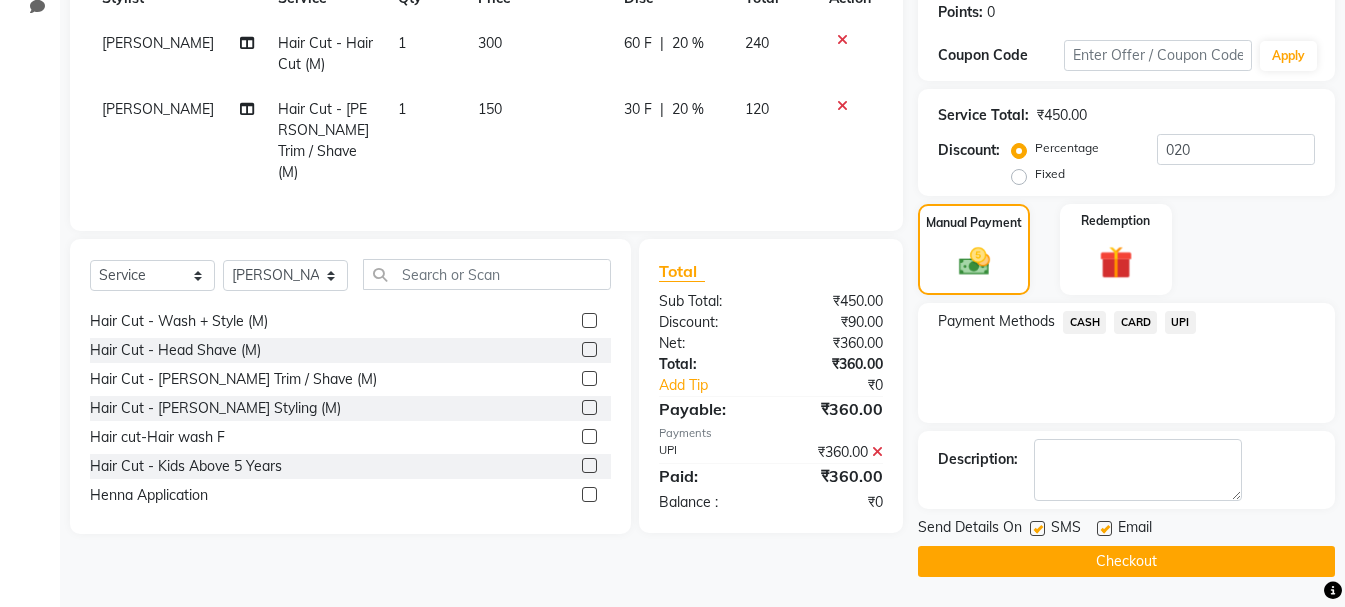 click on "Checkout" 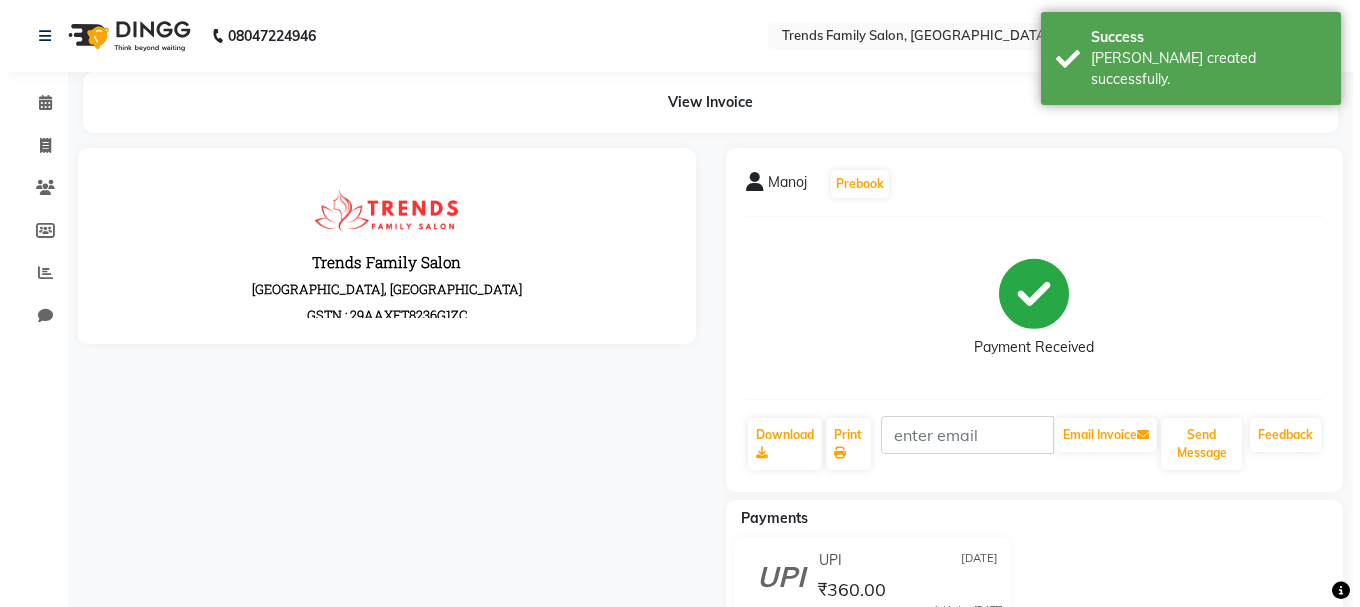 scroll, scrollTop: 0, scrollLeft: 0, axis: both 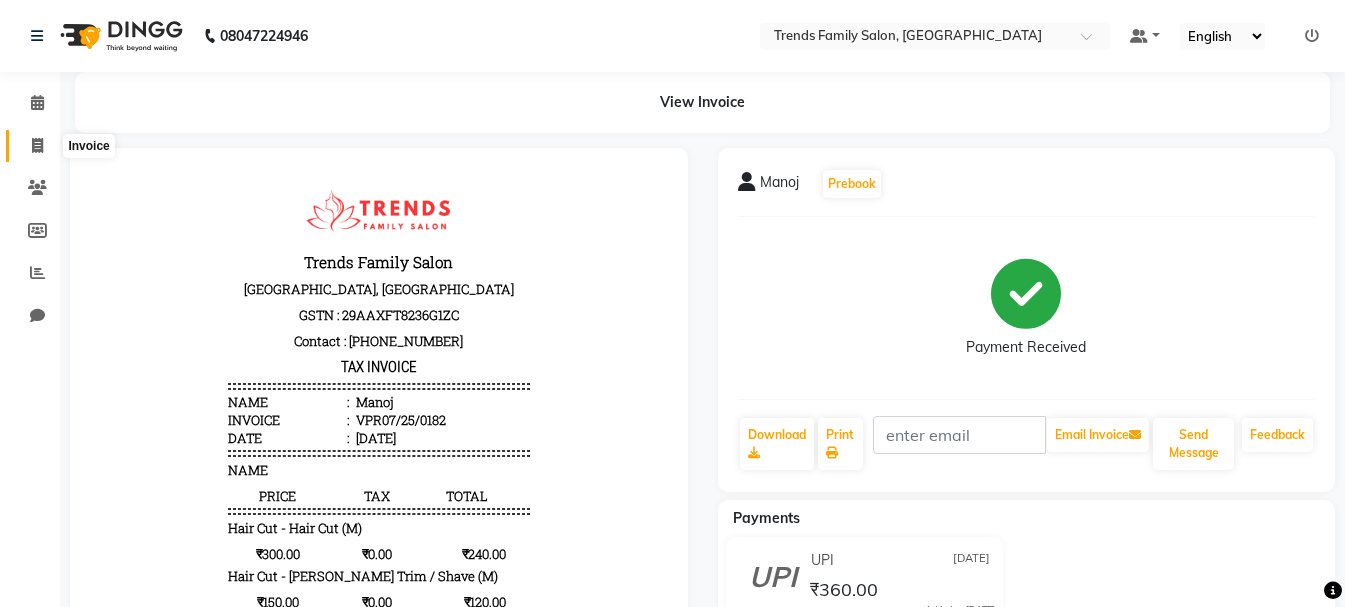 click 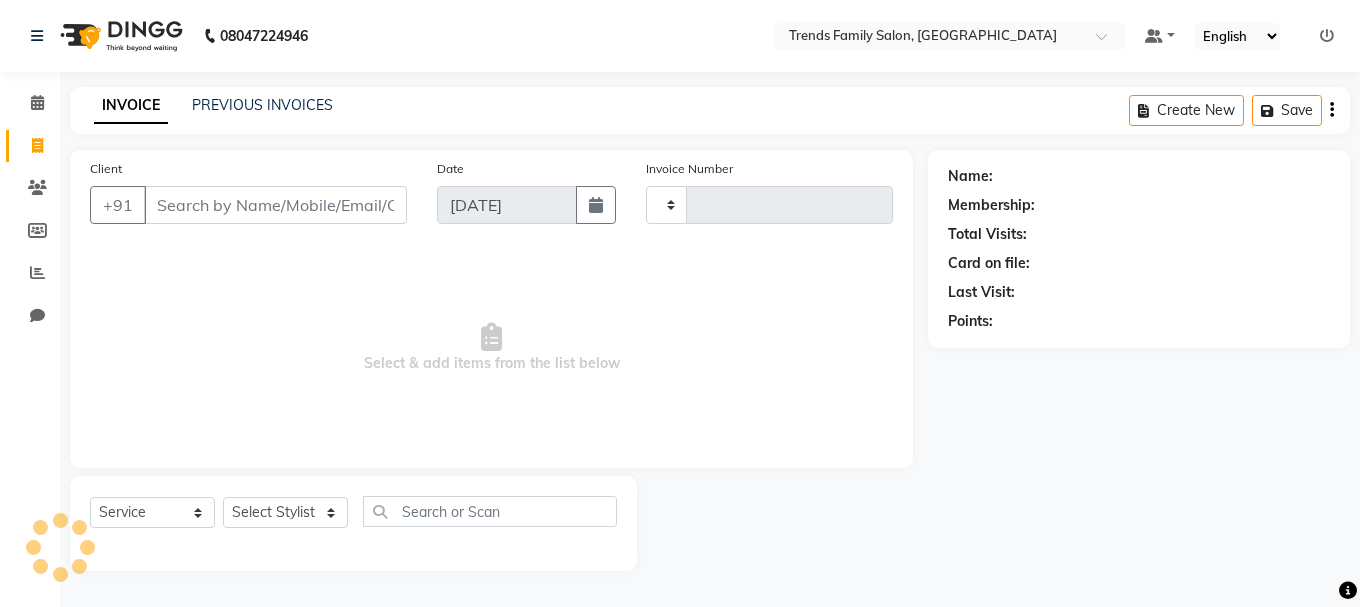 type on "0183" 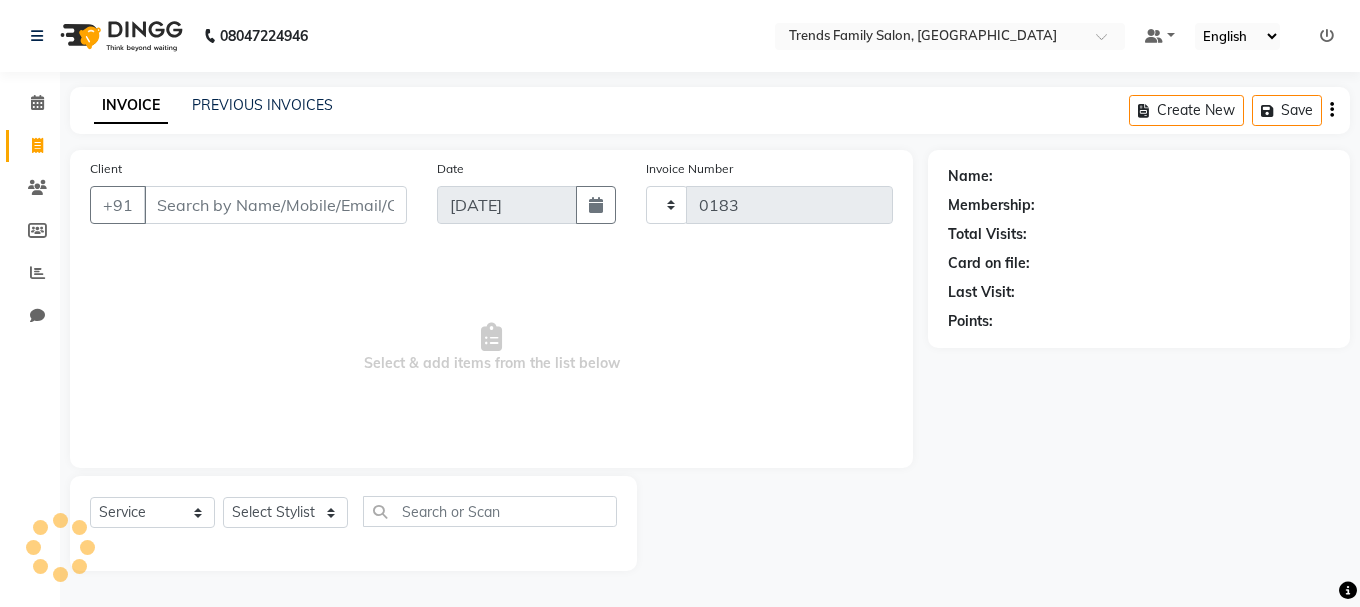 select on "8591" 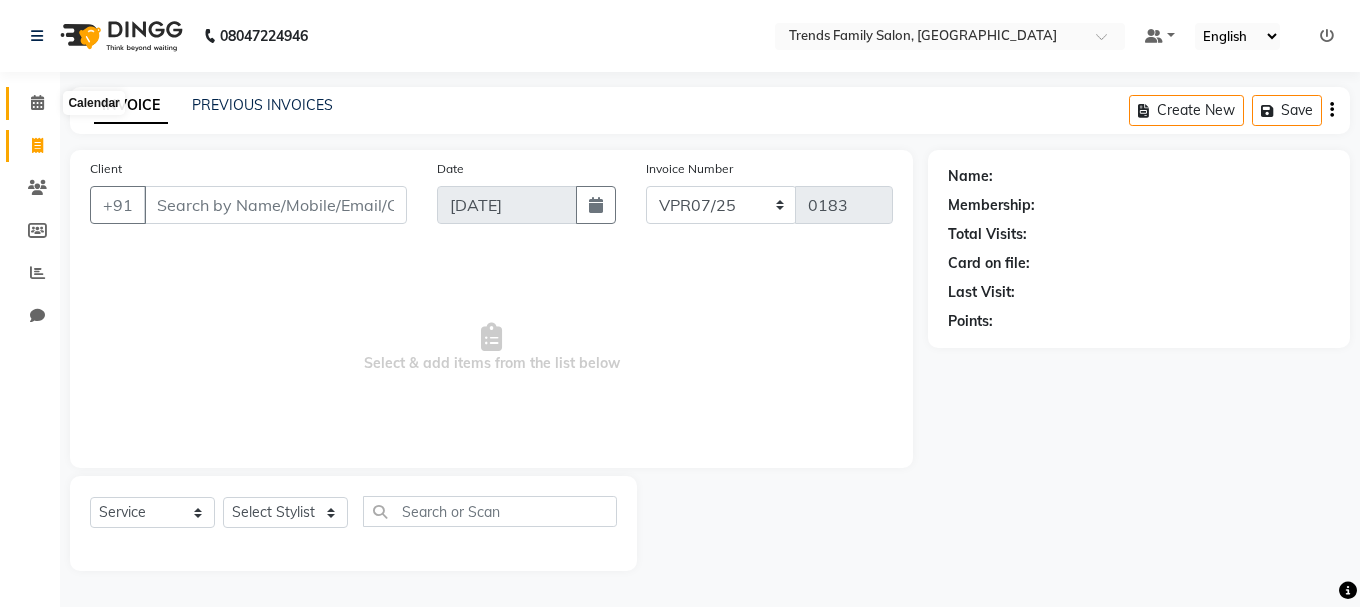 click 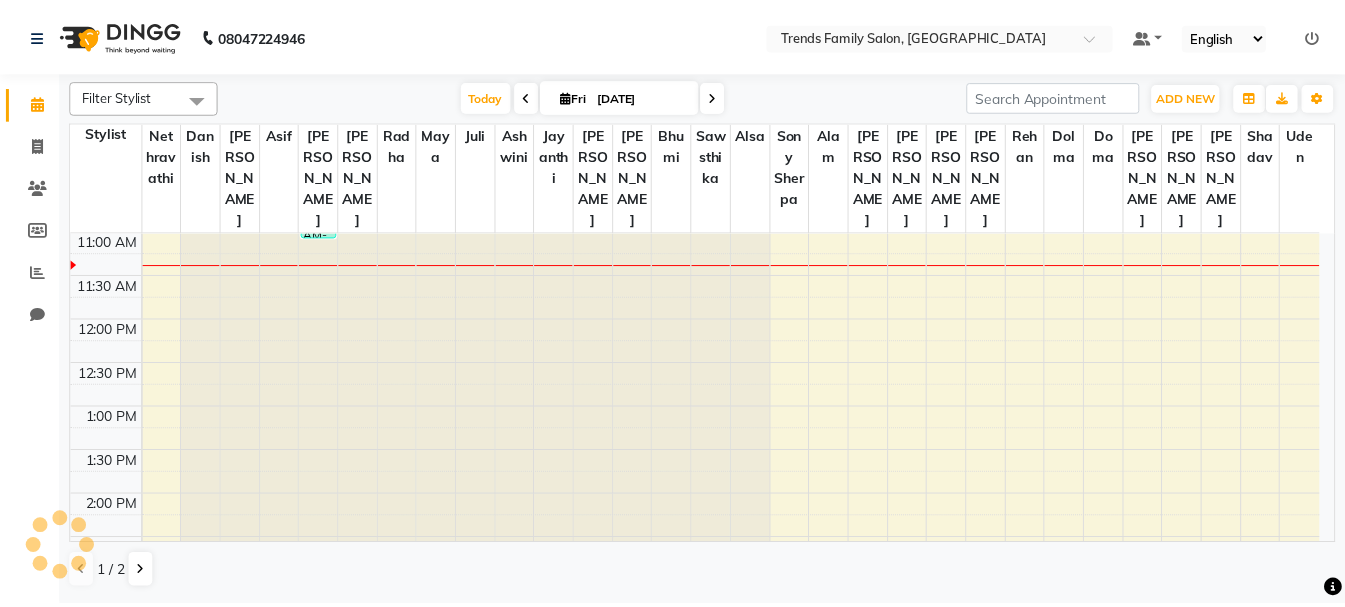 scroll, scrollTop: 0, scrollLeft: 0, axis: both 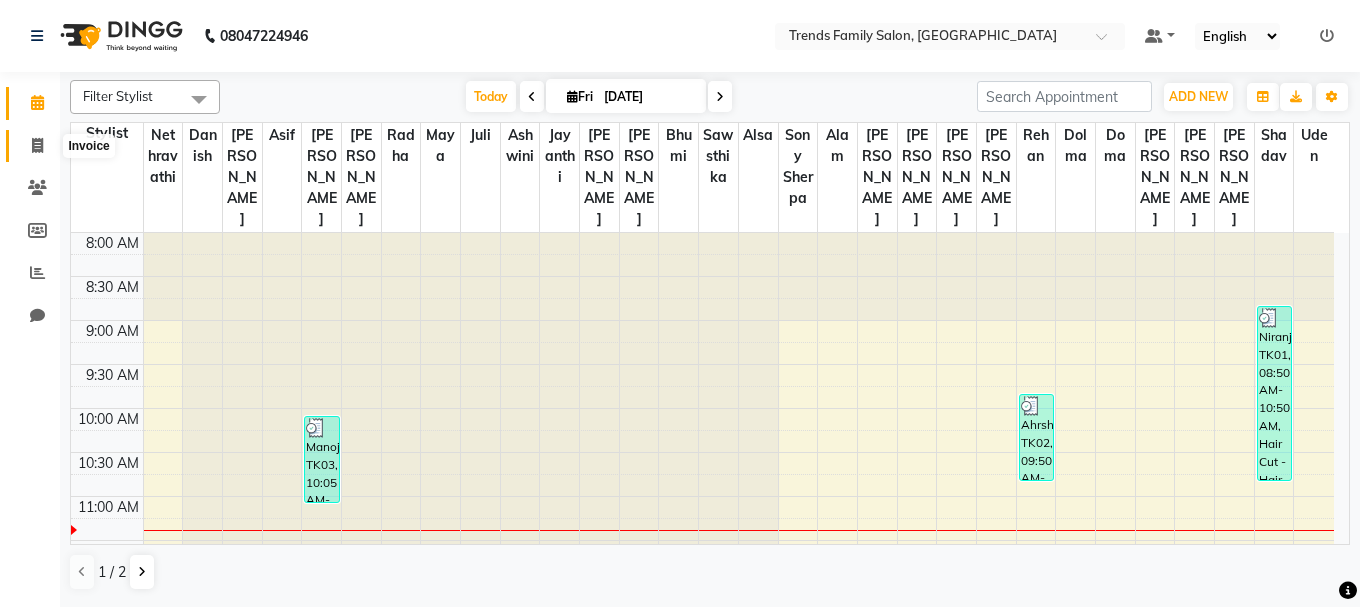 click 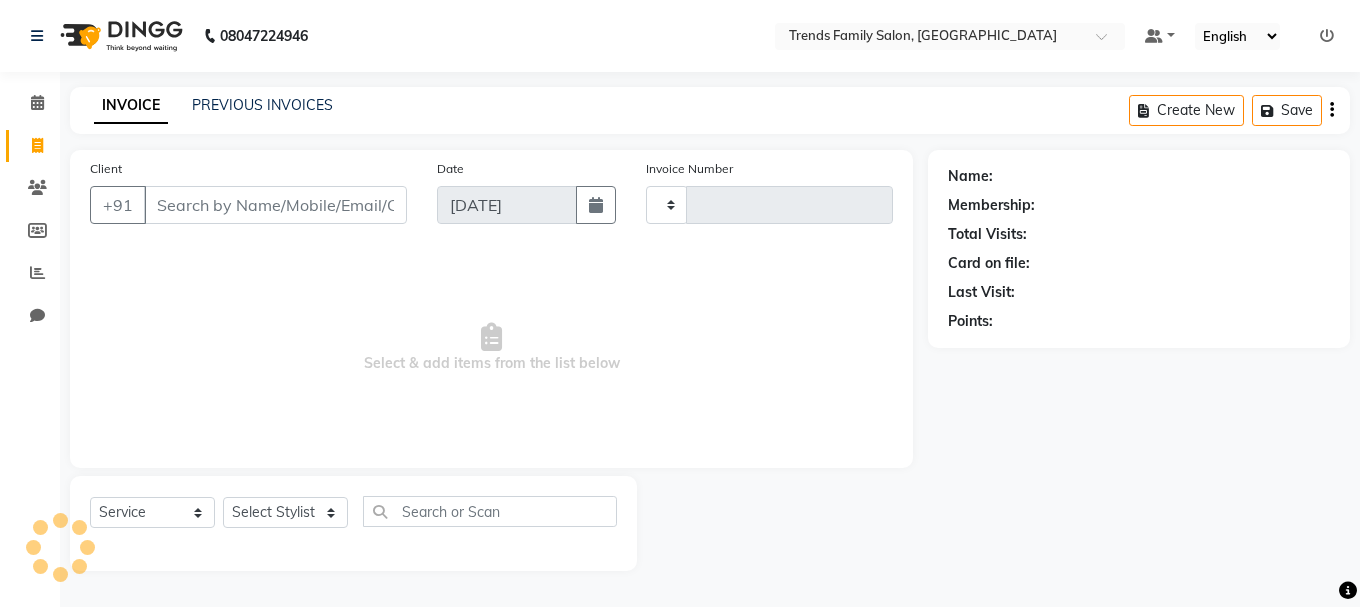 type on "0183" 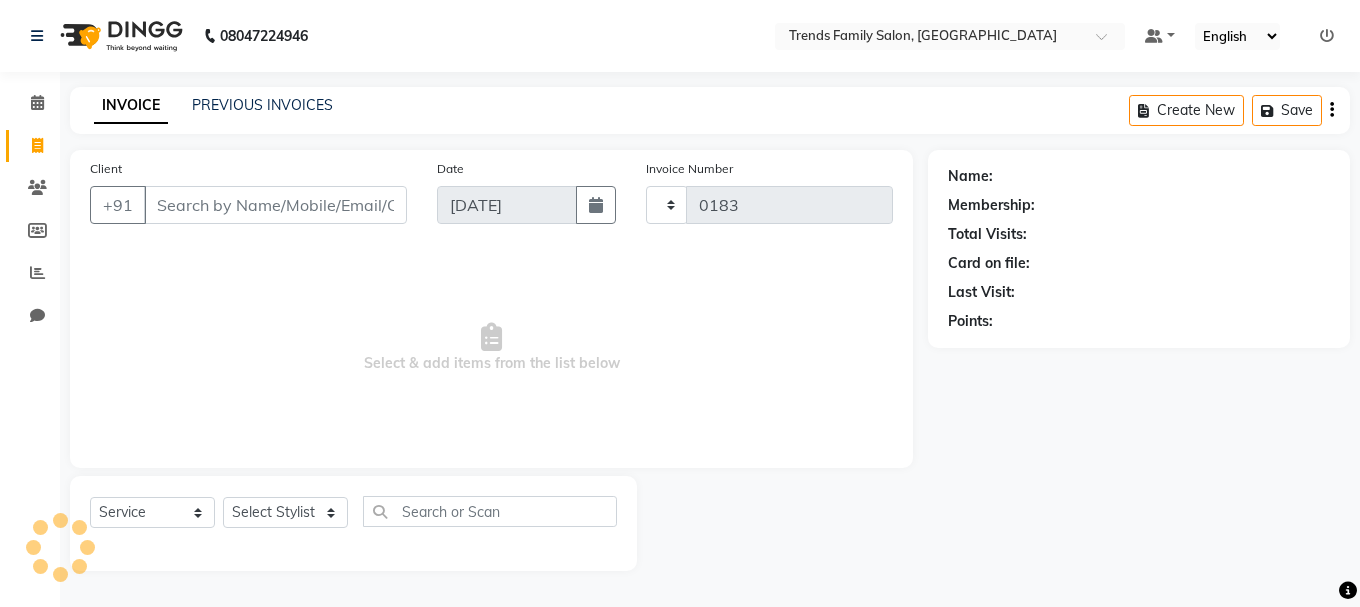 select on "8591" 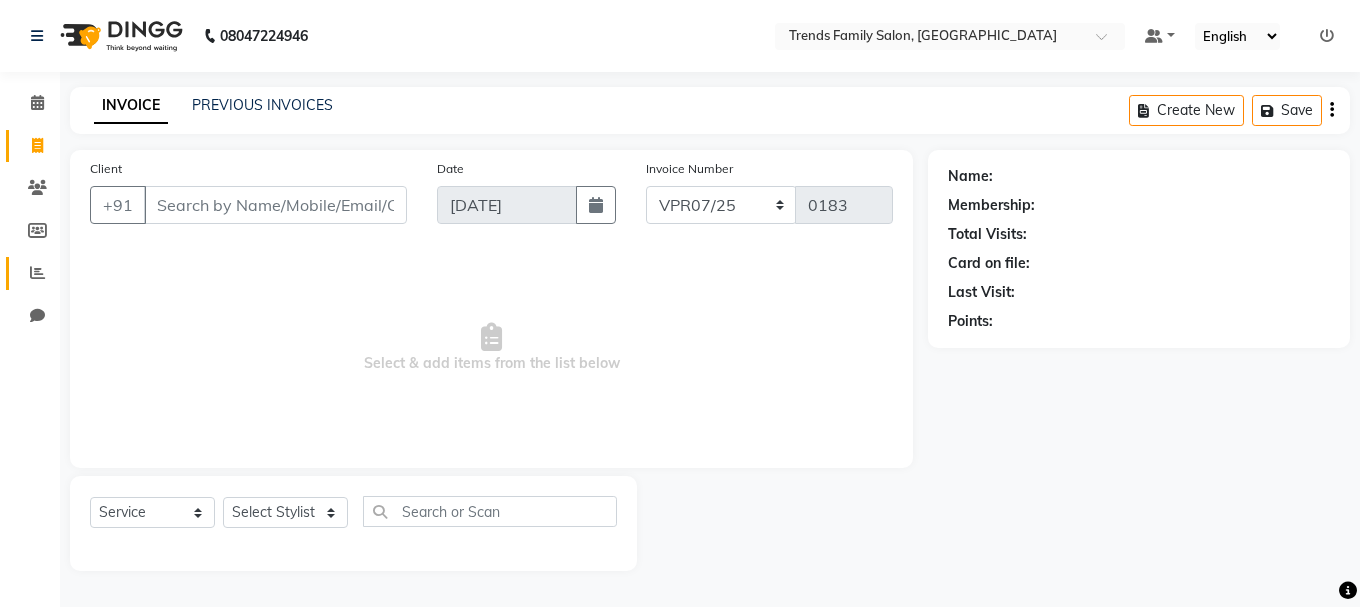 click 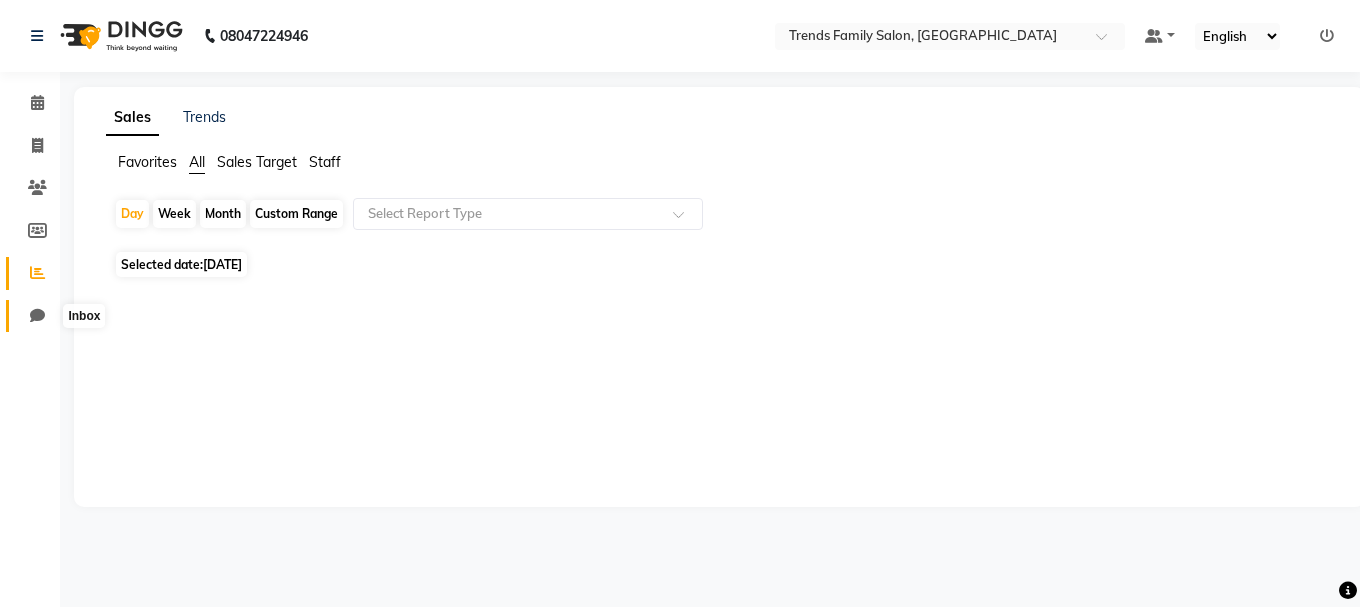 click 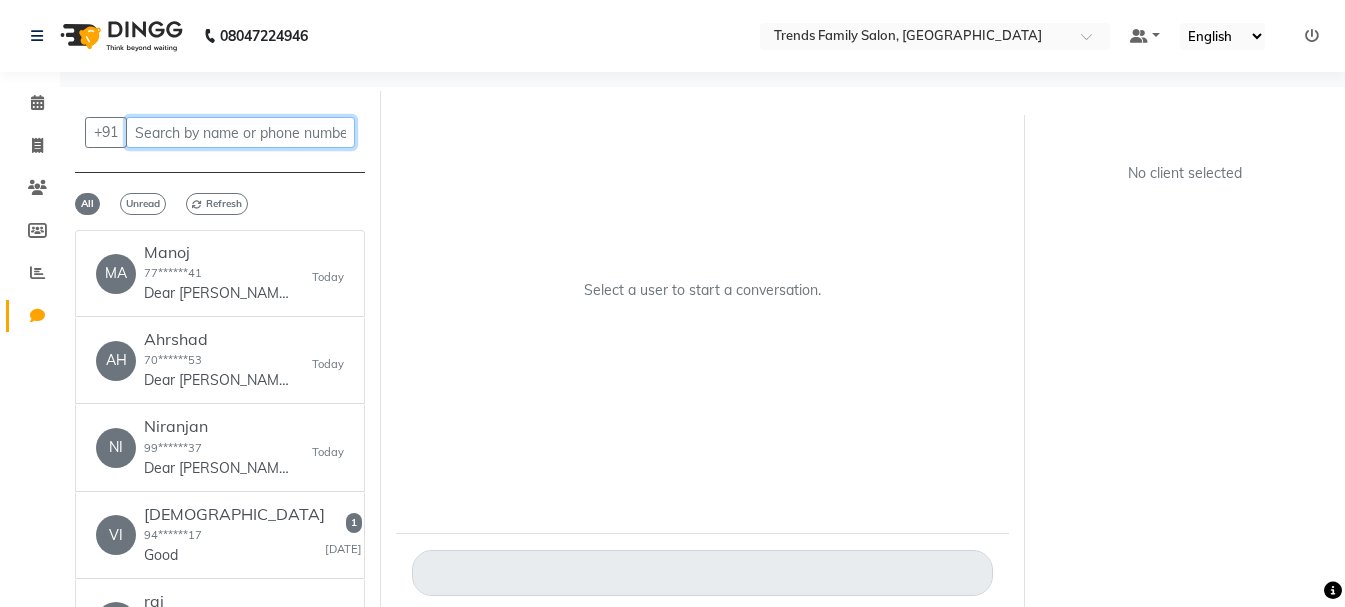 click 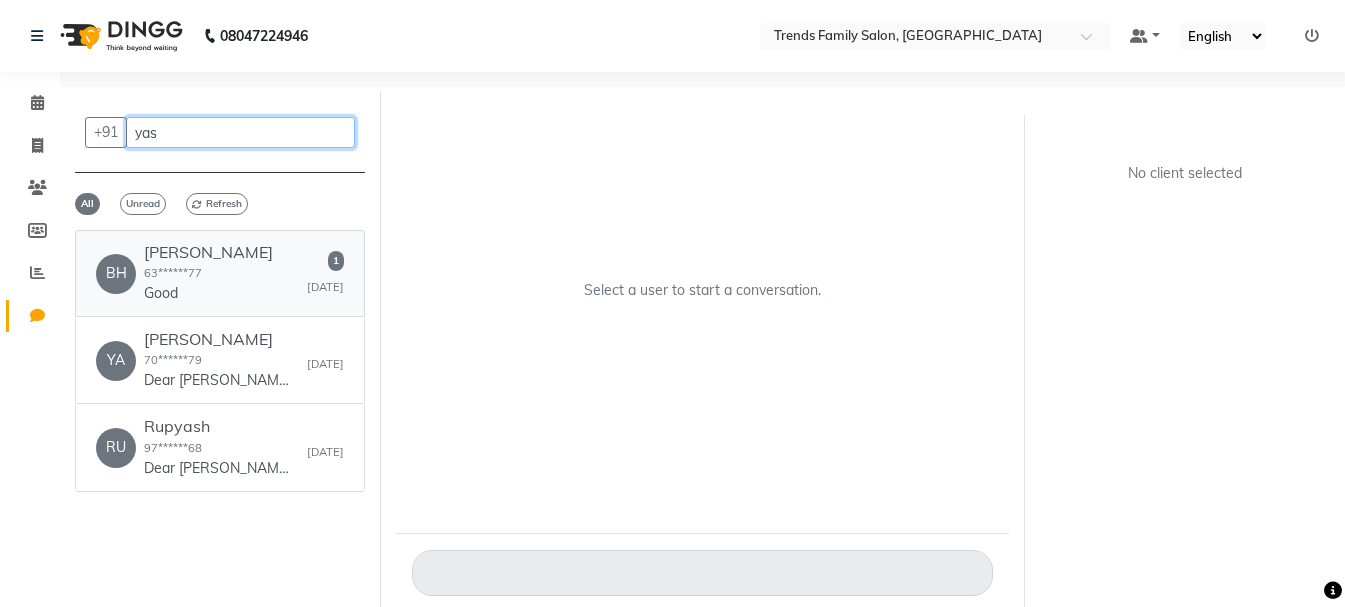 type on "yas" 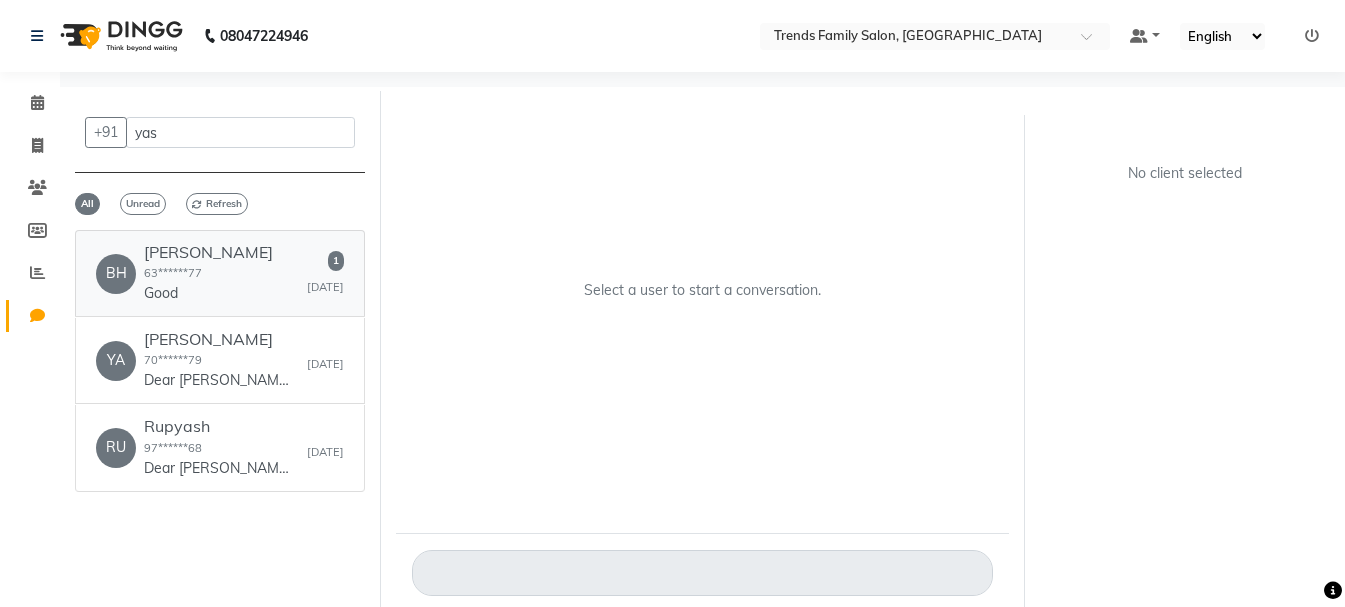 click on "BH   [PERSON_NAME]  63******77  Good   [DATE]" 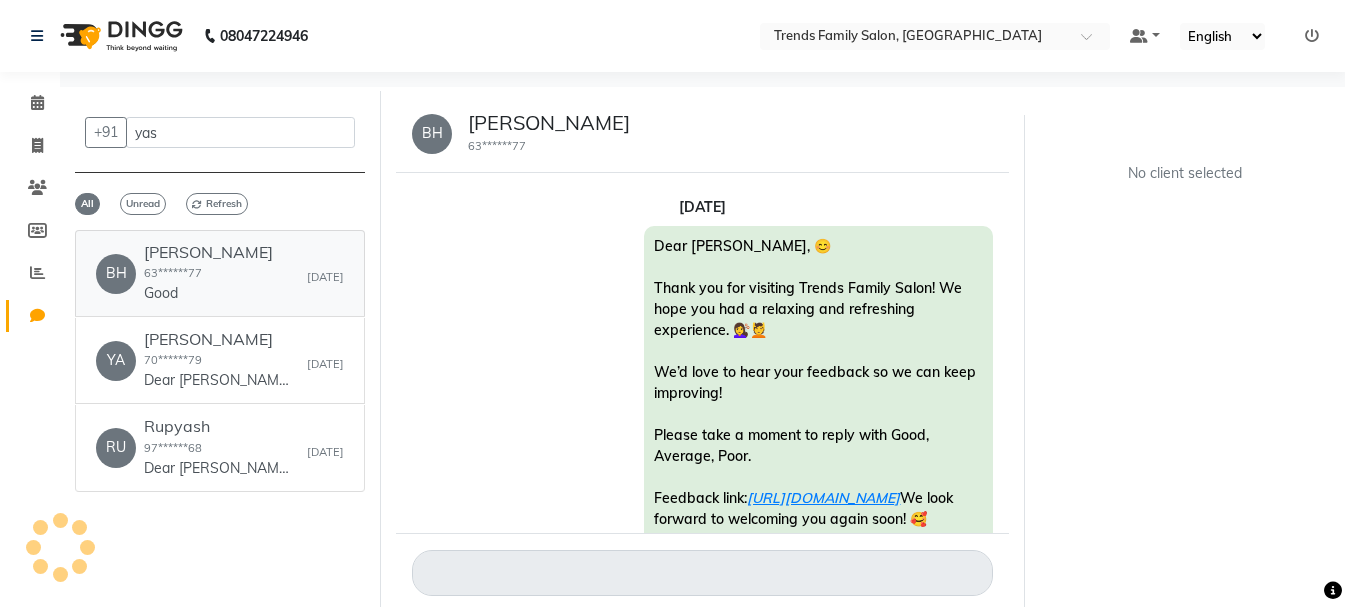scroll, scrollTop: 215, scrollLeft: 0, axis: vertical 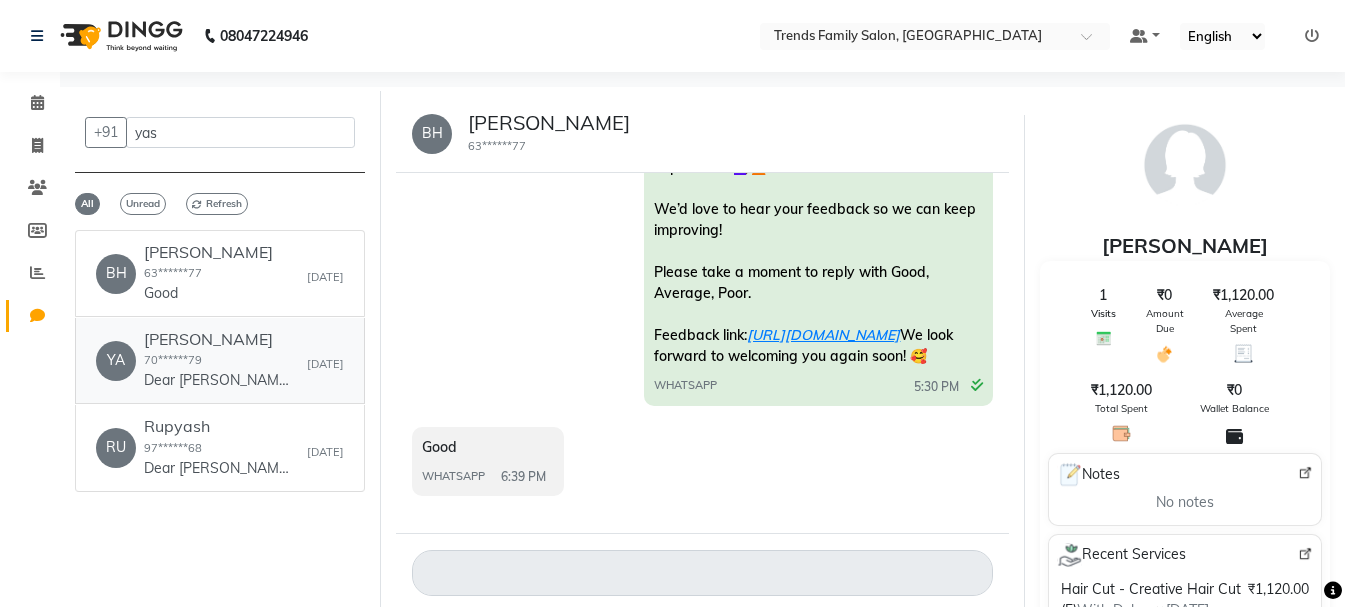 click on "[PERSON_NAME]  70******79  Dear [PERSON_NAME], 😊
Thank you for visiting Trends Family Salon! We hope you had a relaxing and refreshing experience. 💇‍♀️💆
We’d love to hear your feedback so we can keep improving!
Please take a moment to reply with Good, Average, Poor.
Feedback link:[URL][DOMAIN_NAME]
We look forward to welcoming you again soon! 🥰" 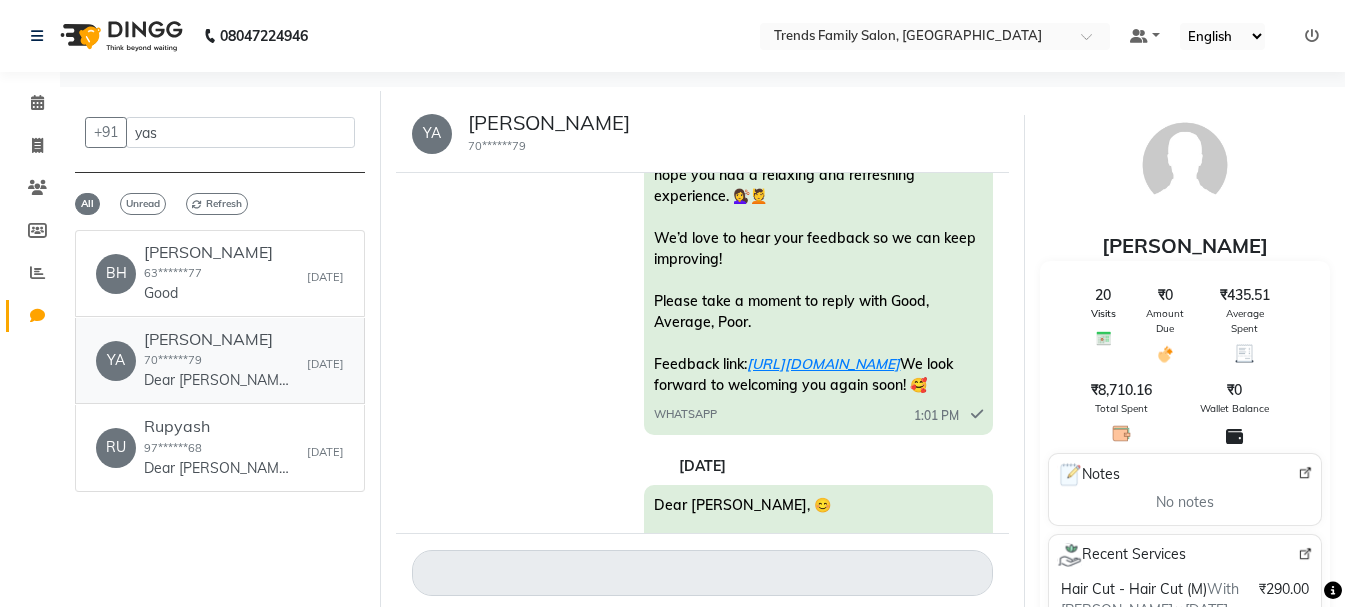 scroll, scrollTop: 300, scrollLeft: 0, axis: vertical 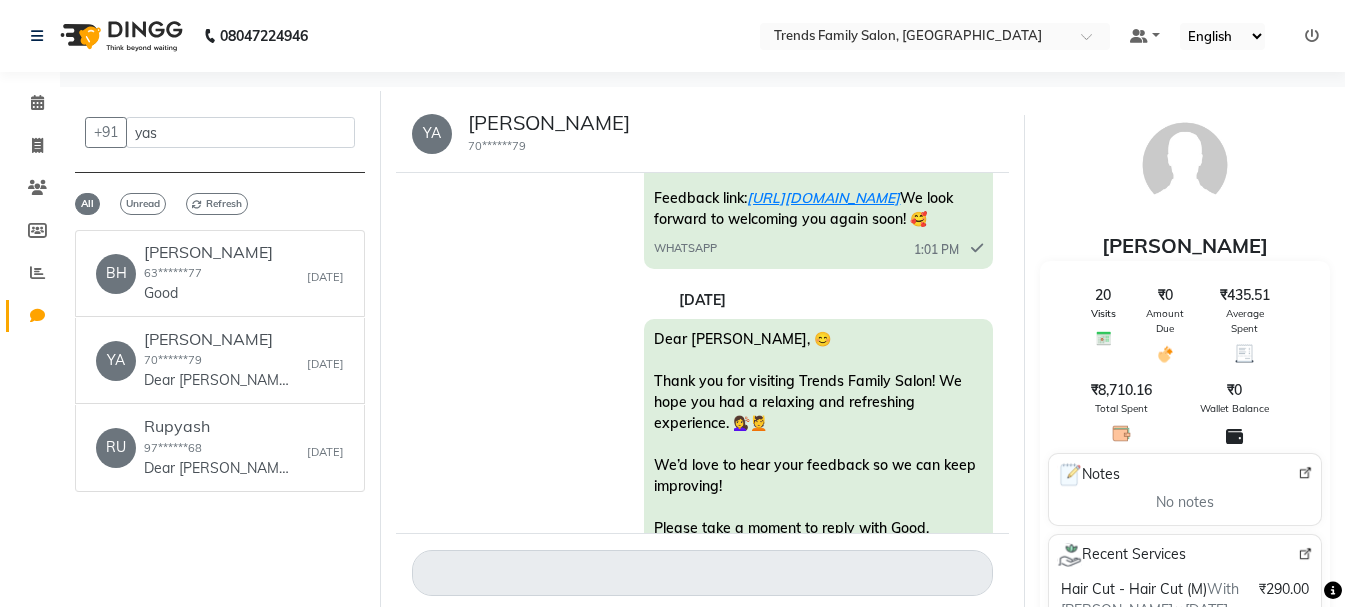 click on "Dear [PERSON_NAME], 😊
Thank you for visiting Trends Family Salon! We hope you had a relaxing and refreshing experience. 💇‍♀️💆
We’d love to hear your feedback so we can keep improving!
Please take a moment to reply with Good, Average, Poor.
Feedback link: [URL][DOMAIN_NAME]
We look forward to welcoming you again soon! 🥰 WHATSAPP  1:01 PM" 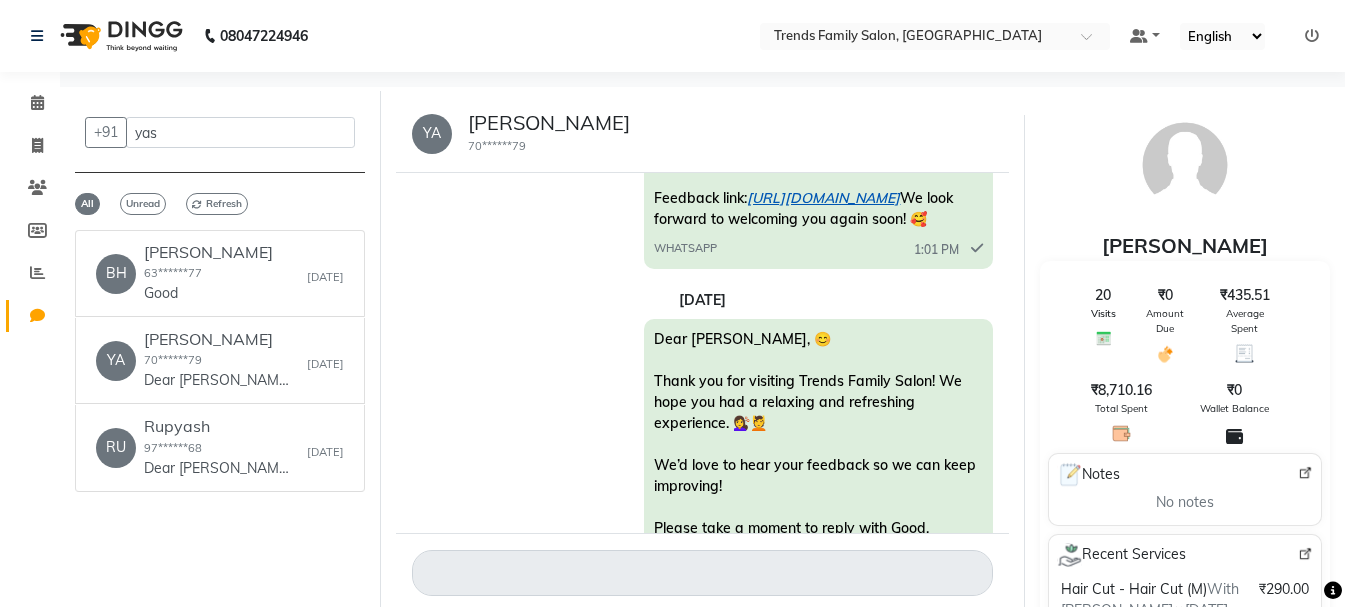 click on "[URL][DOMAIN_NAME]" 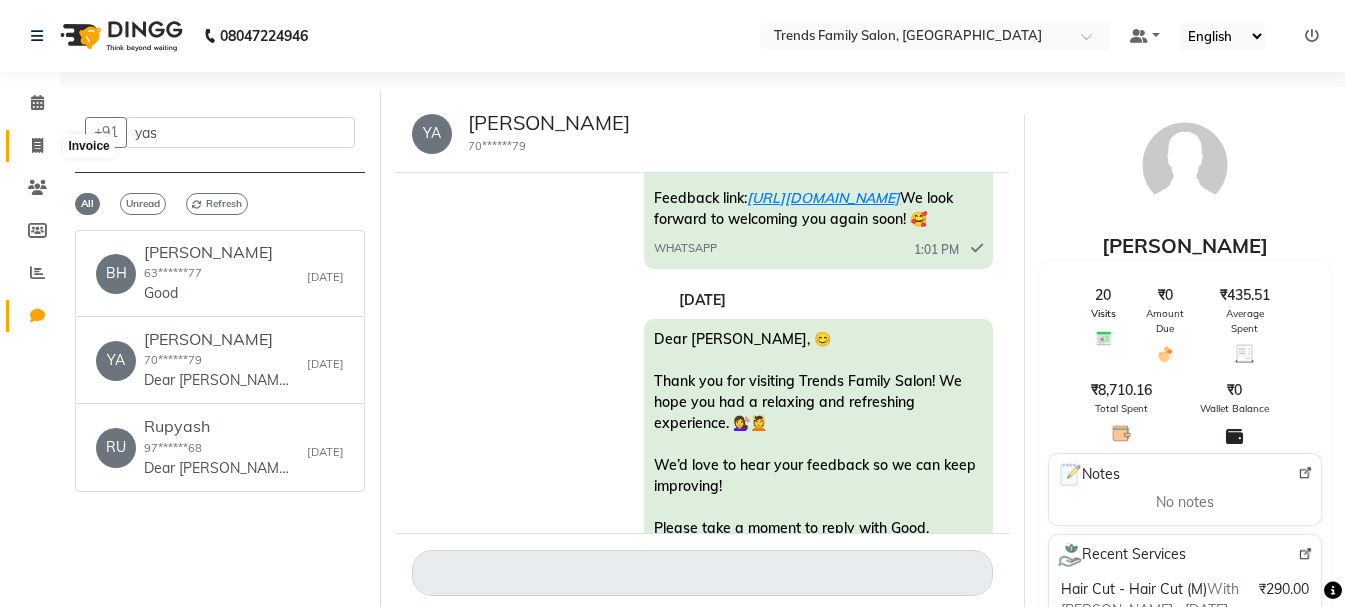 click 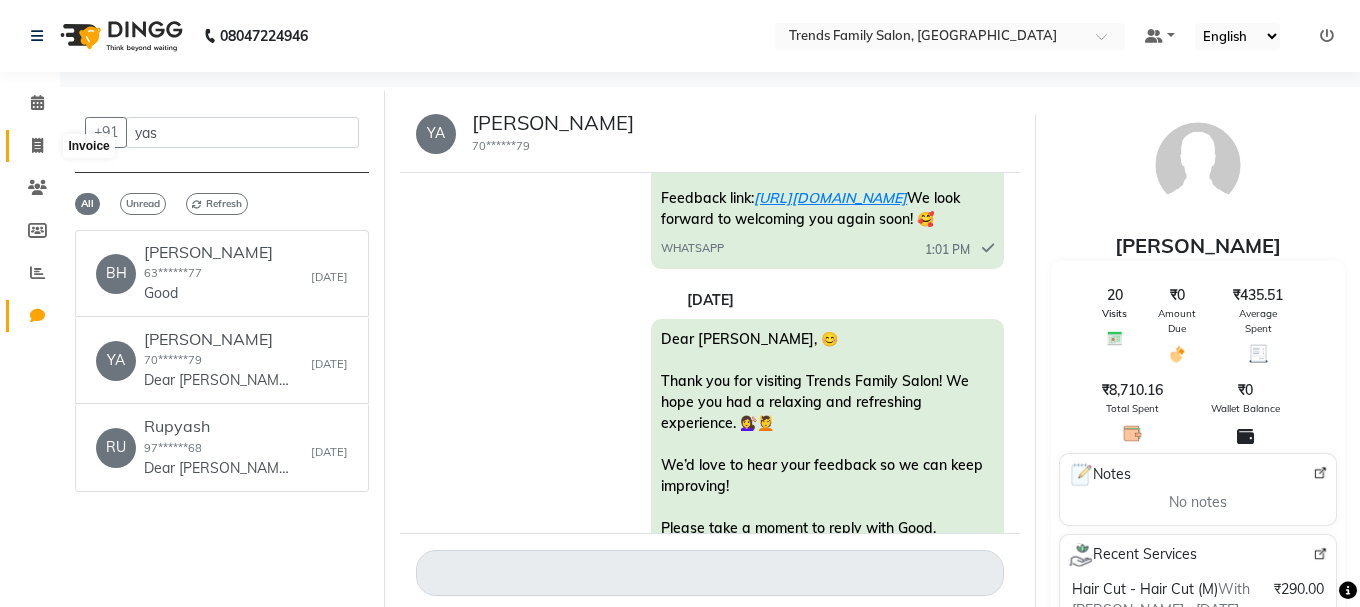 select on "service" 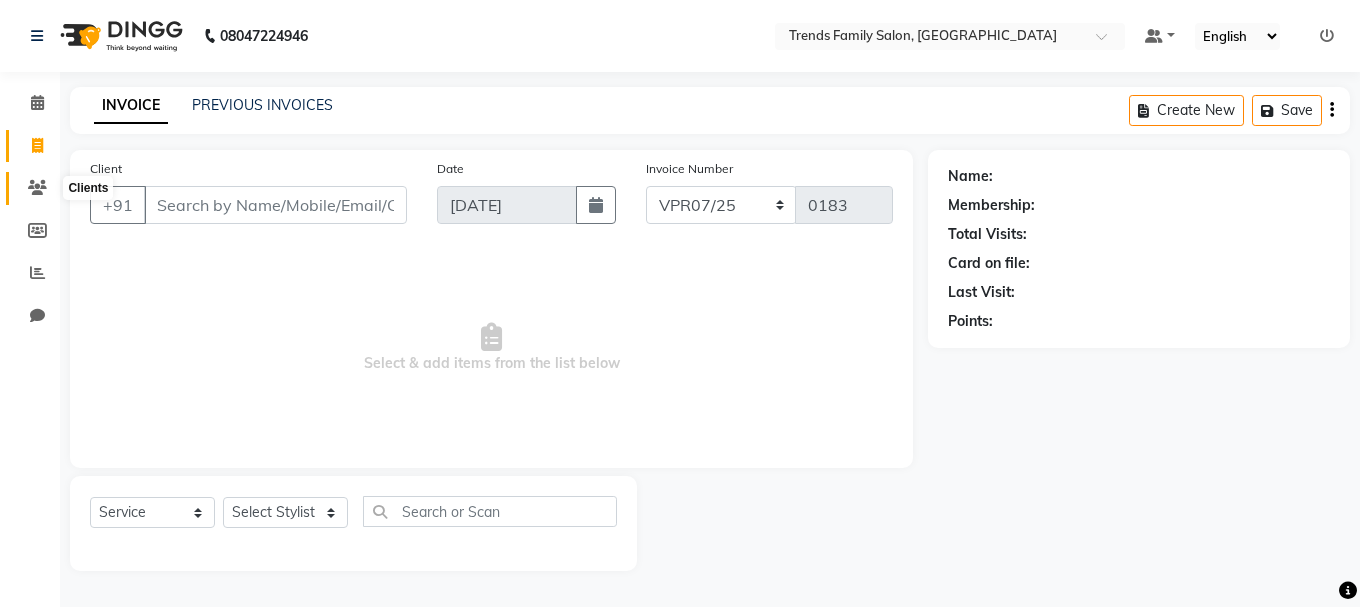 click 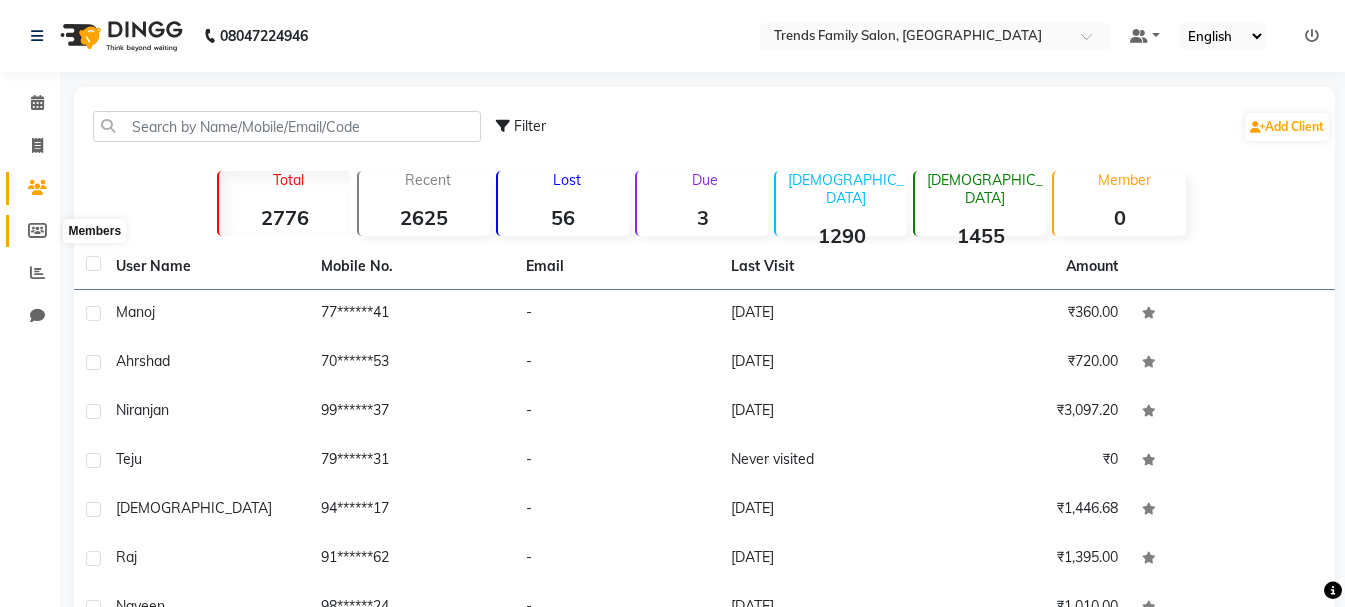 click 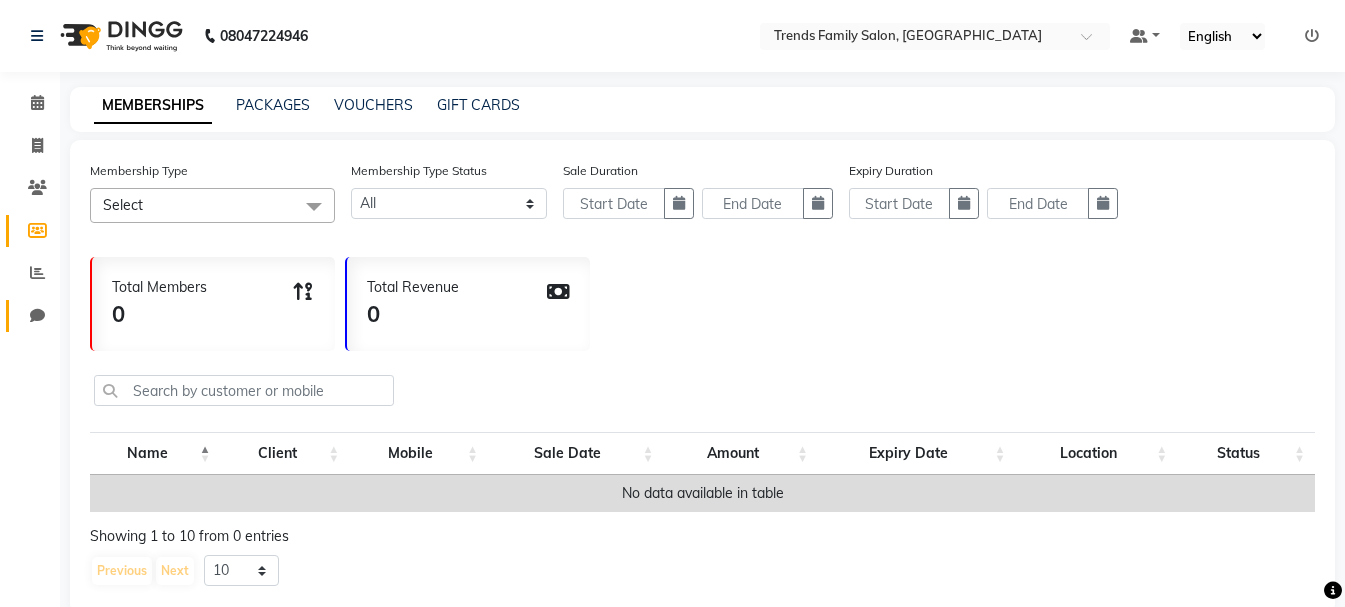 click on "Chat" 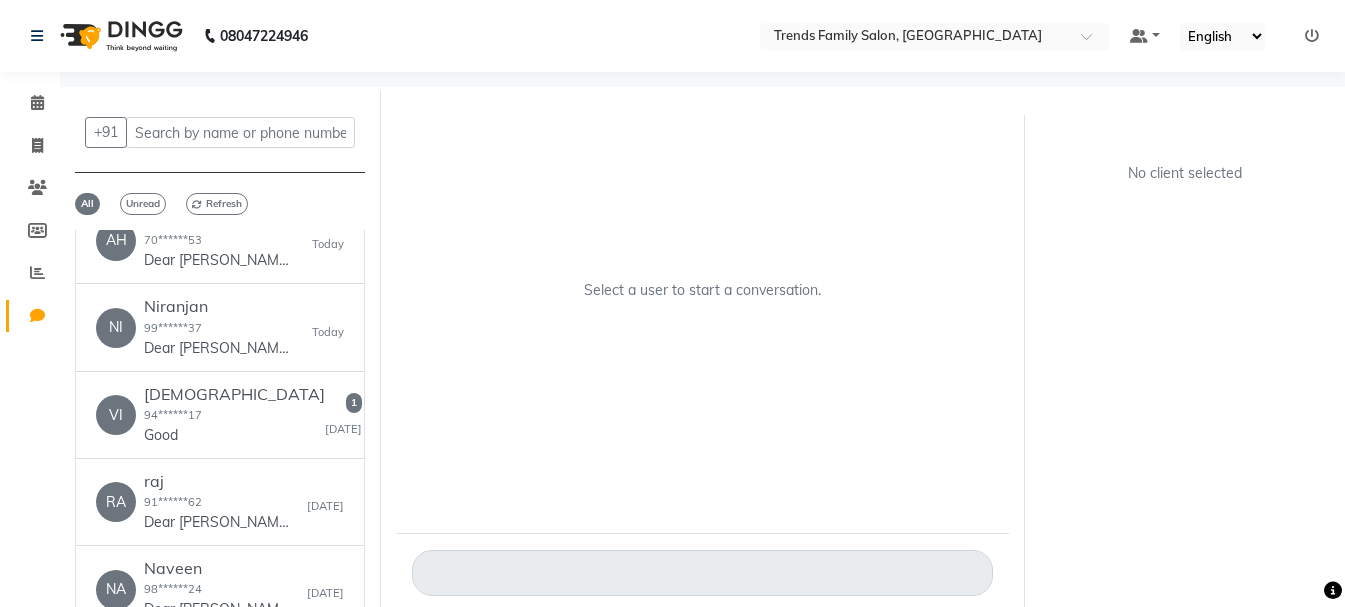 scroll, scrollTop: 200, scrollLeft: 0, axis: vertical 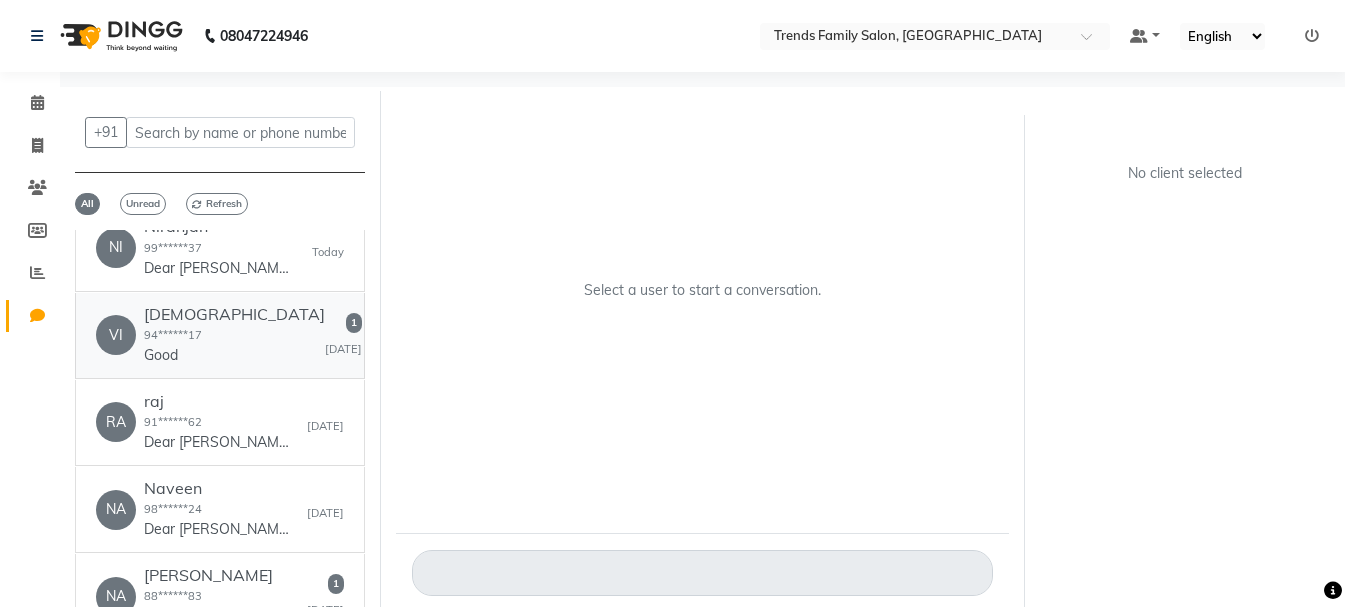 click on "VI   [DEMOGRAPHIC_DATA]  94******17  Good   1   [DATE]" 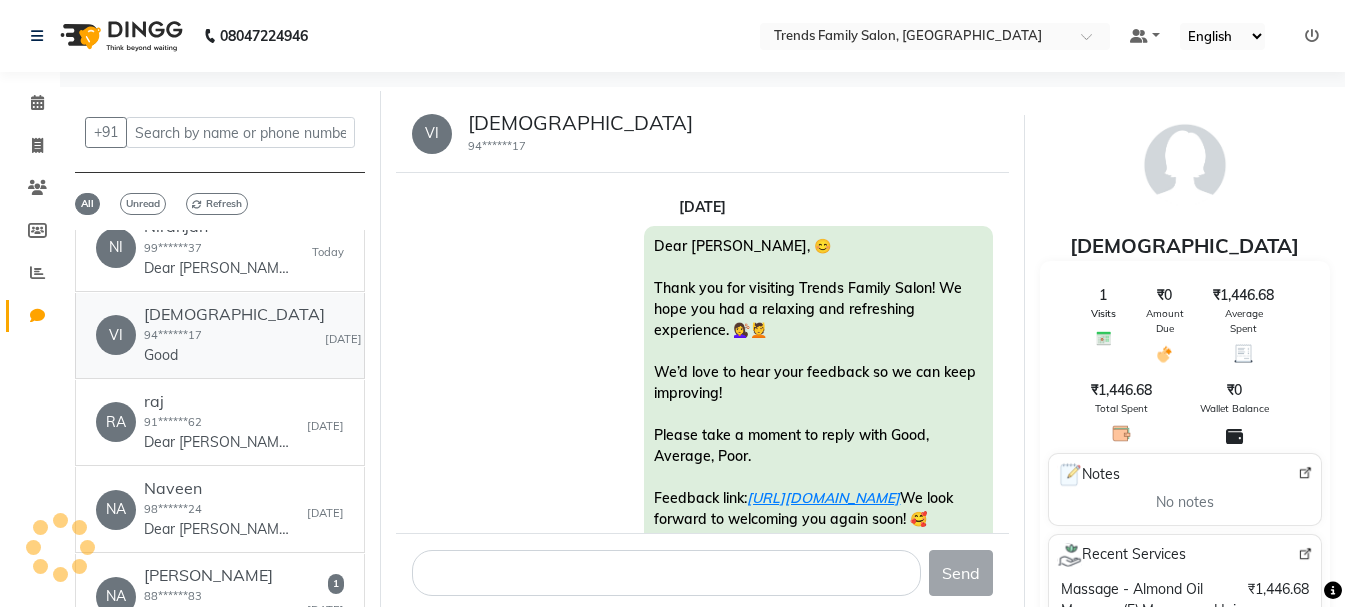 scroll, scrollTop: 215, scrollLeft: 0, axis: vertical 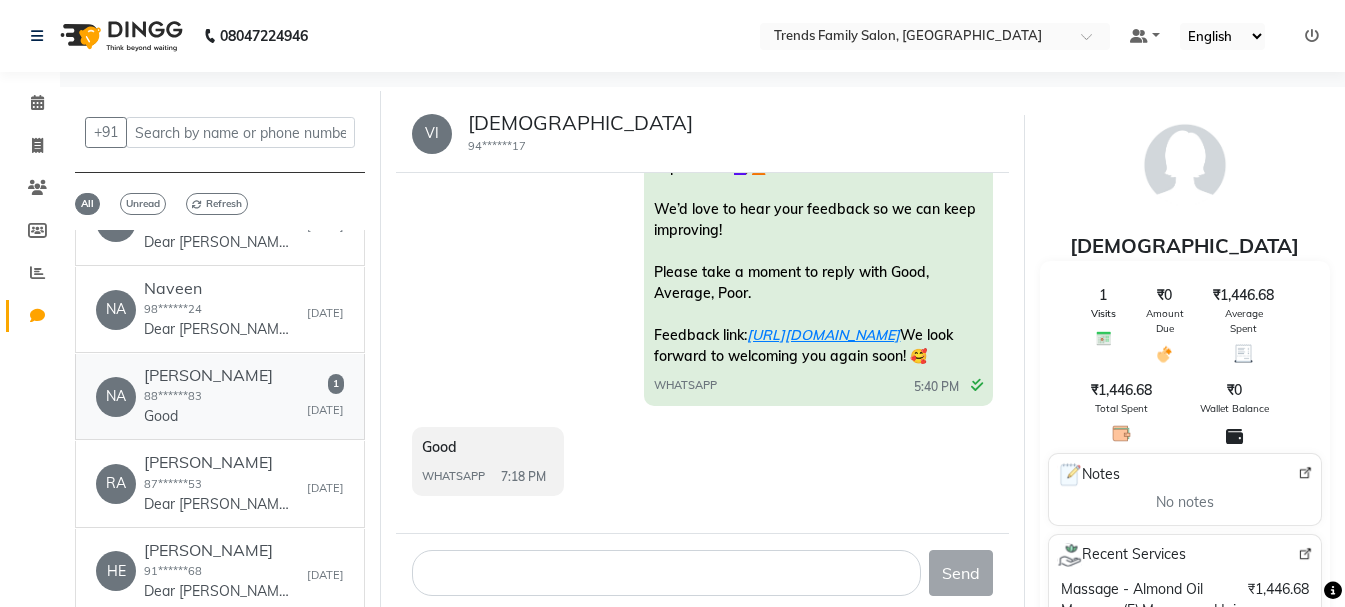 click on "NA   [PERSON_NAME]  88******83  Good   1   [DATE]" 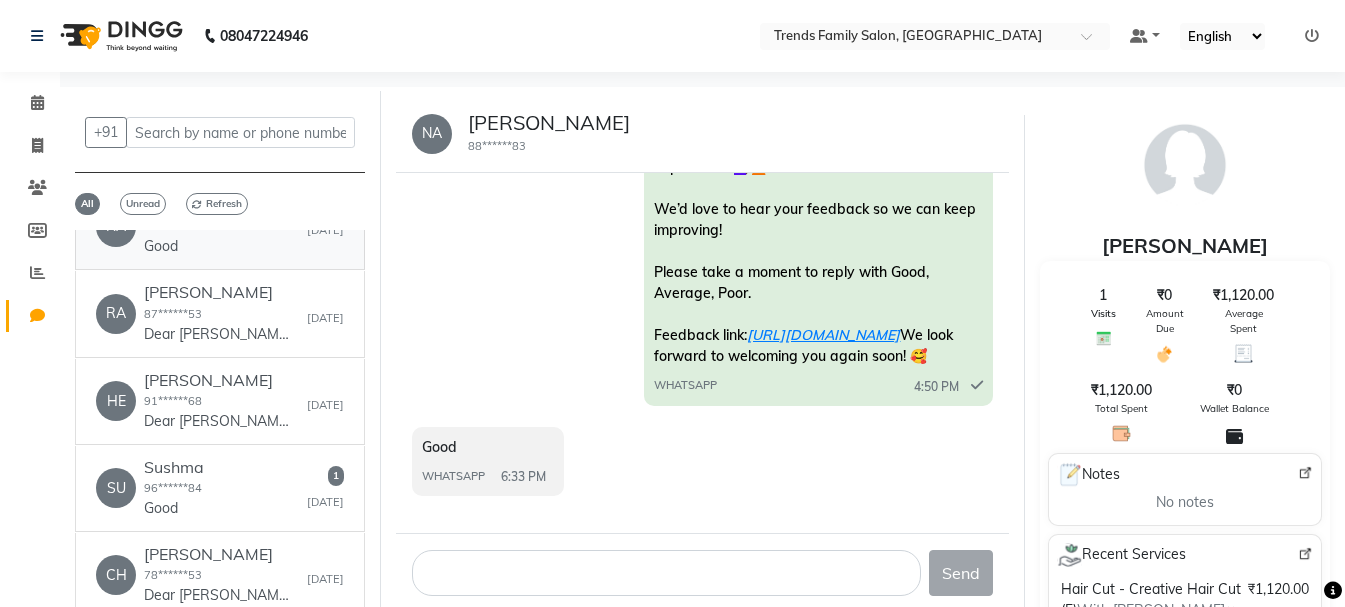 scroll, scrollTop: 700, scrollLeft: 0, axis: vertical 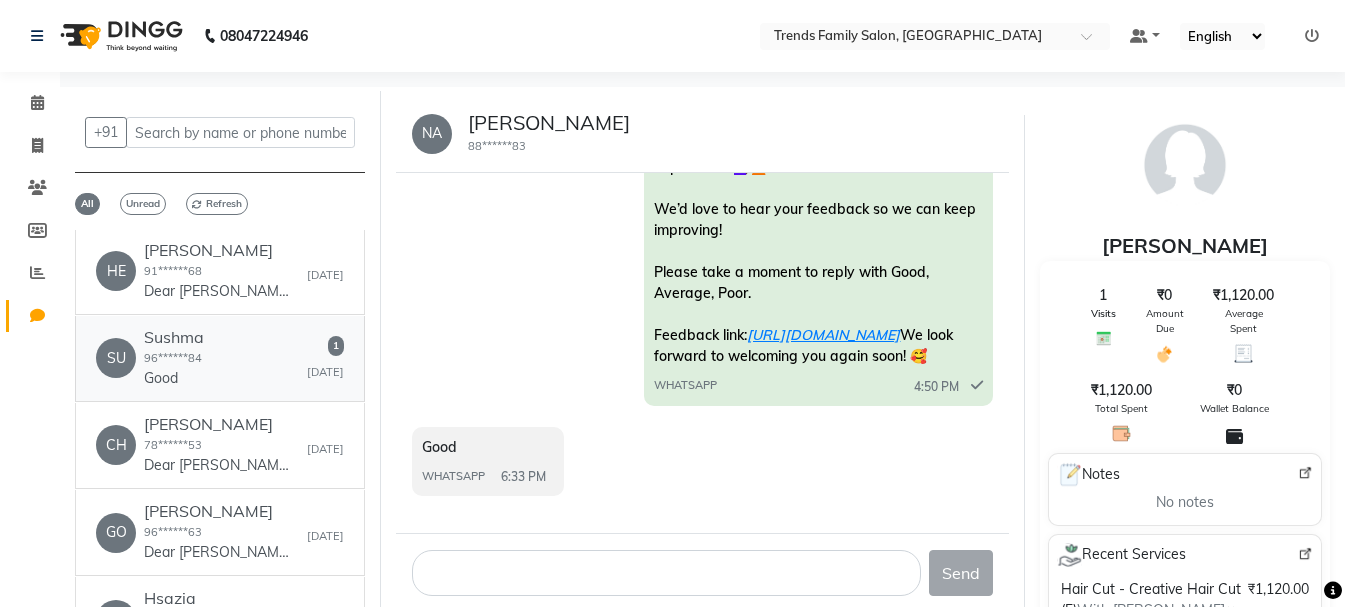 click on "[PERSON_NAME]  96******84  Good   1   [DATE]" 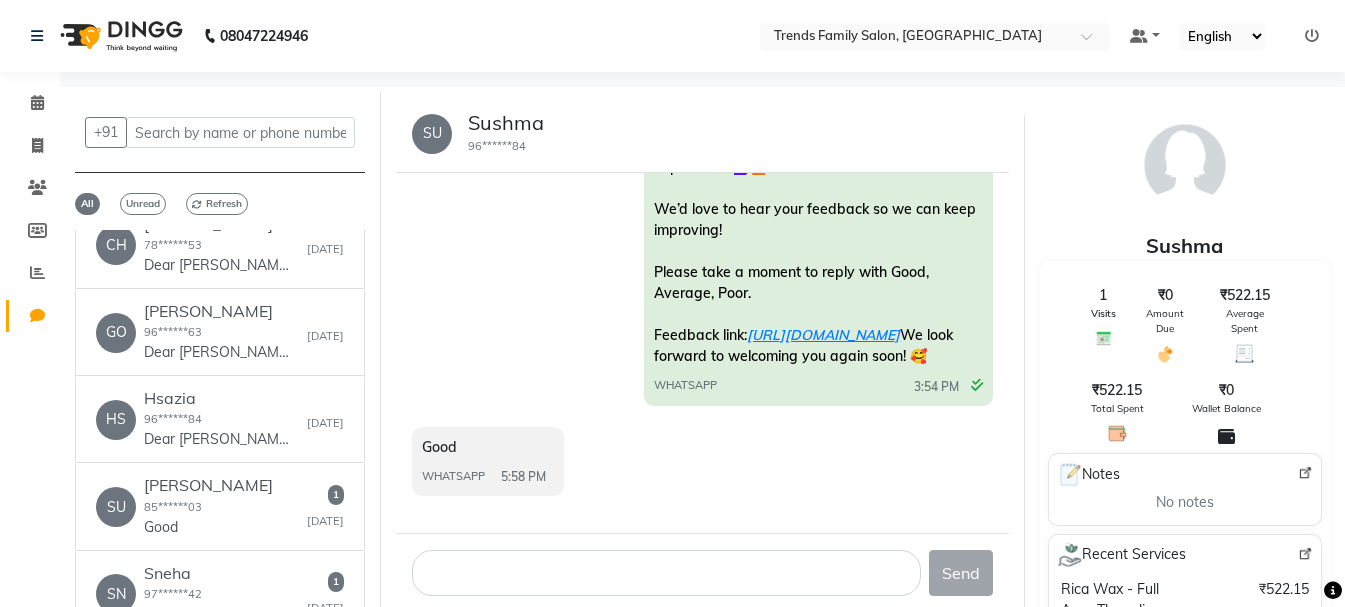 scroll, scrollTop: 1000, scrollLeft: 0, axis: vertical 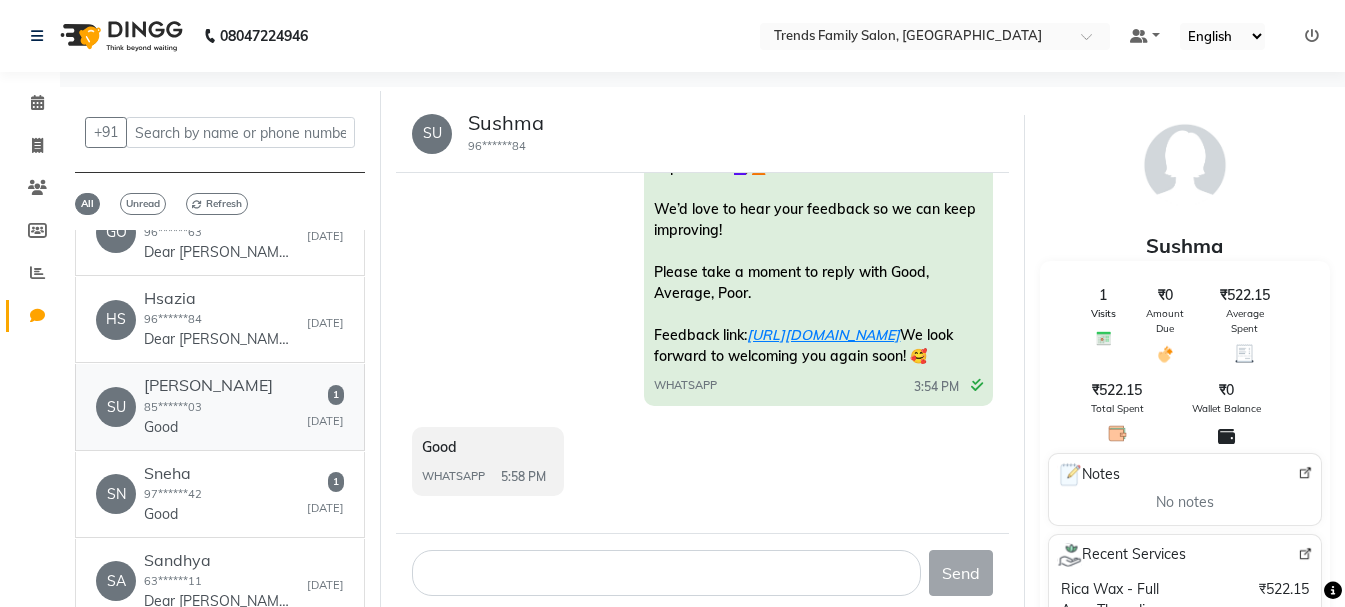 click on "[PERSON_NAME]" 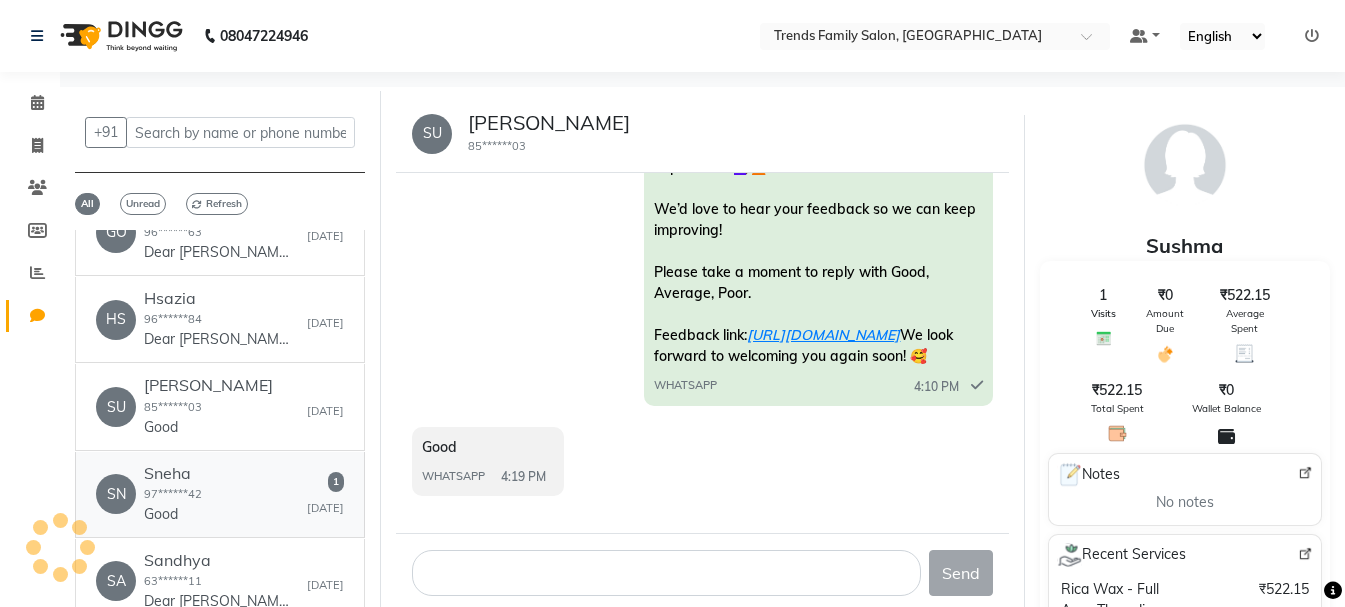 click on "SN   Sneha  97******42  Good   1   [DATE]" 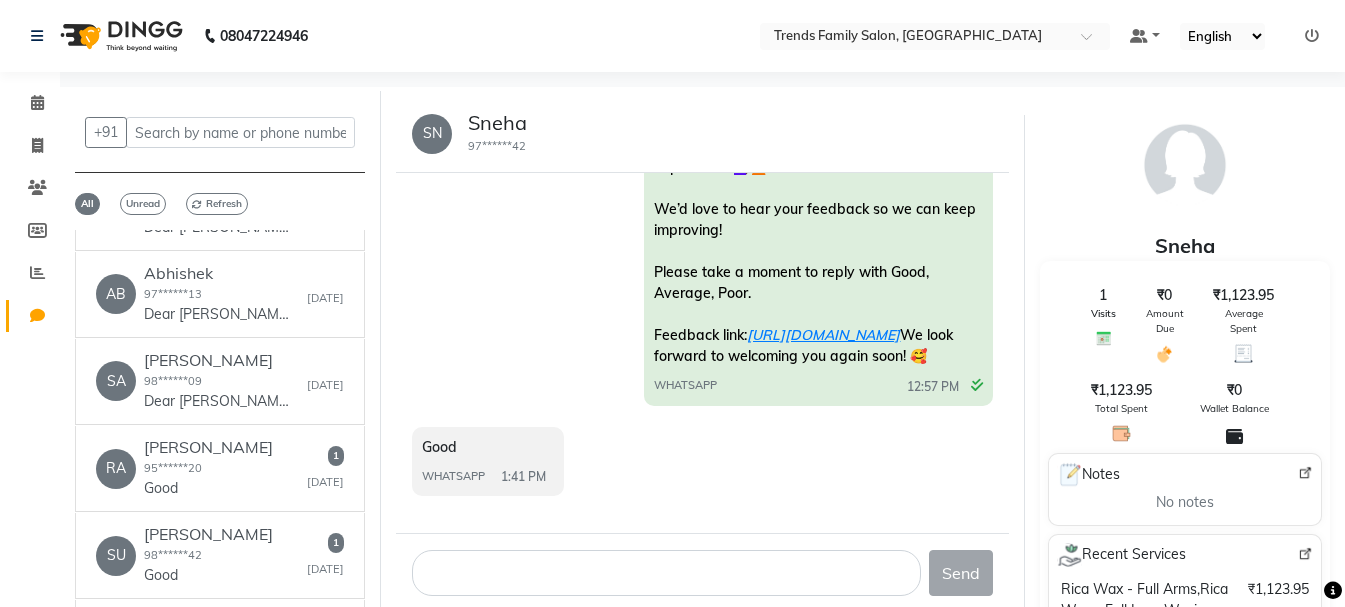 scroll, scrollTop: 1700, scrollLeft: 0, axis: vertical 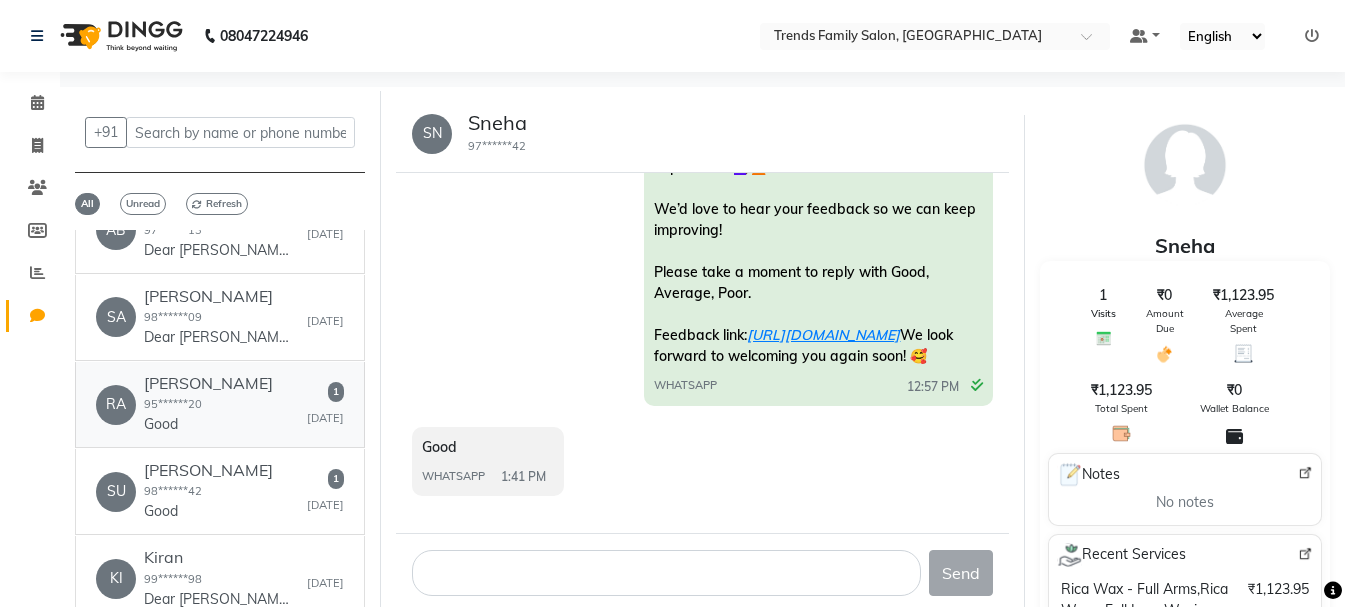 click on "RA   Ravi  95******20  Good   [DATE]" 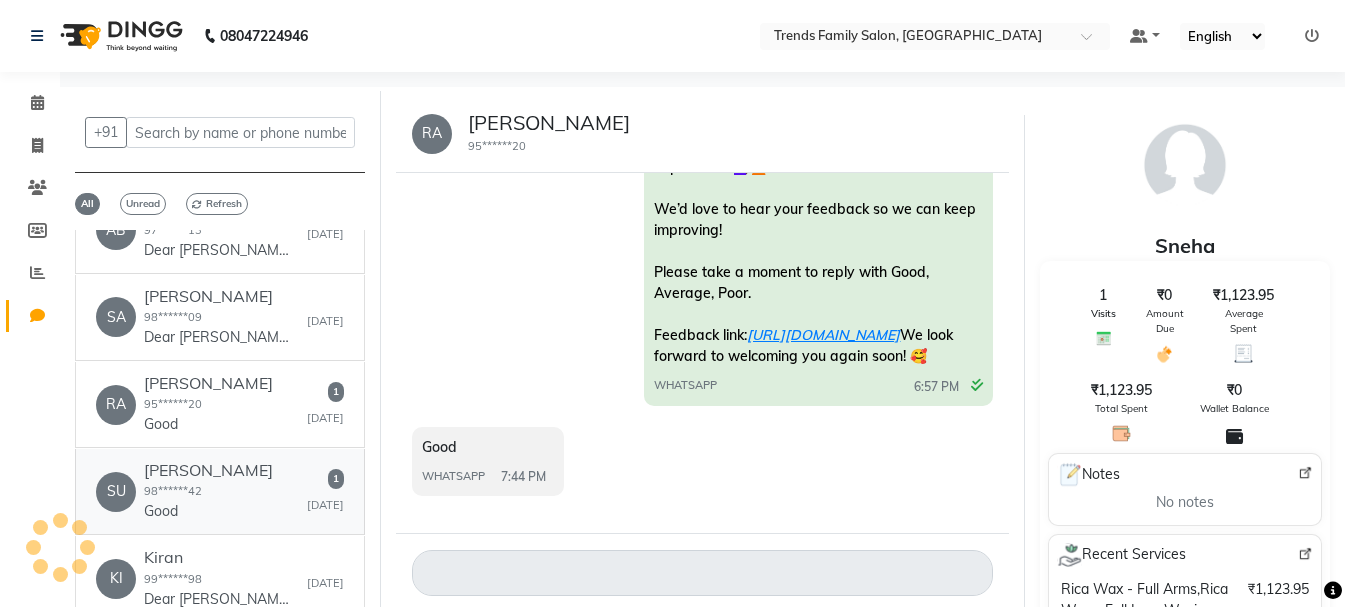 click on "[PERSON_NAME]  98******42  Good   [DATE]" 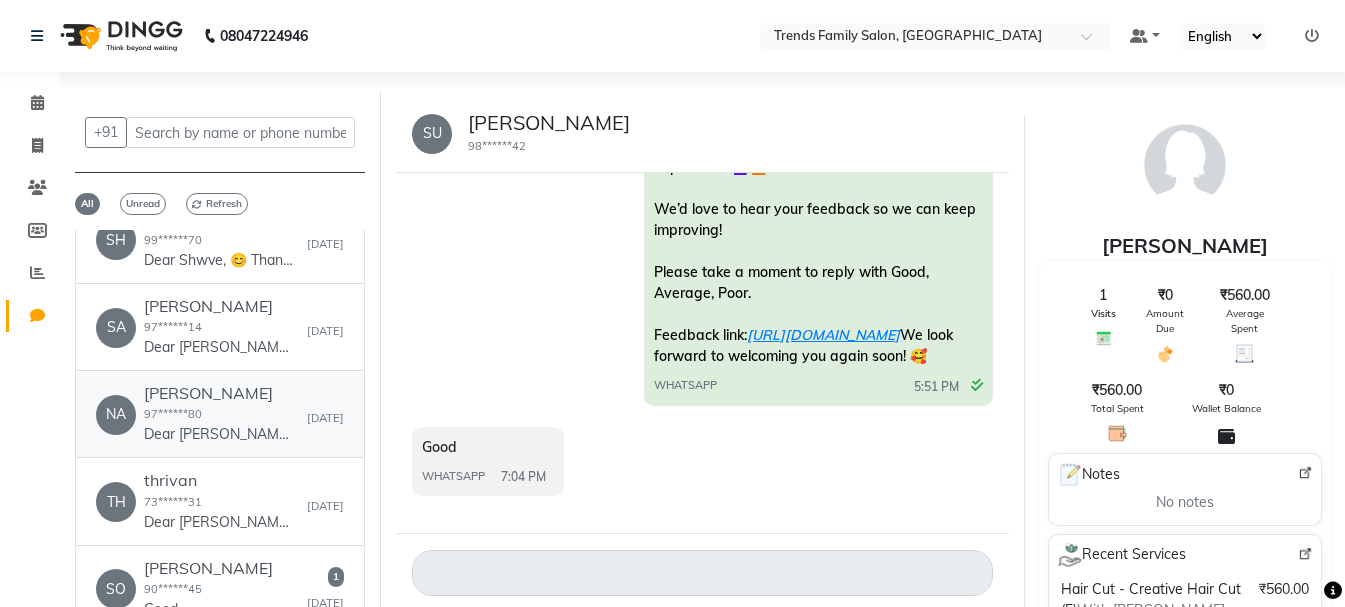 scroll, scrollTop: 2400, scrollLeft: 0, axis: vertical 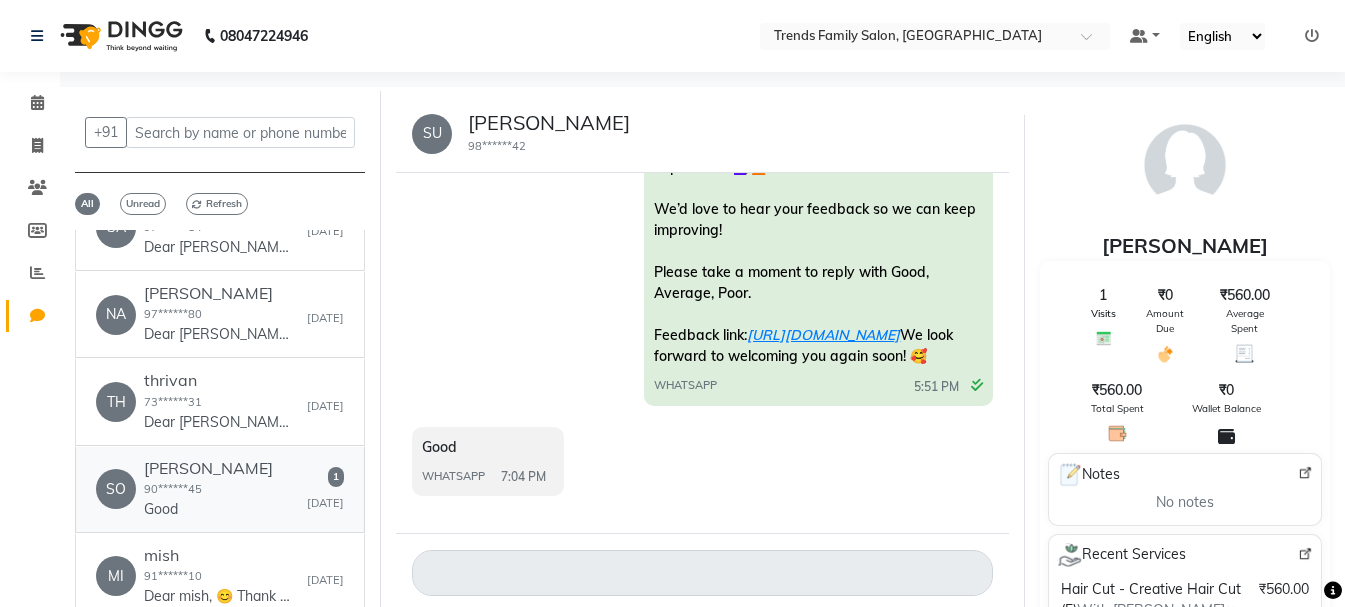 click on "SO   [PERSON_NAME]  90******45  Good   [DATE]" 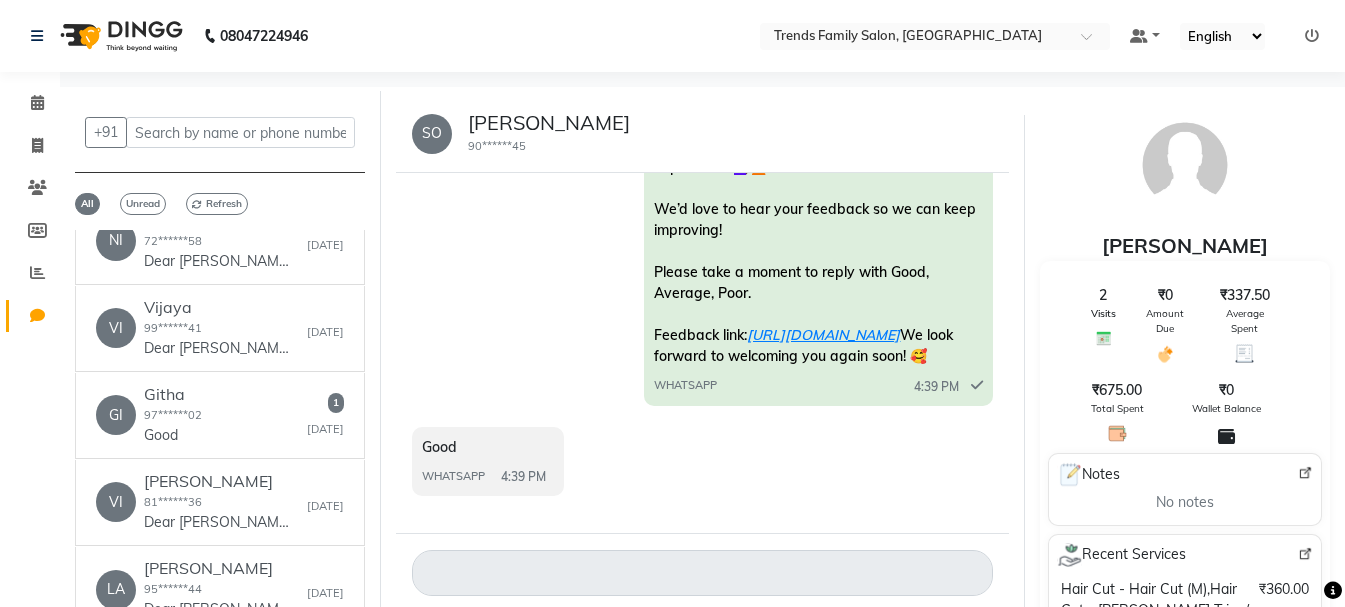 scroll, scrollTop: 3500, scrollLeft: 0, axis: vertical 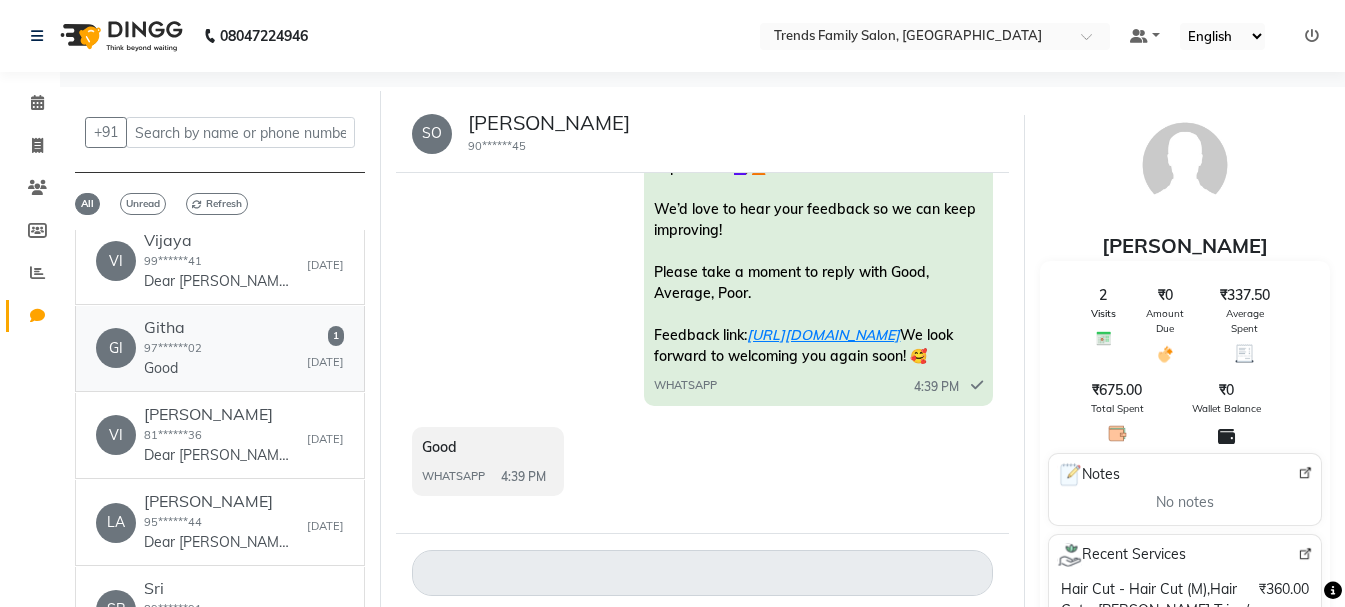 click on "Githa" 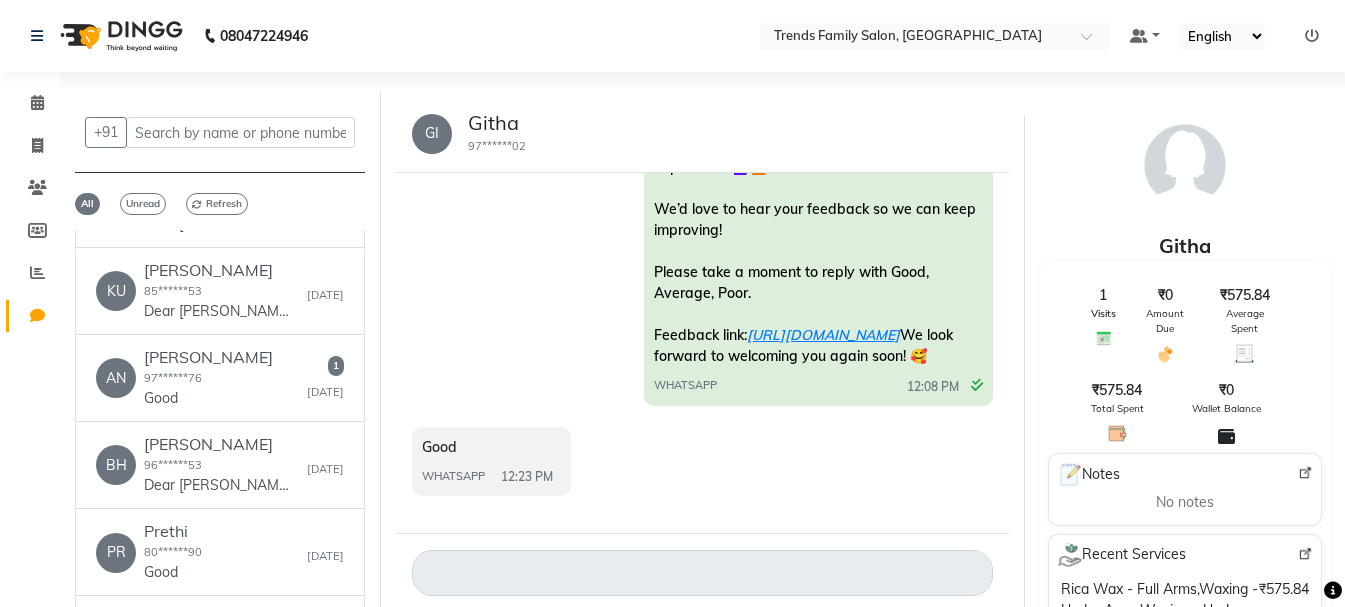 scroll, scrollTop: 4900, scrollLeft: 0, axis: vertical 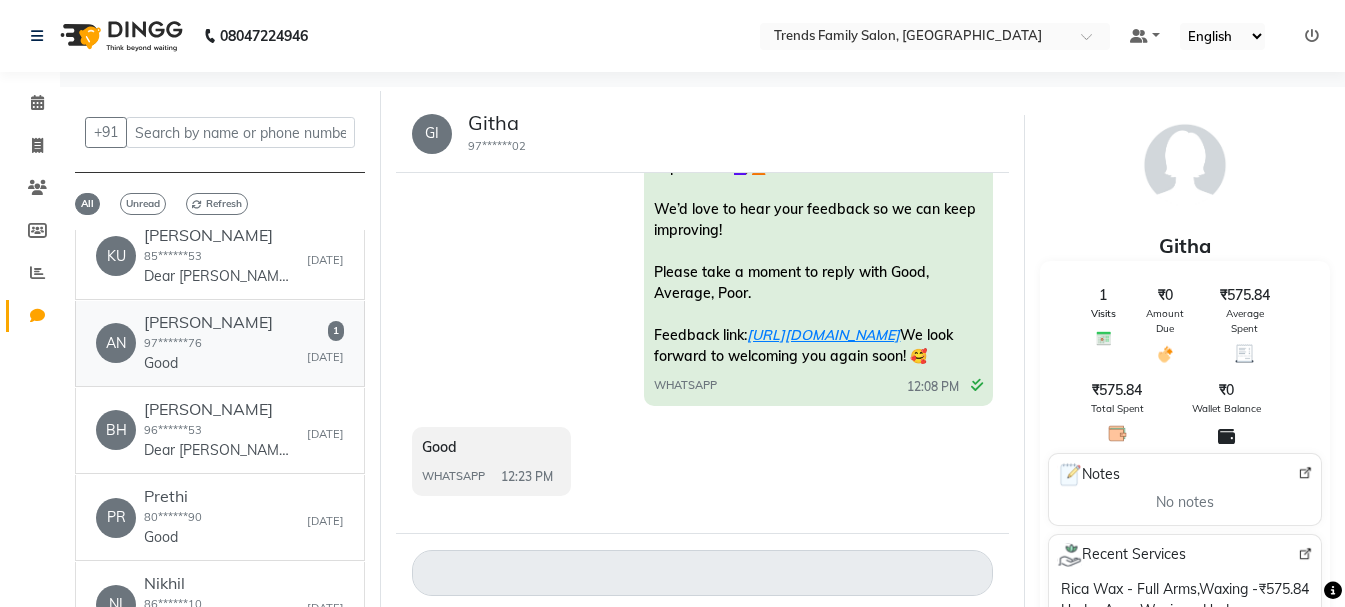 click on "[PERSON_NAME]  97******76  Good" 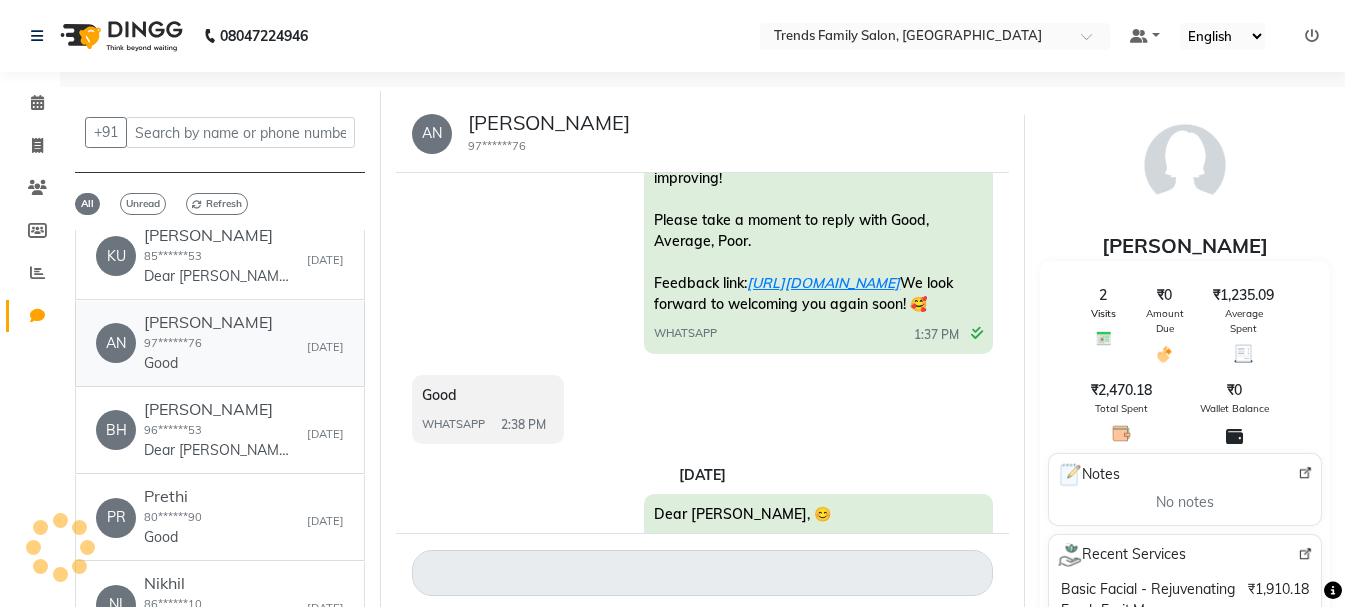 scroll, scrollTop: 782, scrollLeft: 0, axis: vertical 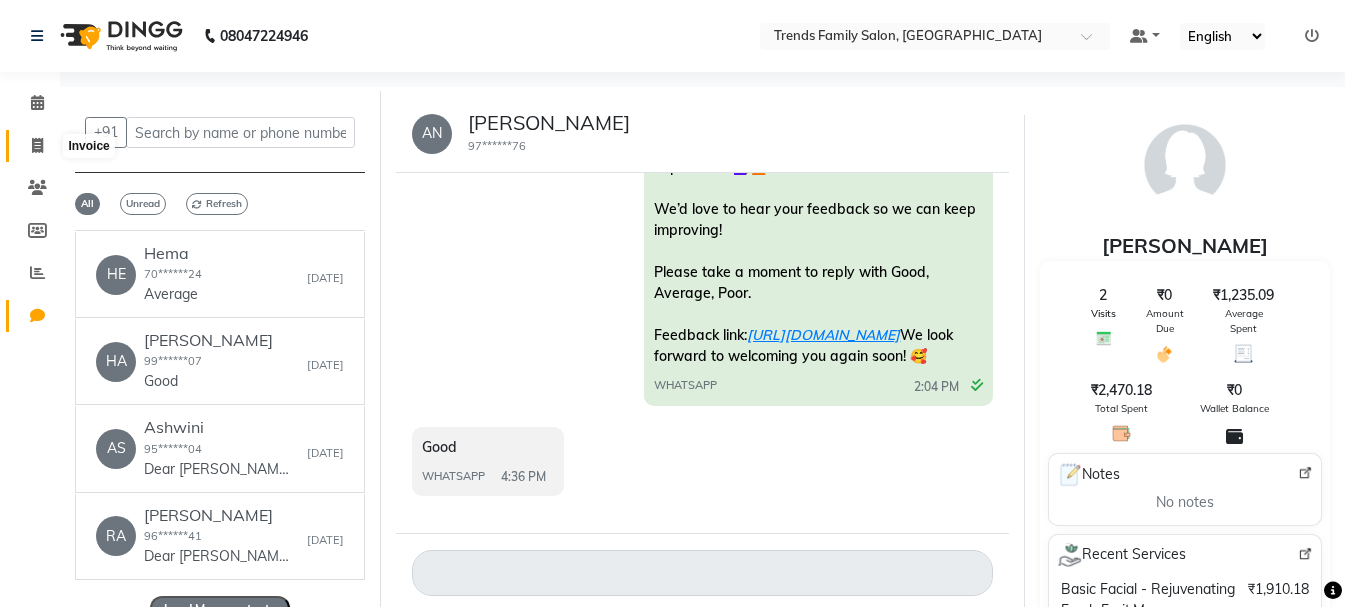 click 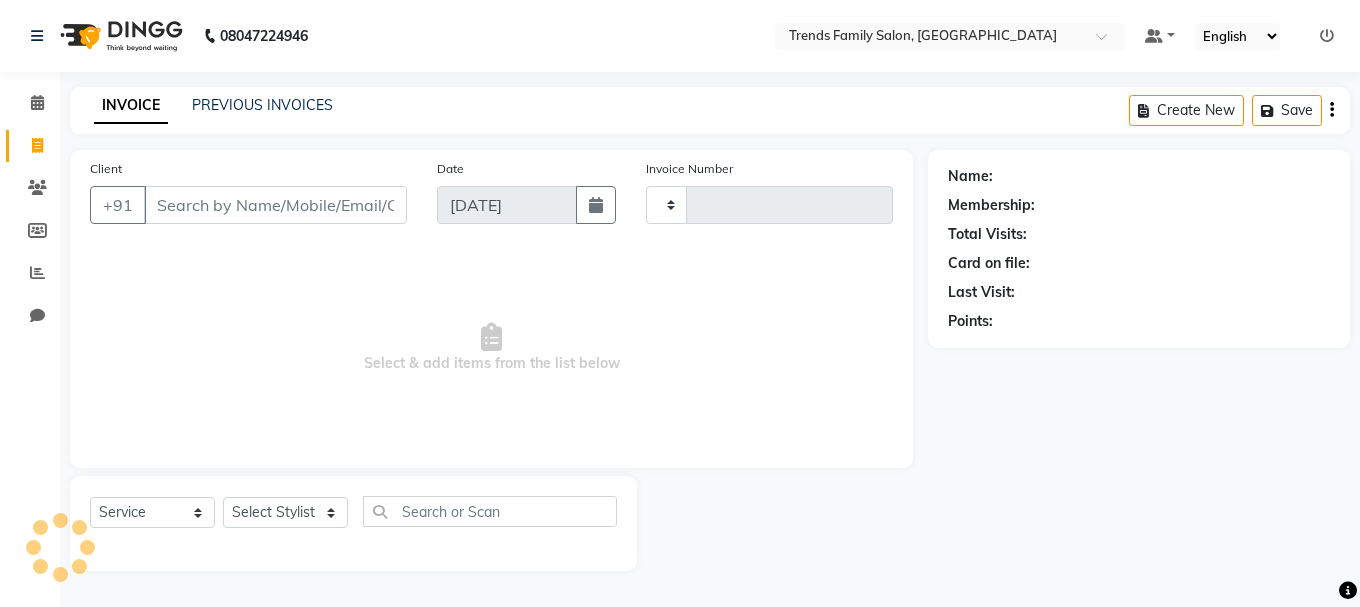type on "0183" 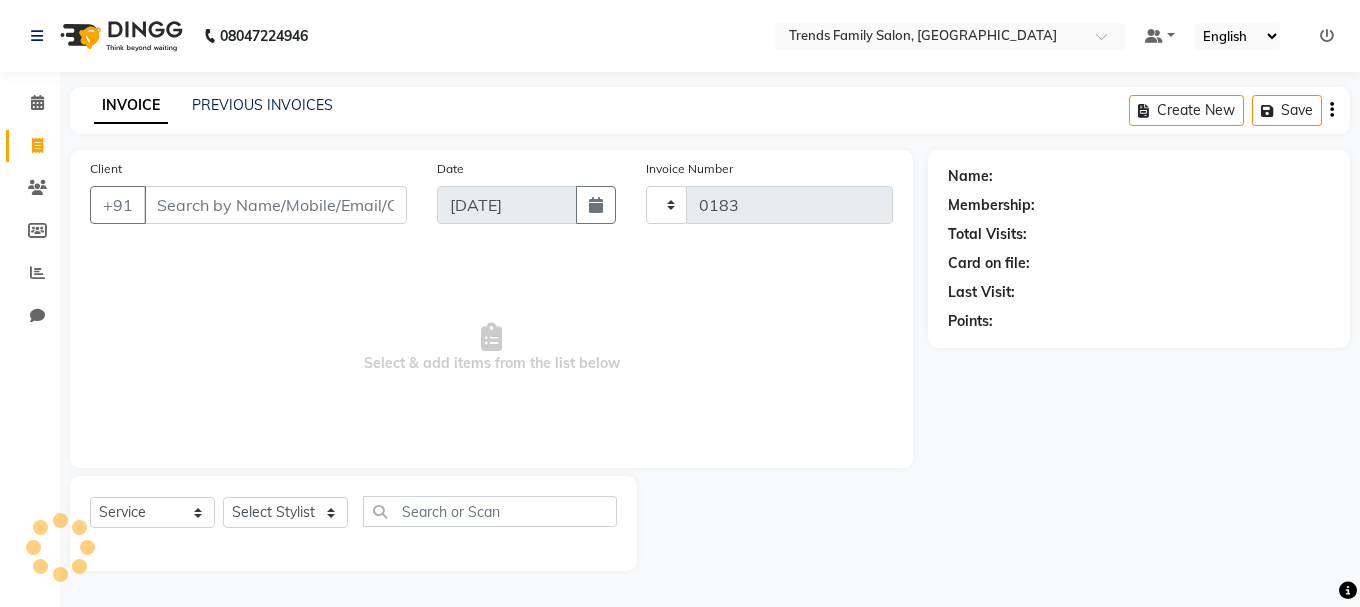 click 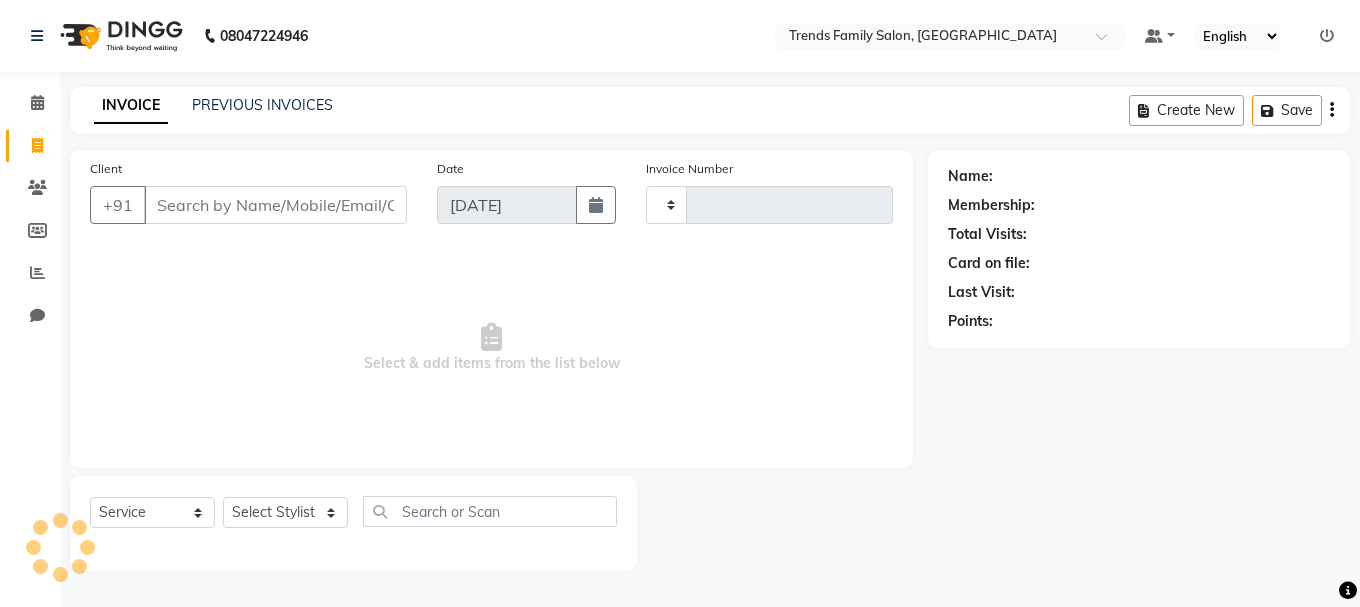 type on "0183" 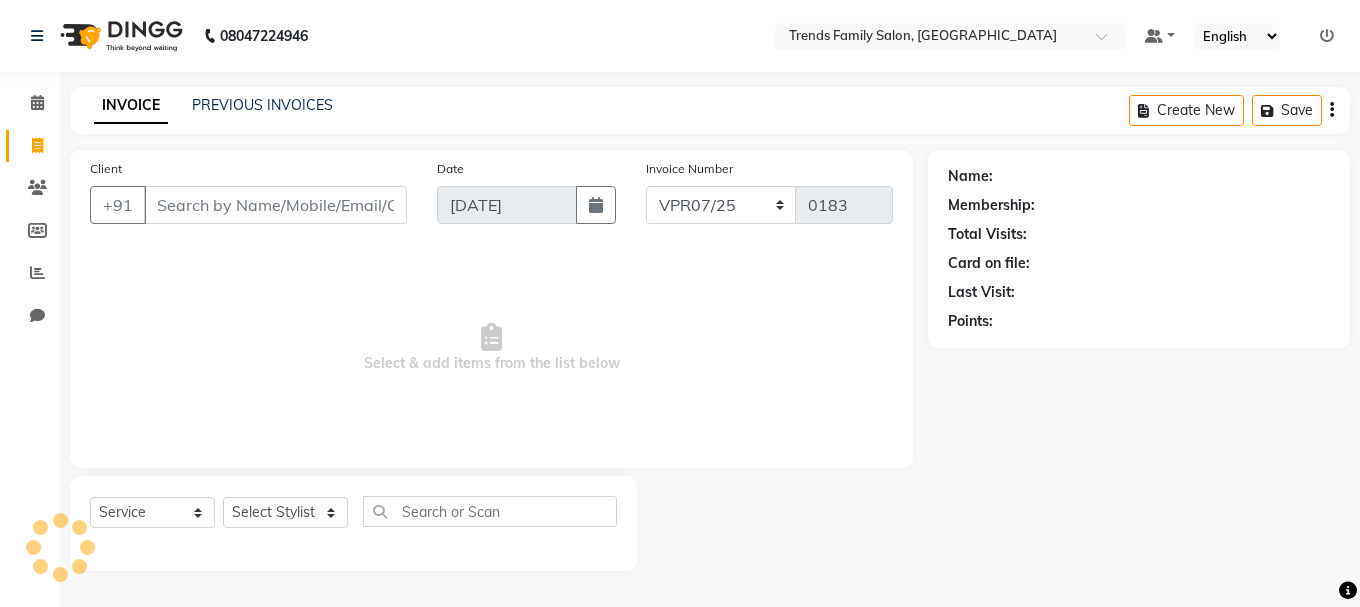 click 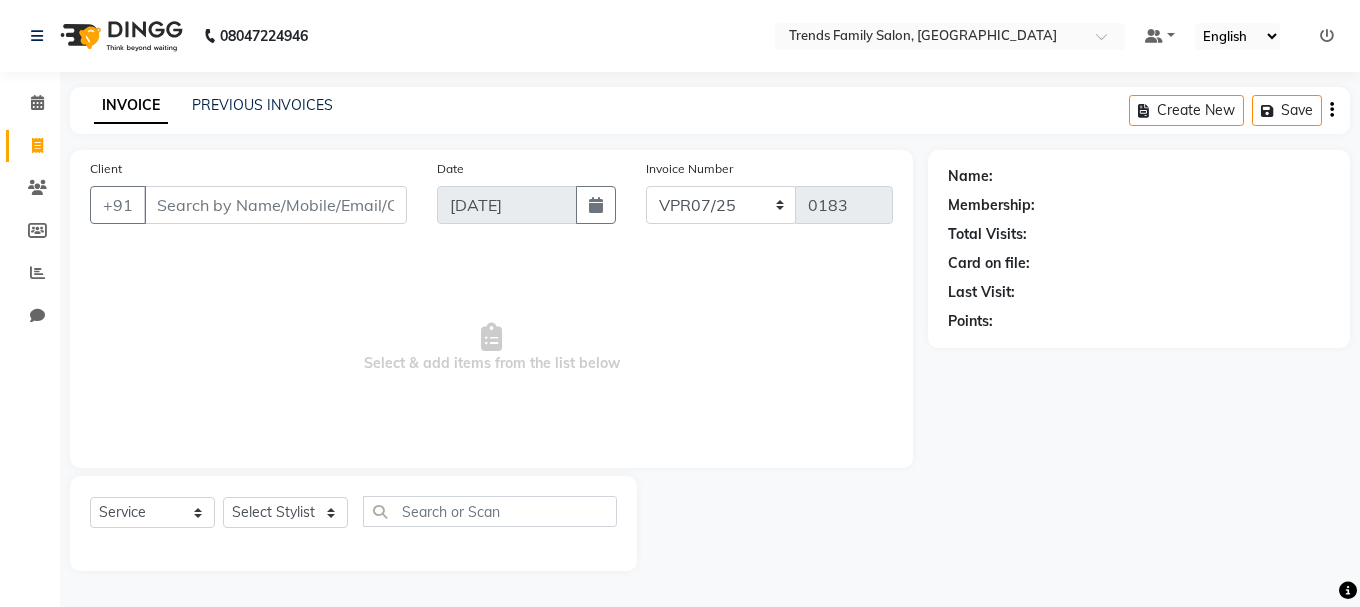 click on "Client" at bounding box center (275, 205) 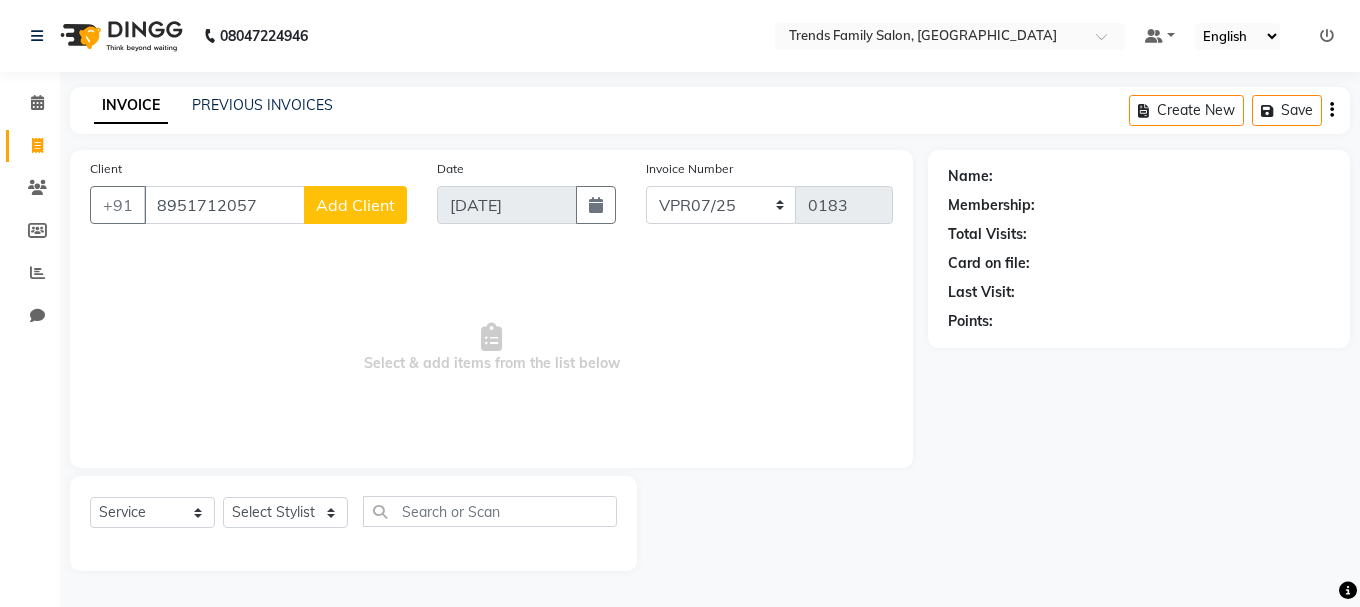 type on "8951712057" 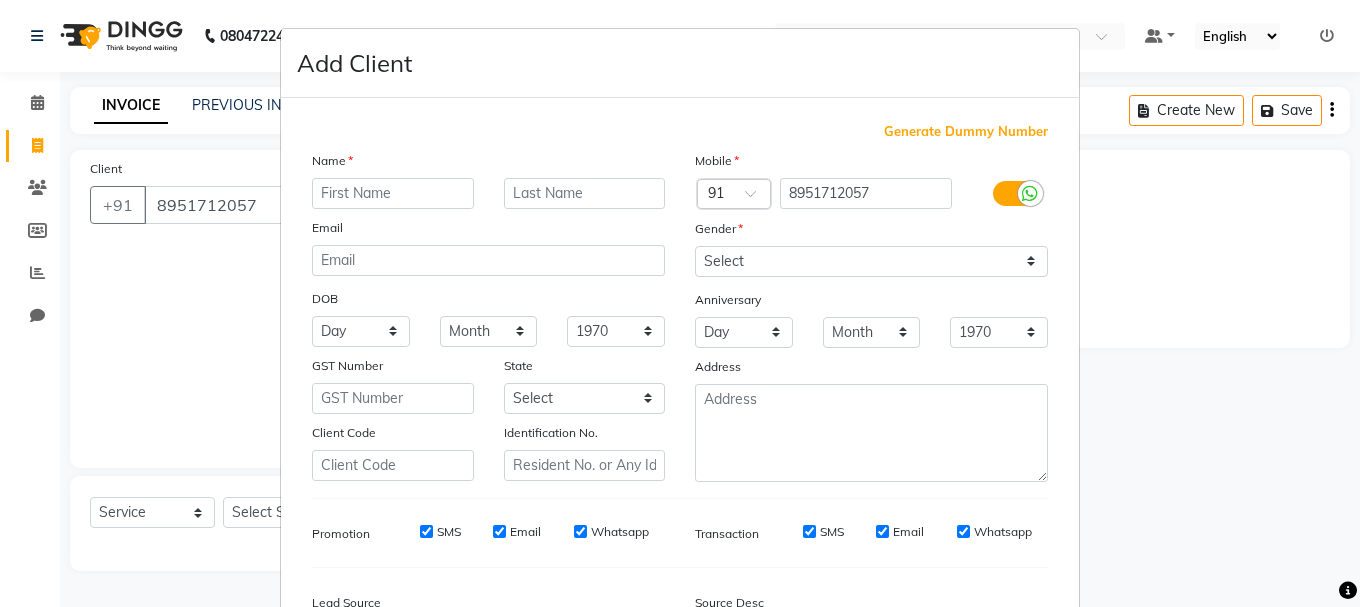 click at bounding box center (393, 193) 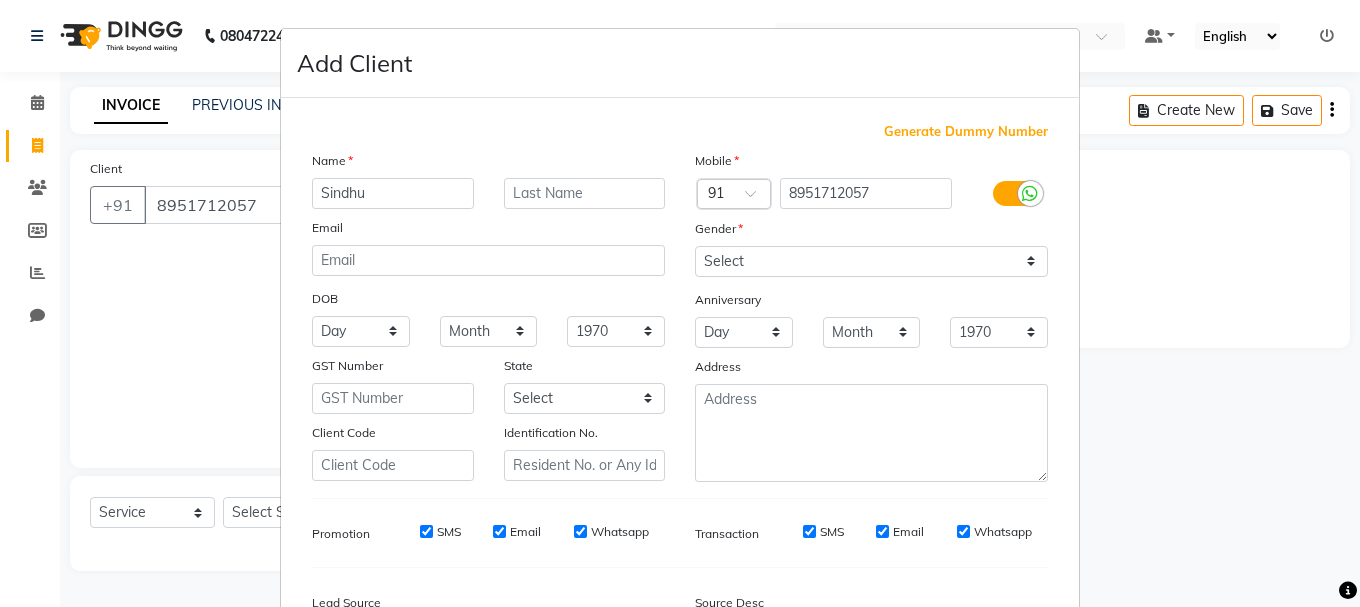 type on "Sindhu" 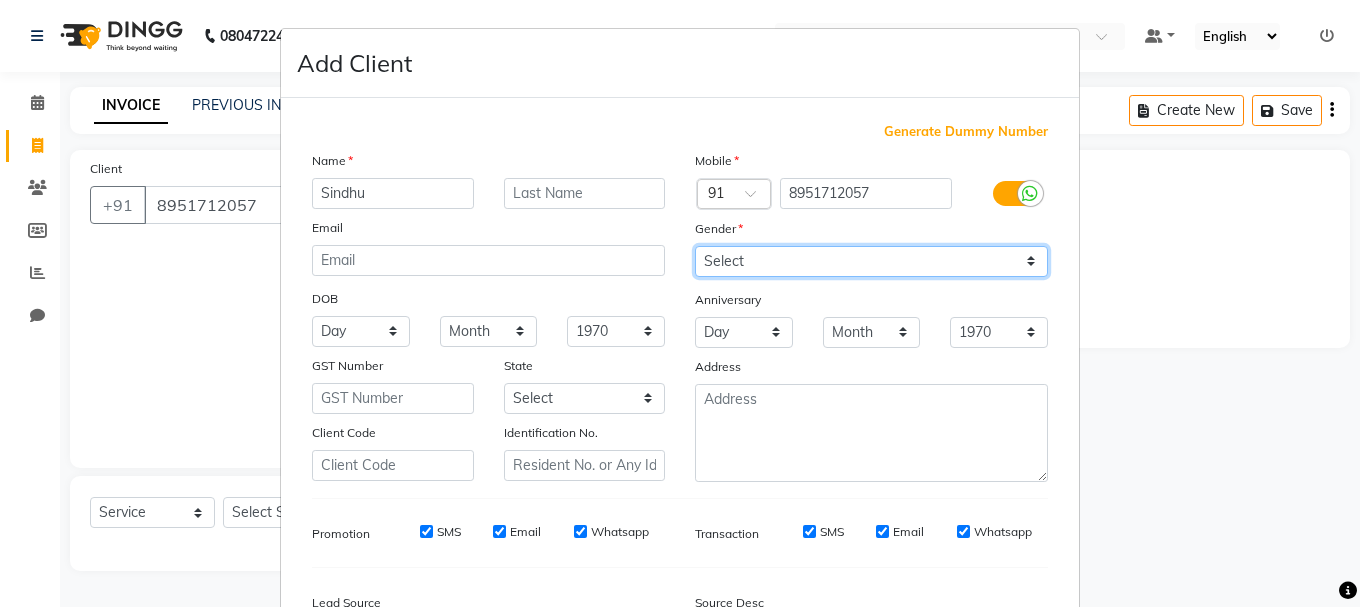 click on "Select [DEMOGRAPHIC_DATA] [DEMOGRAPHIC_DATA] Other Prefer Not To Say" at bounding box center (871, 261) 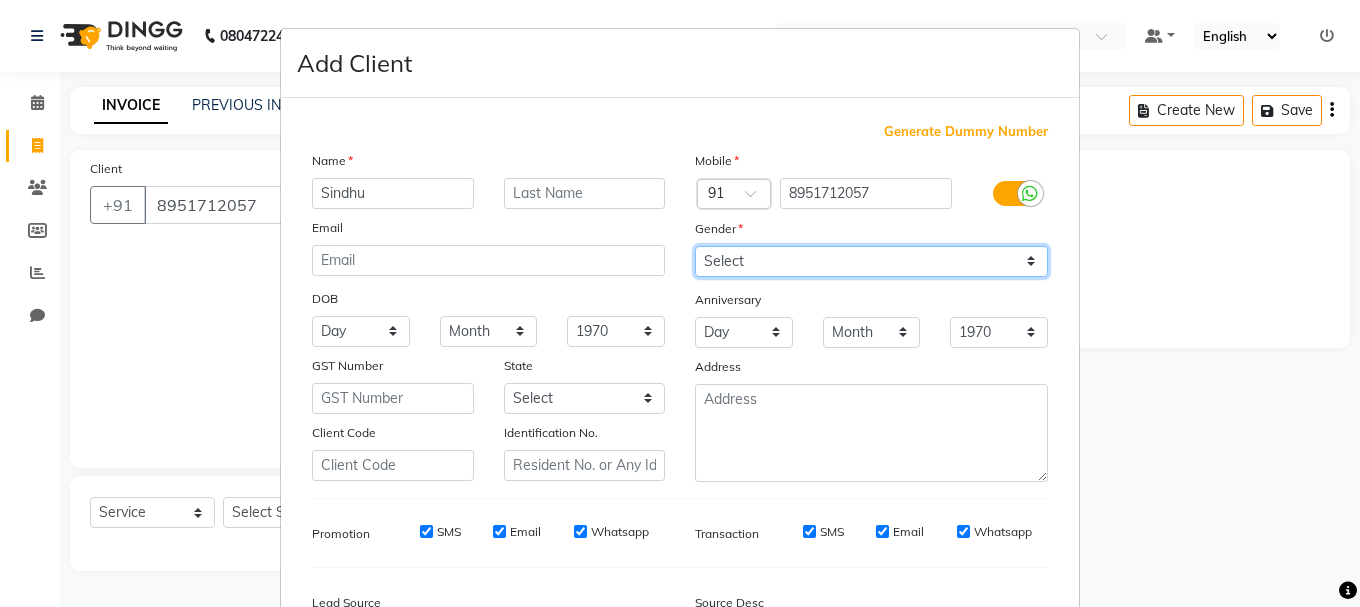 select on "[DEMOGRAPHIC_DATA]" 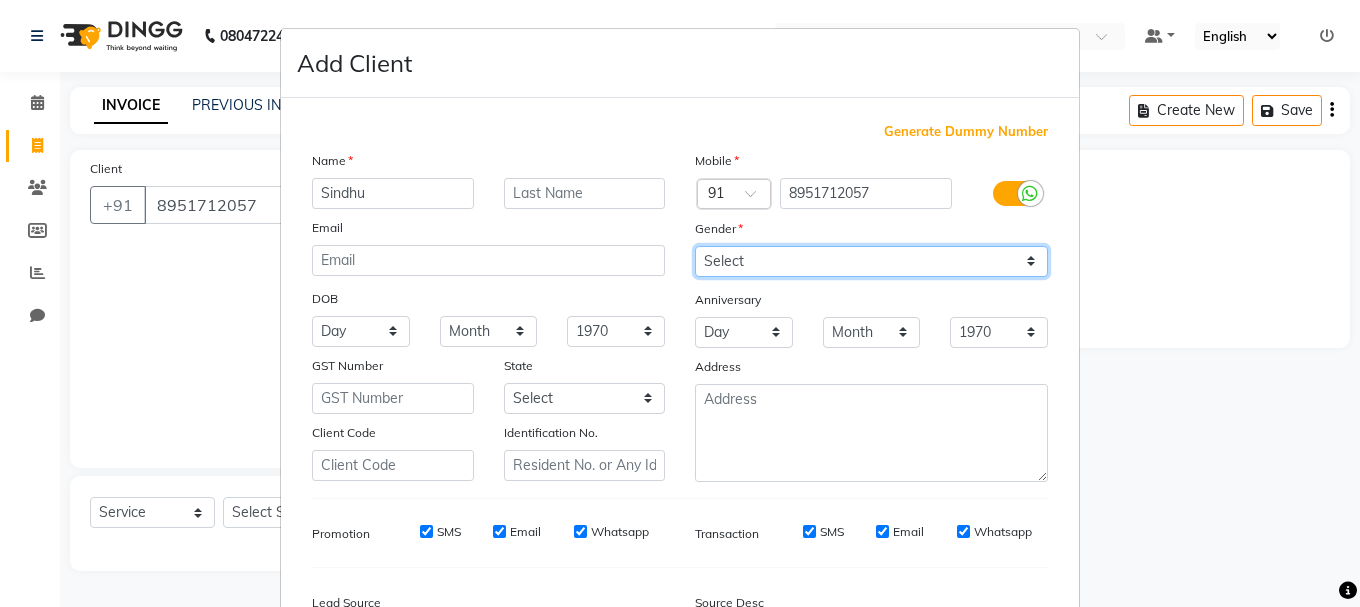 click on "Select [DEMOGRAPHIC_DATA] [DEMOGRAPHIC_DATA] Other Prefer Not To Say" at bounding box center [871, 261] 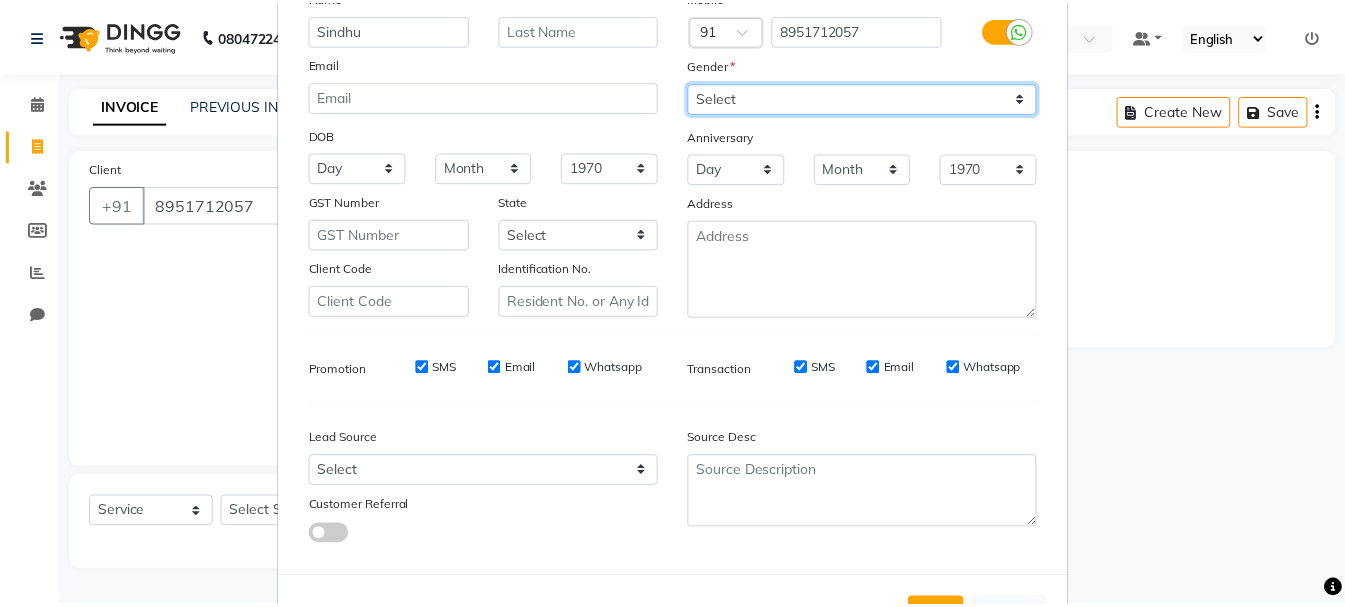 scroll, scrollTop: 242, scrollLeft: 0, axis: vertical 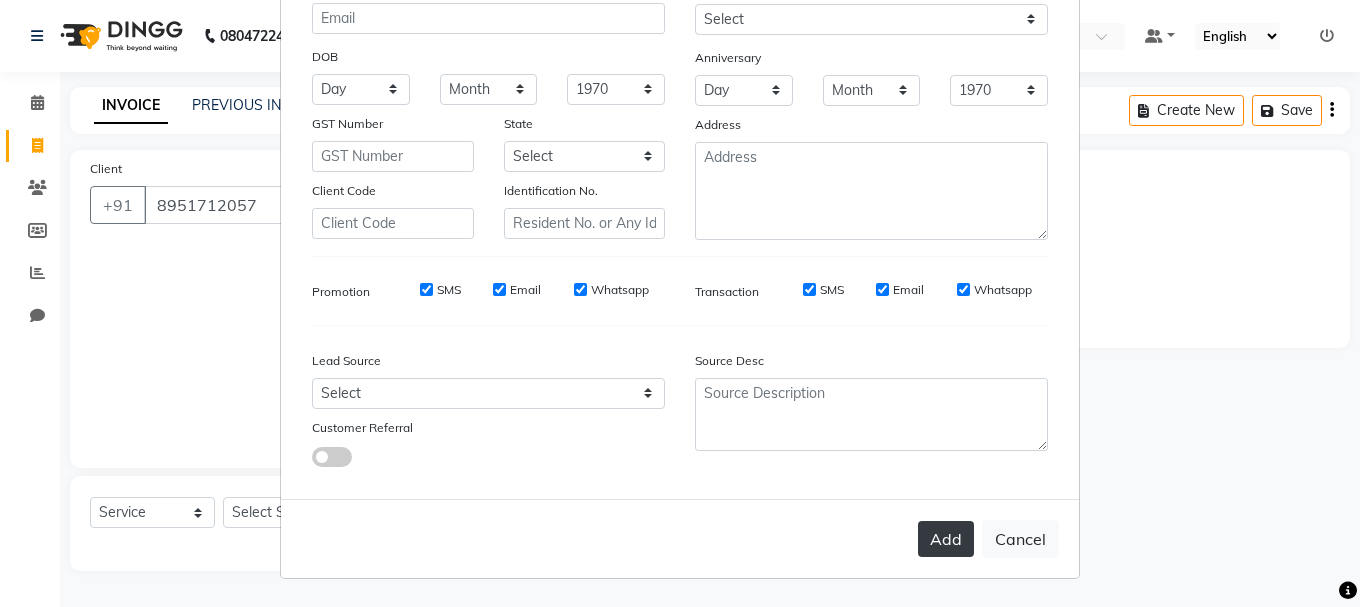 click on "Add" at bounding box center [946, 539] 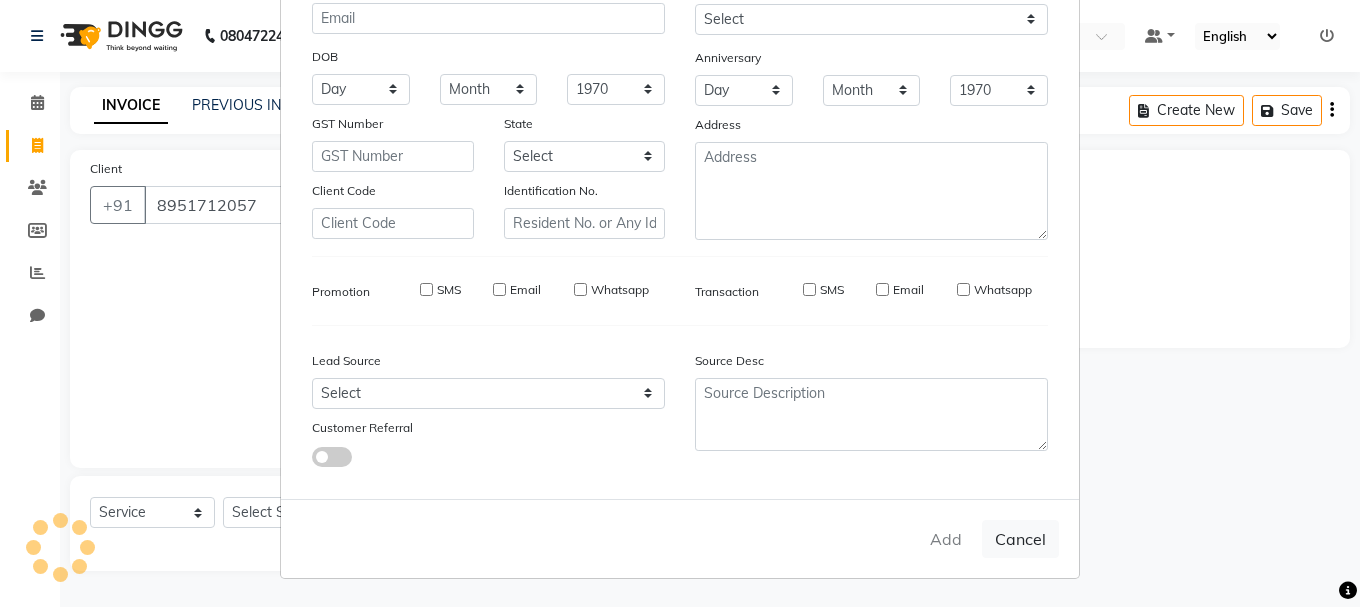 type on "89******57" 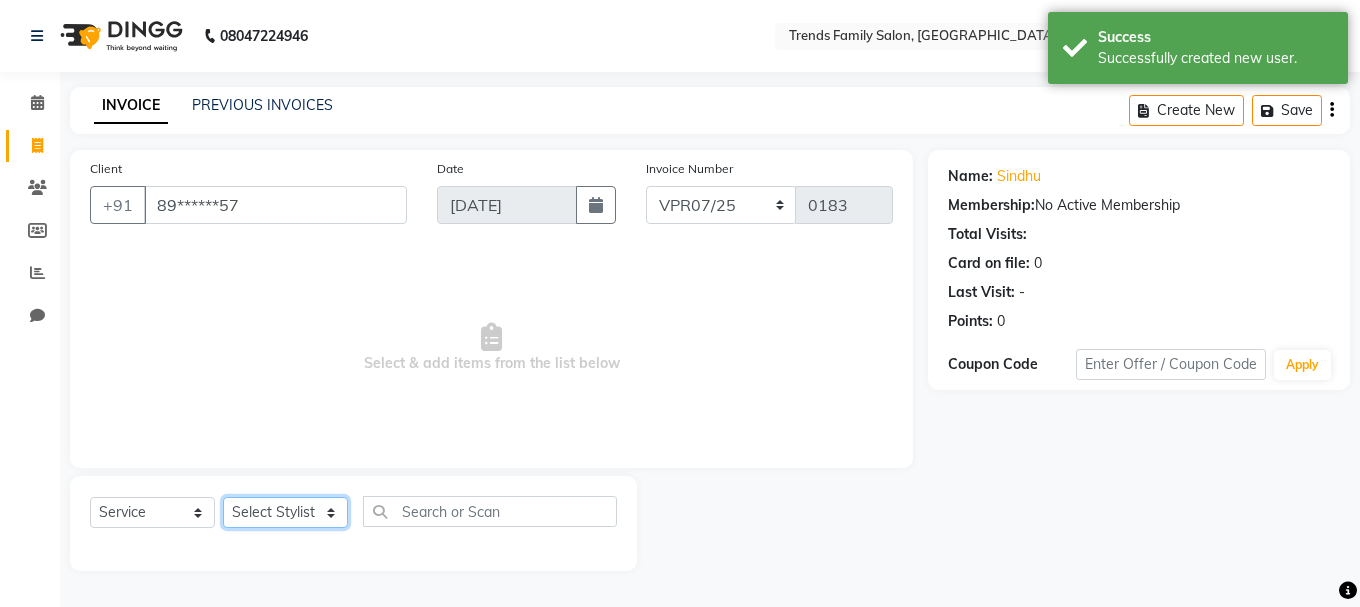 click on "Select Stylist [PERSON_NAME] Alsa Amaritha Ashwini [PERSON_NAME] Bhaktha Bhumi Danish Dolma Doma [PERSON_NAME] [PERSON_NAME] Lakshmi  Maya [PERSON_NAME] [PERSON_NAME] [PERSON_NAME] [PERSON_NAME] [PERSON_NAME] [PERSON_NAME] Sawsthika Shadav [PERSON_NAME] Sony Sherpa  [PERSON_NAME] [PERSON_NAME]" 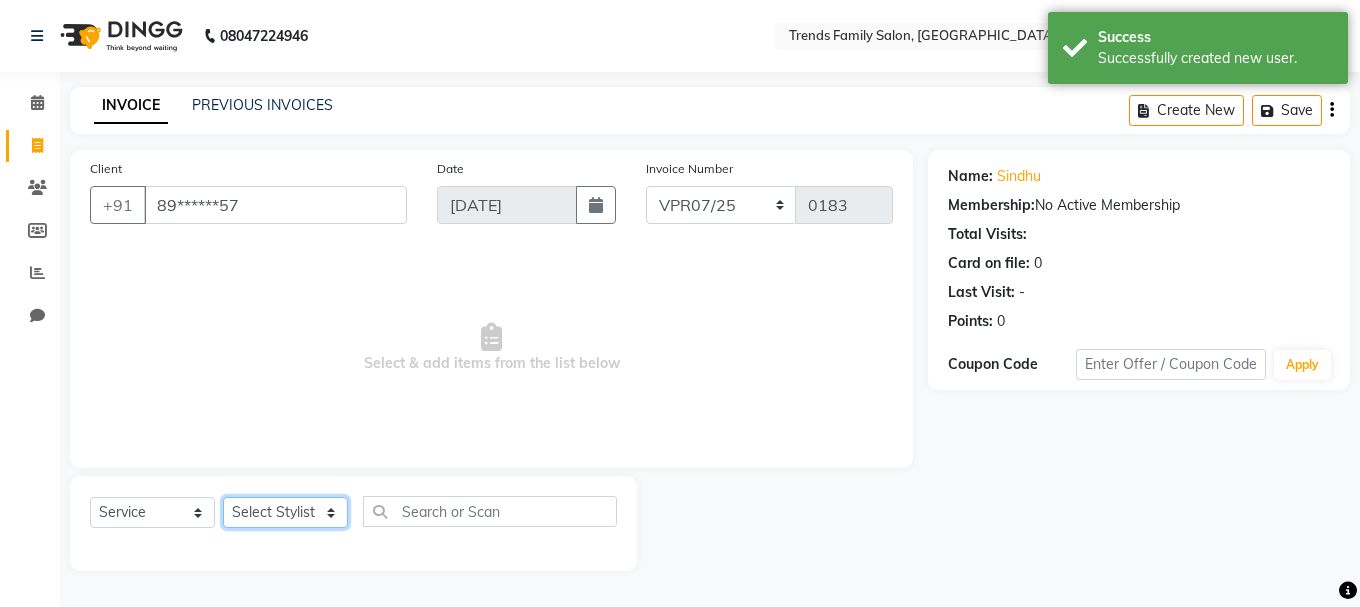 select on "74916" 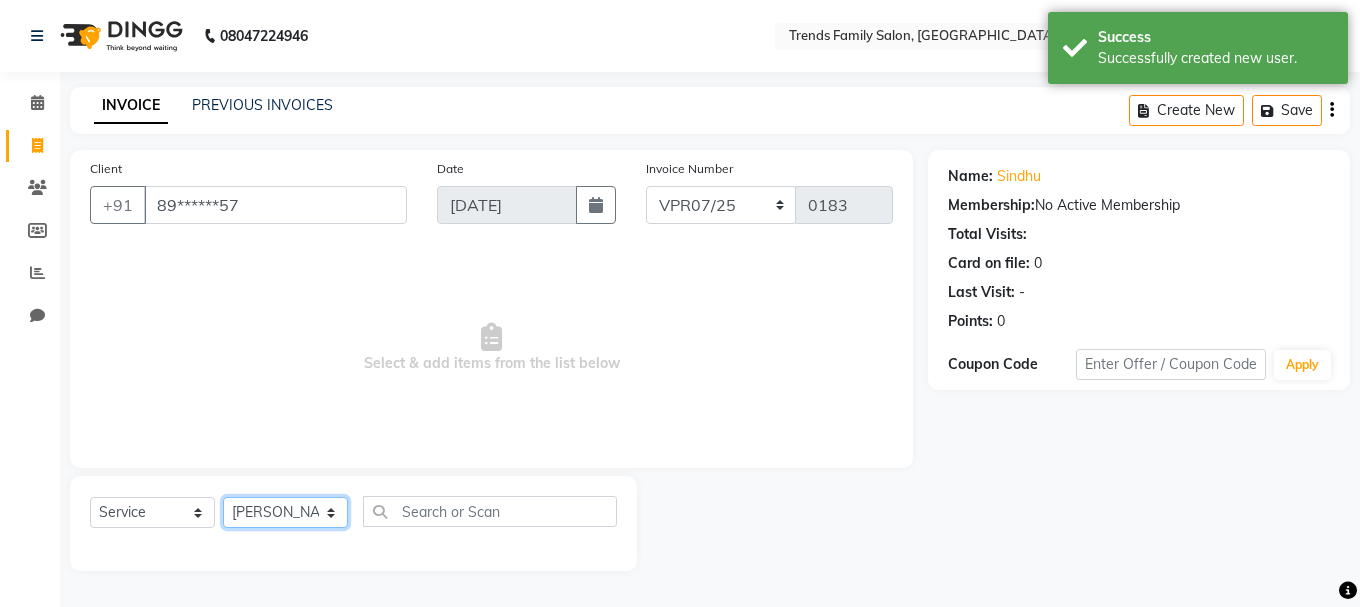 click on "Select Stylist [PERSON_NAME] Alsa Amaritha Ashwini [PERSON_NAME] Bhaktha Bhumi Danish Dolma Doma [PERSON_NAME] [PERSON_NAME] Lakshmi  Maya [PERSON_NAME] [PERSON_NAME] [PERSON_NAME] [PERSON_NAME] [PERSON_NAME] [PERSON_NAME] Sawsthika Shadav [PERSON_NAME] Sony Sherpa  [PERSON_NAME] [PERSON_NAME]" 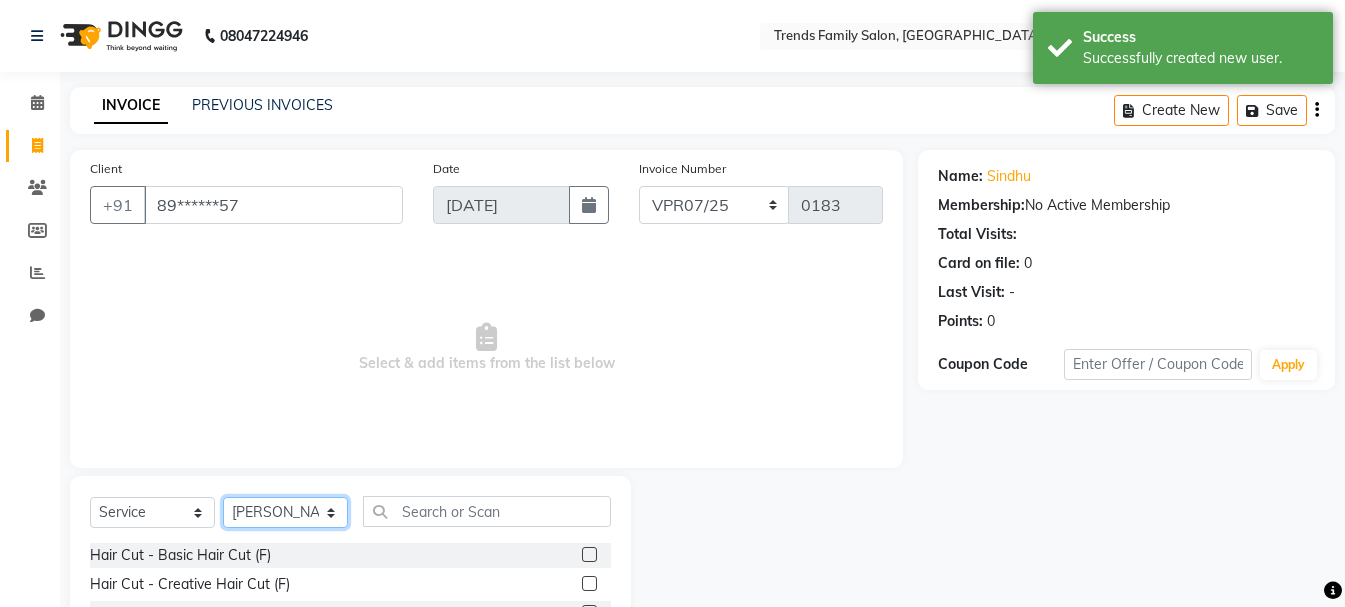scroll, scrollTop: 194, scrollLeft: 0, axis: vertical 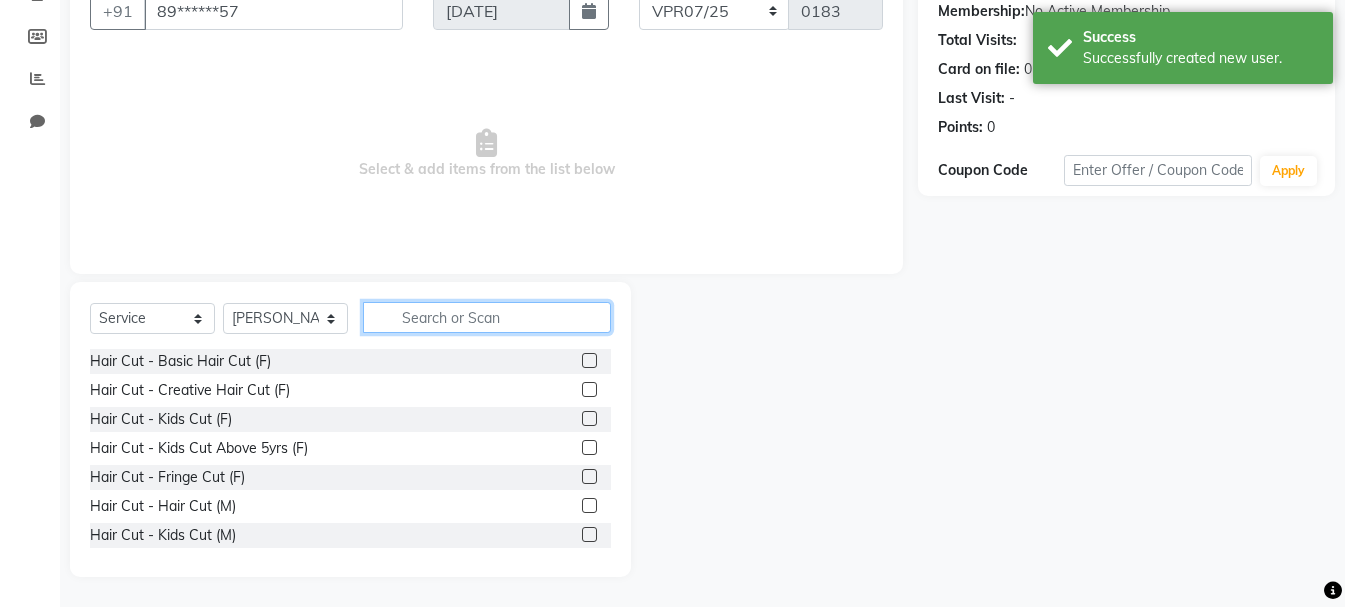 click 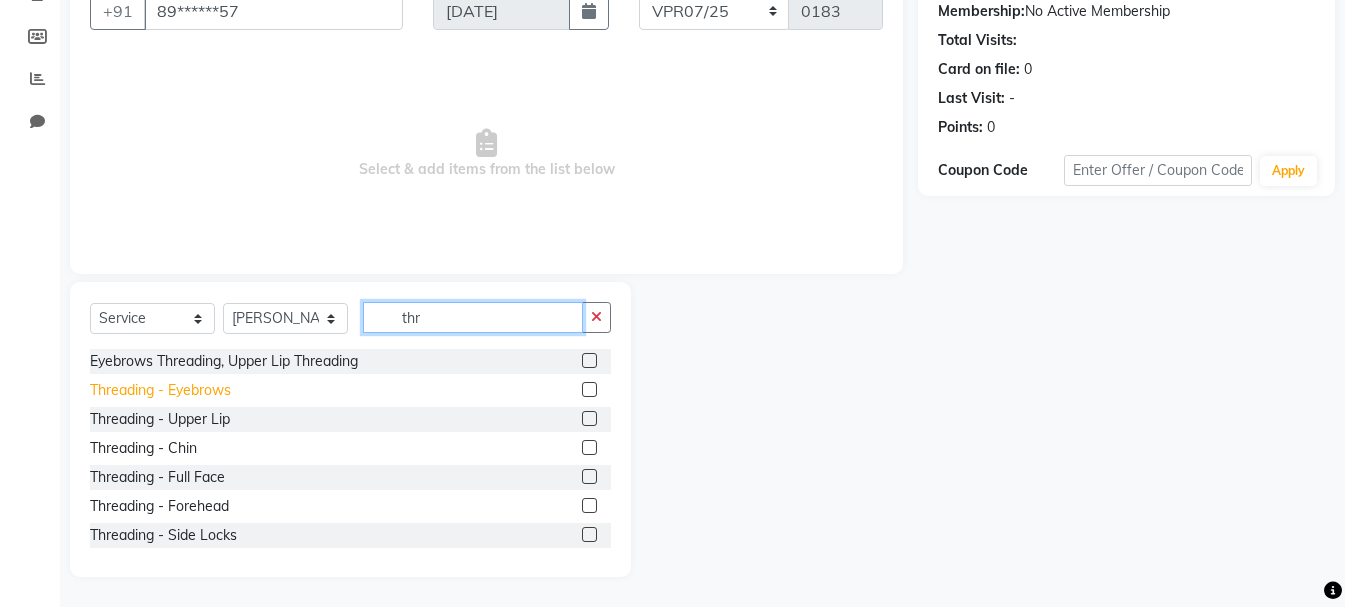 type on "thr" 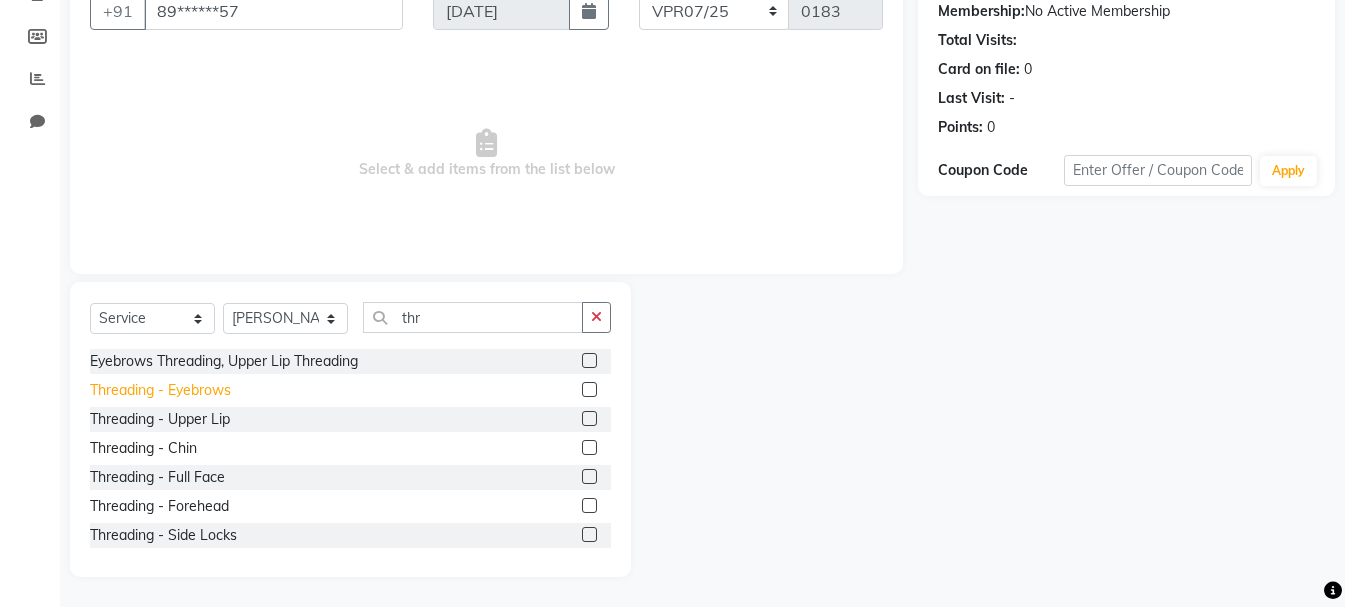 click on "Threading - Eyebrows" 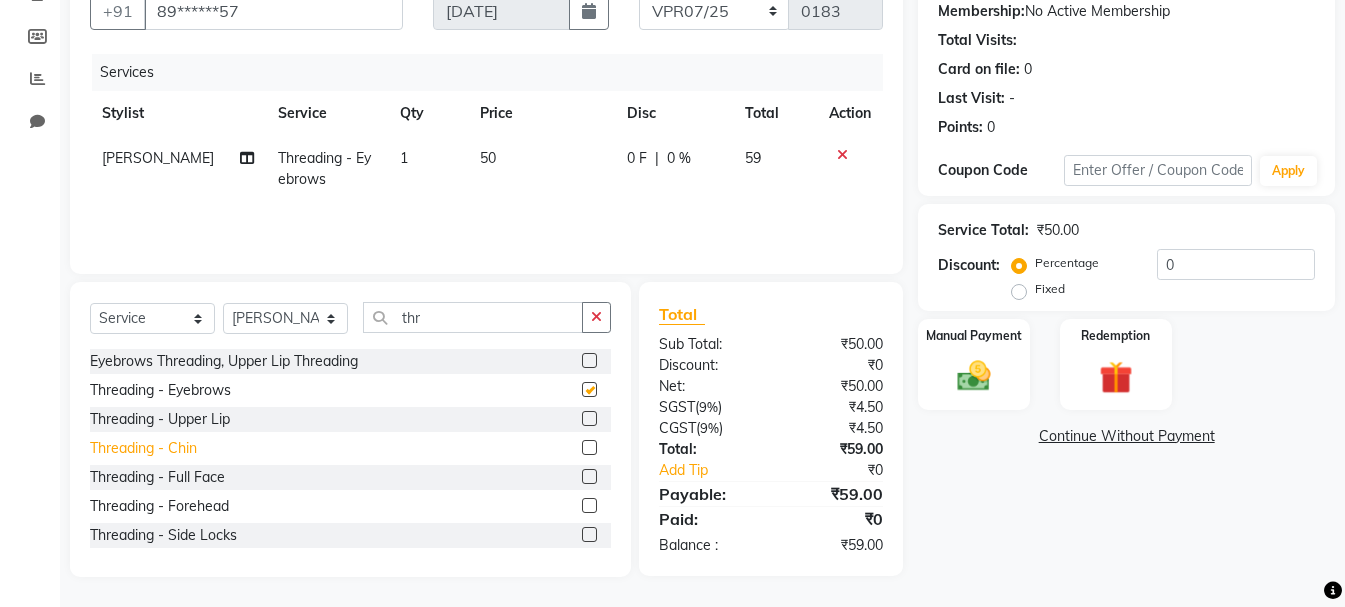 checkbox on "false" 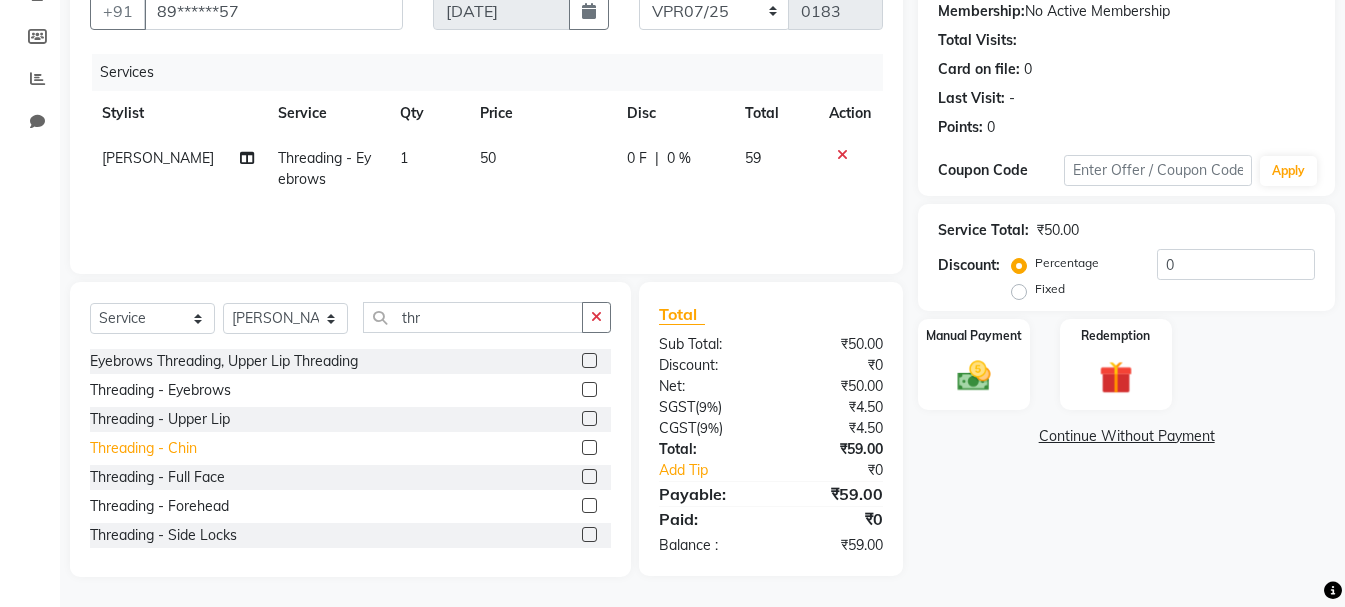 click on "Threading - Chin" 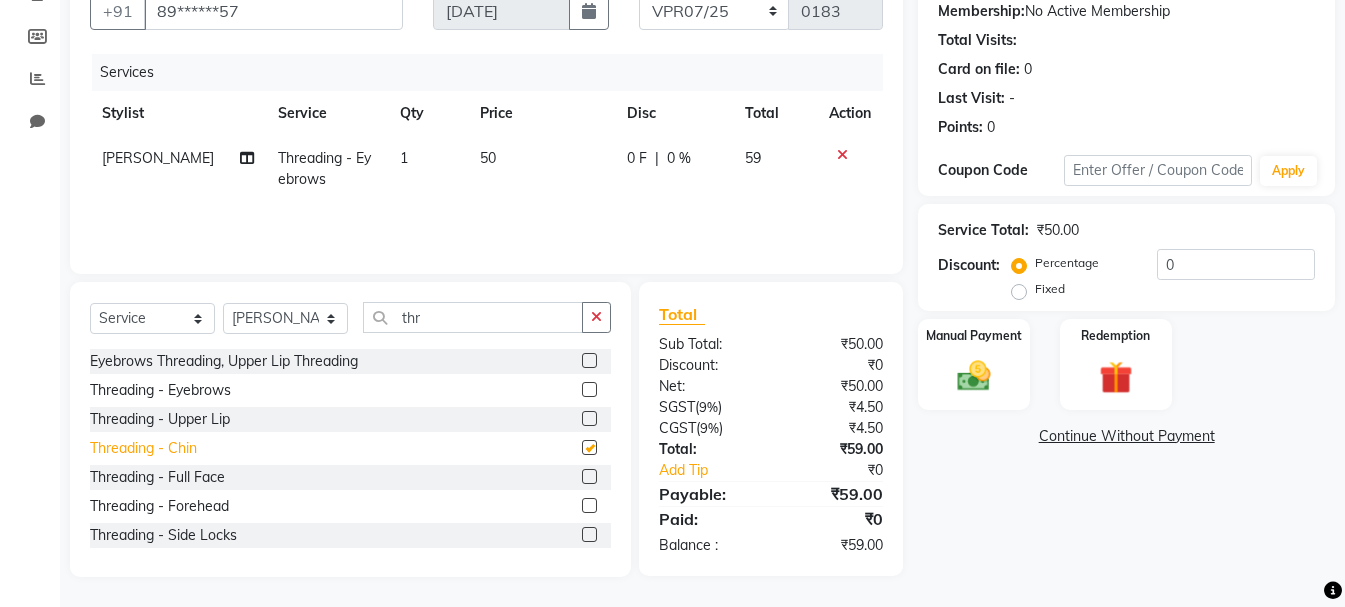 checkbox on "false" 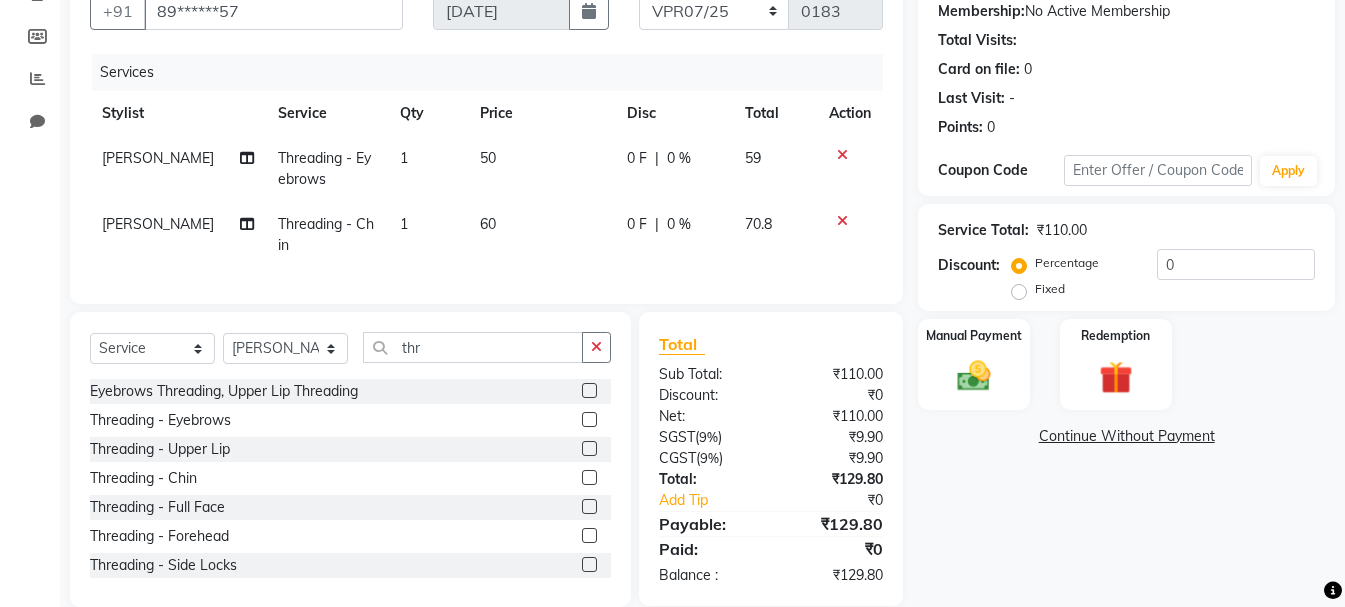 scroll, scrollTop: 0, scrollLeft: 0, axis: both 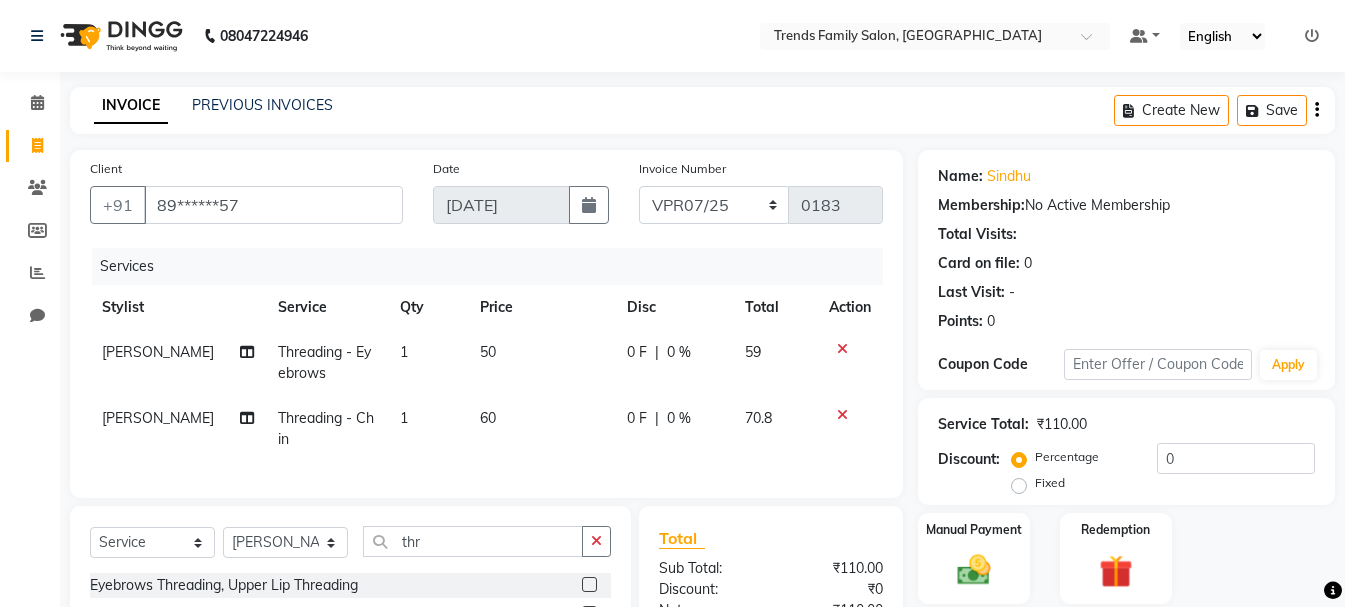 click 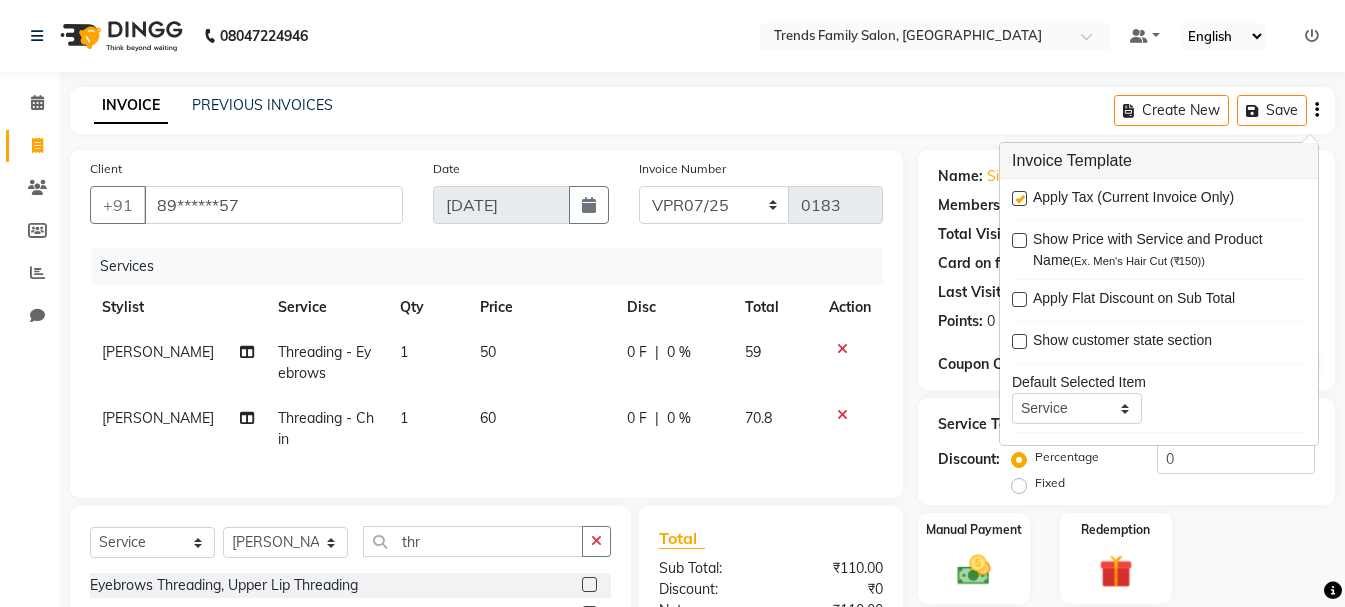 click at bounding box center [1019, 198] 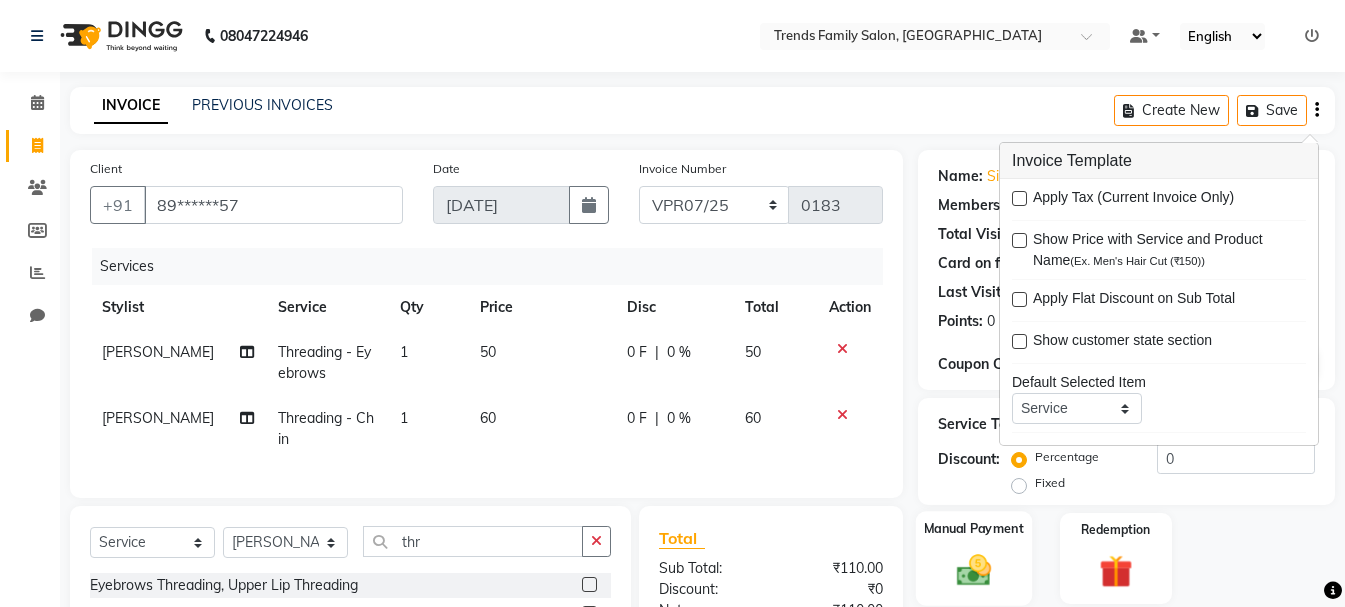 scroll, scrollTop: 239, scrollLeft: 0, axis: vertical 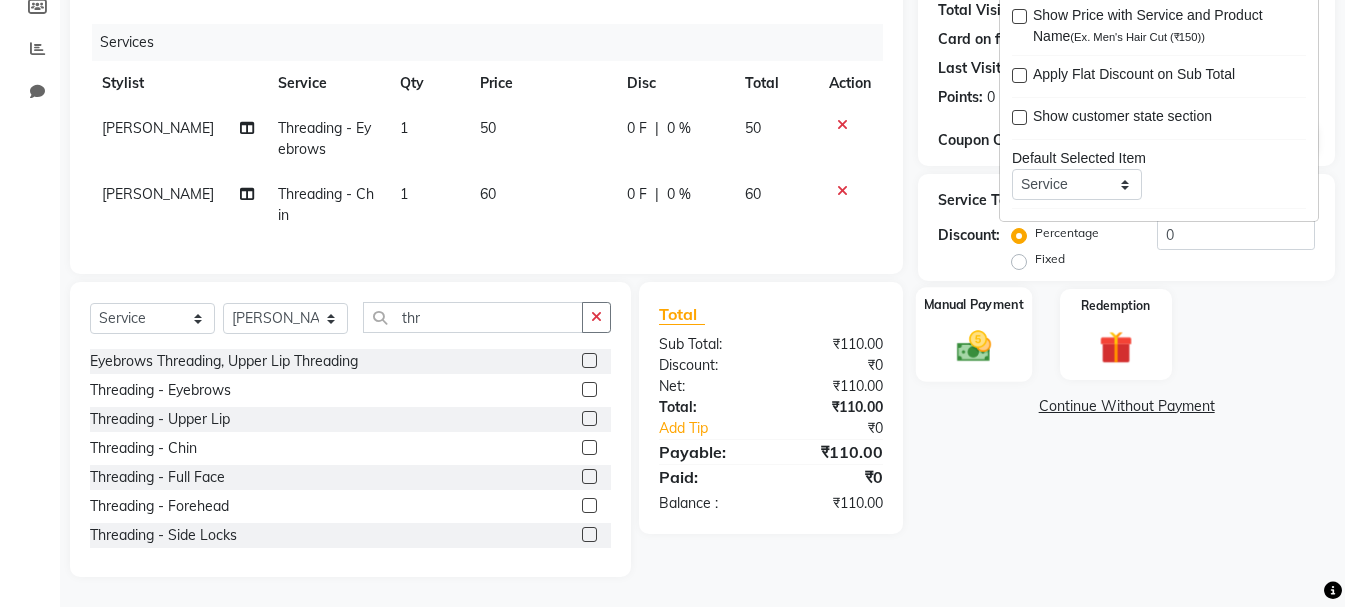 click 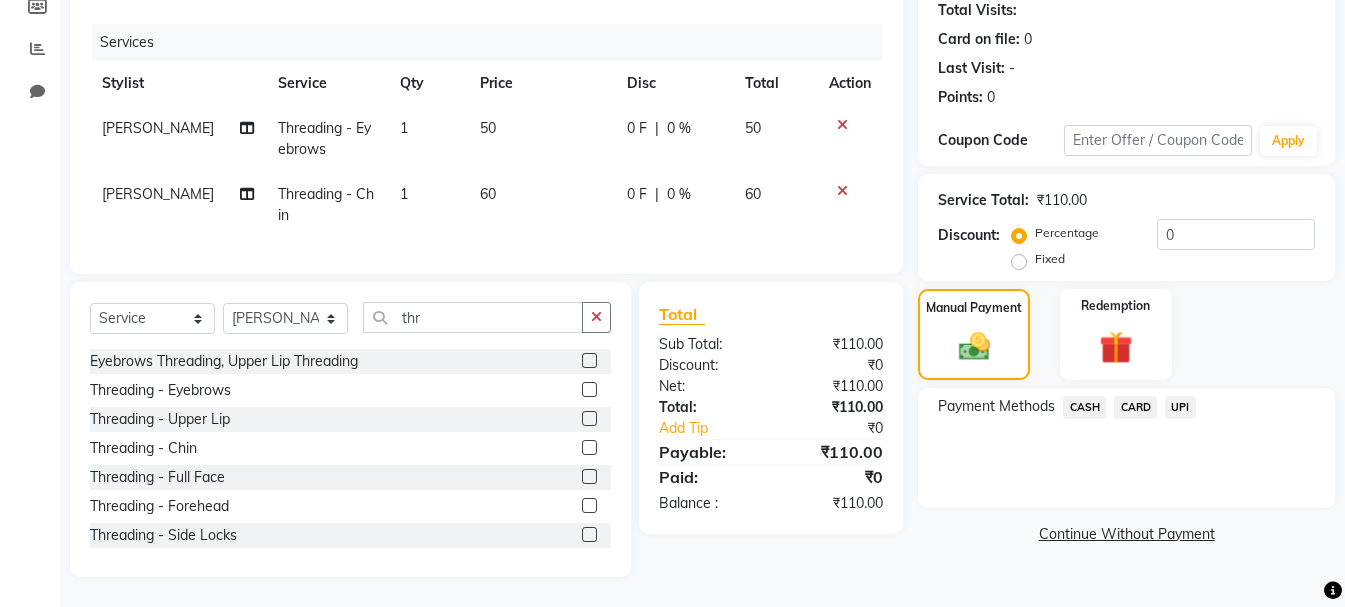 click on "UPI" 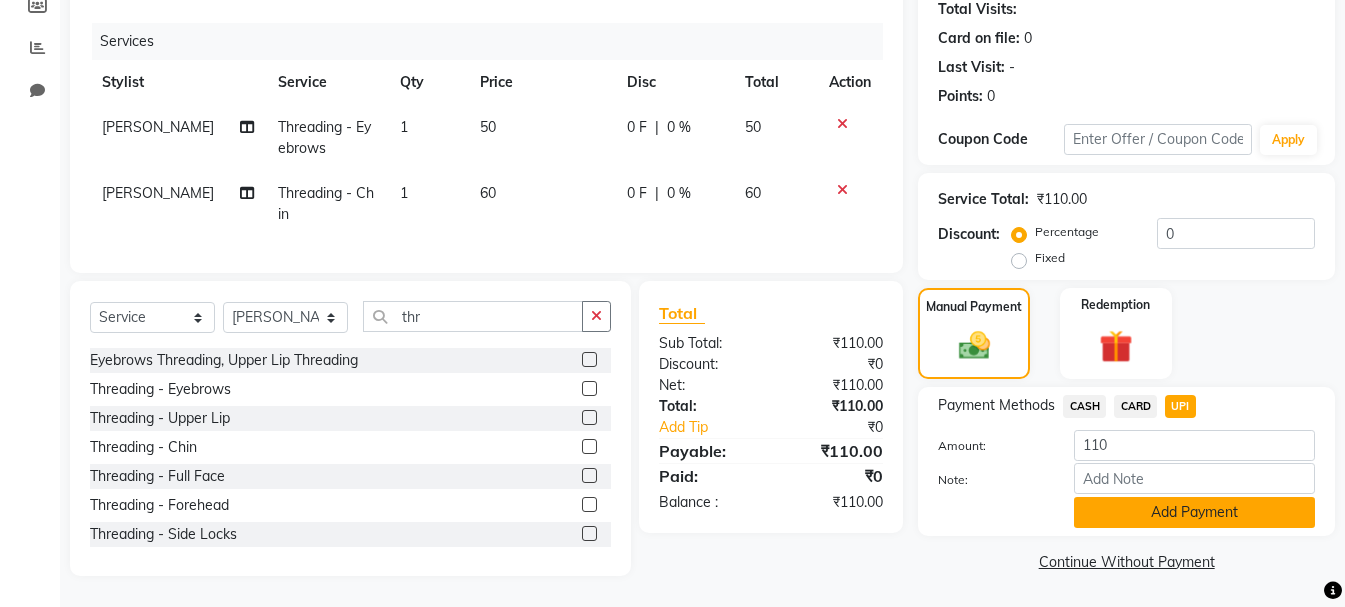 click on "Add Payment" 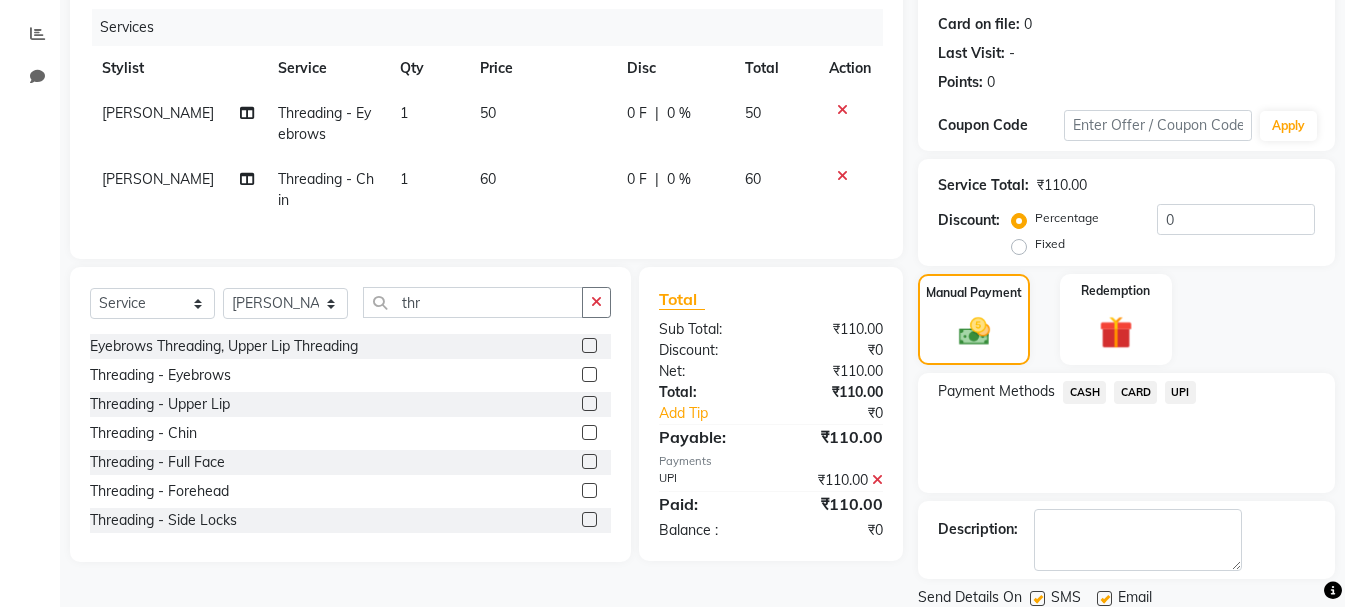 scroll, scrollTop: 309, scrollLeft: 0, axis: vertical 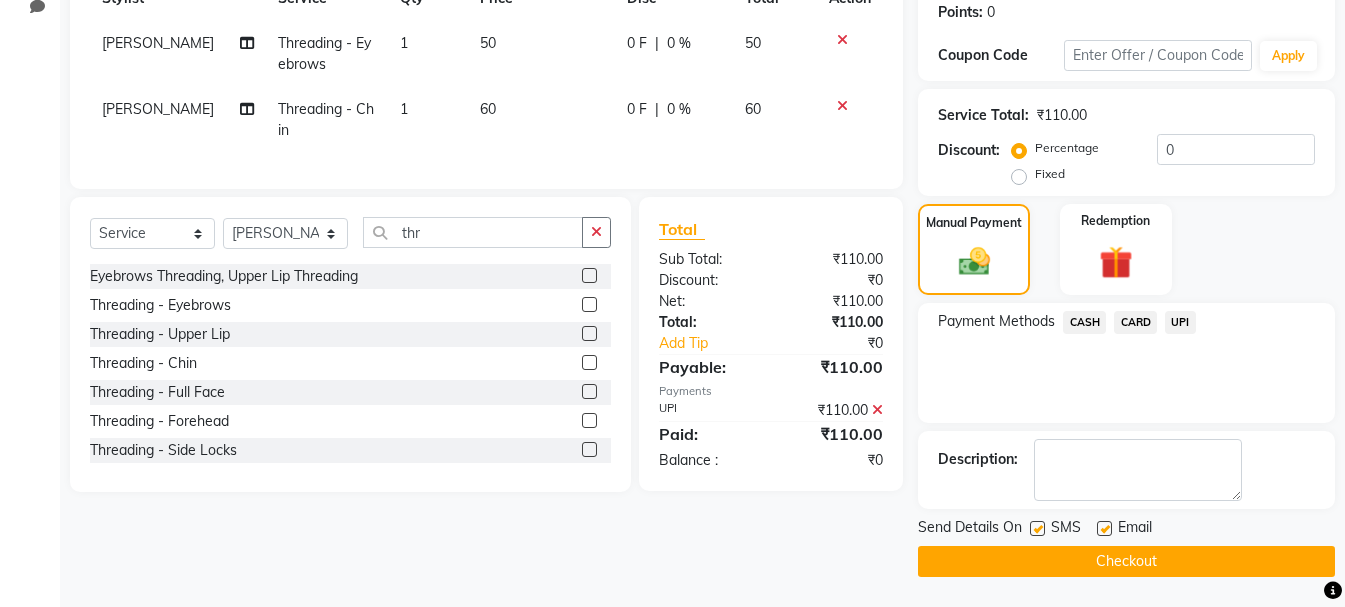 click on "Checkout" 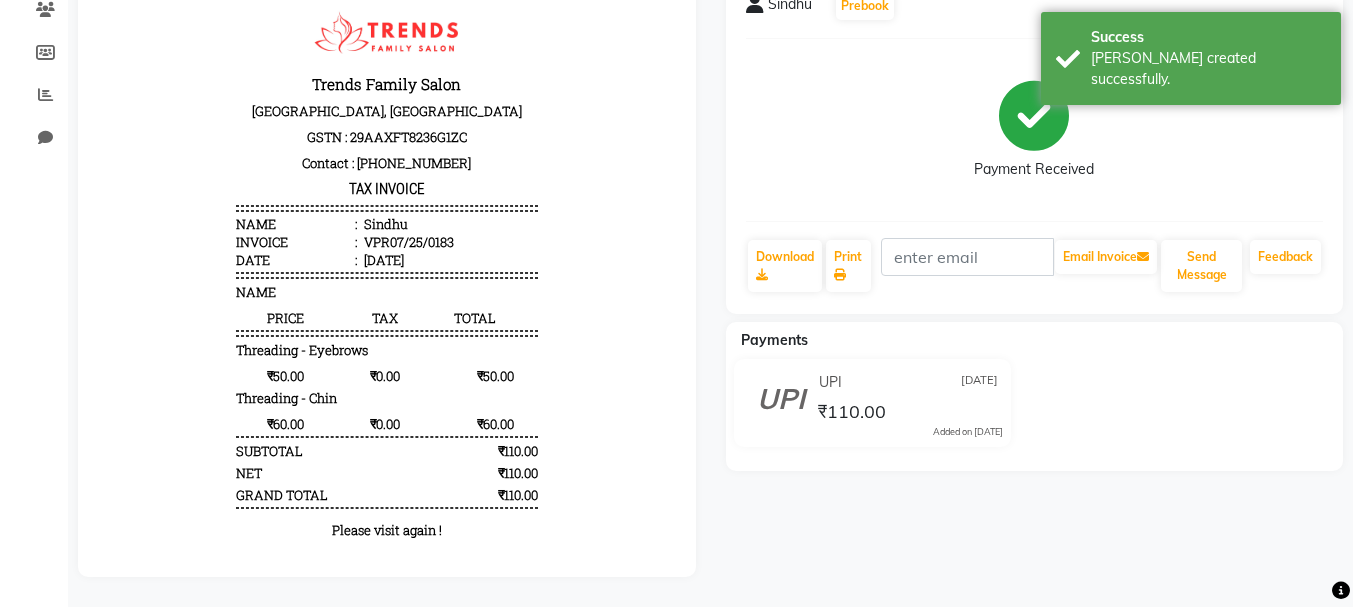 scroll, scrollTop: 0, scrollLeft: 0, axis: both 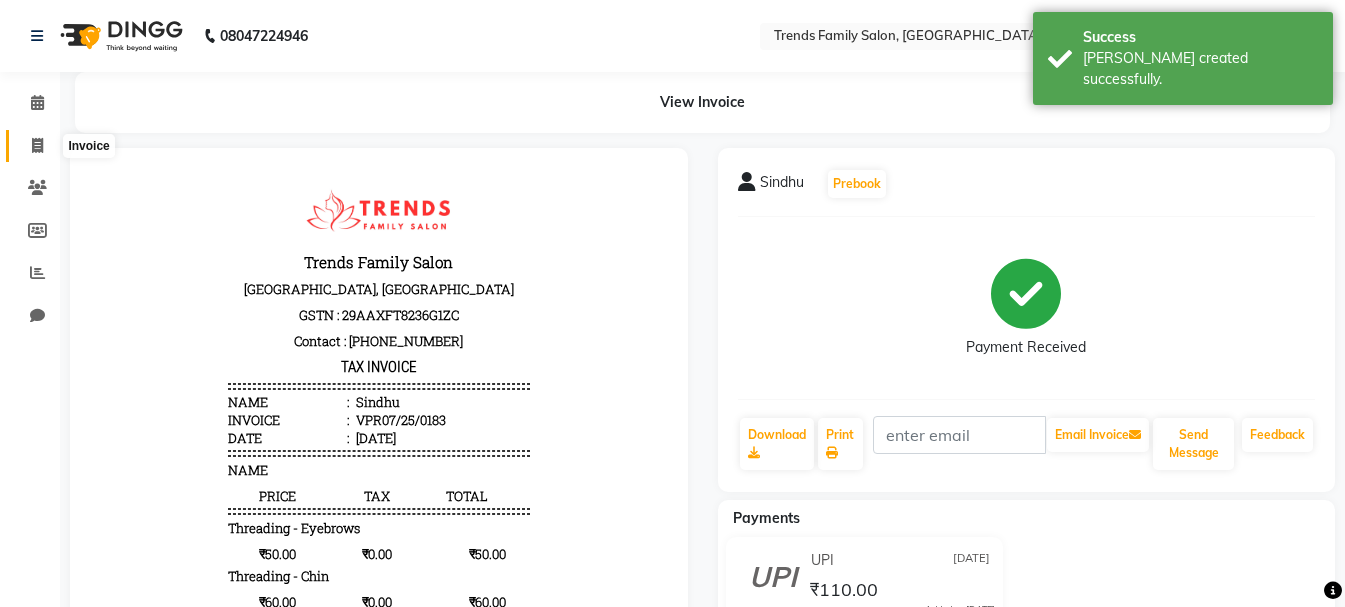 click 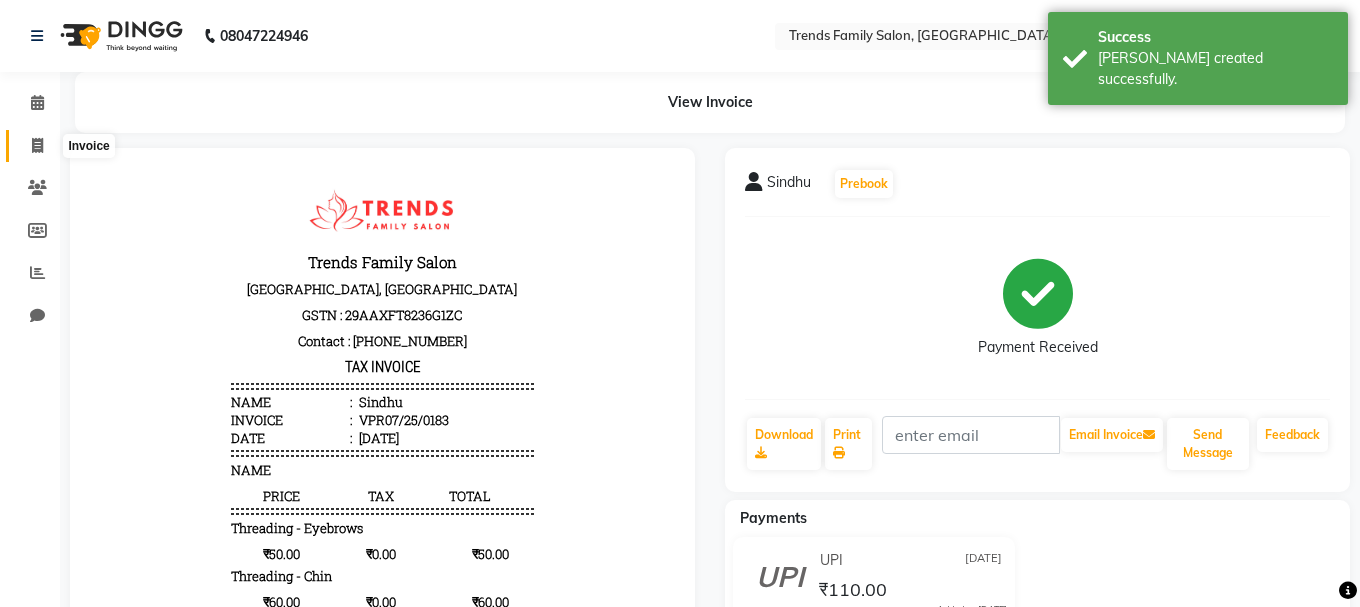 select on "service" 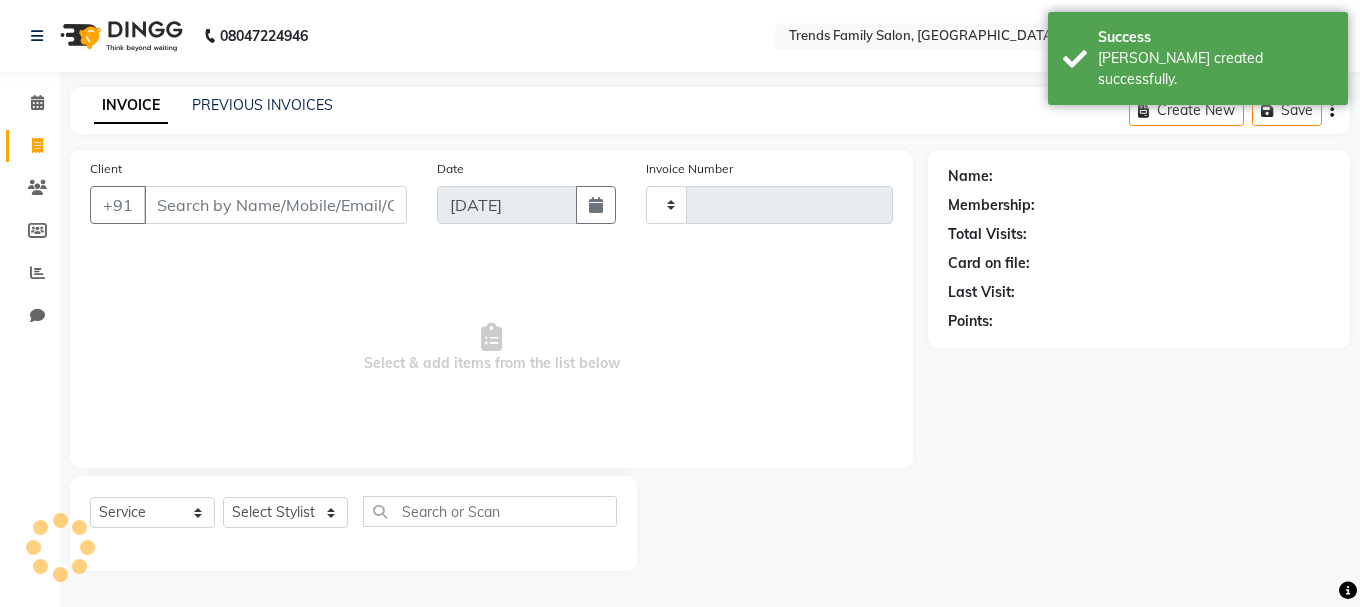 type on "0184" 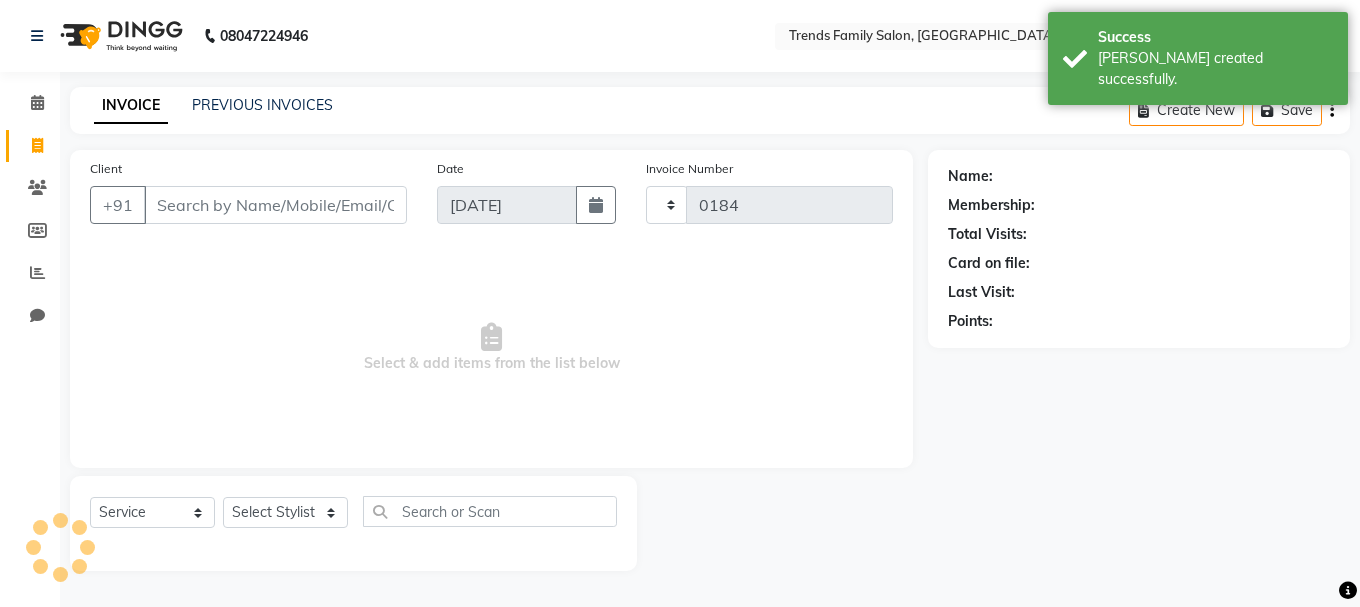 select on "8591" 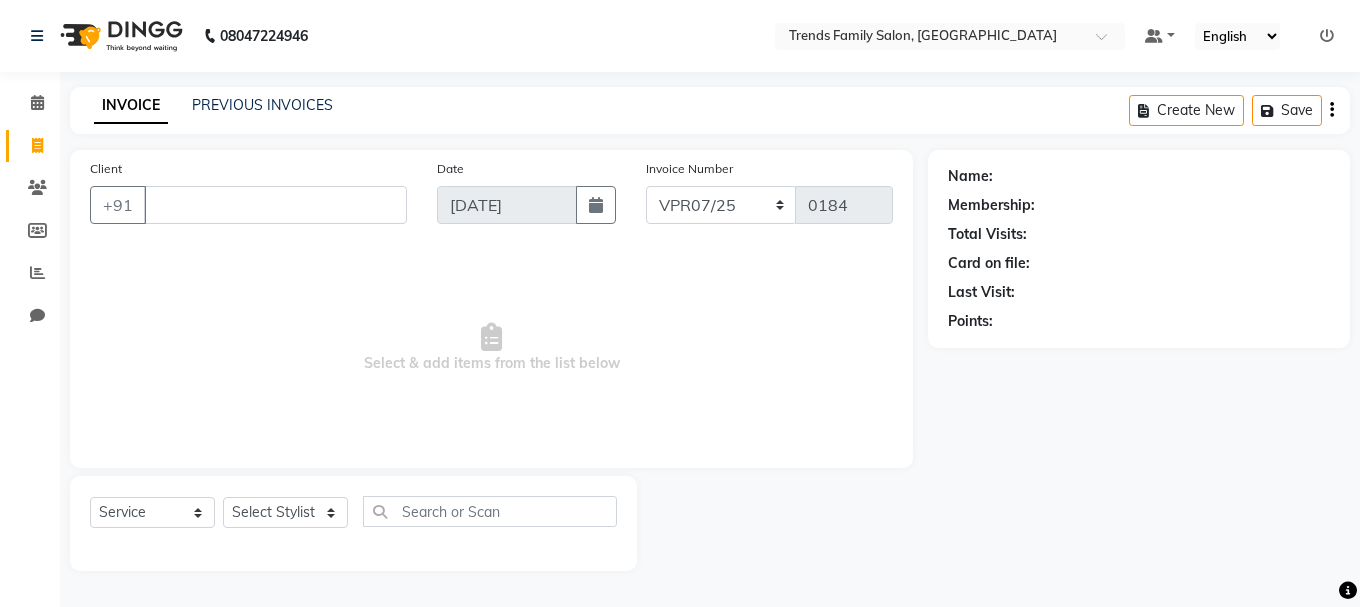 type 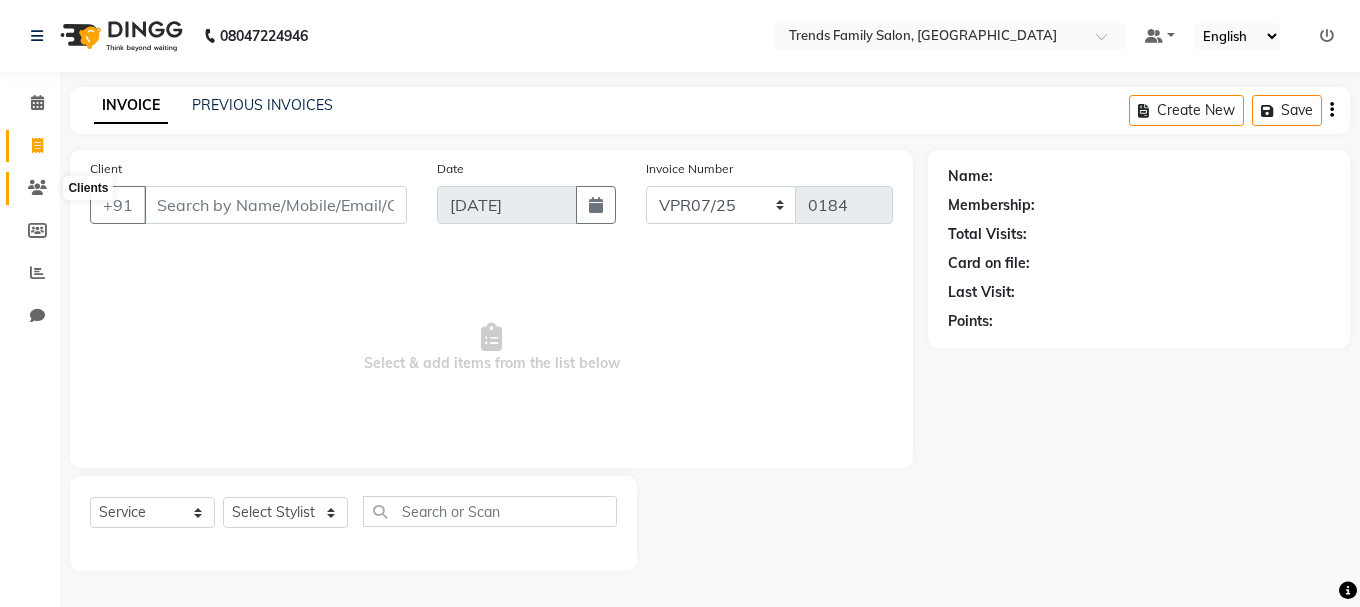 click 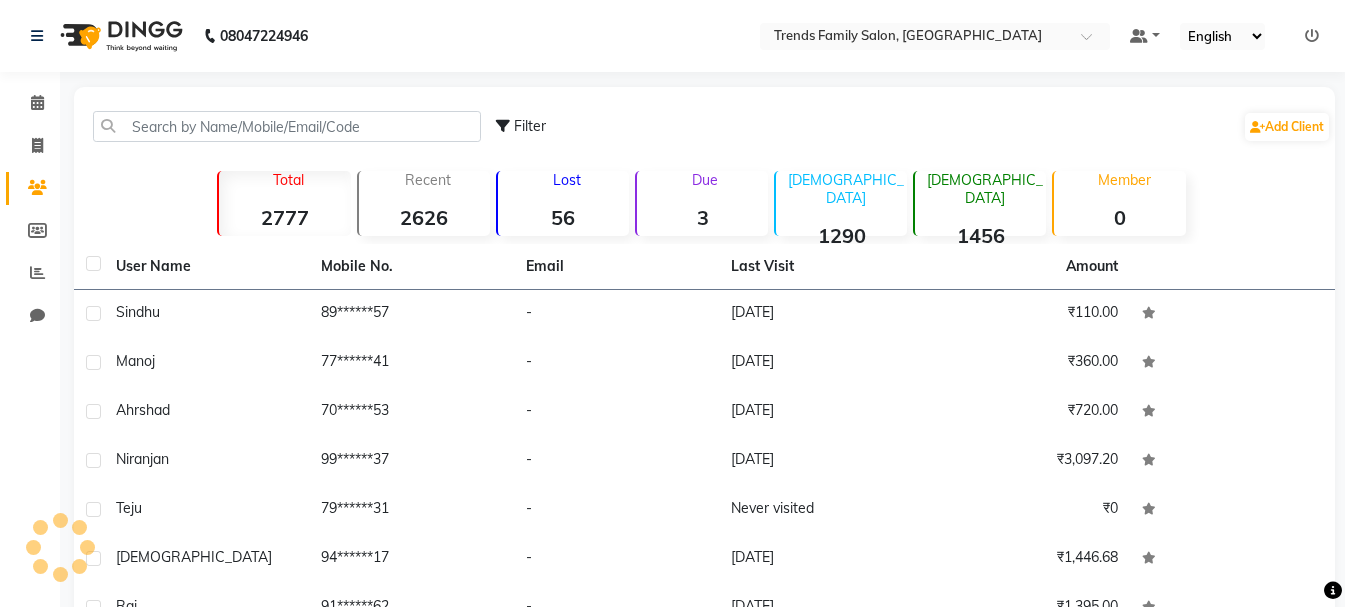click on "2777" 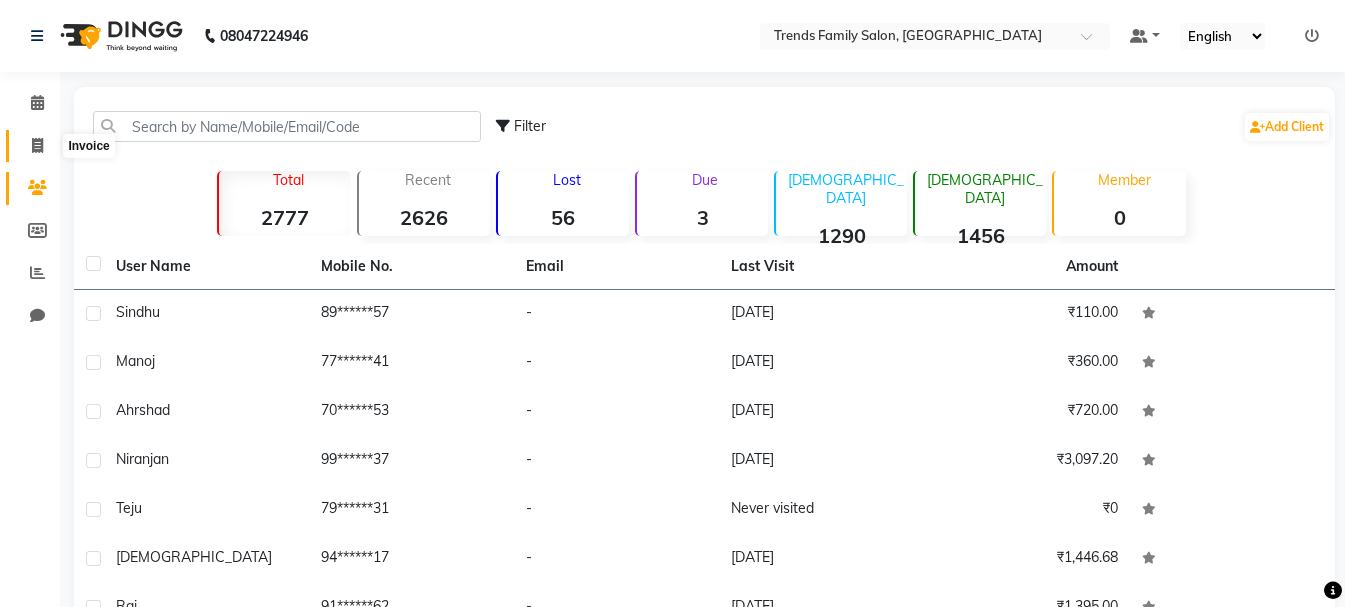 click 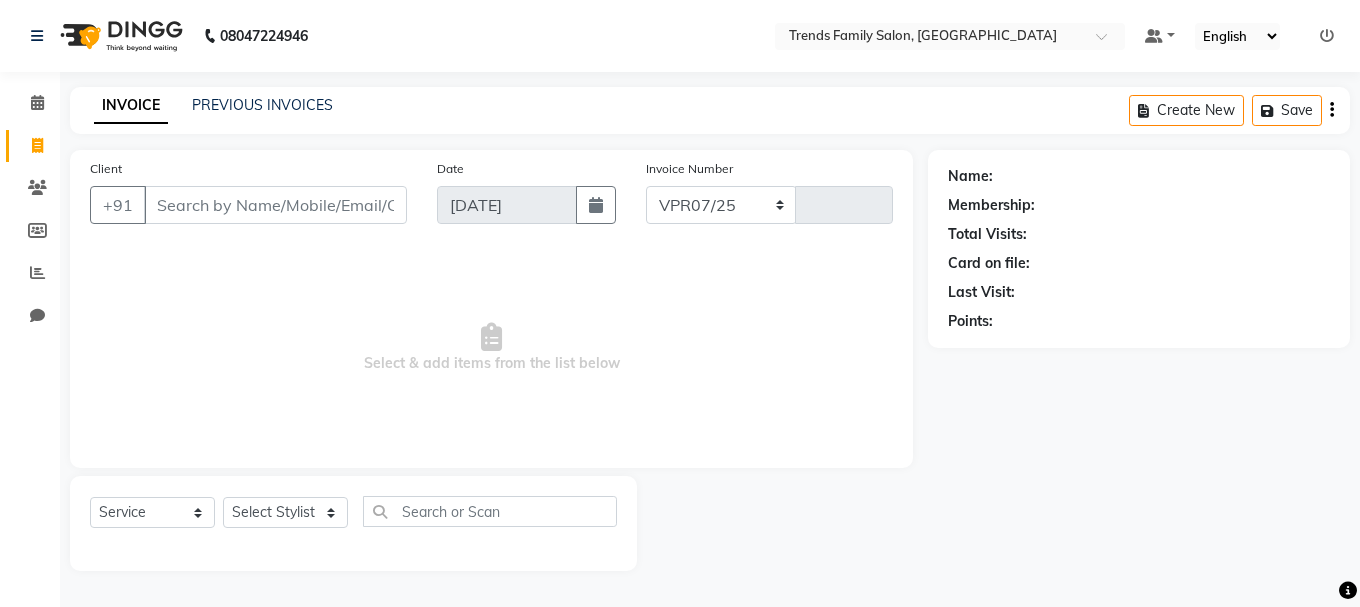 select on "8591" 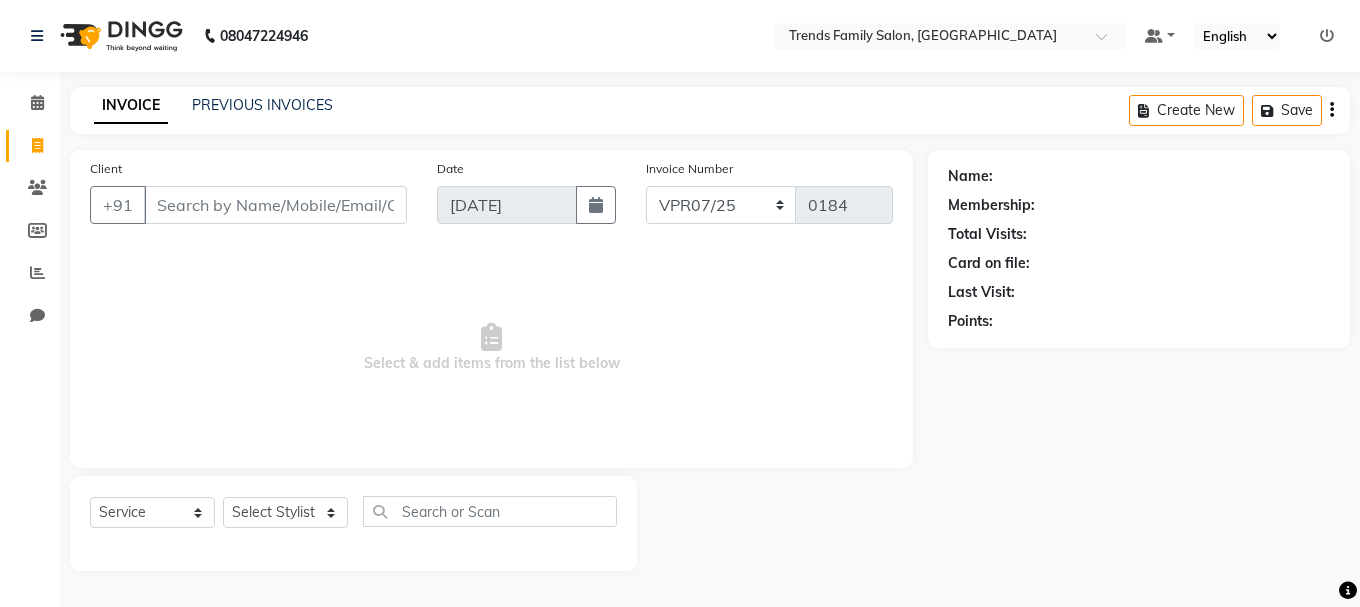 click on "Client" at bounding box center (275, 205) 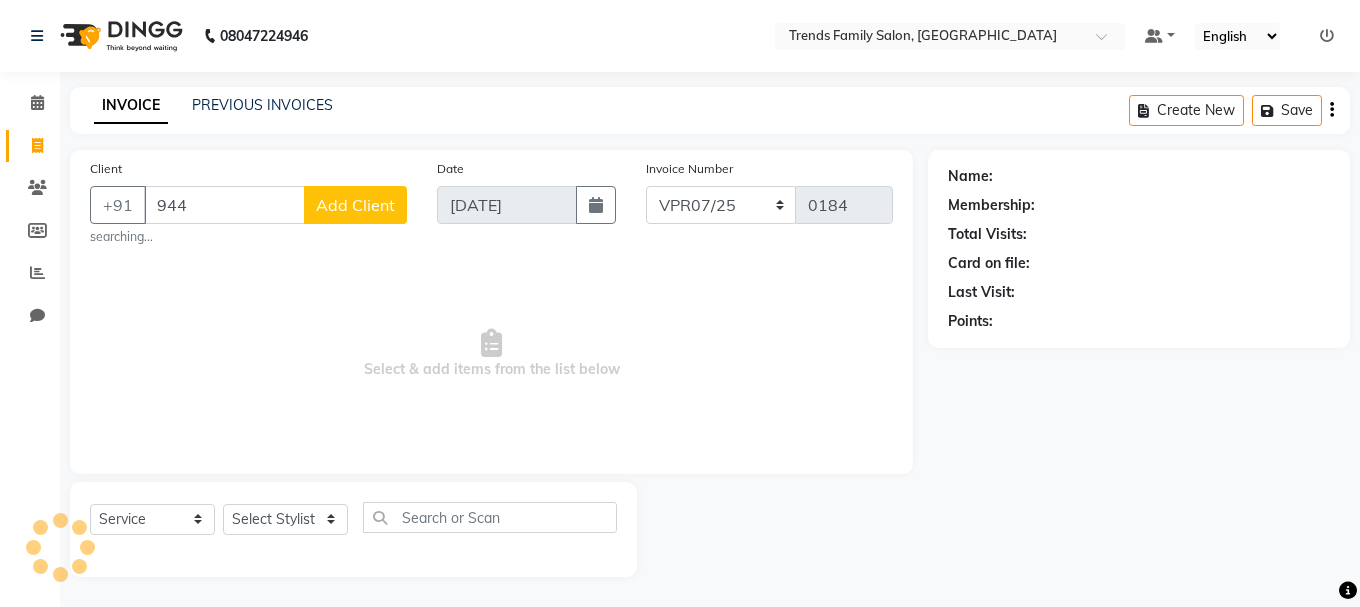 drag, startPoint x: 271, startPoint y: 214, endPoint x: 266, endPoint y: 229, distance: 15.811388 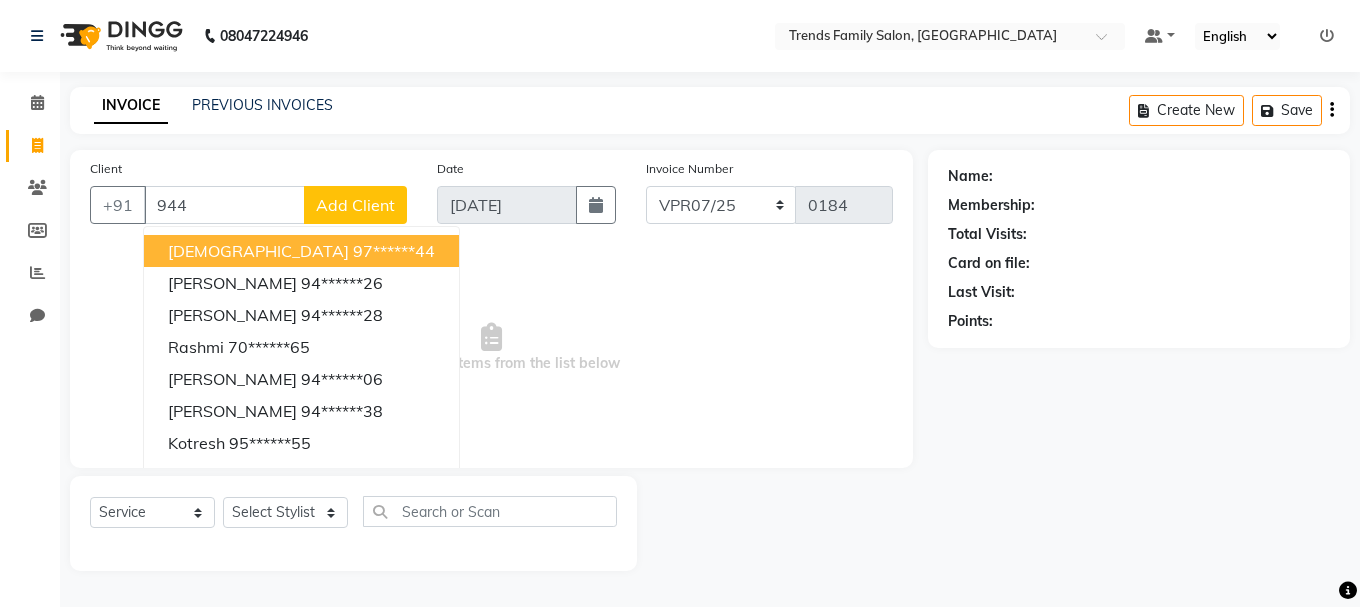 drag, startPoint x: 266, startPoint y: 229, endPoint x: 208, endPoint y: 200, distance: 64.84597 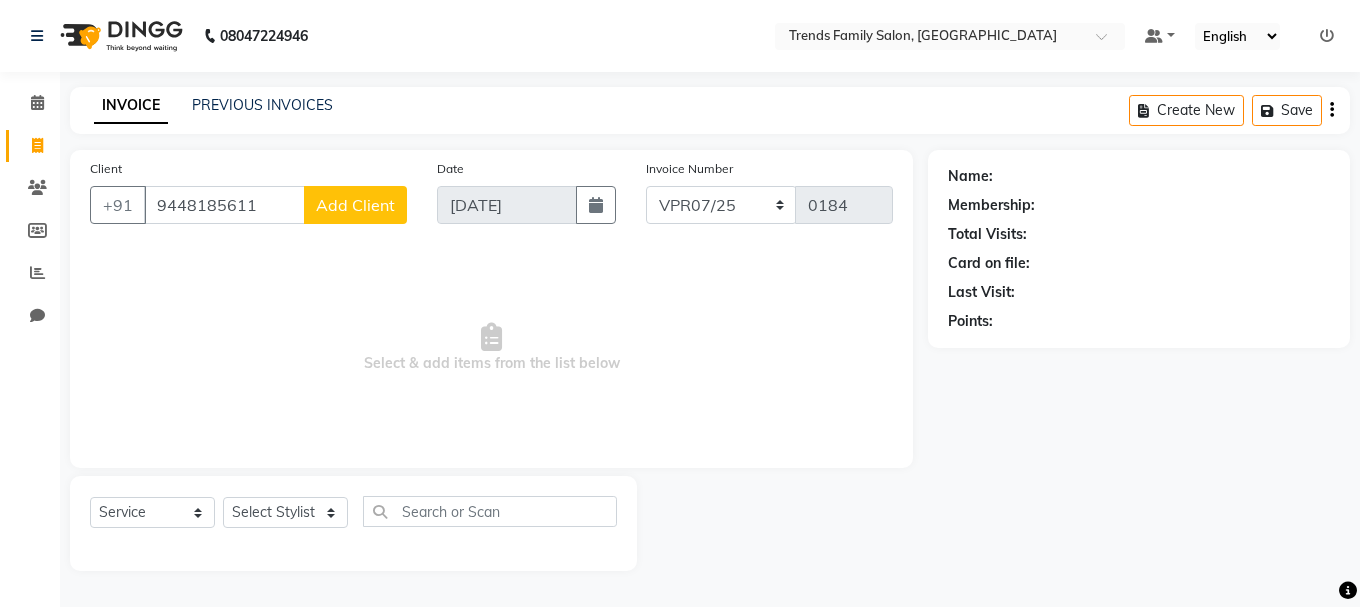 type on "9448185611" 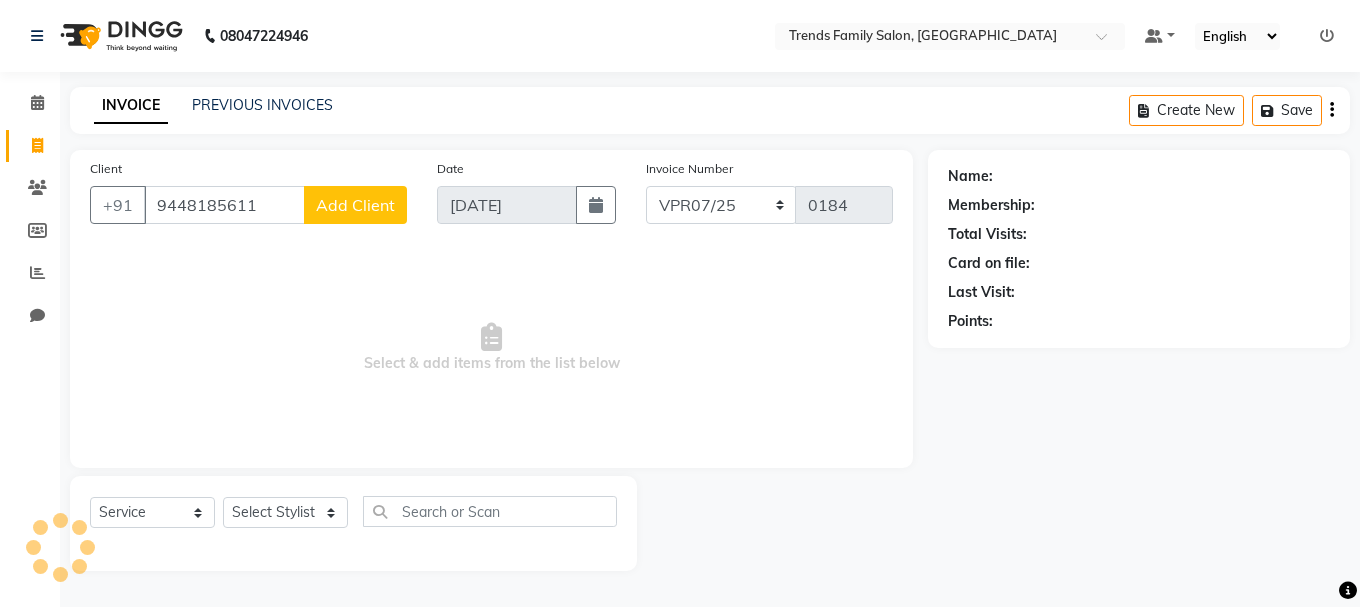 click on "Add Client" 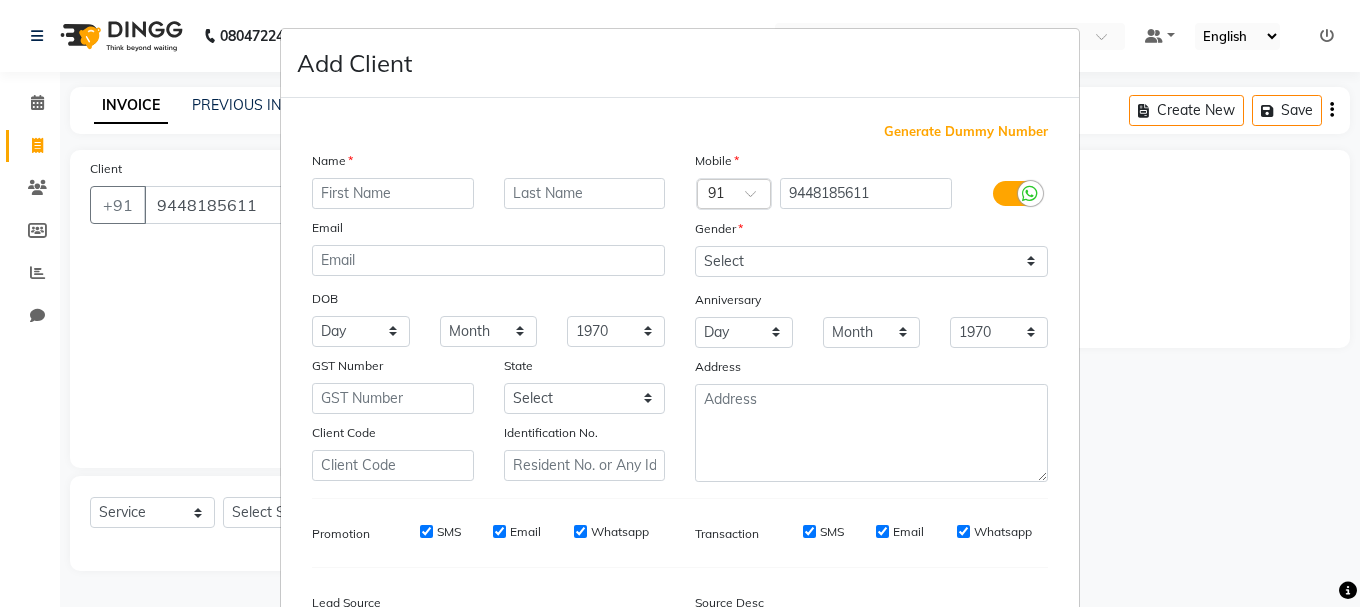 click at bounding box center (393, 193) 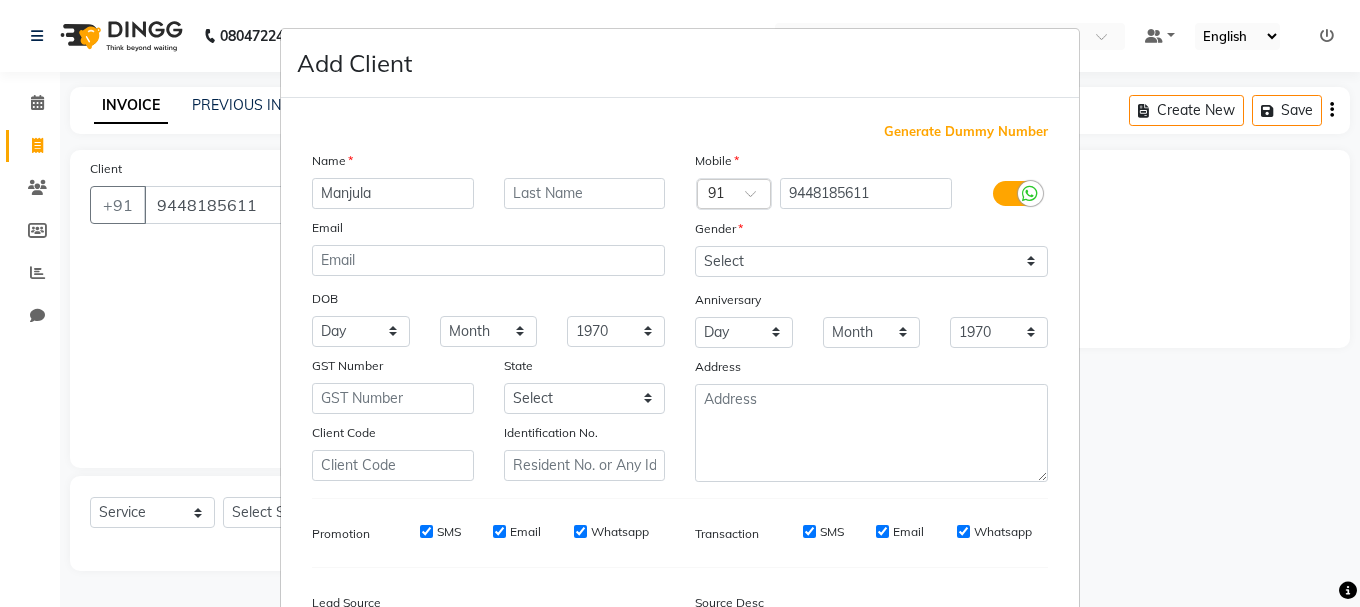 type on "Manjula" 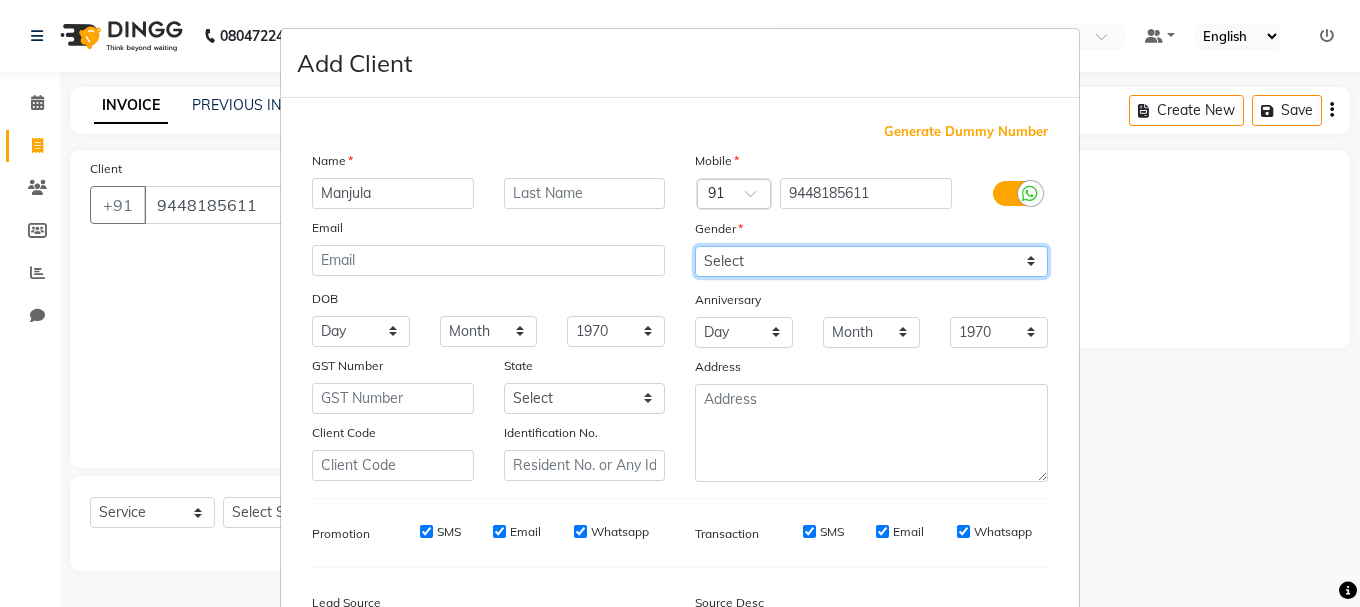 click on "Select [DEMOGRAPHIC_DATA] [DEMOGRAPHIC_DATA] Other Prefer Not To Say" at bounding box center (871, 261) 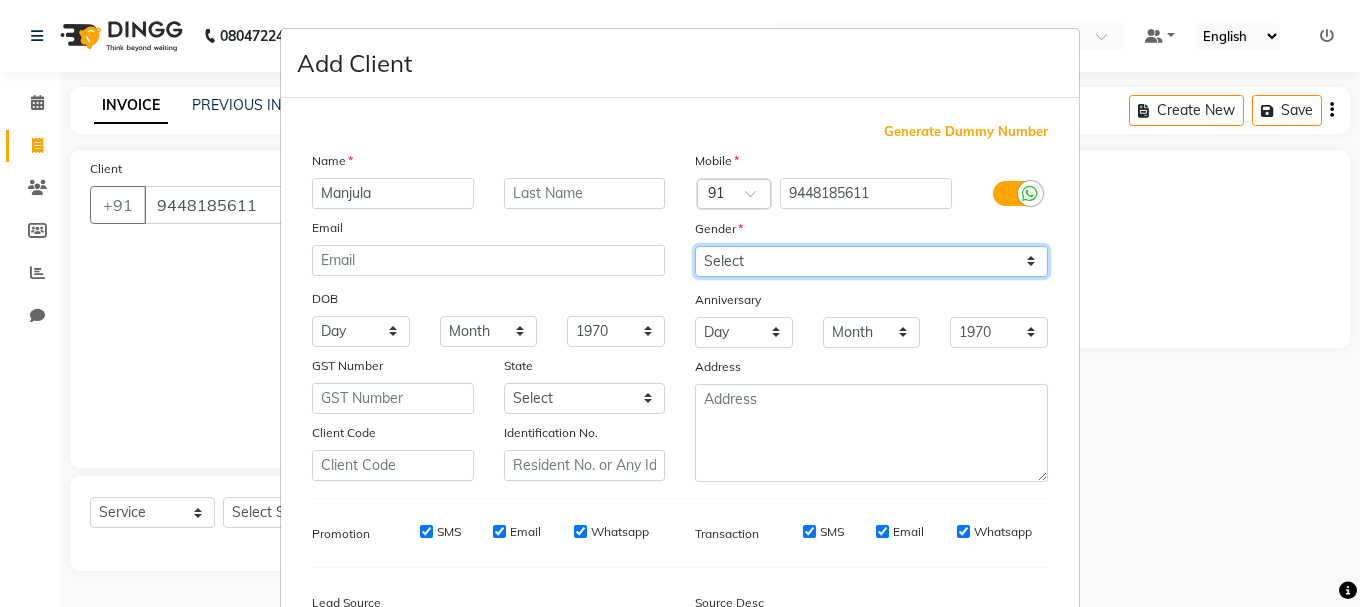 select on "[DEMOGRAPHIC_DATA]" 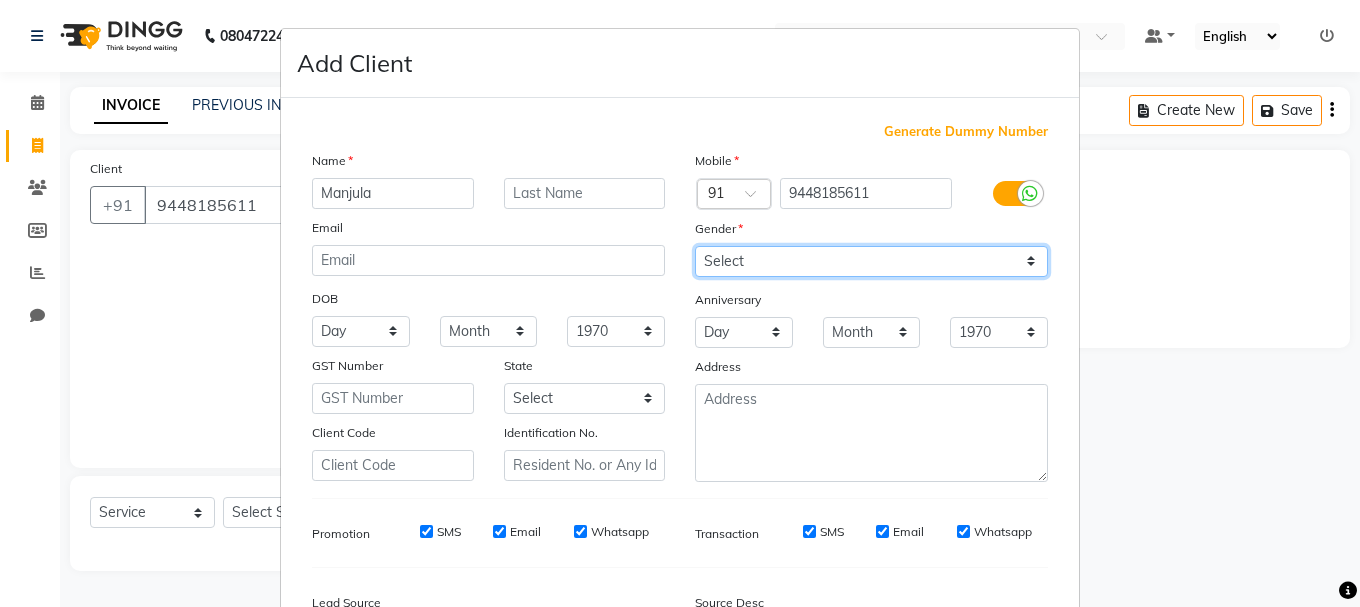 click on "Select [DEMOGRAPHIC_DATA] [DEMOGRAPHIC_DATA] Other Prefer Not To Say" at bounding box center [871, 261] 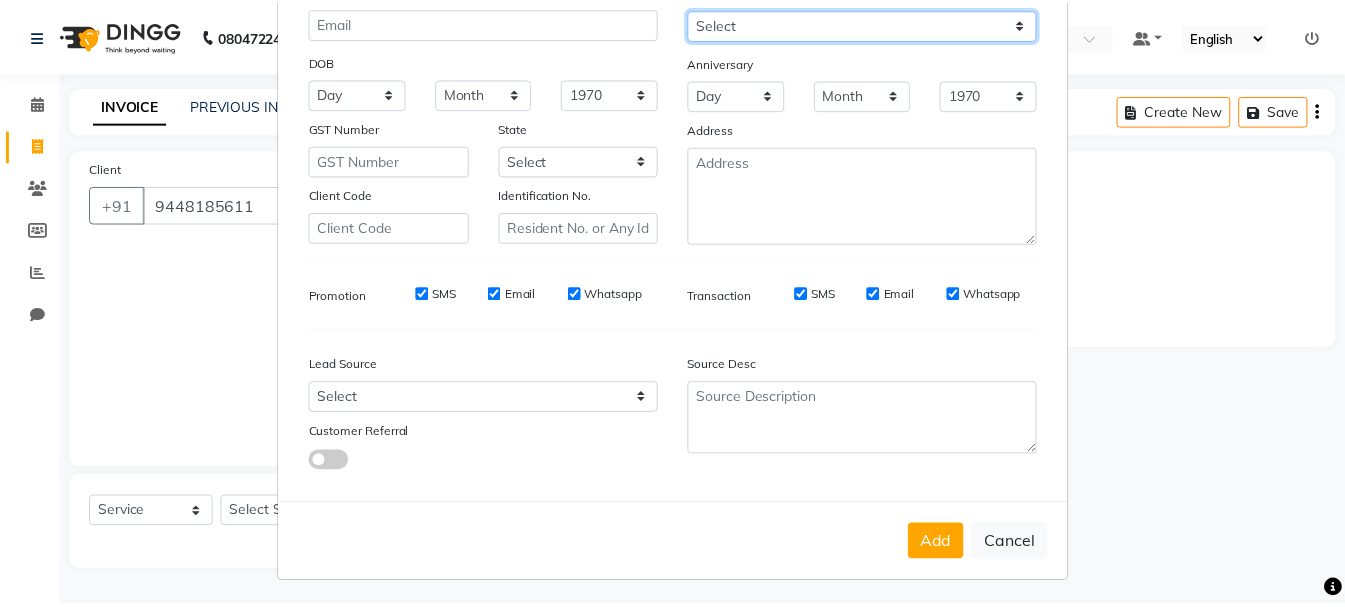 scroll, scrollTop: 242, scrollLeft: 0, axis: vertical 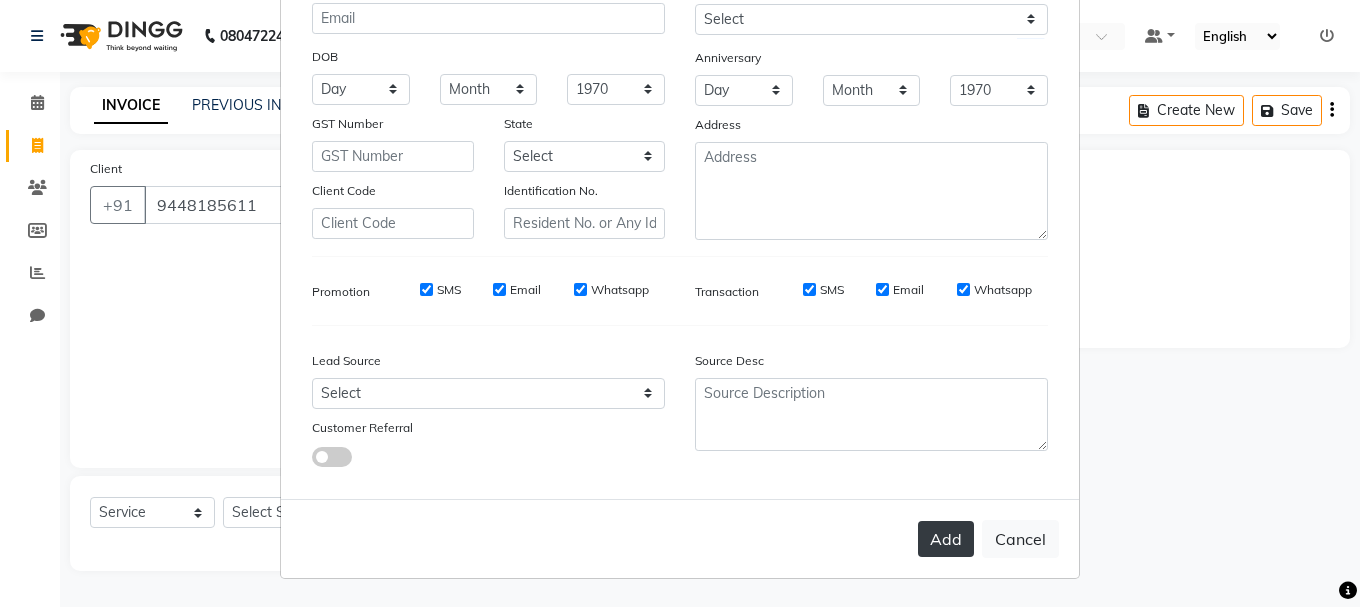 click on "Add" at bounding box center [946, 539] 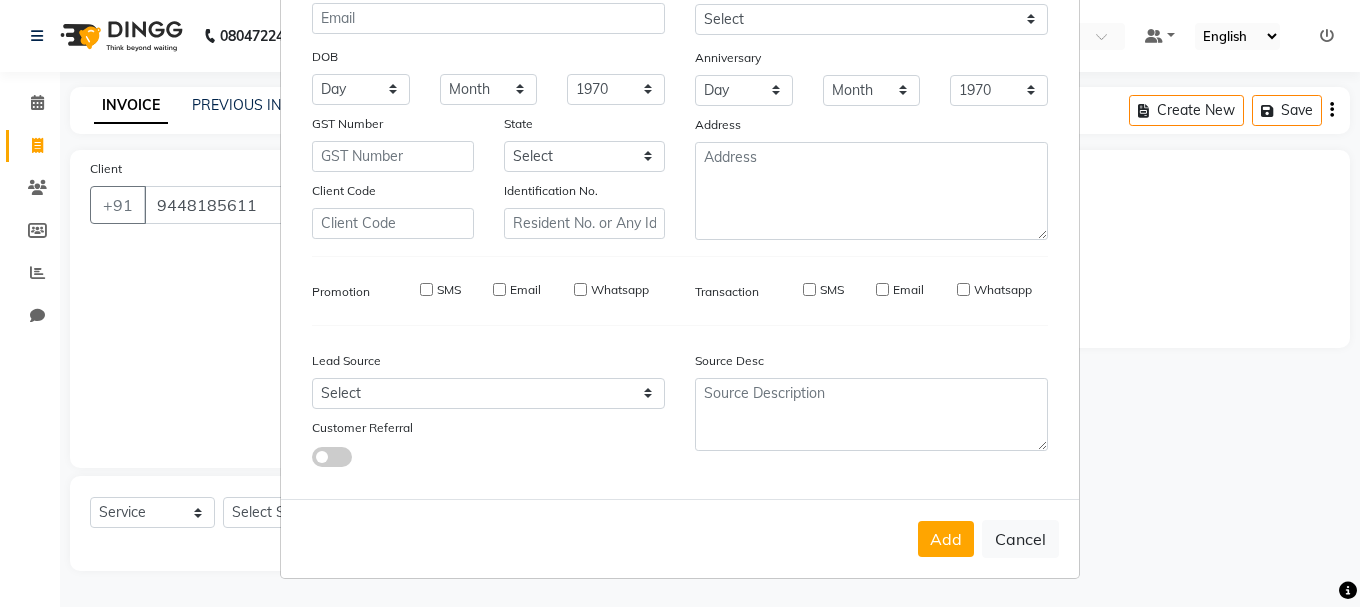 type on "94******11" 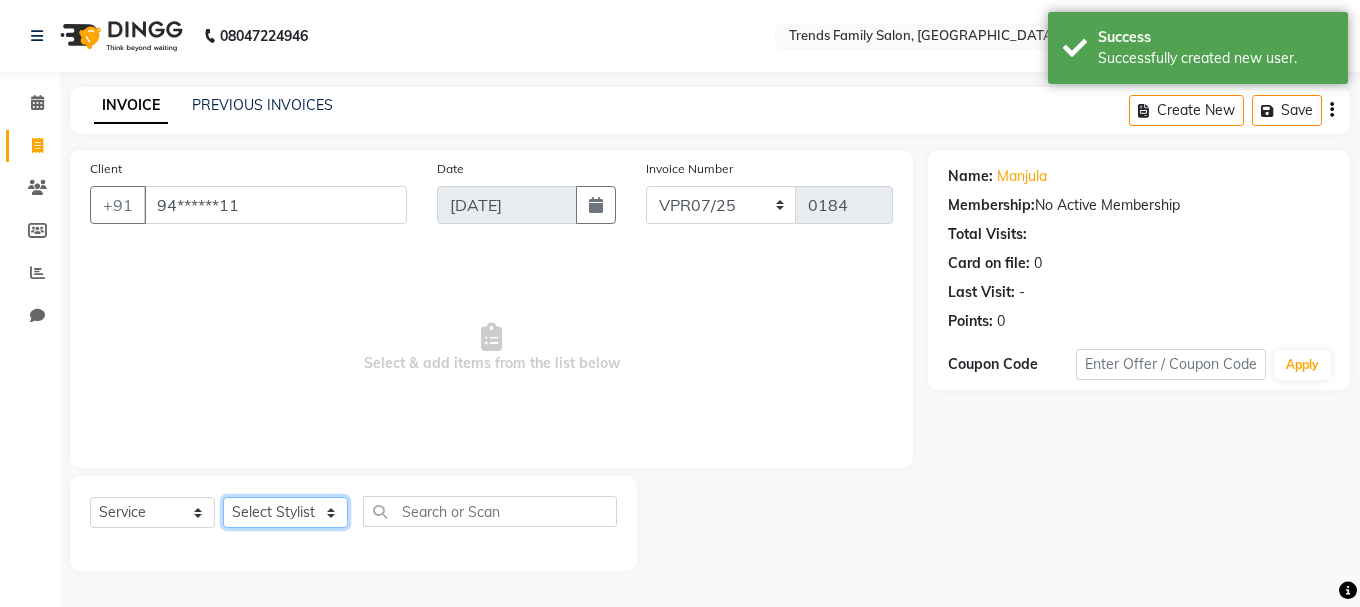 click on "Select Stylist [PERSON_NAME] Alsa Amaritha Ashwini [PERSON_NAME] Bhaktha Bhumi Danish Dolma Doma [PERSON_NAME] [PERSON_NAME] Lakshmi  Maya [PERSON_NAME] [PERSON_NAME] [PERSON_NAME] [PERSON_NAME] [PERSON_NAME] [PERSON_NAME] Sawsthika Shadav [PERSON_NAME] Sony Sherpa  [PERSON_NAME] [PERSON_NAME]" 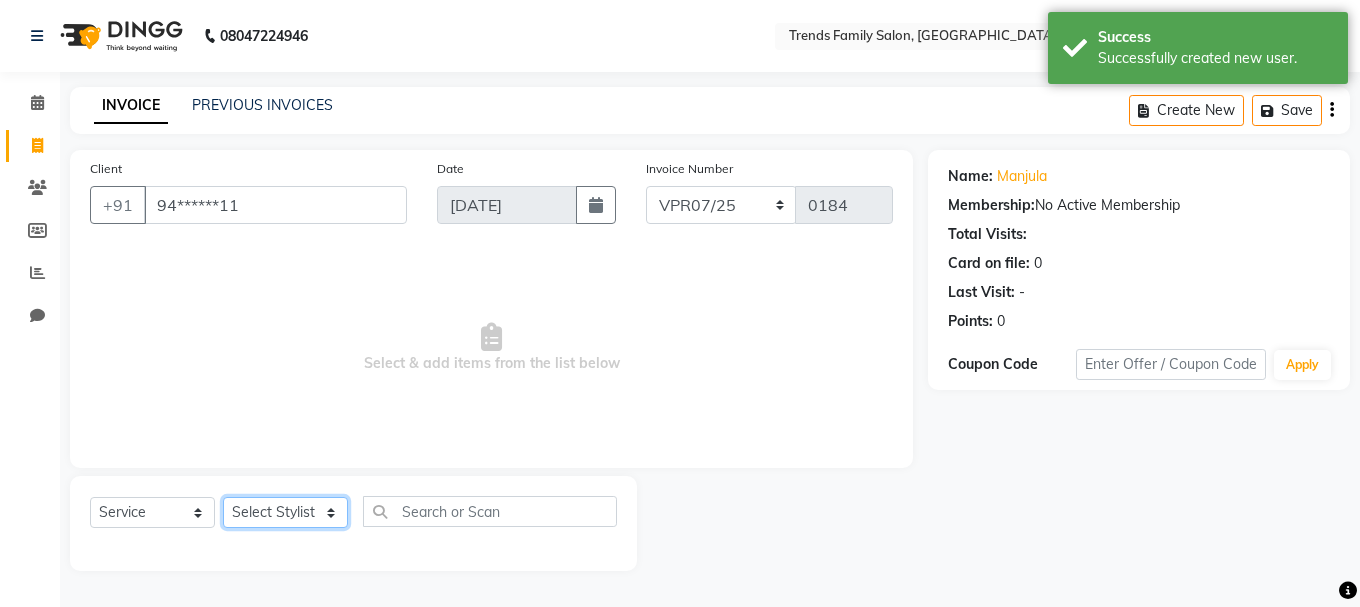 select on "74914" 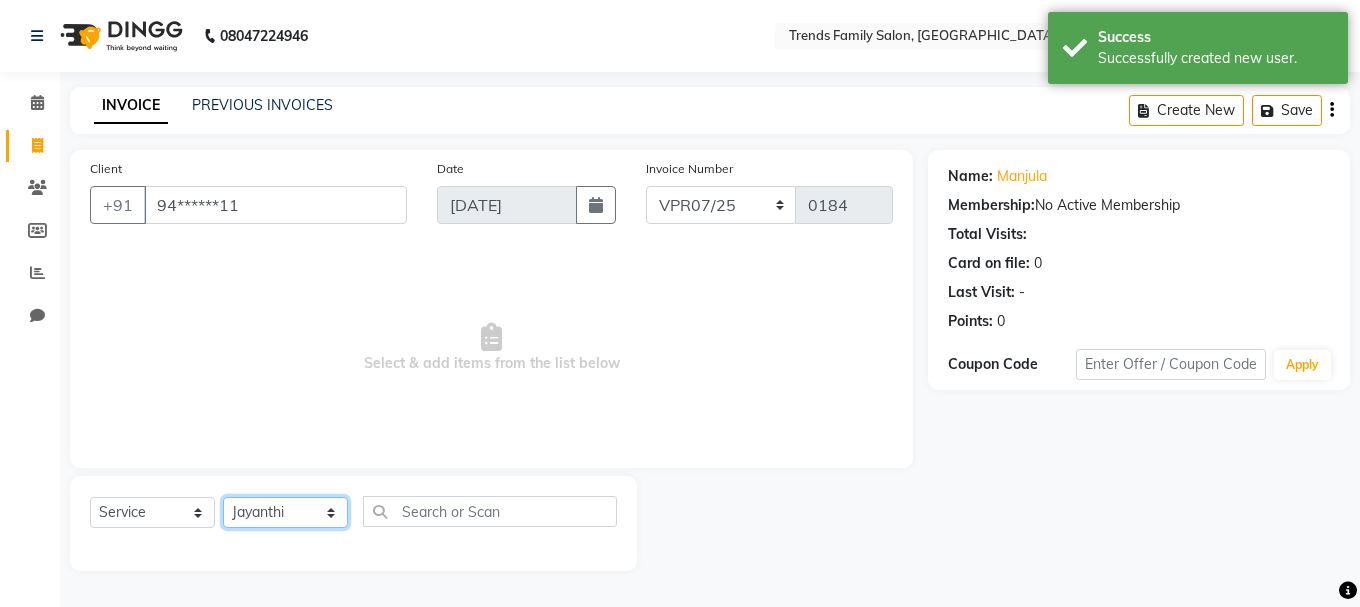 click on "Select Stylist [PERSON_NAME] Alsa Amaritha Ashwini [PERSON_NAME] Bhaktha Bhumi Danish Dolma Doma [PERSON_NAME] [PERSON_NAME] Lakshmi  Maya [PERSON_NAME] [PERSON_NAME] [PERSON_NAME] [PERSON_NAME] [PERSON_NAME] [PERSON_NAME] Sawsthika Shadav [PERSON_NAME] Sony Sherpa  [PERSON_NAME] [PERSON_NAME]" 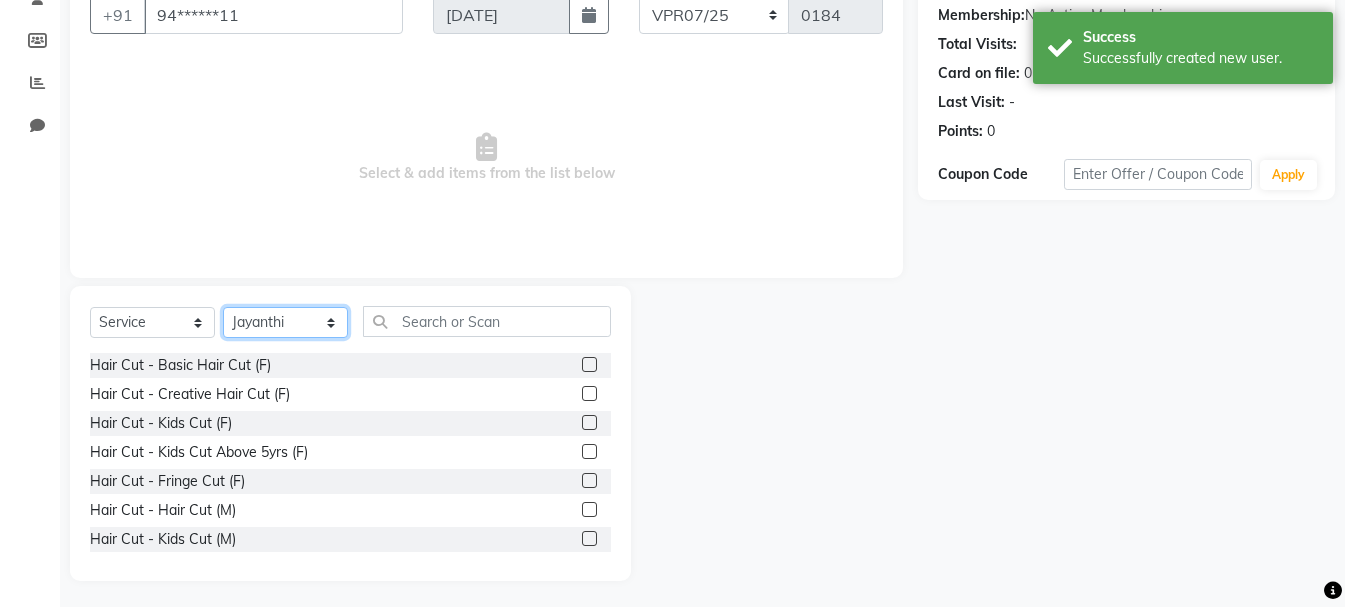 scroll, scrollTop: 194, scrollLeft: 0, axis: vertical 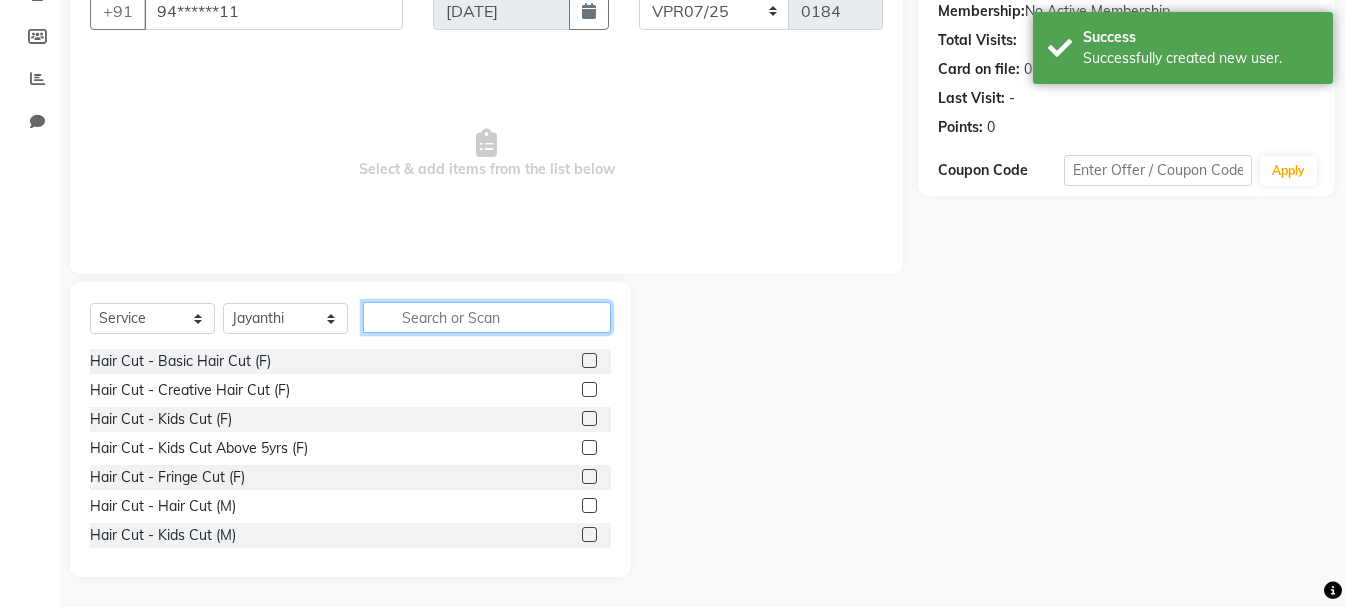 click 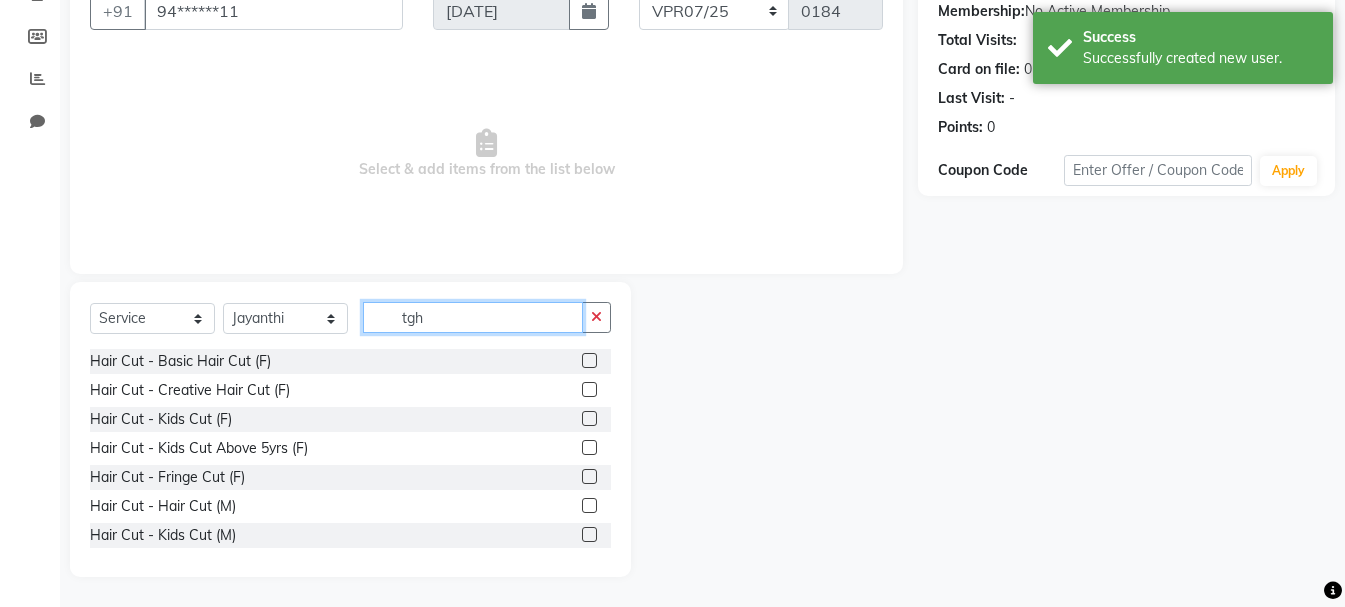 scroll, scrollTop: 0, scrollLeft: 0, axis: both 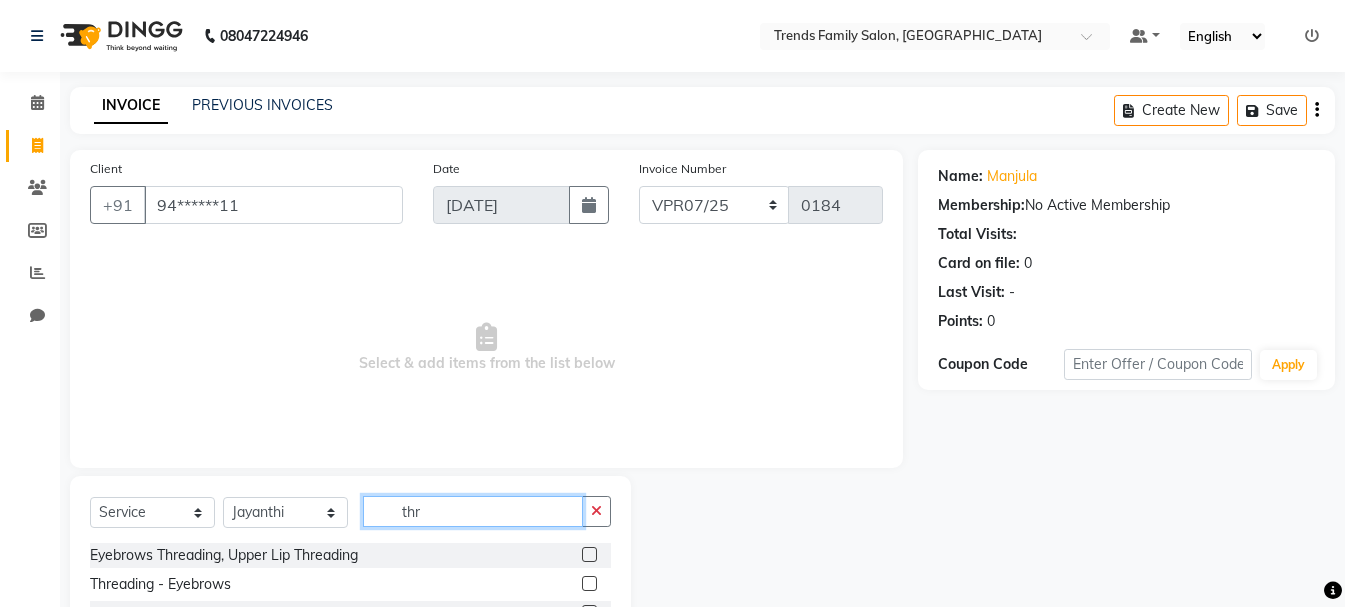 type on "thr" 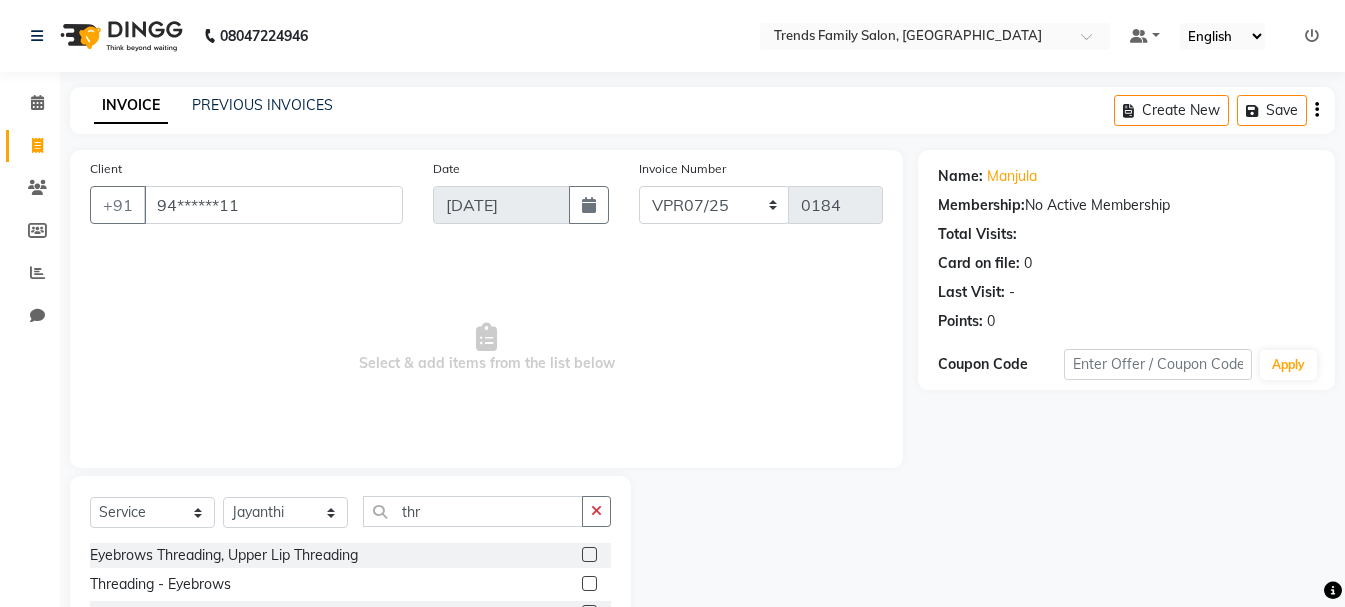 click 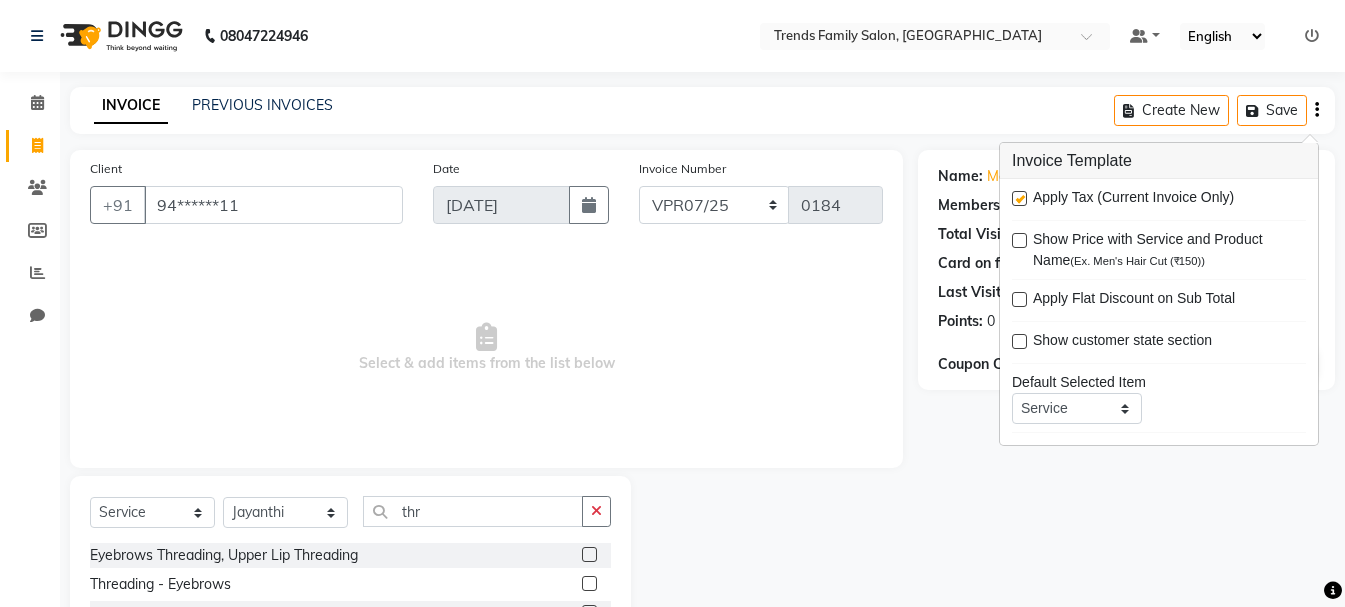 click at bounding box center [1019, 198] 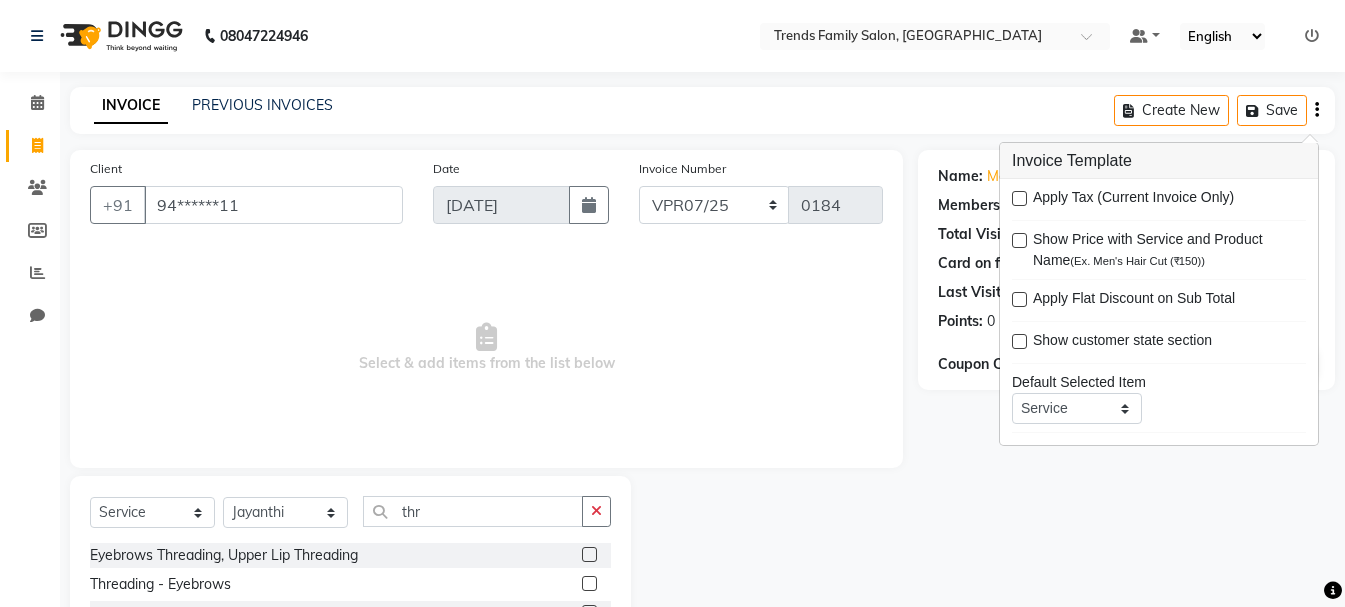 scroll, scrollTop: 194, scrollLeft: 0, axis: vertical 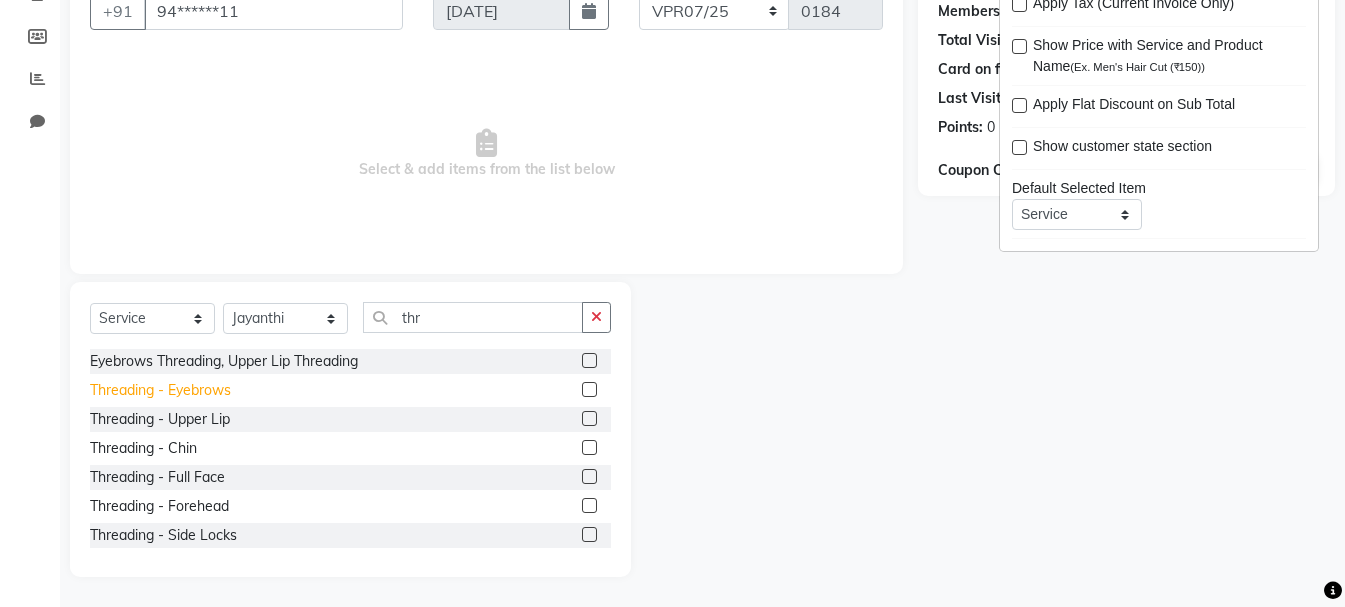 click on "Threading - Eyebrows" 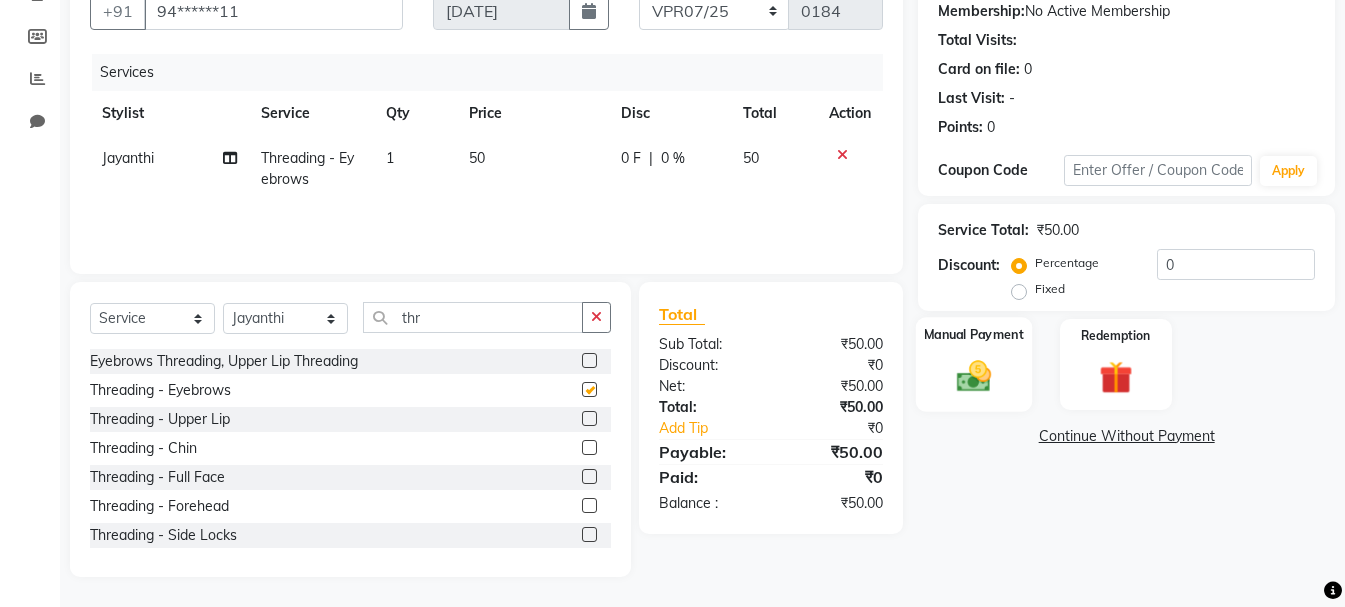 checkbox on "false" 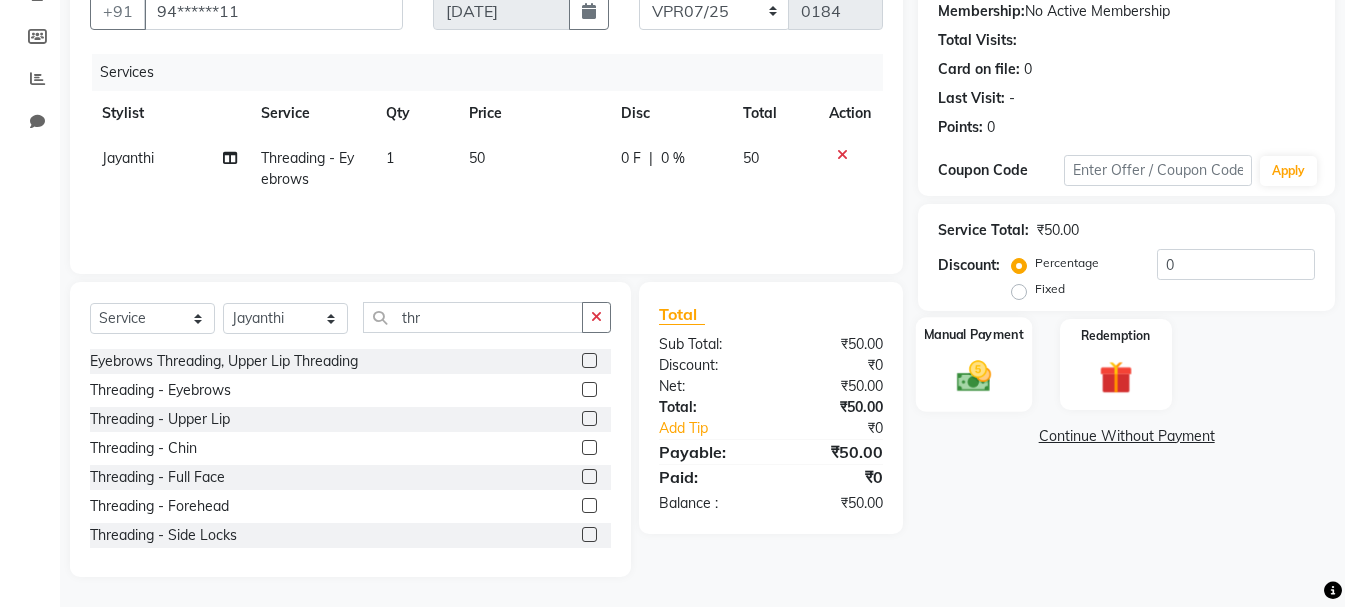 click on "Manual Payment" 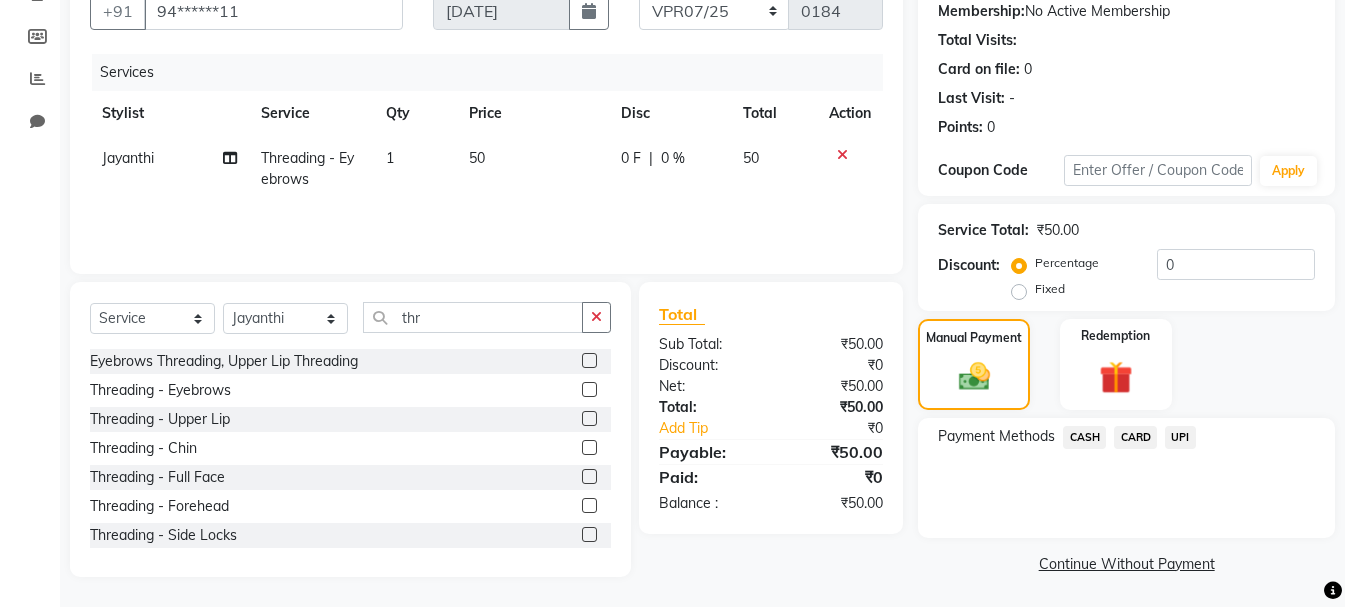 click on "CASH" 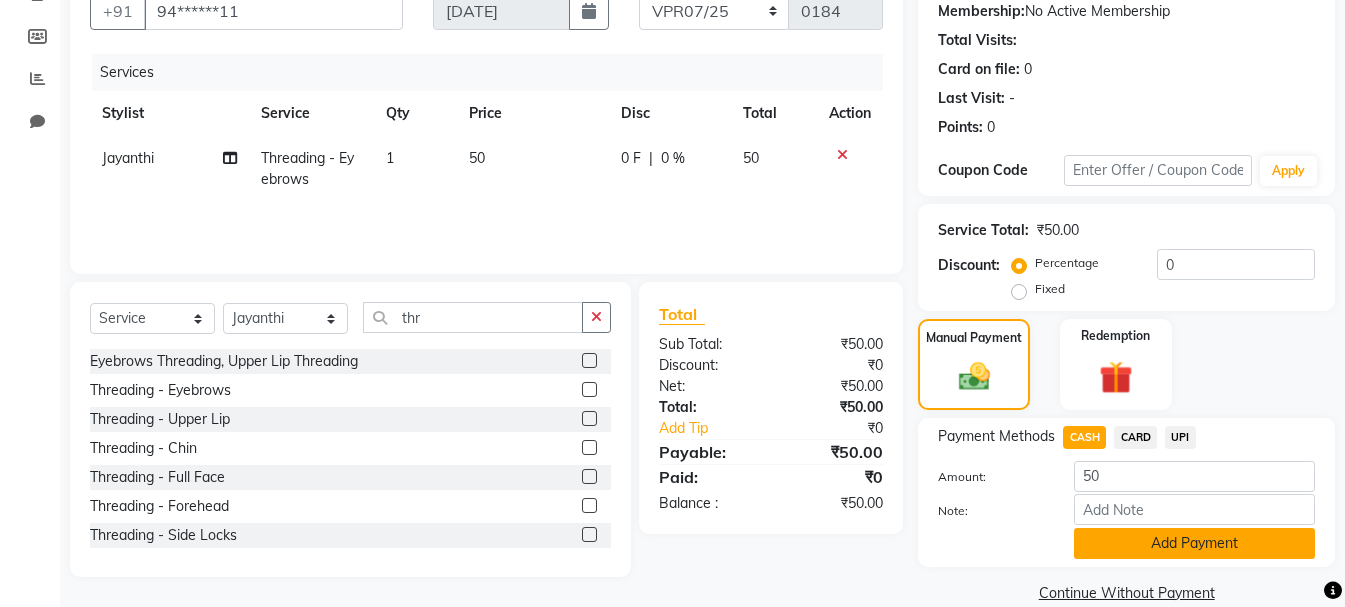 click on "Add Payment" 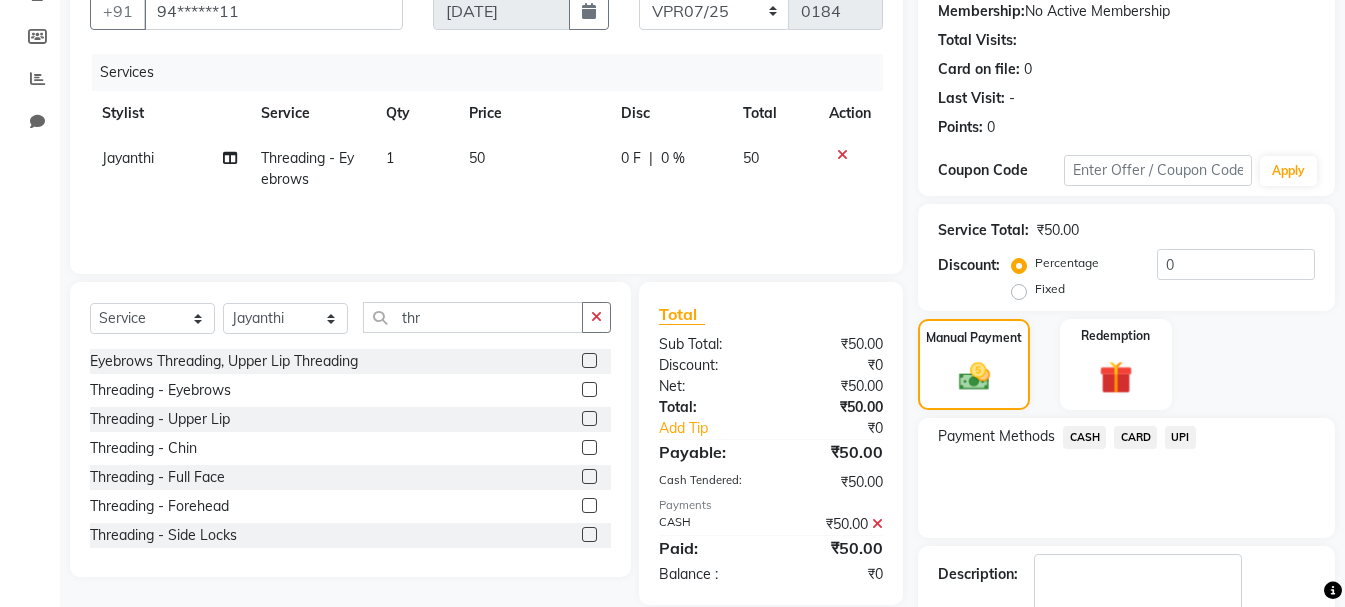 scroll, scrollTop: 309, scrollLeft: 0, axis: vertical 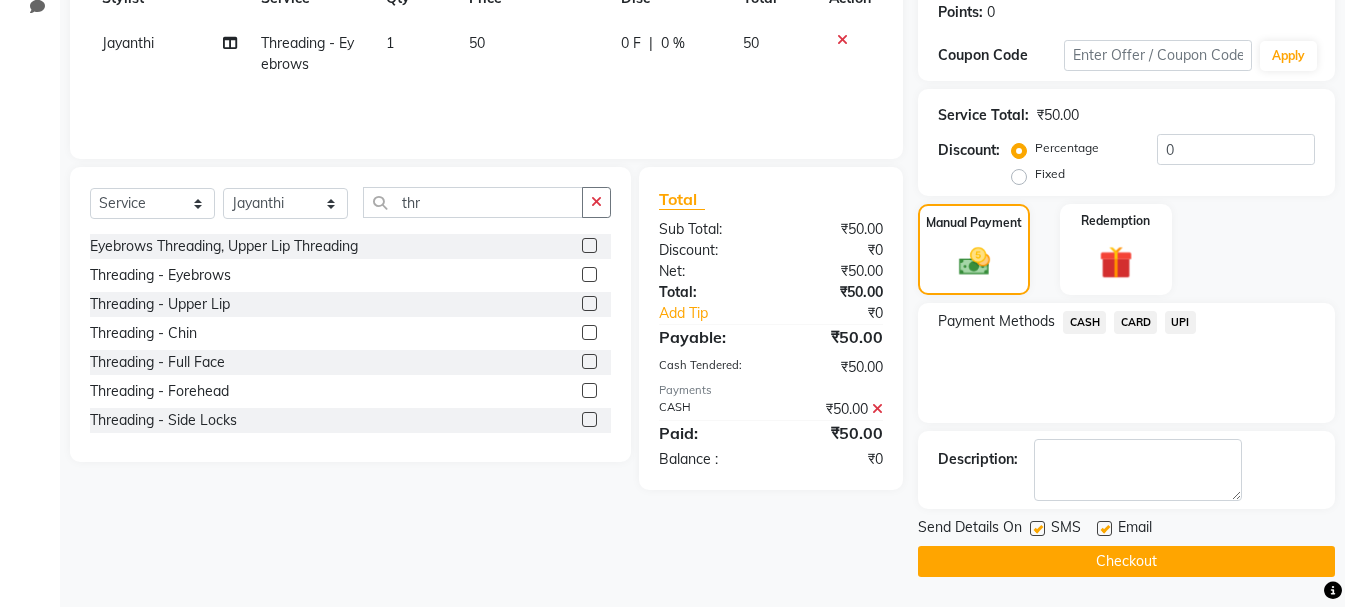 click on "Checkout" 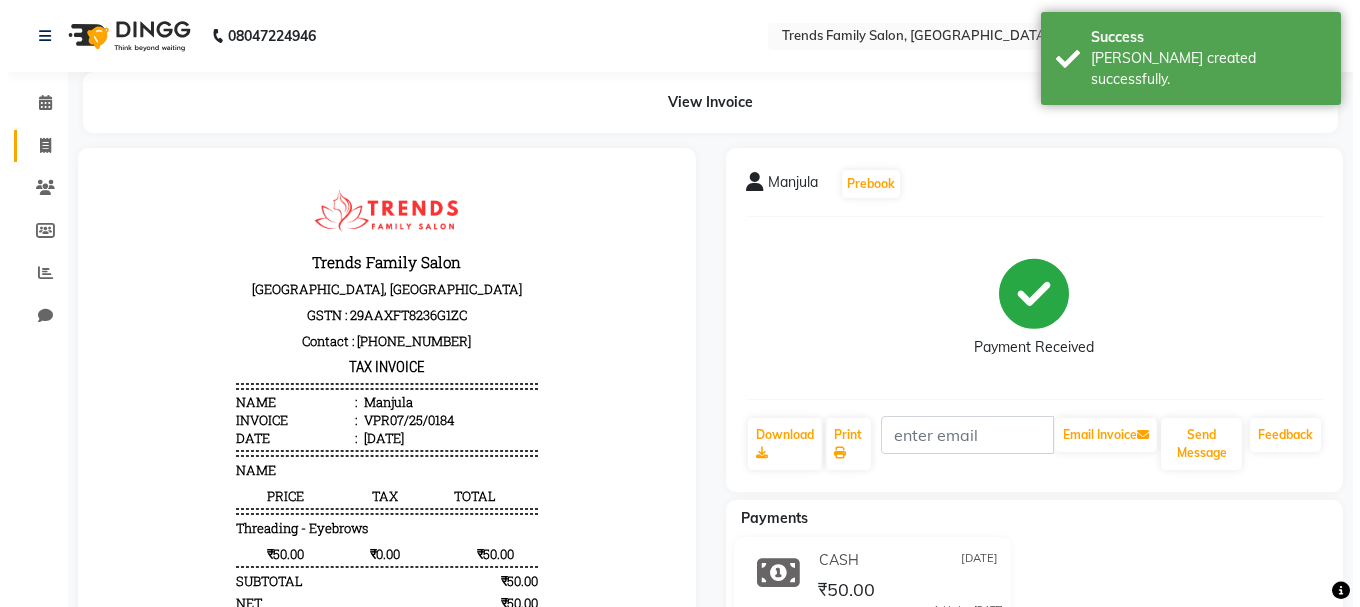 scroll, scrollTop: 0, scrollLeft: 0, axis: both 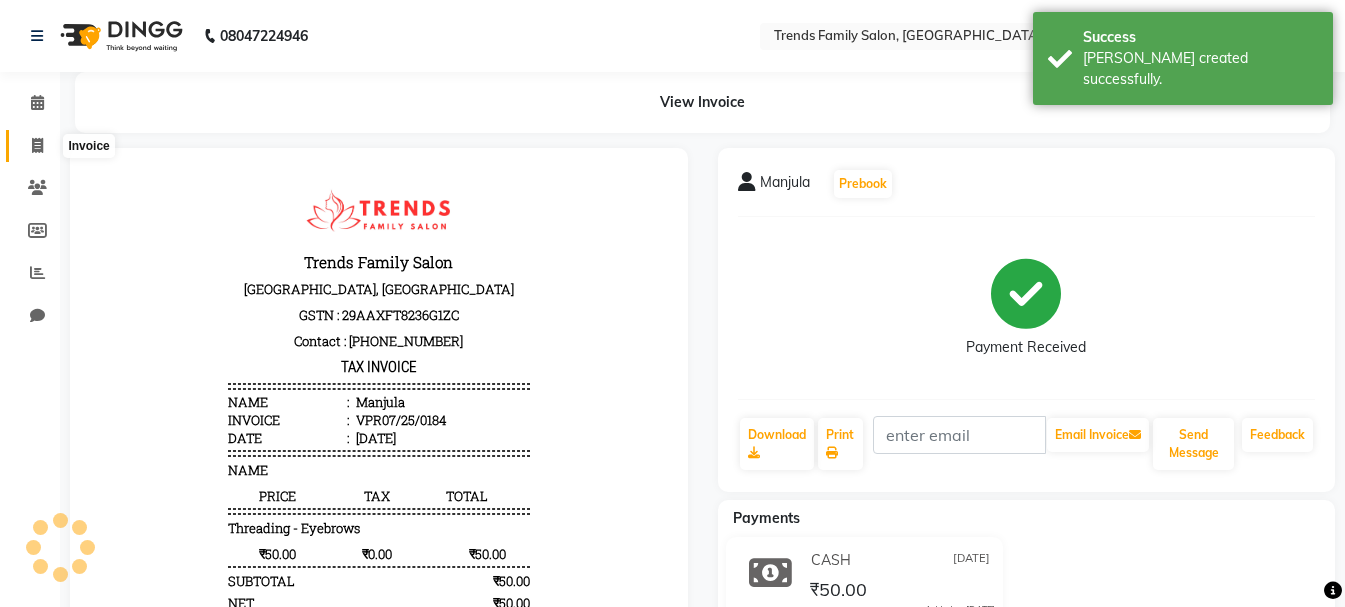 click 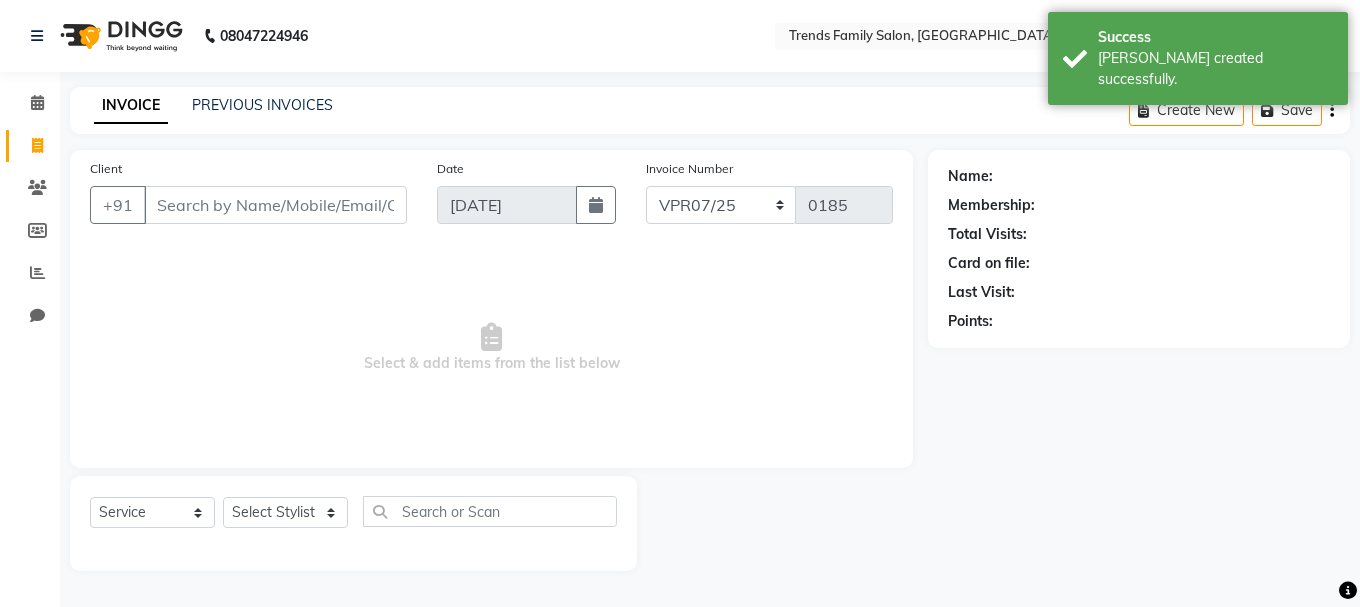 click on "Client" at bounding box center (275, 205) 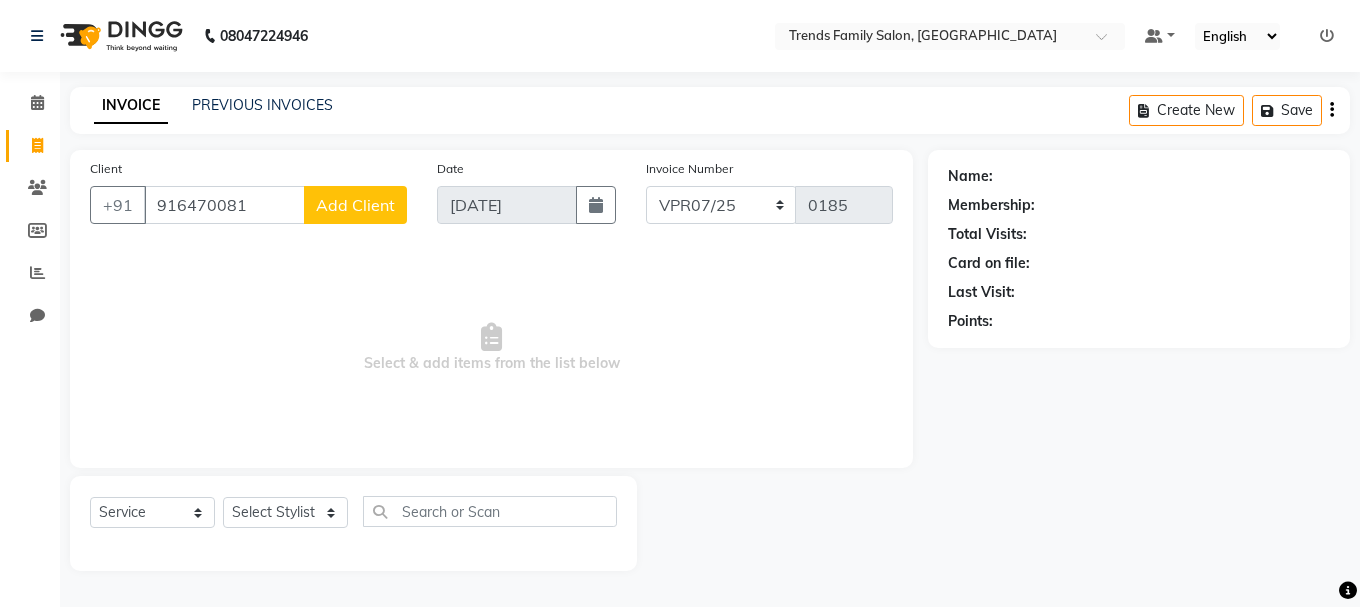 type on "916470081" 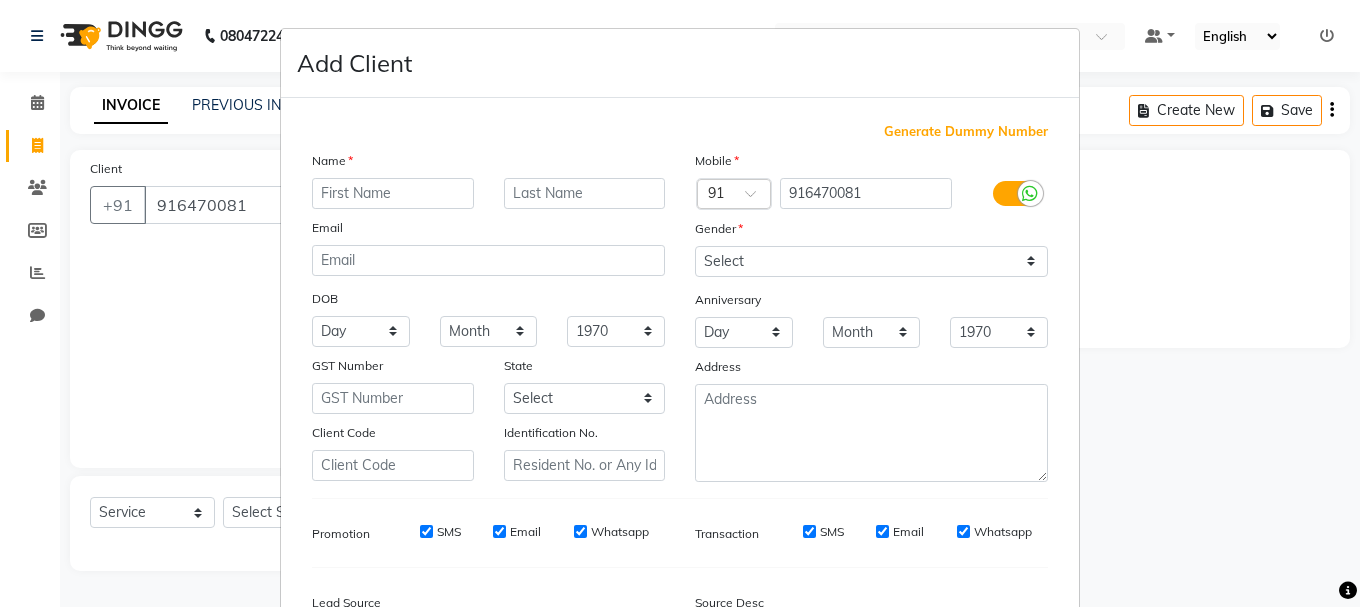 click at bounding box center [393, 193] 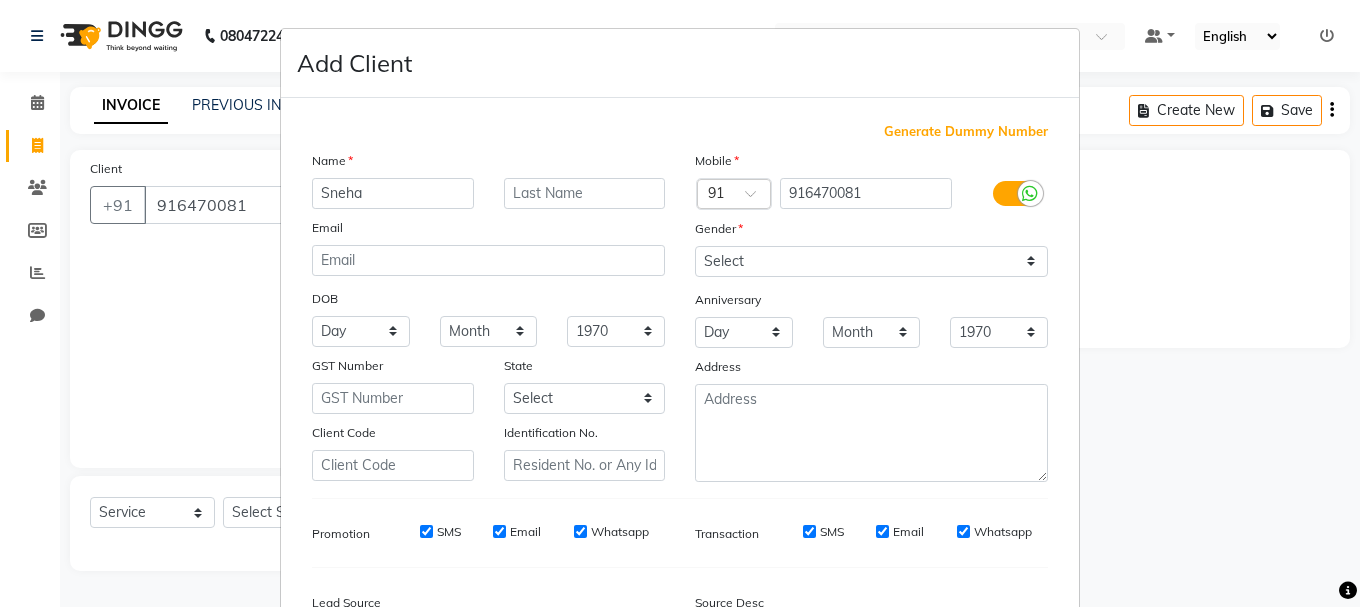 type on "Sneha" 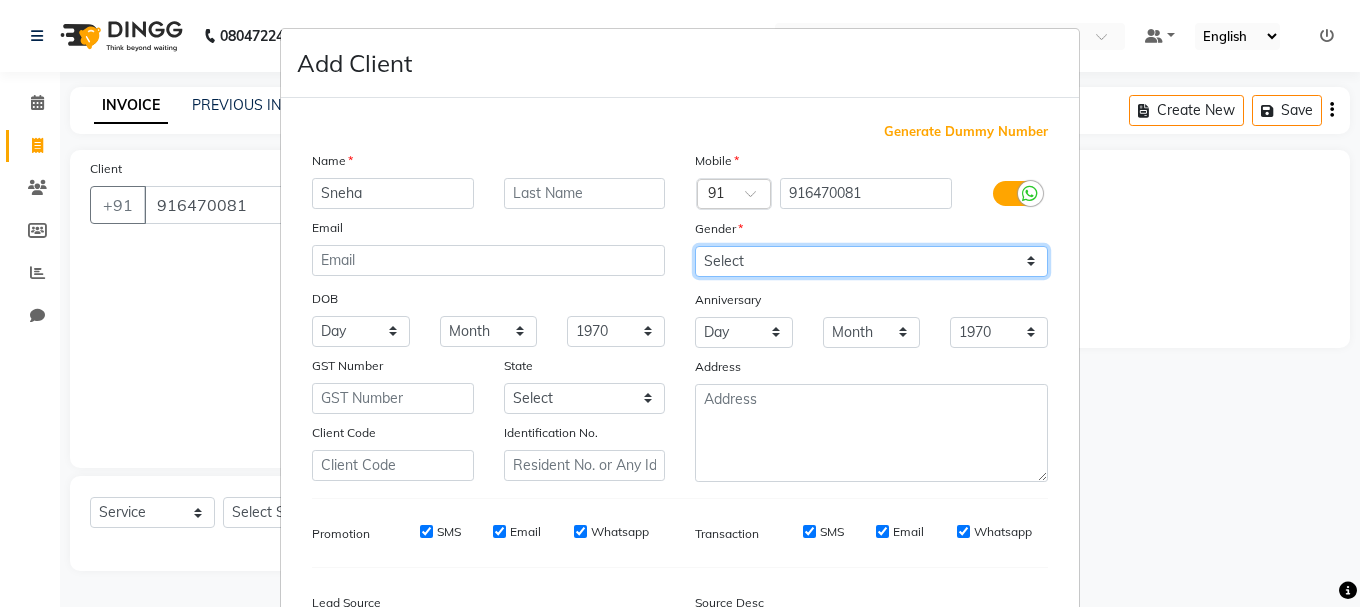 click on "Select [DEMOGRAPHIC_DATA] [DEMOGRAPHIC_DATA] Other Prefer Not To Say" at bounding box center (871, 261) 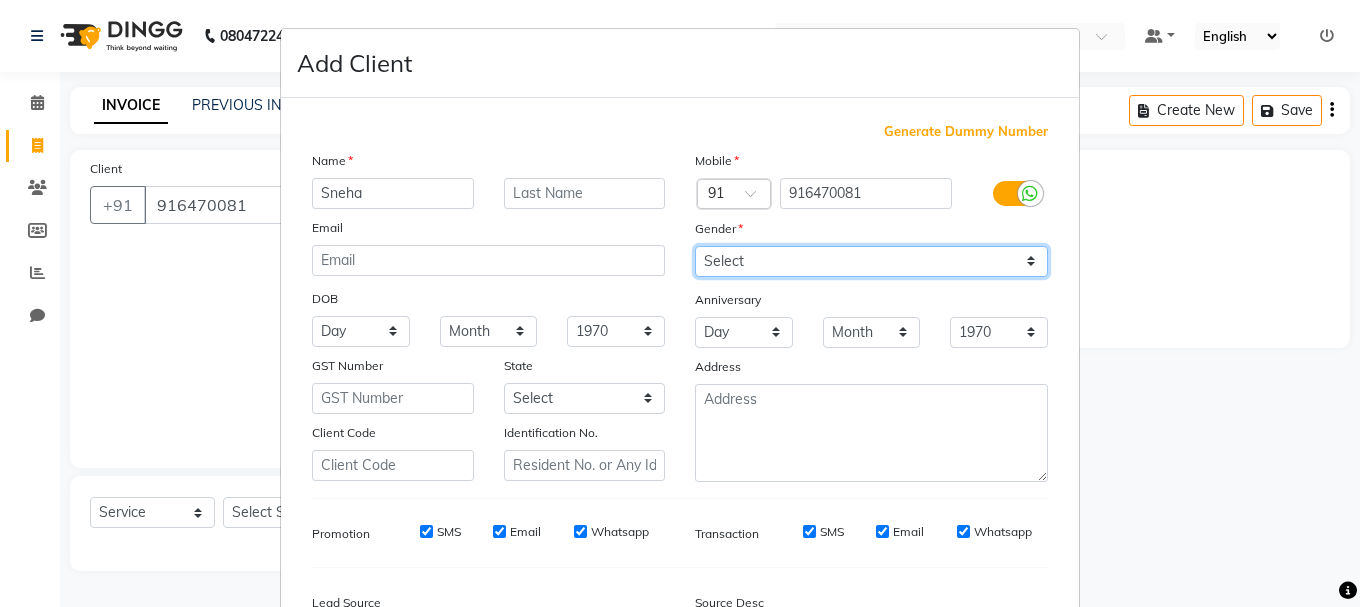 select on "[DEMOGRAPHIC_DATA]" 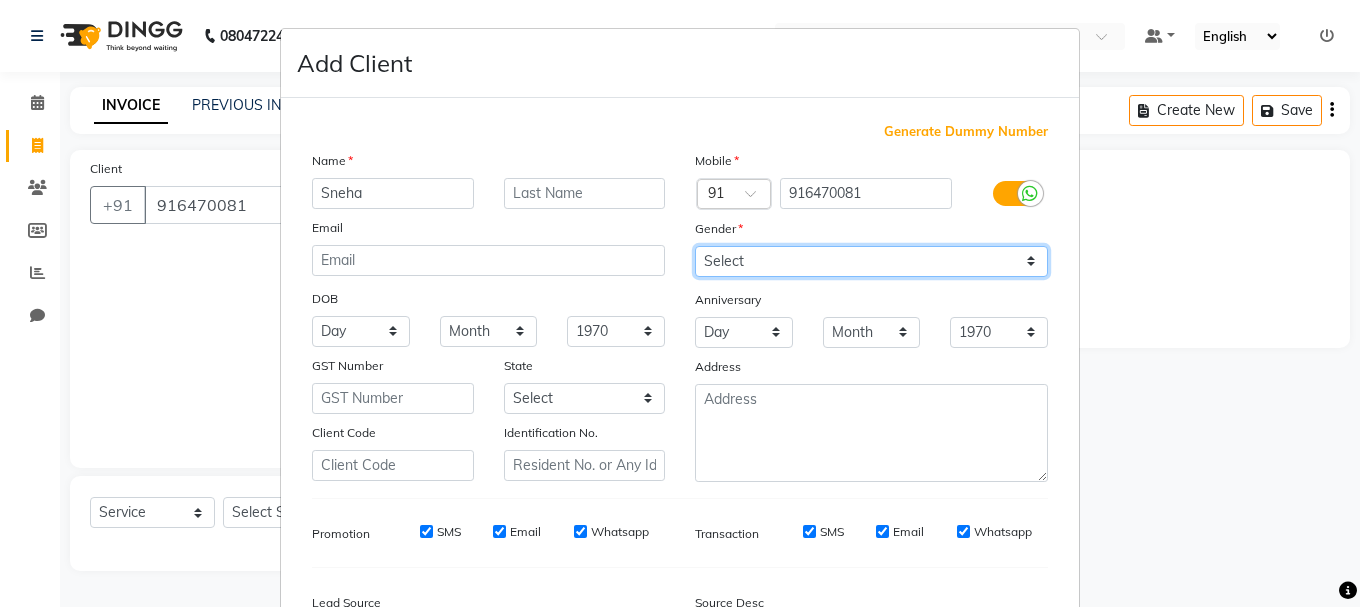 click on "Select [DEMOGRAPHIC_DATA] [DEMOGRAPHIC_DATA] Other Prefer Not To Say" at bounding box center (871, 261) 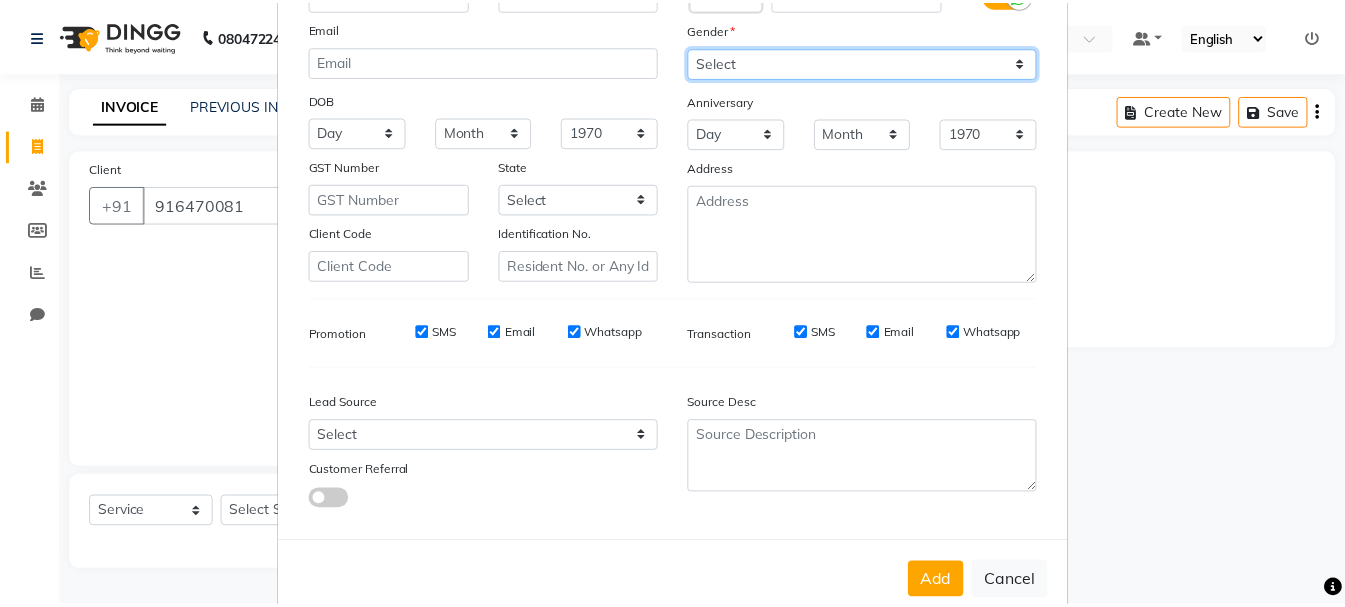 scroll, scrollTop: 242, scrollLeft: 0, axis: vertical 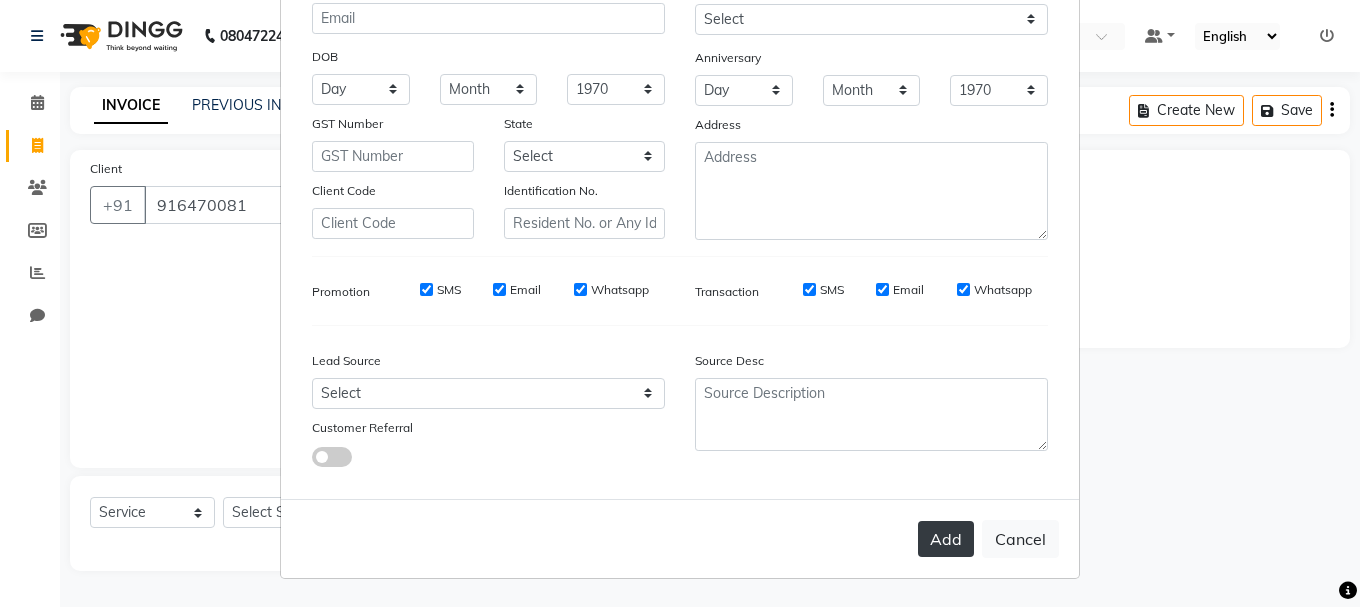 click on "Add" at bounding box center [946, 539] 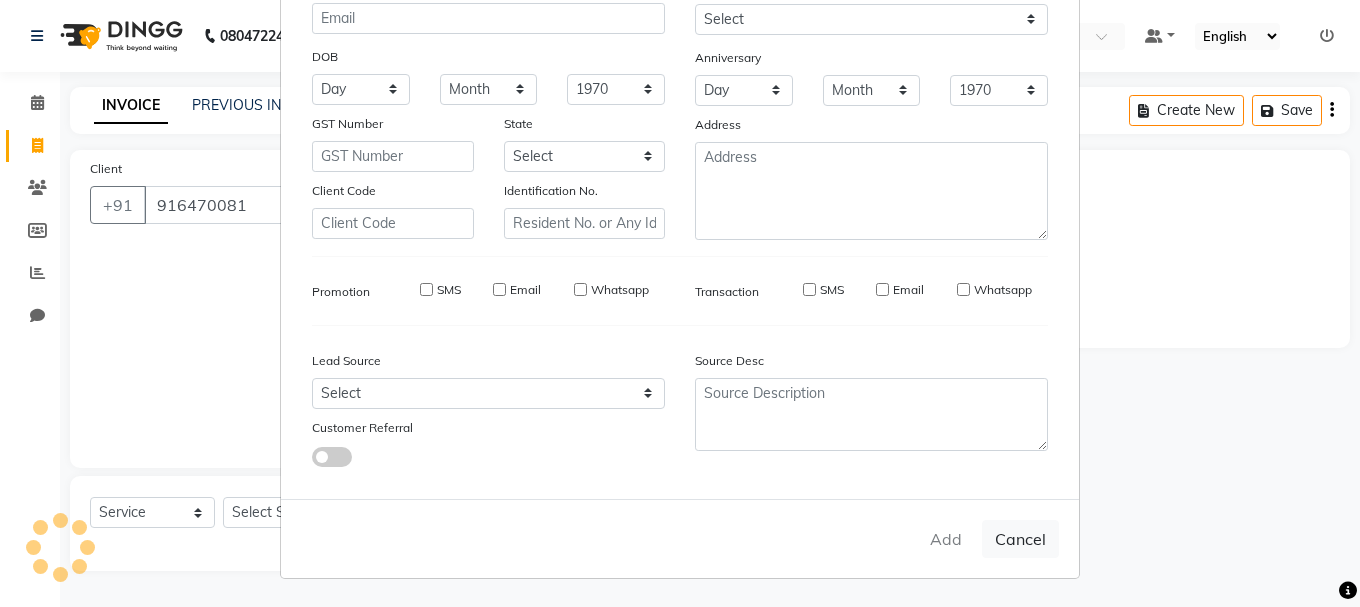 type on "91*****81" 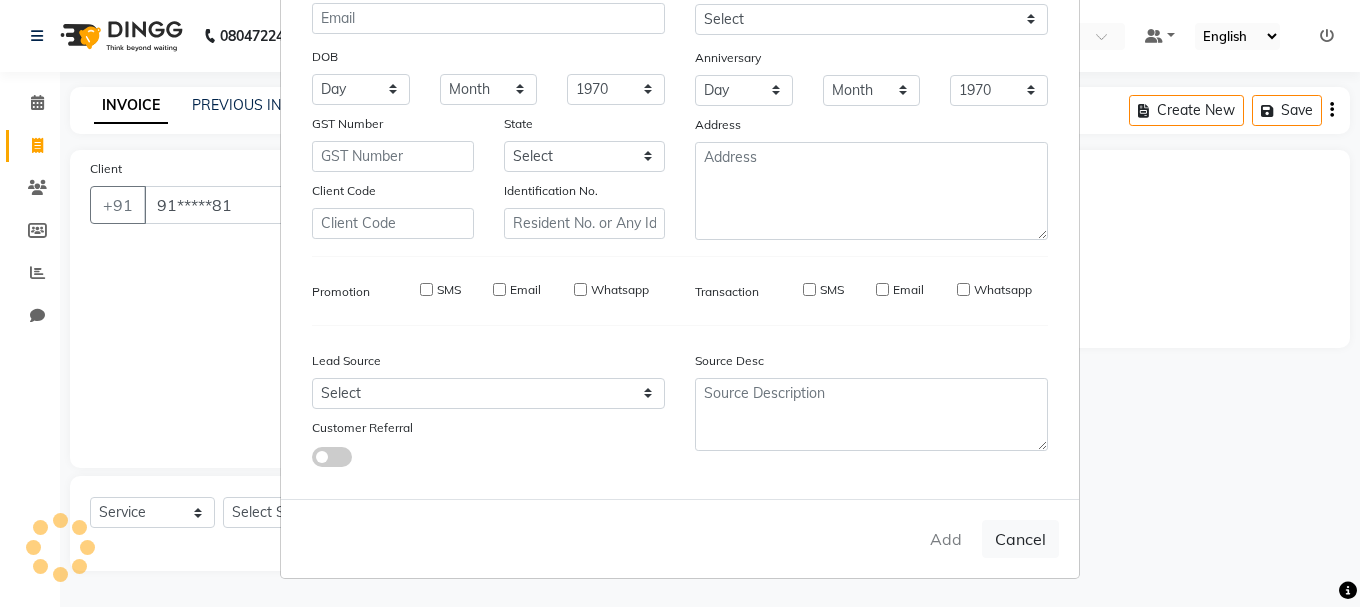 select 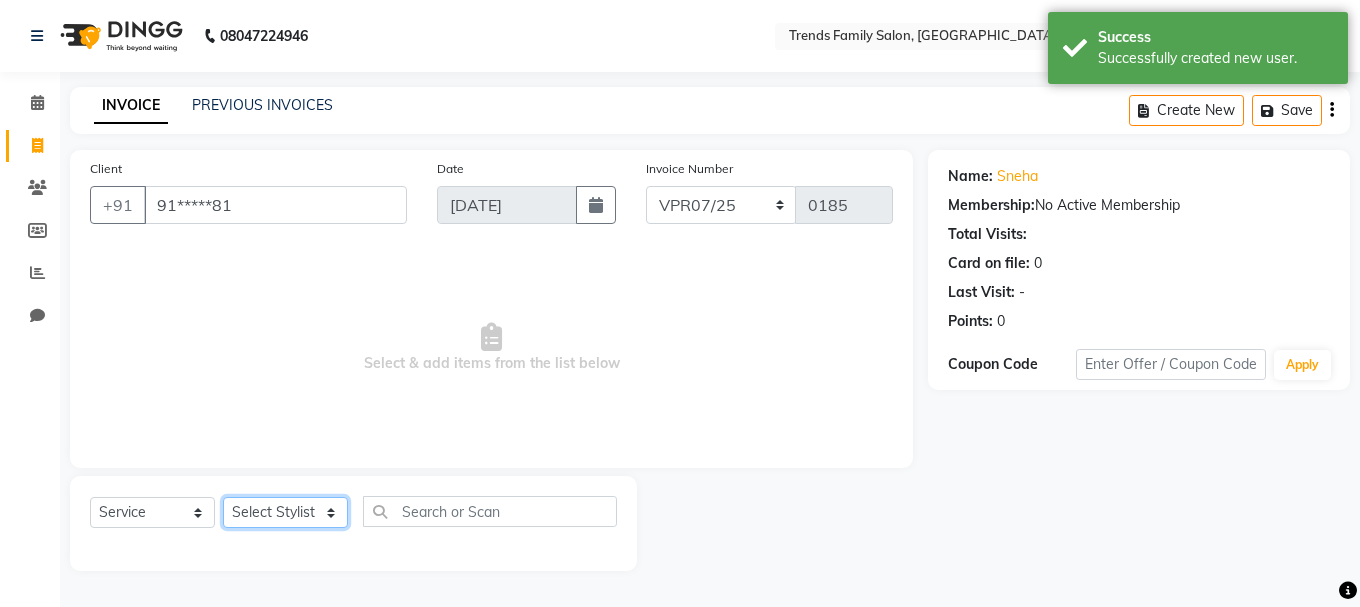 click on "Select Stylist [PERSON_NAME] Alsa Amaritha Ashwini [PERSON_NAME] Bhaktha Bhumi Danish Dolma Doma [PERSON_NAME] [PERSON_NAME] Lakshmi  Maya [PERSON_NAME] [PERSON_NAME] [PERSON_NAME] [PERSON_NAME] [PERSON_NAME] [PERSON_NAME] Sawsthika Shadav [PERSON_NAME] Sony Sherpa  [PERSON_NAME] [PERSON_NAME]" 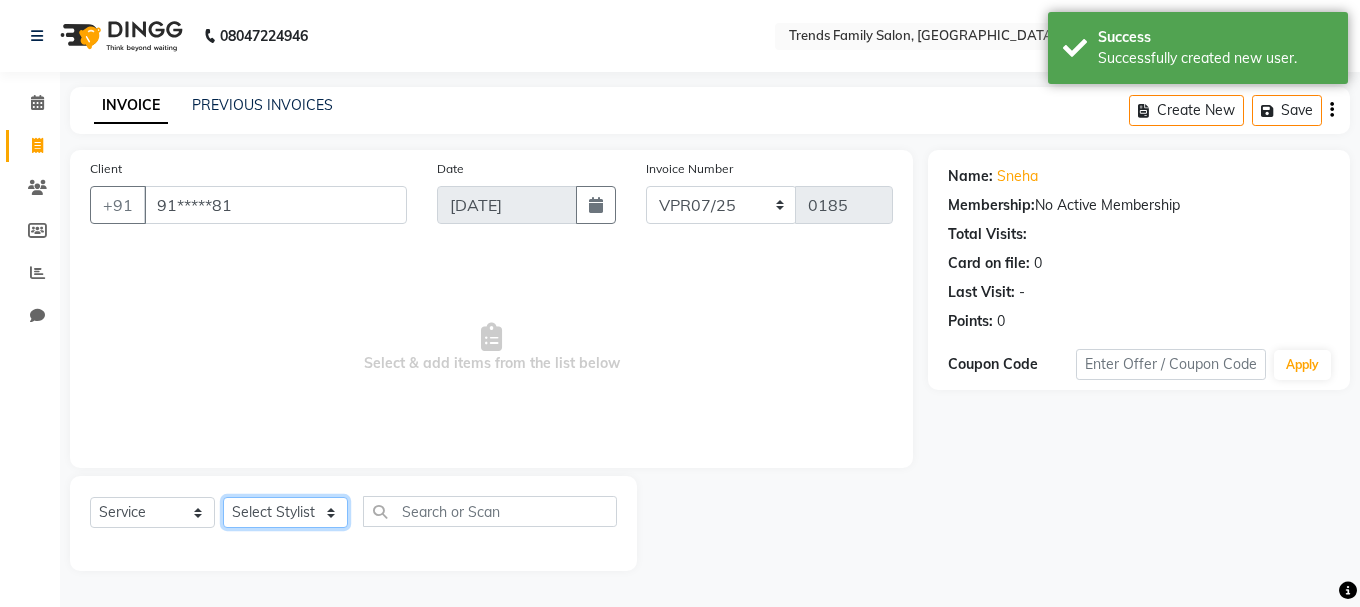 select on "79780" 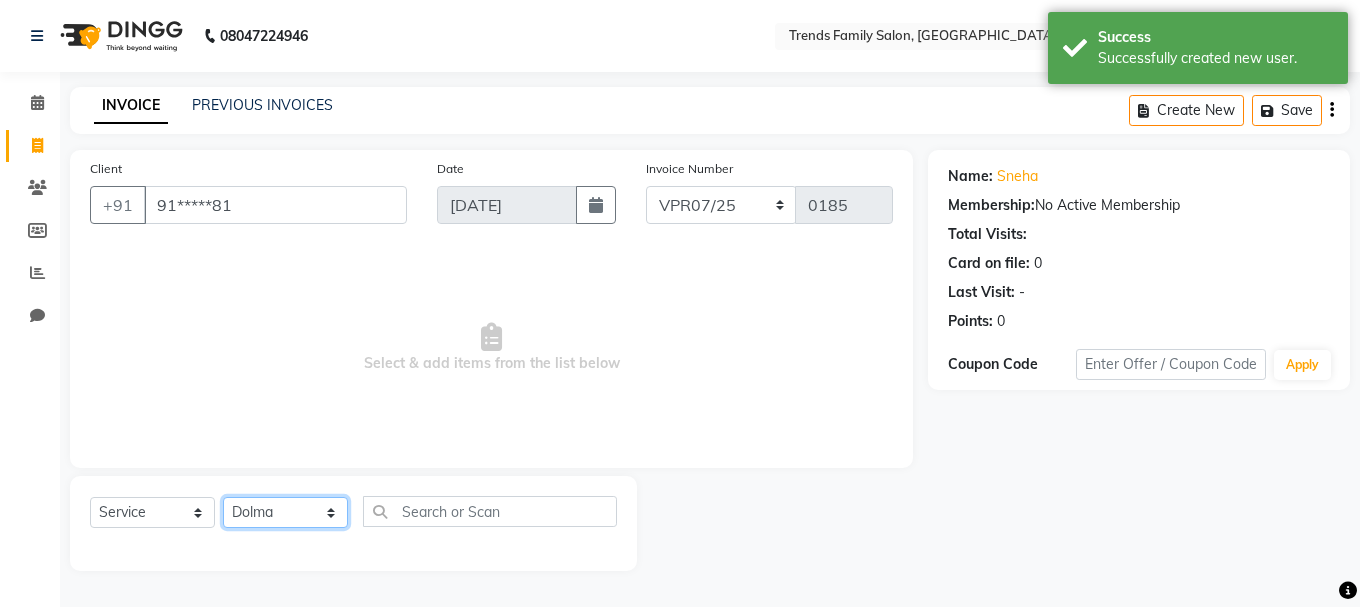 click on "Select Stylist [PERSON_NAME] Alsa Amaritha Ashwini [PERSON_NAME] Bhaktha Bhumi Danish Dolma Doma [PERSON_NAME] [PERSON_NAME] Lakshmi  Maya [PERSON_NAME] [PERSON_NAME] [PERSON_NAME] [PERSON_NAME] [PERSON_NAME] [PERSON_NAME] Sawsthika Shadav [PERSON_NAME] Sony Sherpa  [PERSON_NAME] [PERSON_NAME]" 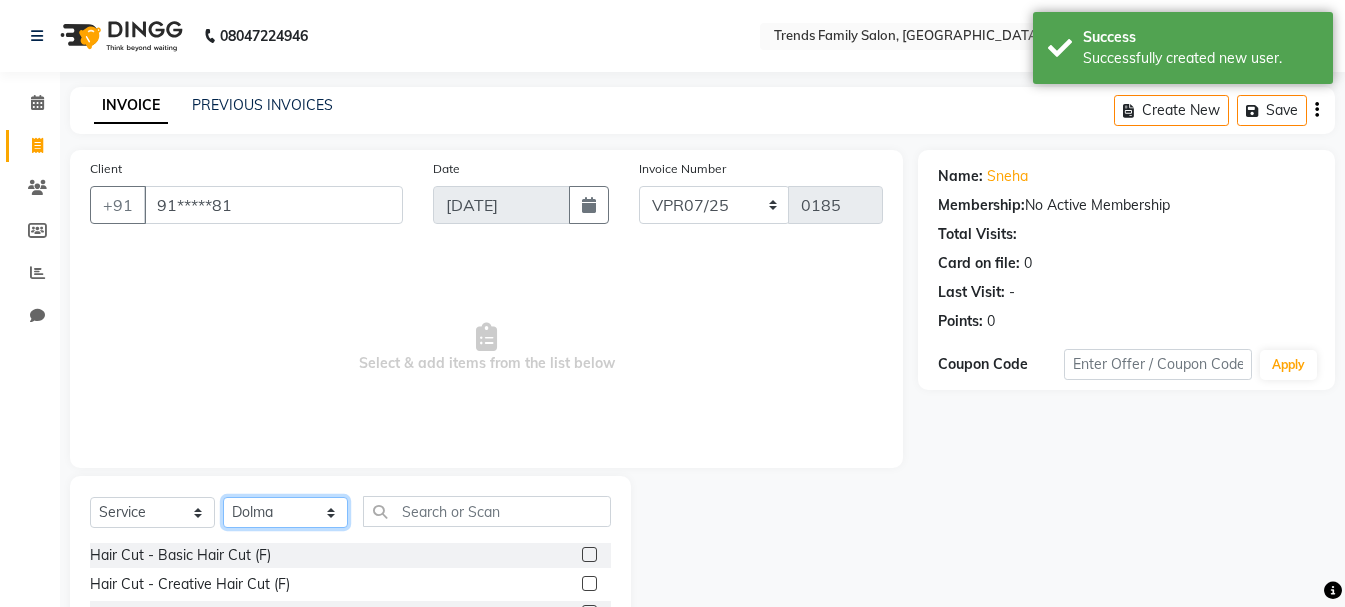 scroll, scrollTop: 194, scrollLeft: 0, axis: vertical 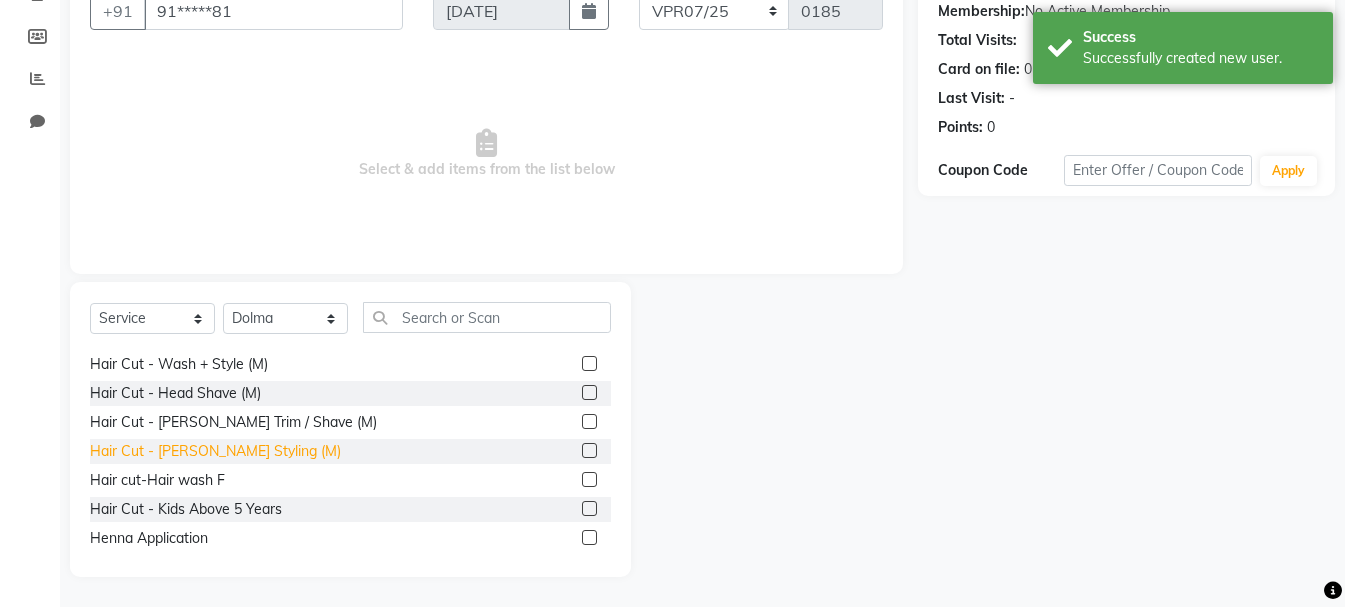 click on "Hair Cut - [PERSON_NAME] Styling (M)" 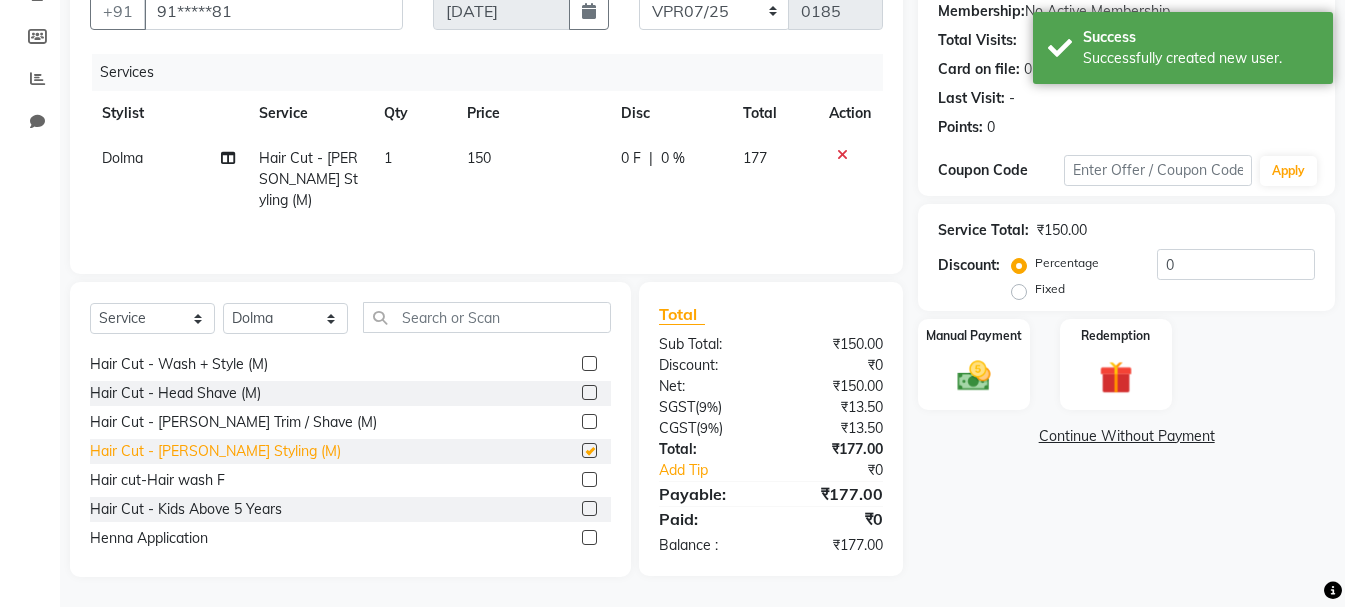checkbox on "false" 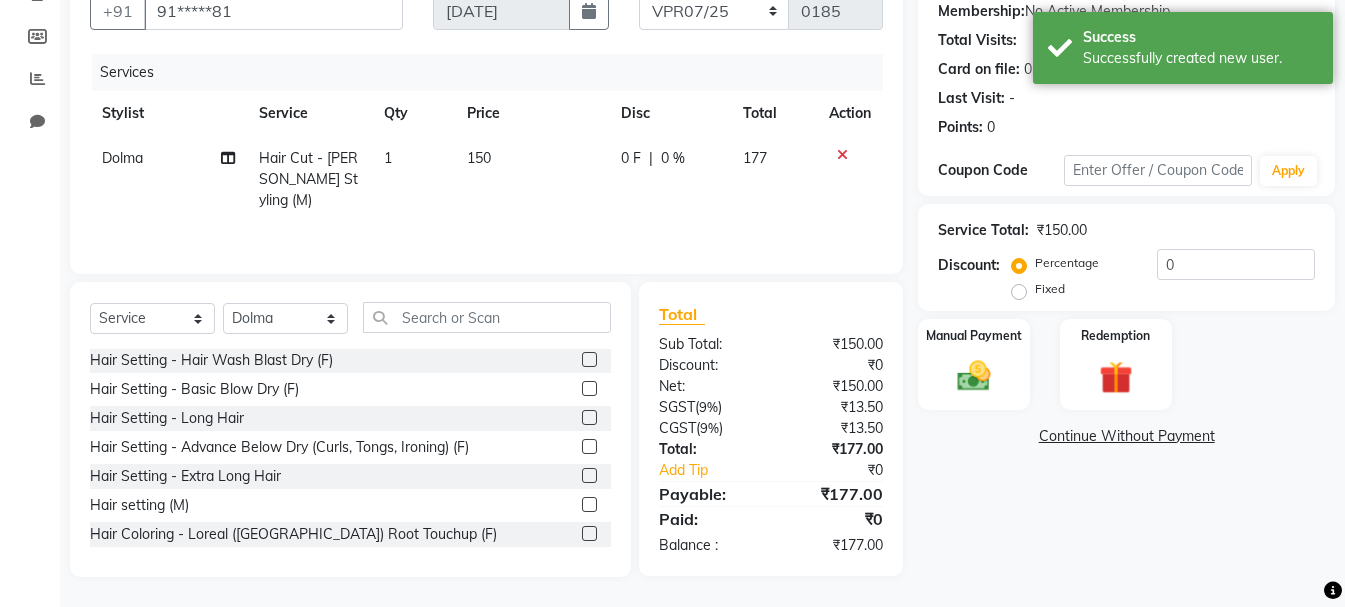 scroll, scrollTop: 500, scrollLeft: 0, axis: vertical 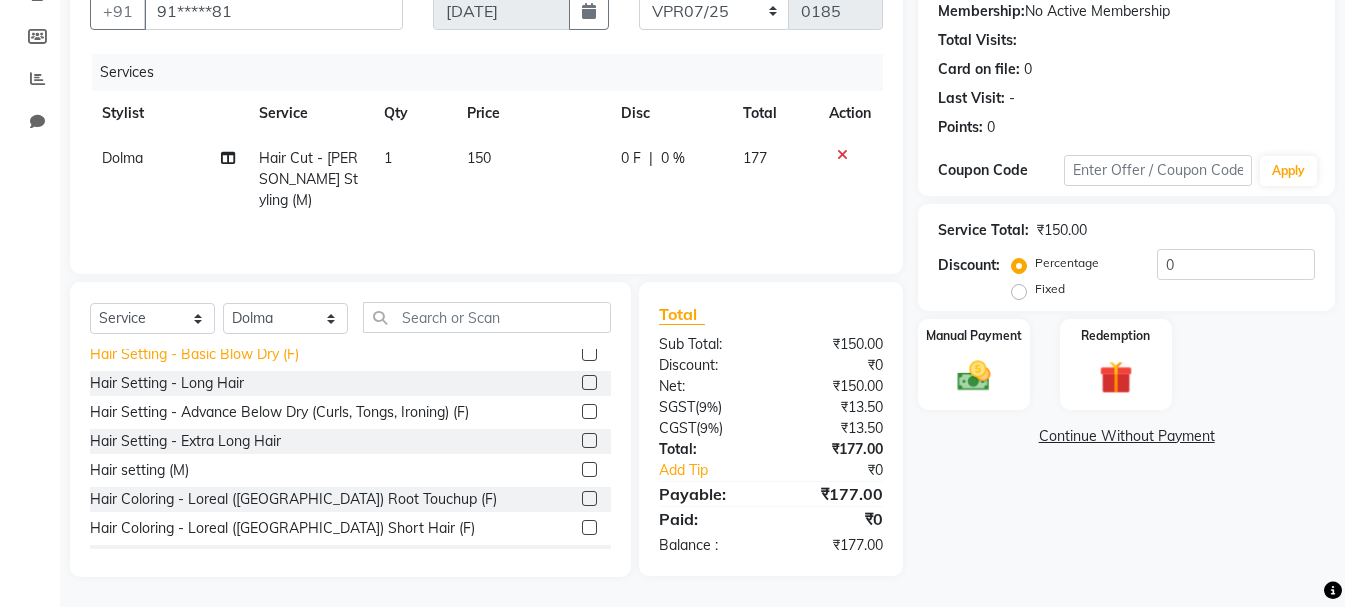 click on "Hair Setting - Basic Blow Dry (F)" 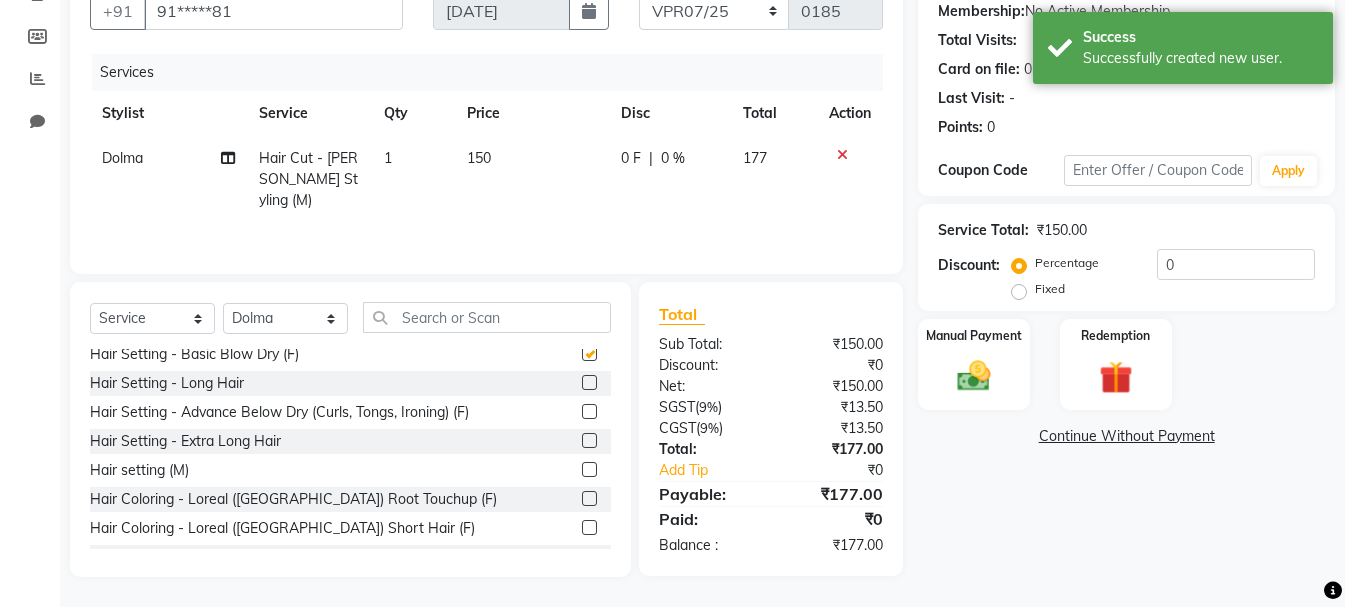 checkbox on "false" 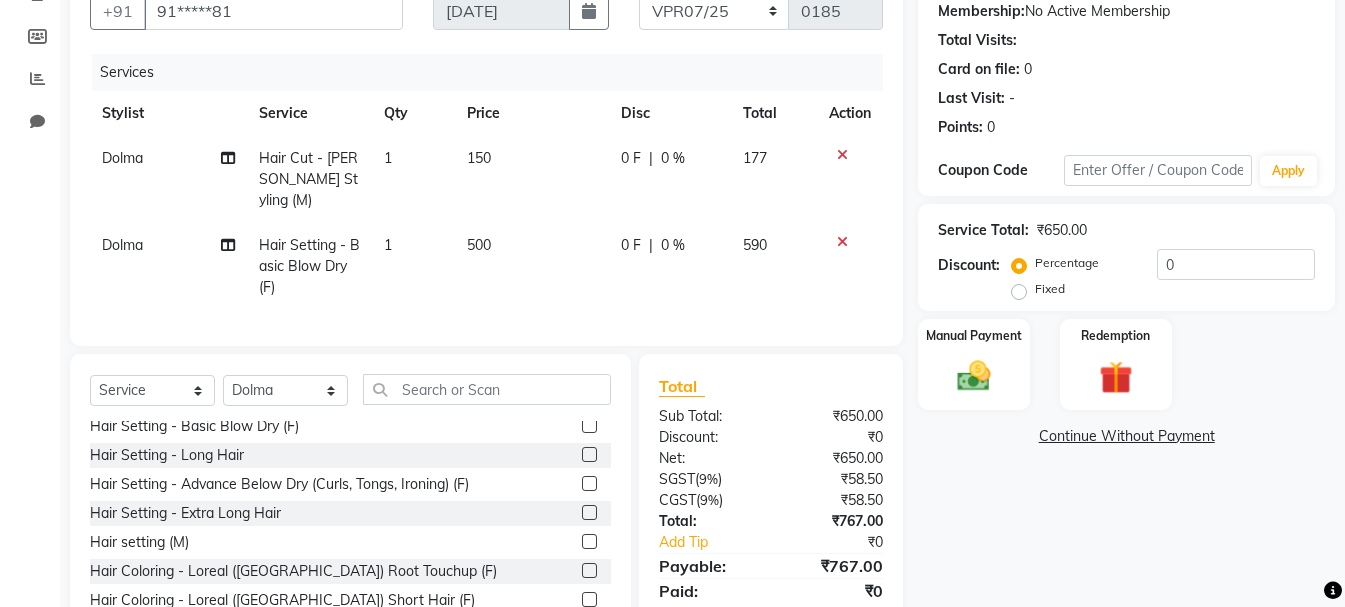 click 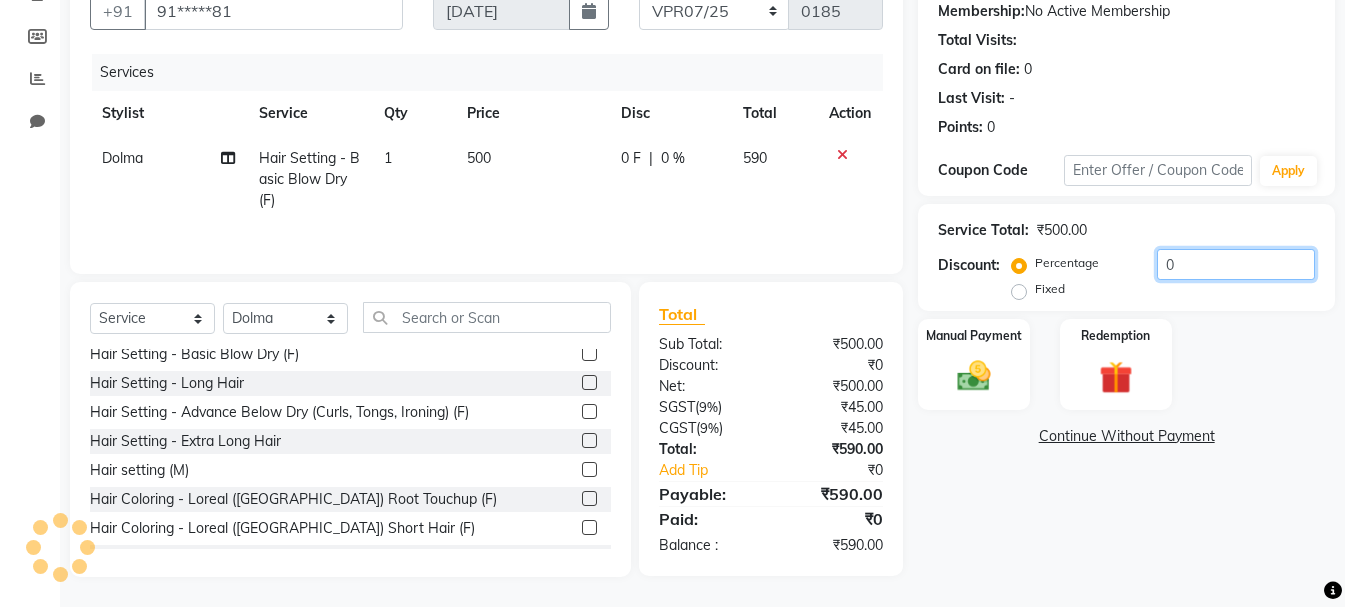 click on "0" 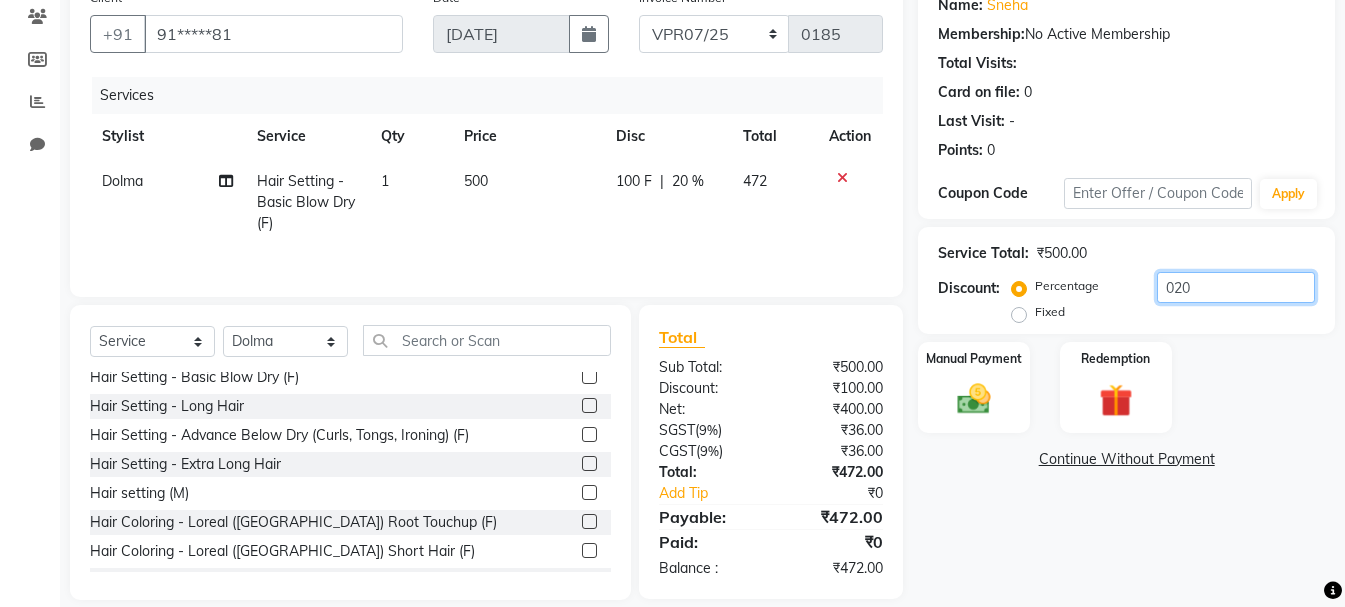 scroll, scrollTop: 94, scrollLeft: 0, axis: vertical 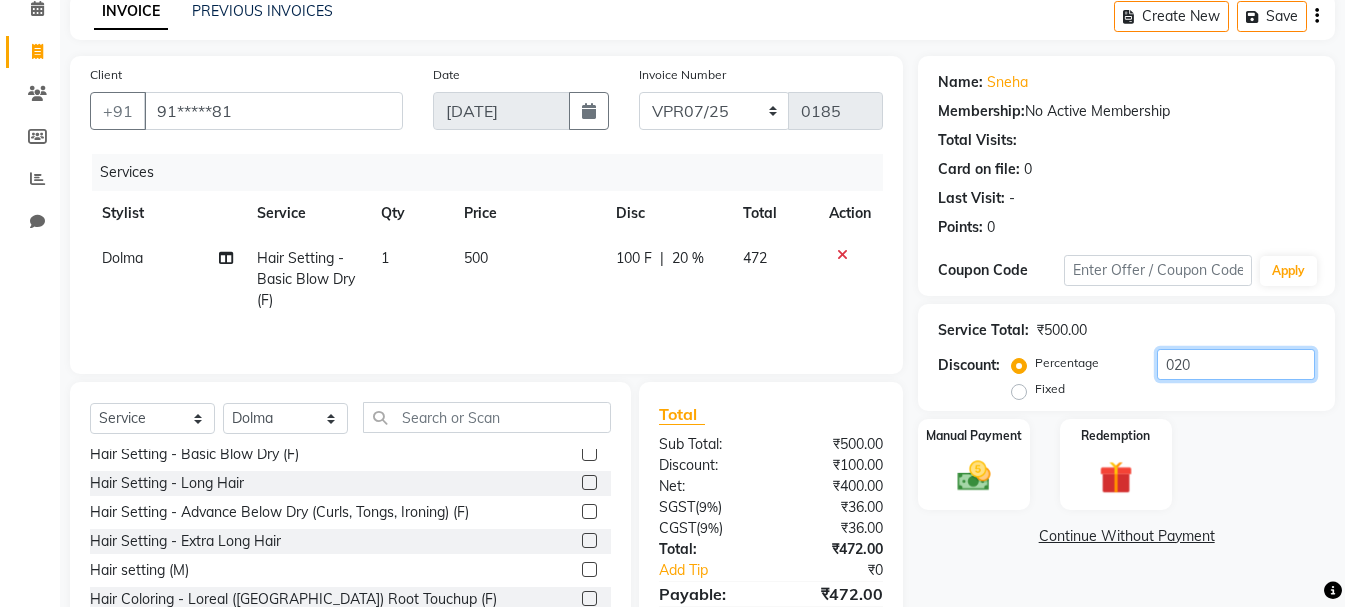 type on "020" 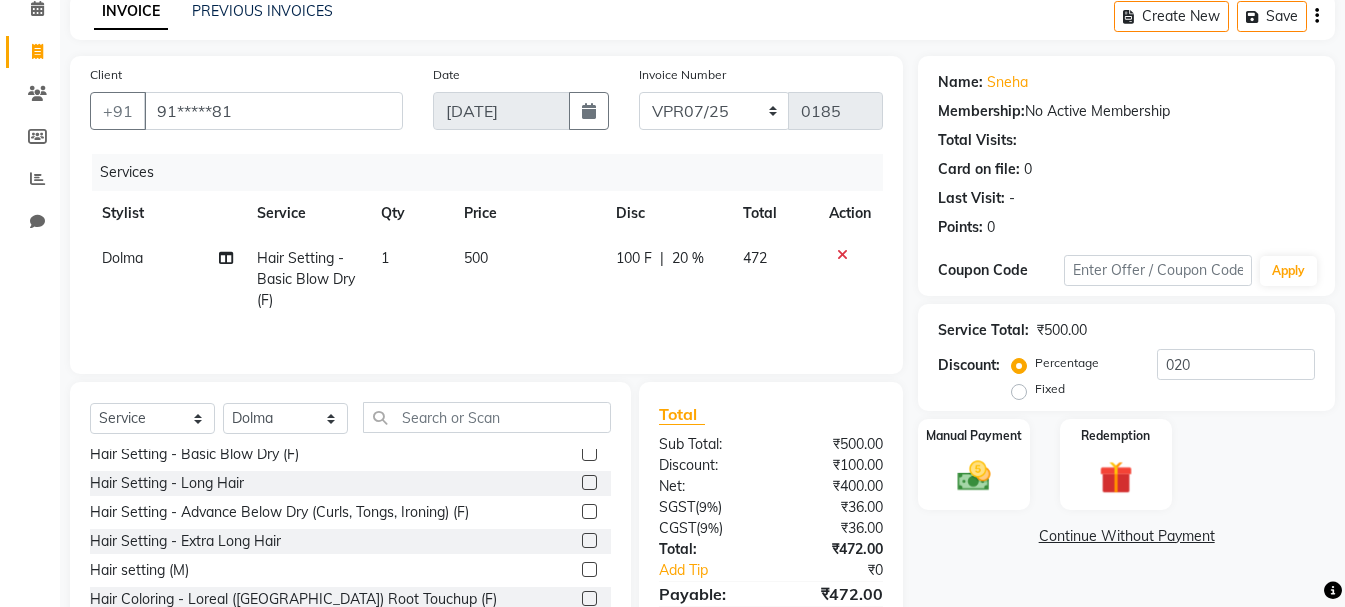 click 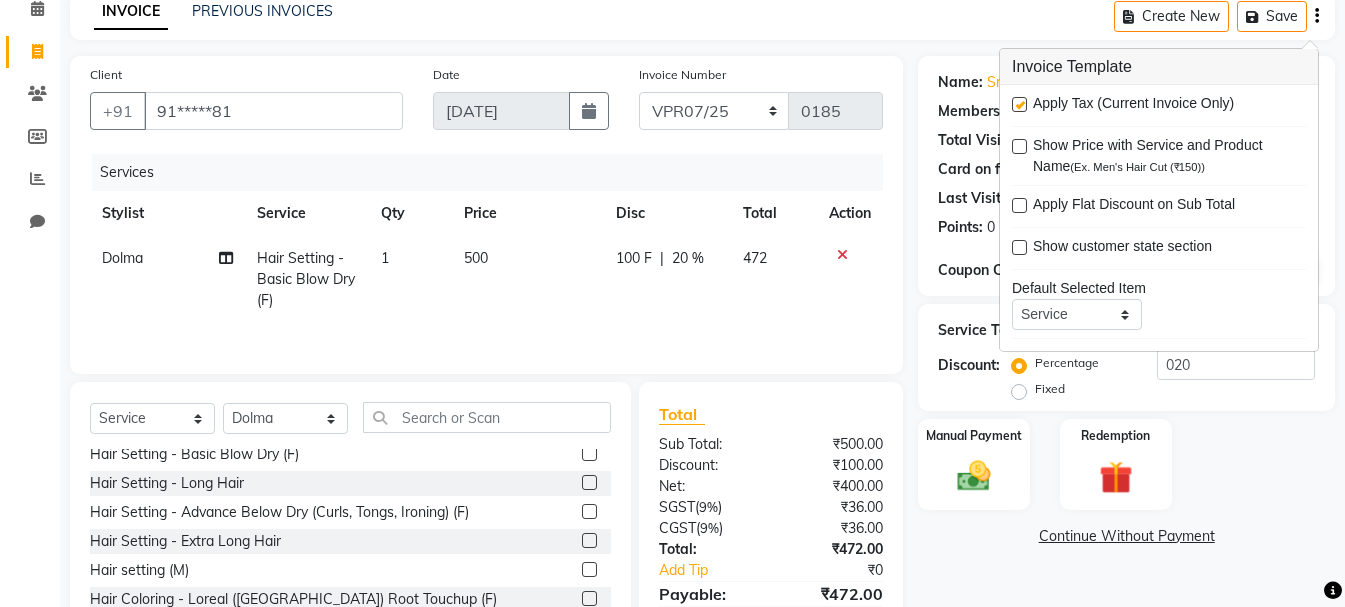 click at bounding box center [1019, 104] 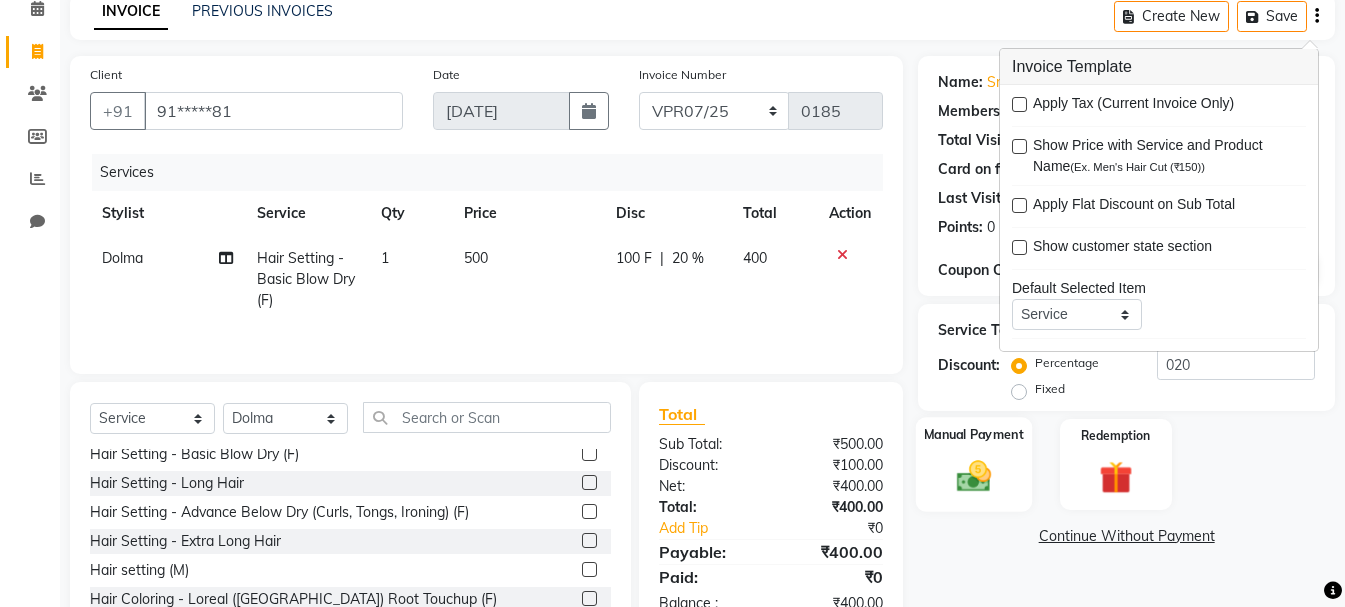 scroll, scrollTop: 194, scrollLeft: 0, axis: vertical 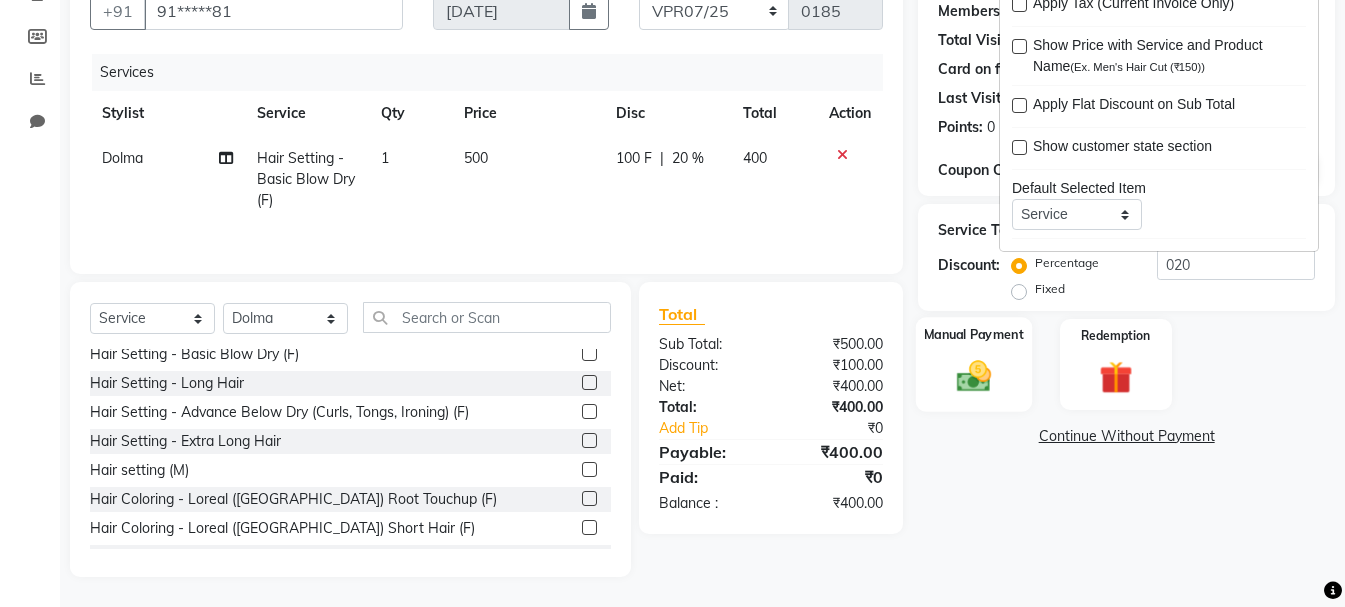 click 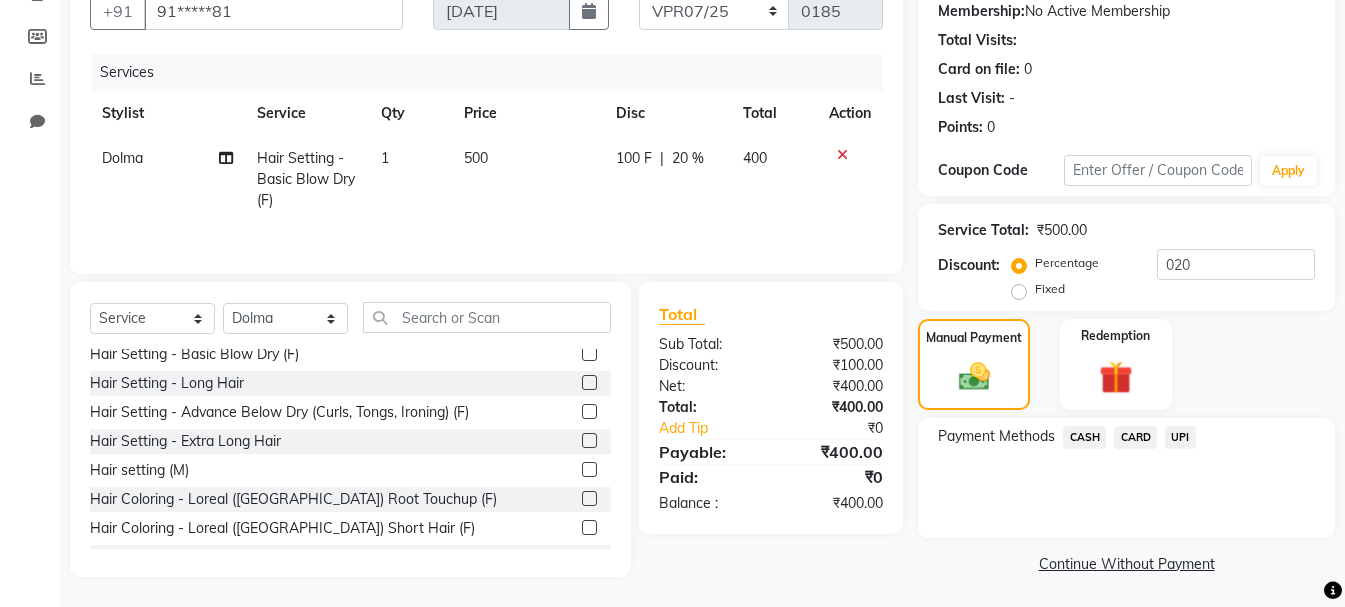 click on "UPI" 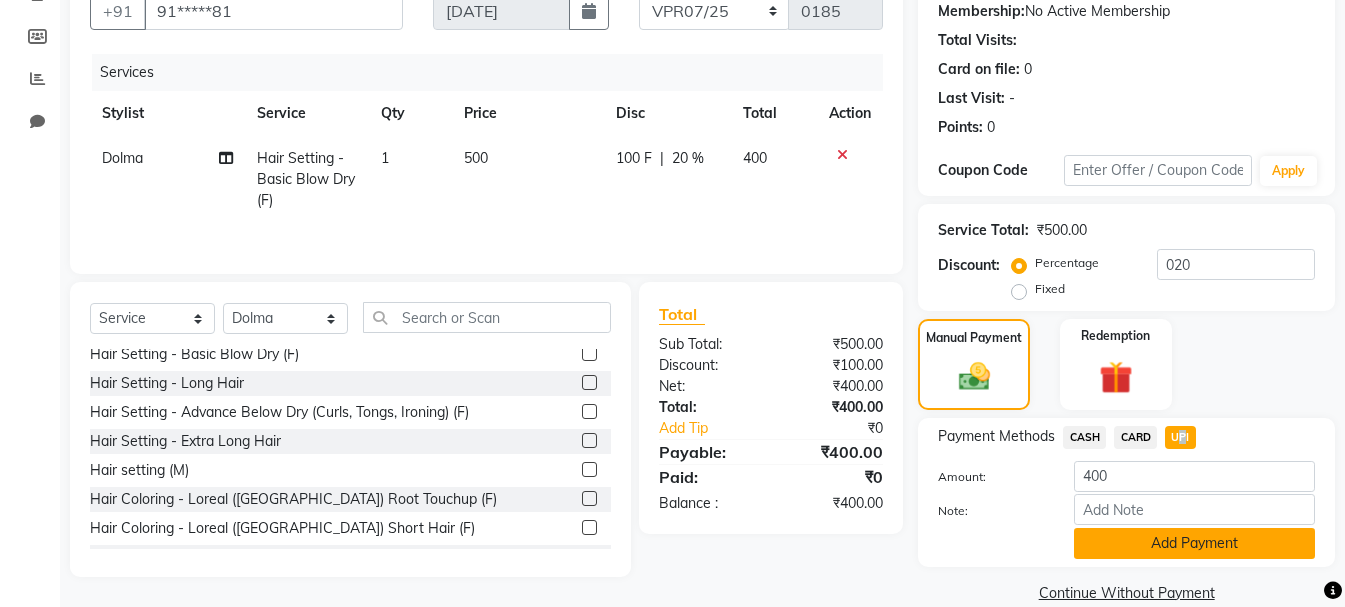 click on "Add Payment" 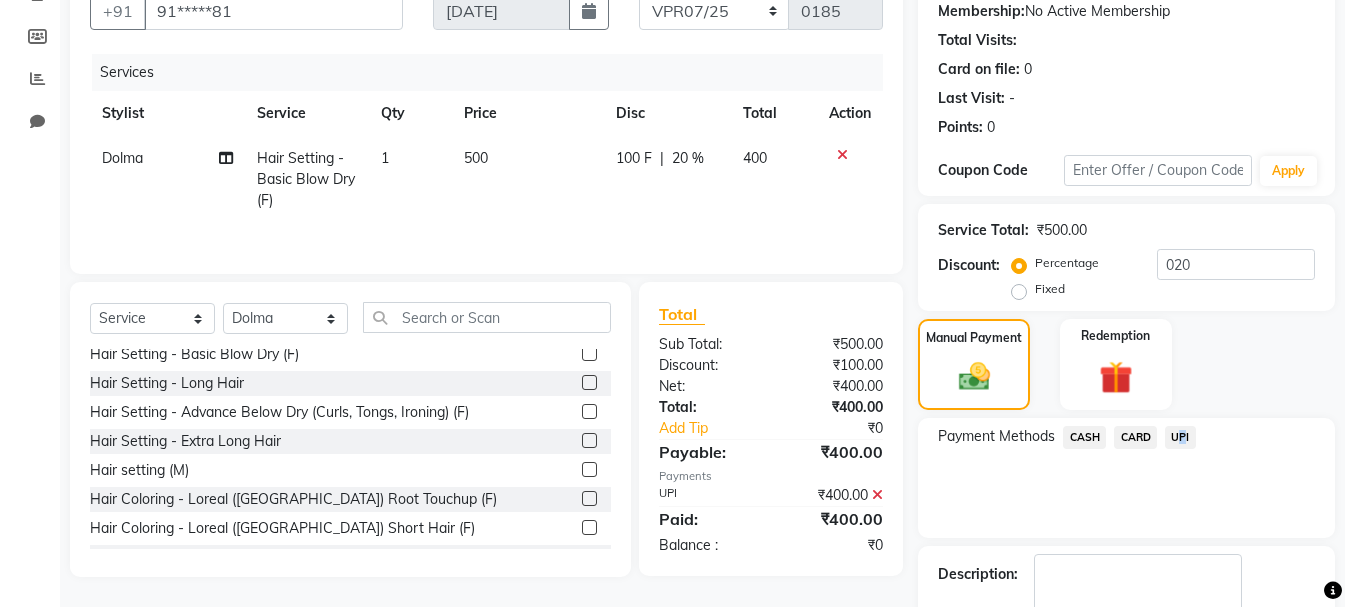 scroll, scrollTop: 309, scrollLeft: 0, axis: vertical 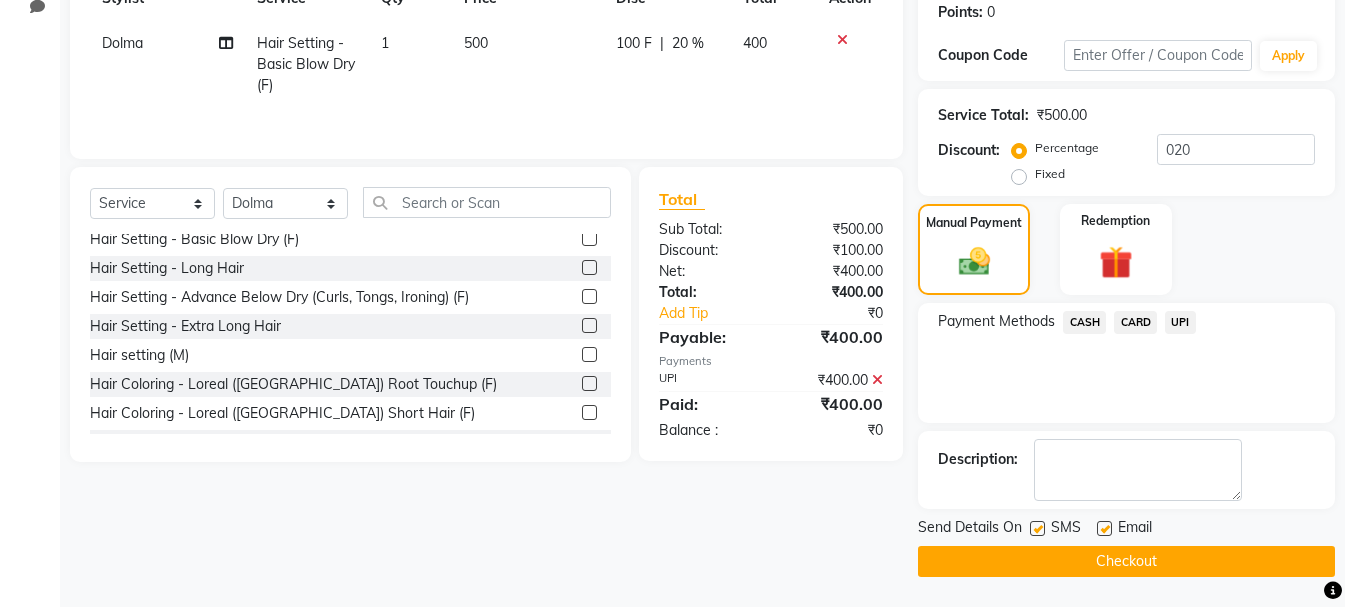 click on "INVOICE PREVIOUS INVOICES Create New   Save  Client +91 91*****81 Date [DATE] Invoice Number VPR07/25 MEM/[PHONE_NUMBER] Services Stylist Service Qty Price Disc Total Action Dolma Hair Setting - Basic Blow Dry (F) 1 500 100 F | 20 % 400 Select  Service  Product  Membership  Package Voucher Prepaid Gift Card  Select Stylist [PERSON_NAME] Alsa Amaritha Ashwini [PERSON_NAME] Bhaktha Bhumi Danish Dolma Doma [PERSON_NAME] [PERSON_NAME] Lakshmi  Maya [PERSON_NAME] [PERSON_NAME] [PERSON_NAME] [PERSON_NAME] [PERSON_NAME] [PERSON_NAME] Sawsthika Shadav [PERSON_NAME] Sony Sherpa  [PERSON_NAME] [PERSON_NAME] Hair Cut - Basic Hair Cut (F)  Hair Cut - Creative Hair Cut (F)  Hair Cut - Kids Cut (F)  Hair Cut - Kids Cut Above 5yrs (F)  Hair Cut - Fringe Cut (F)  Hair Cut - Hair Cut (M)  Hair Cut - Kids Cut (M)  Hair Cut - Wash + Style (M)  Hair Cut - Head Shave (M)  Hair Cut - [PERSON_NAME] Trim / Shave (M)  Hair Cut - [PERSON_NAME] Styling (M)  Hair cut-Hair wash F  Hair Cut - Kids Above 5 Years  Henna Application  Globel Colour F  Total" 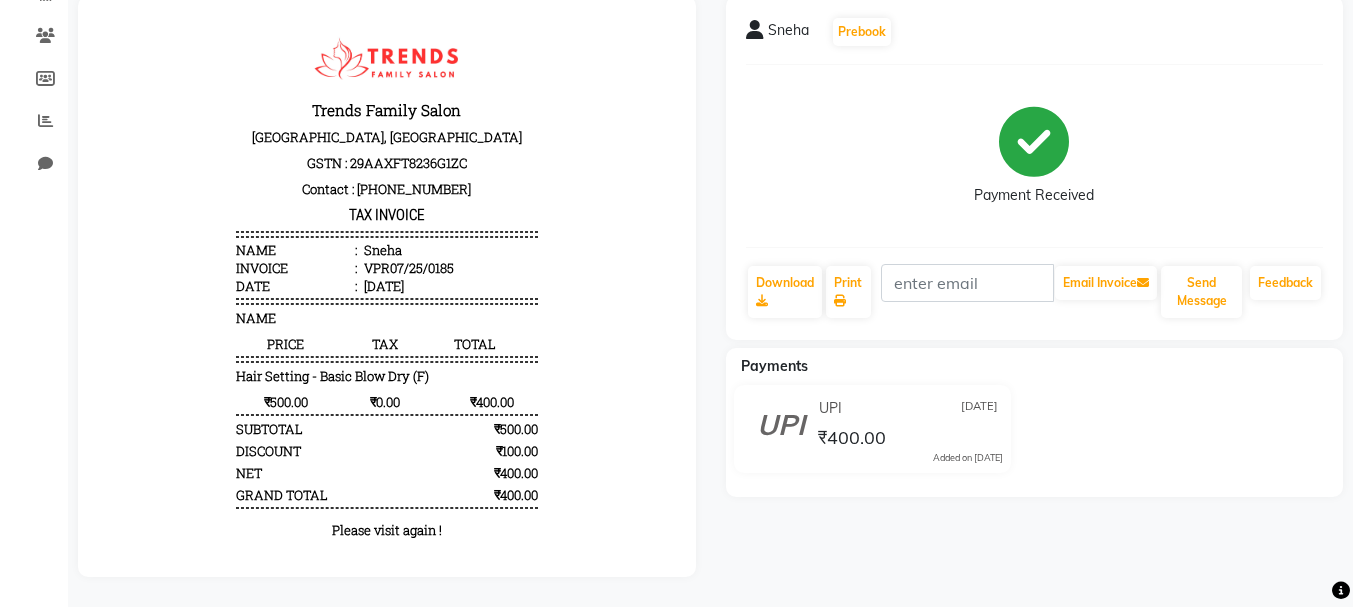 scroll, scrollTop: 0, scrollLeft: 0, axis: both 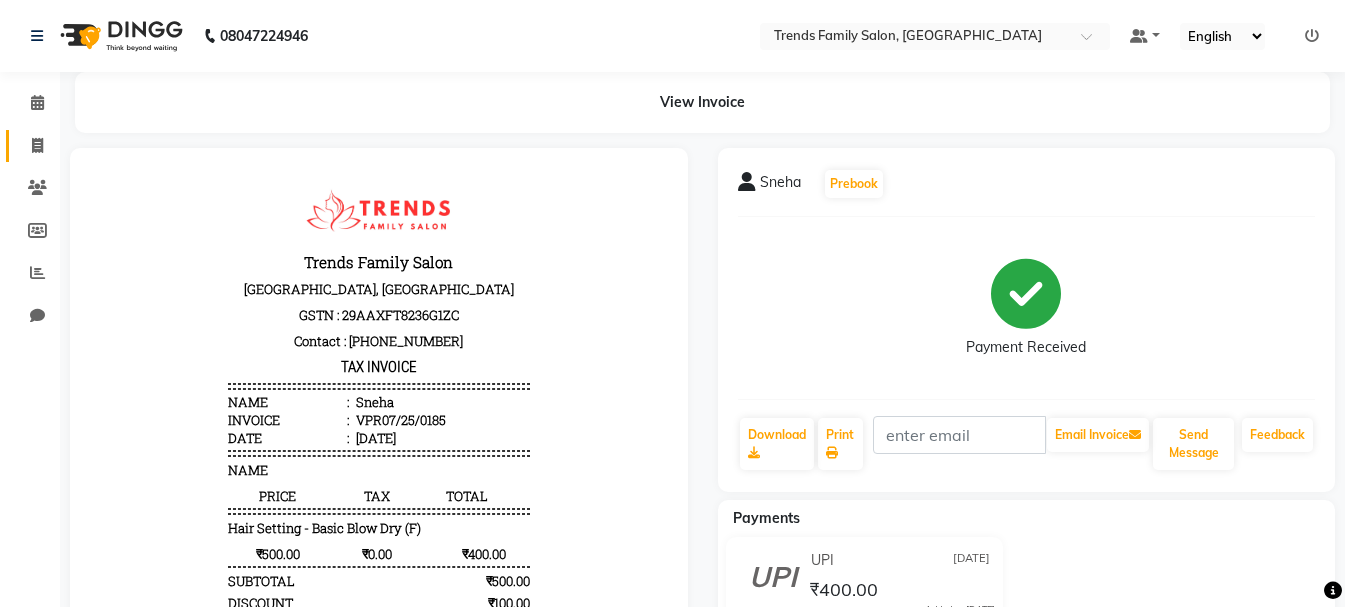 click on "Invoice" 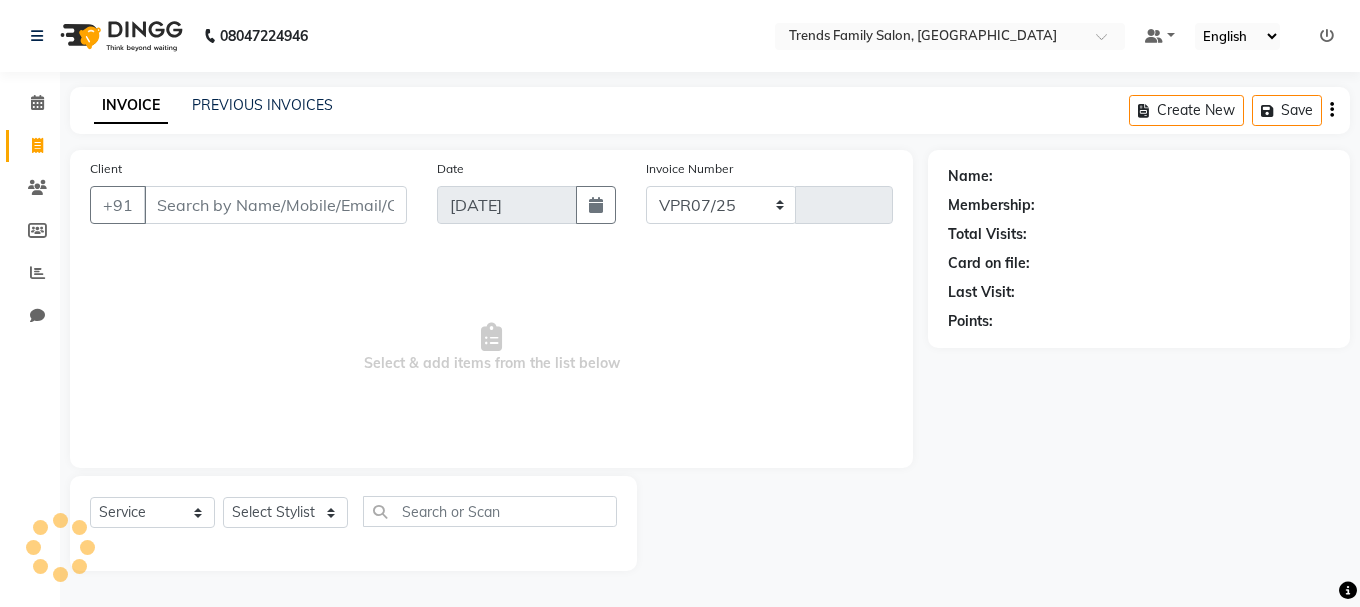 select on "8591" 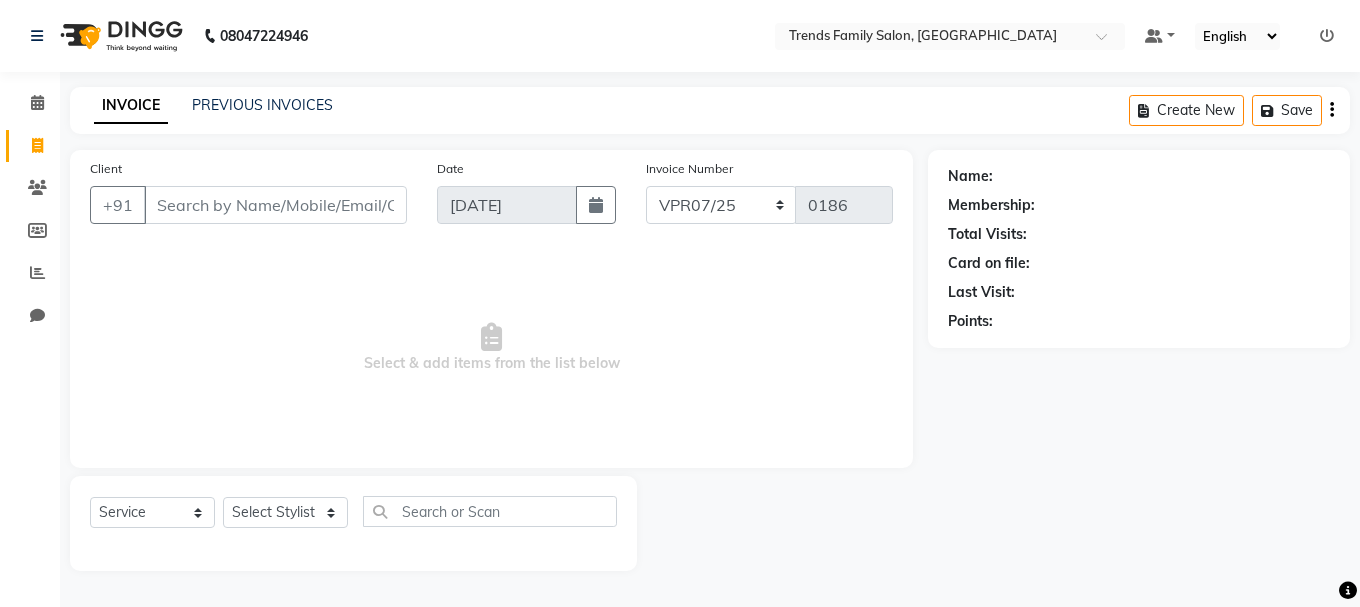 click on "Select & add items from the list below" at bounding box center [491, 348] 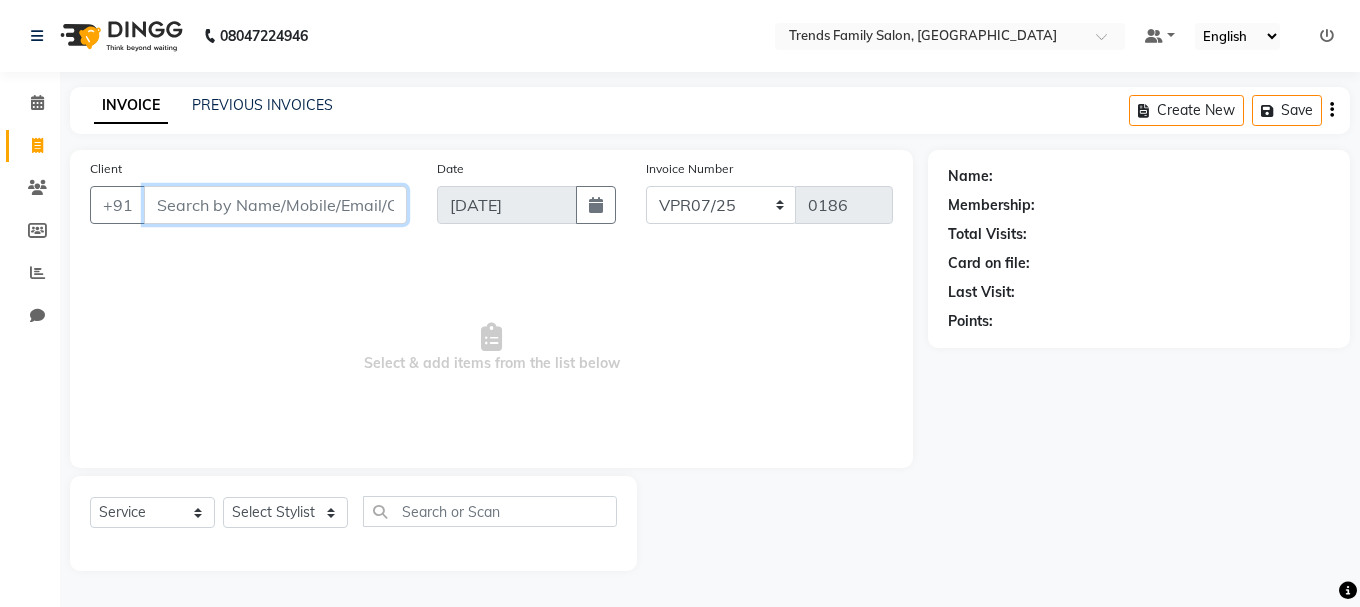 click on "Client" at bounding box center [275, 205] 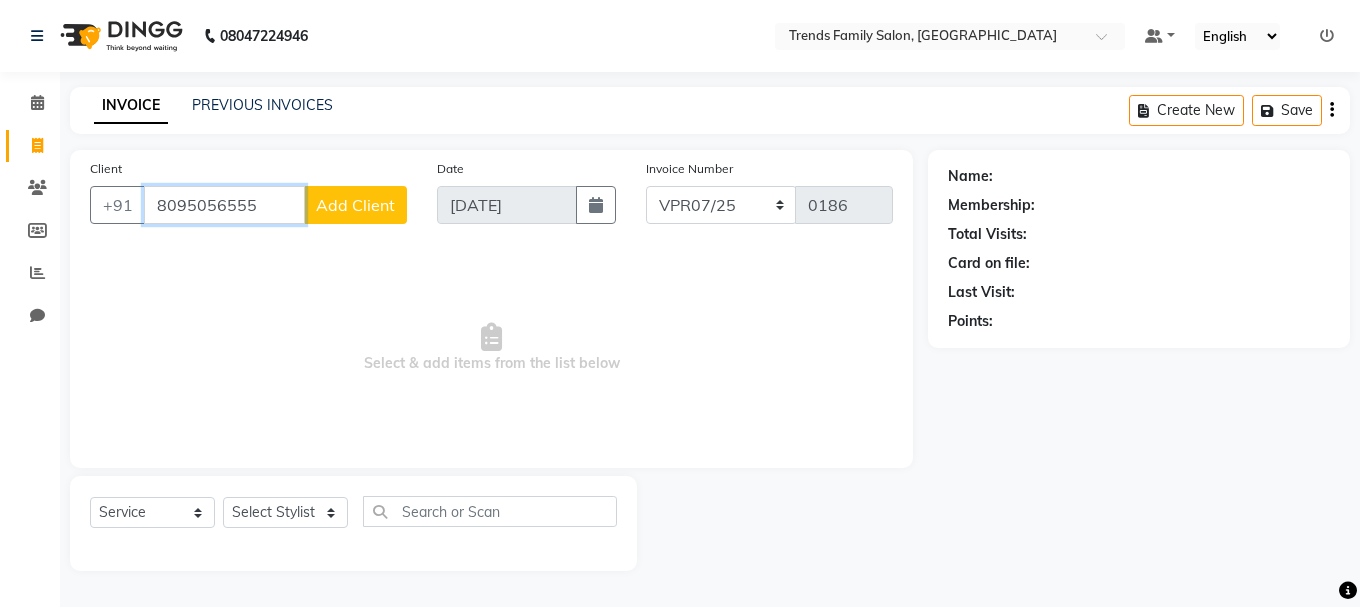 type on "8095056555" 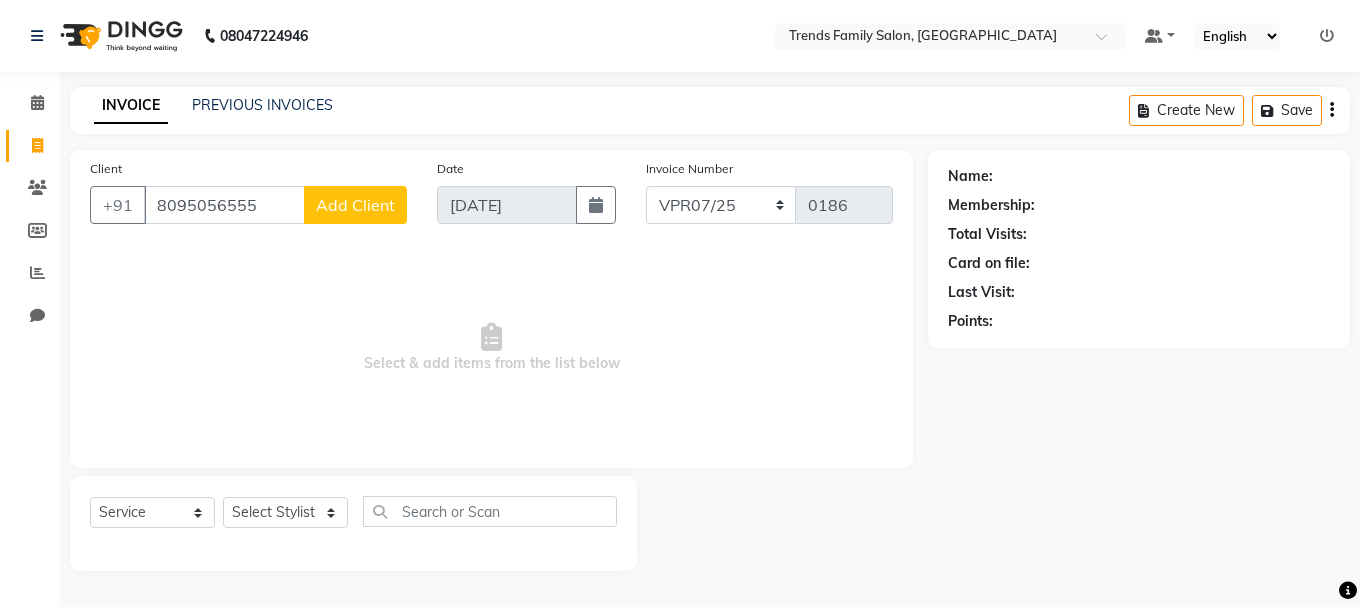 click on "Add Client" 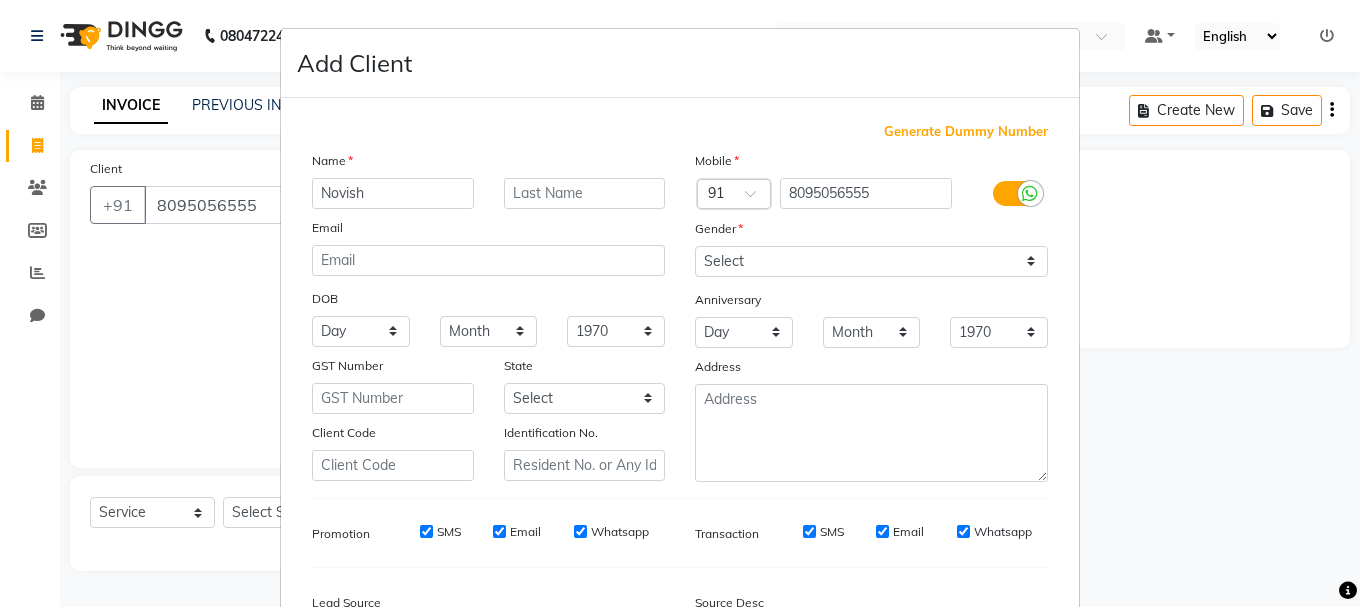 type on "Novish" 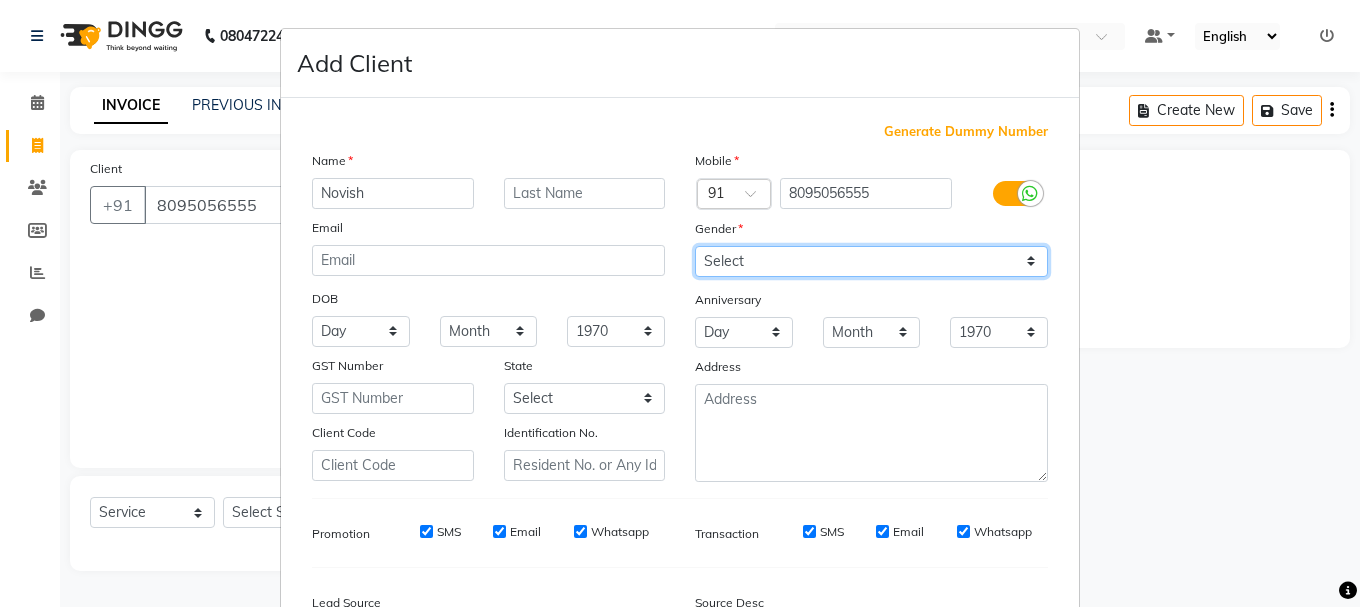 click on "Select [DEMOGRAPHIC_DATA] [DEMOGRAPHIC_DATA] Other Prefer Not To Say" at bounding box center (871, 261) 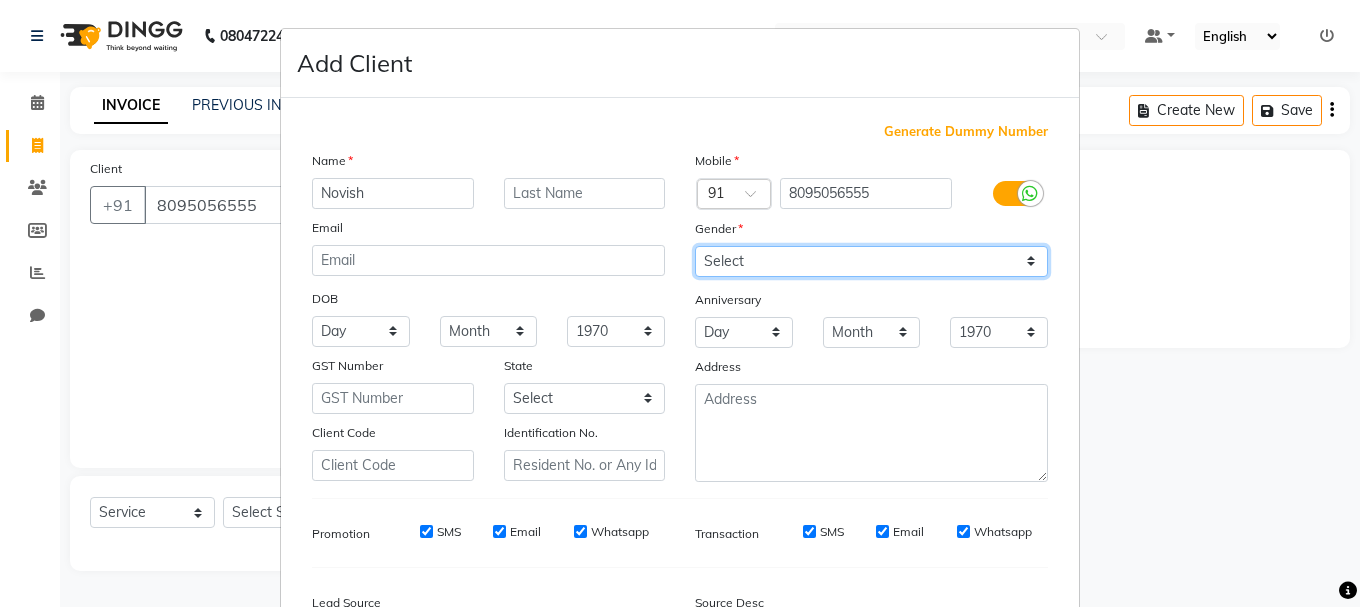click on "Select [DEMOGRAPHIC_DATA] [DEMOGRAPHIC_DATA] Other Prefer Not To Say" at bounding box center [871, 261] 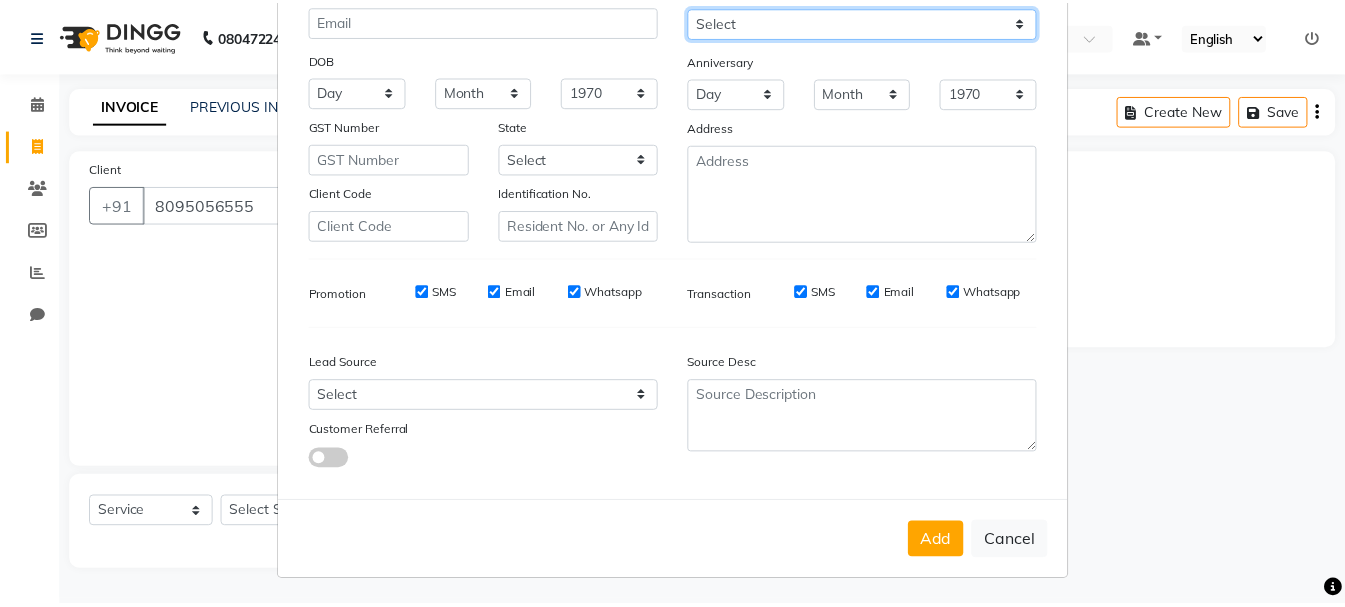 scroll, scrollTop: 242, scrollLeft: 0, axis: vertical 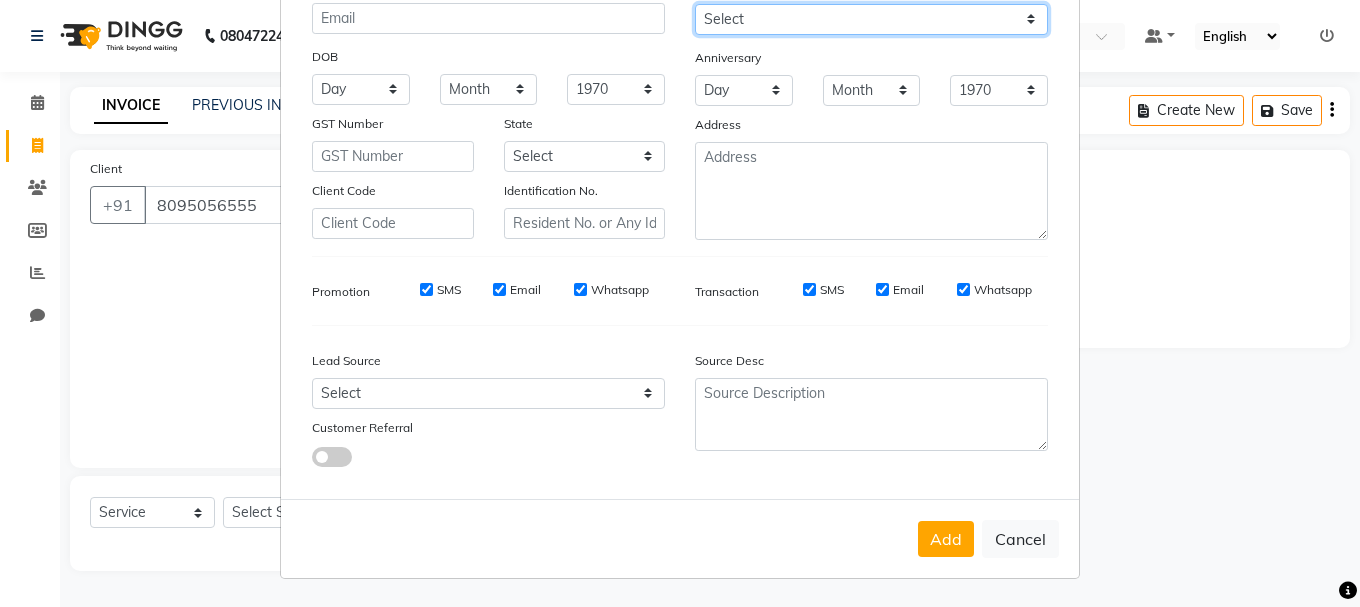 click on "Select [DEMOGRAPHIC_DATA] [DEMOGRAPHIC_DATA] Other Prefer Not To Say" at bounding box center [871, 19] 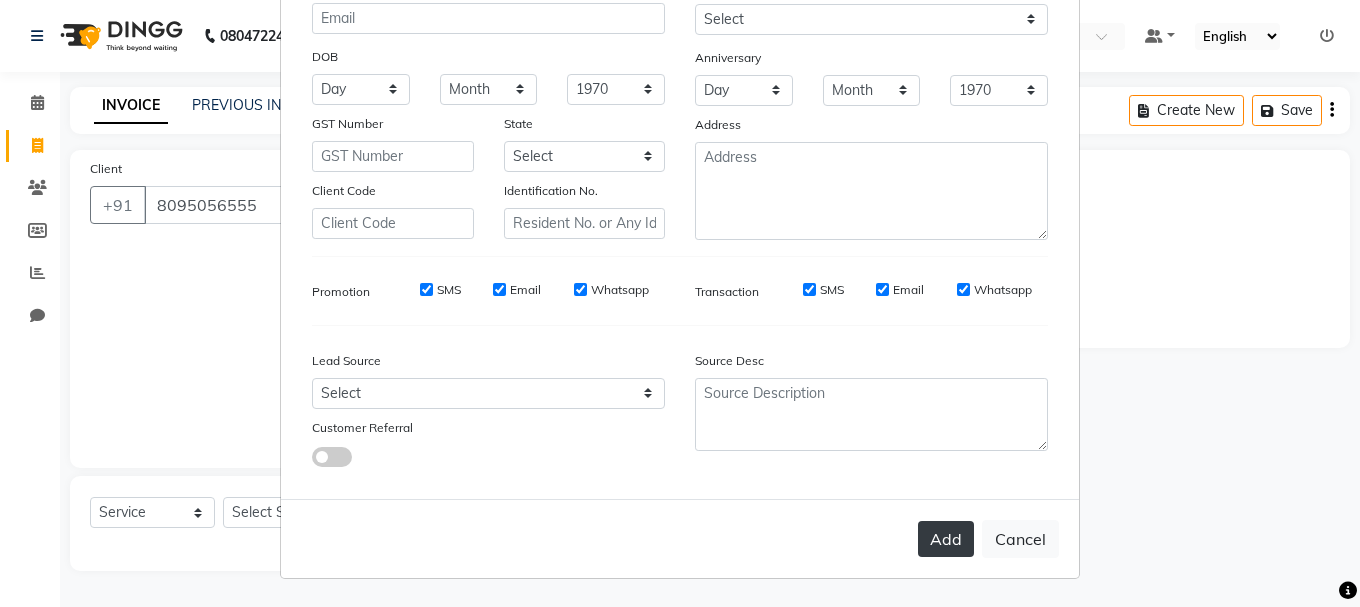 click on "Add" at bounding box center [946, 539] 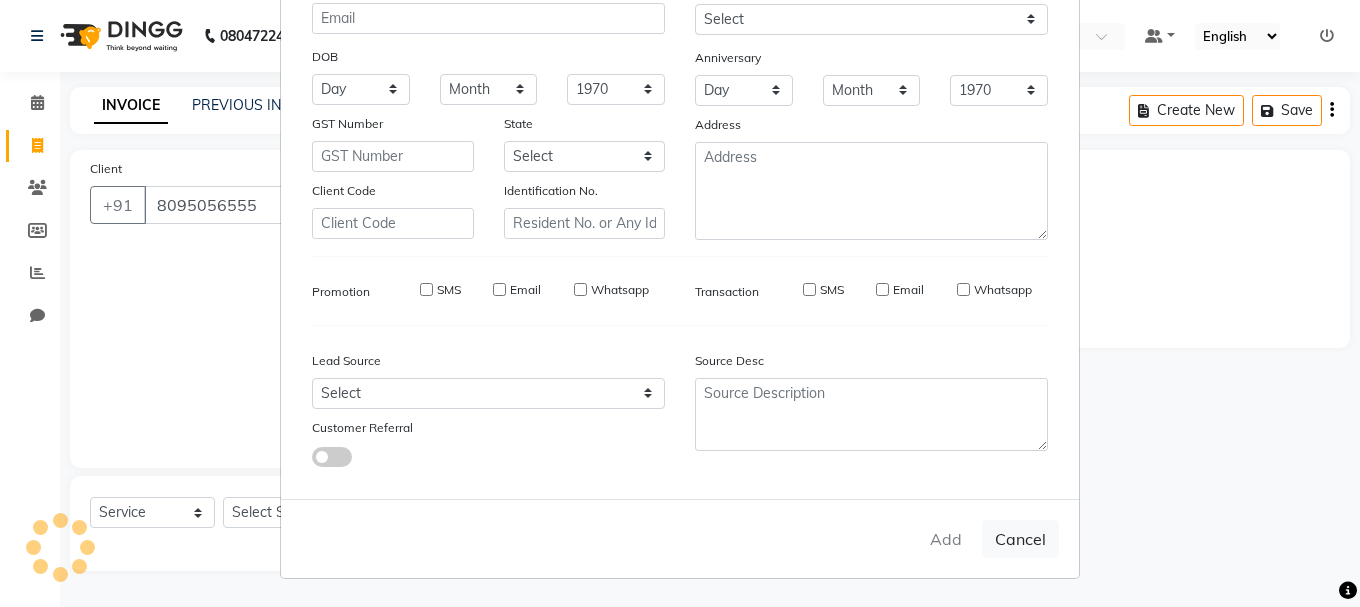 type on "80******55" 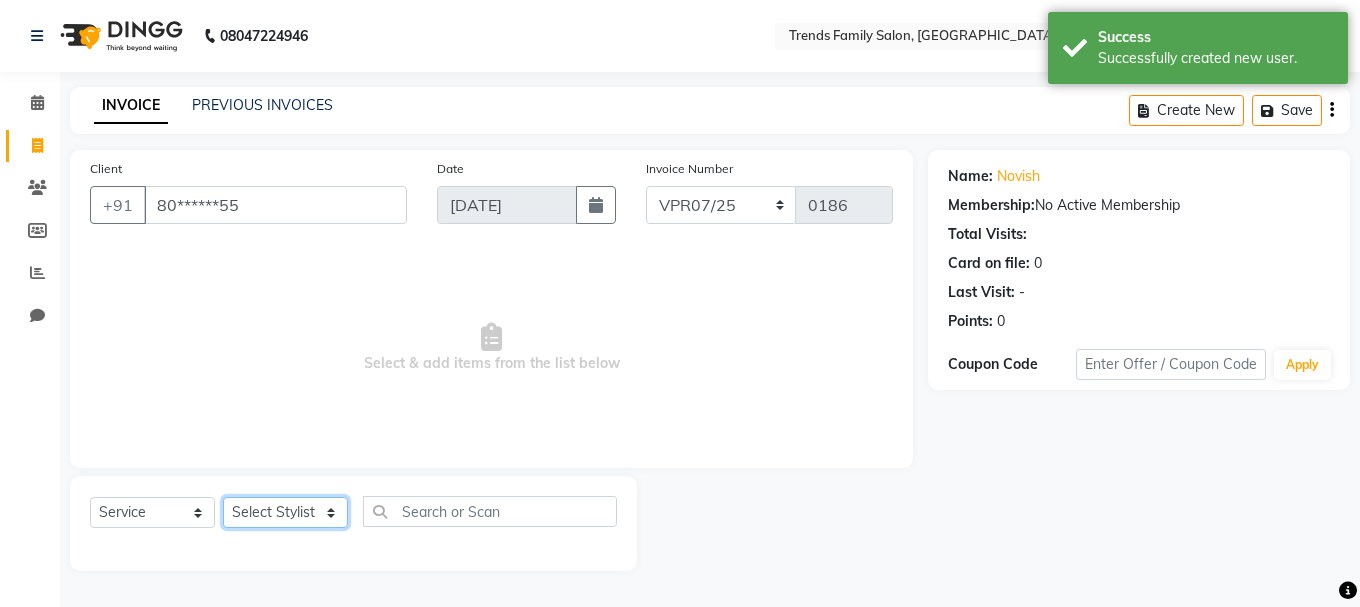 click on "Select Stylist [PERSON_NAME] Alsa Amaritha Ashwini [PERSON_NAME] Bhaktha Bhumi Danish Dolma Doma [PERSON_NAME] [PERSON_NAME] Lakshmi  Maya [PERSON_NAME] [PERSON_NAME] [PERSON_NAME] [PERSON_NAME] [PERSON_NAME] [PERSON_NAME] Sawsthika Shadav [PERSON_NAME] Sony Sherpa  [PERSON_NAME] [PERSON_NAME]" 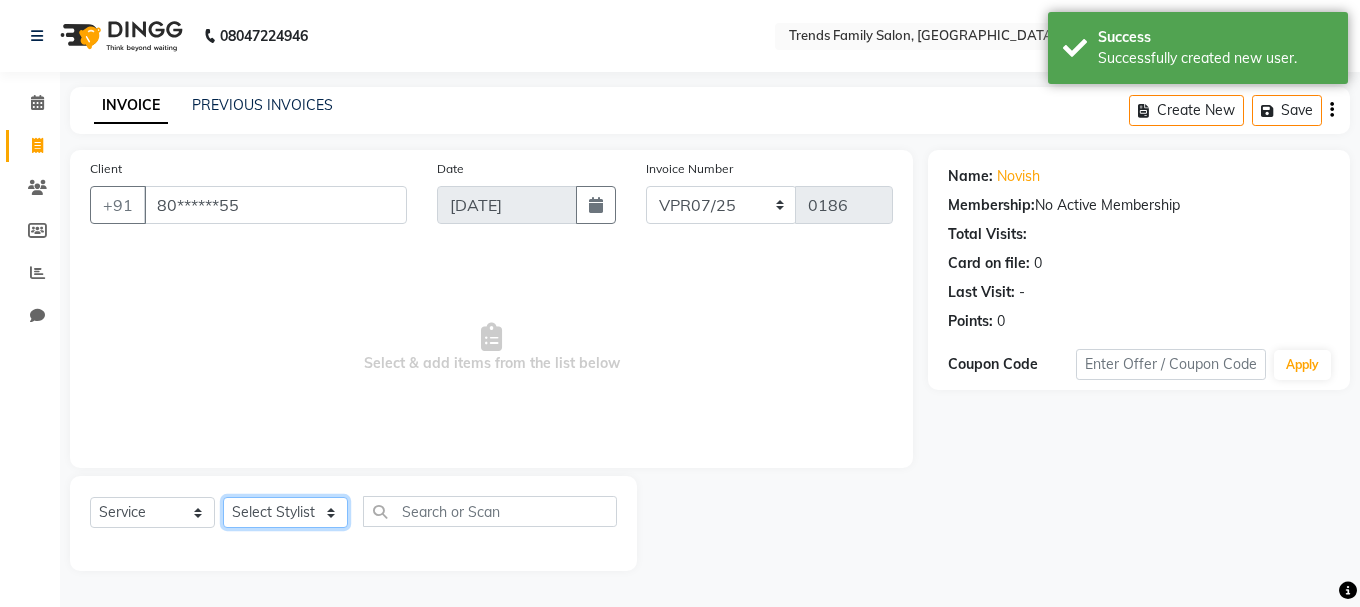 select on "74902" 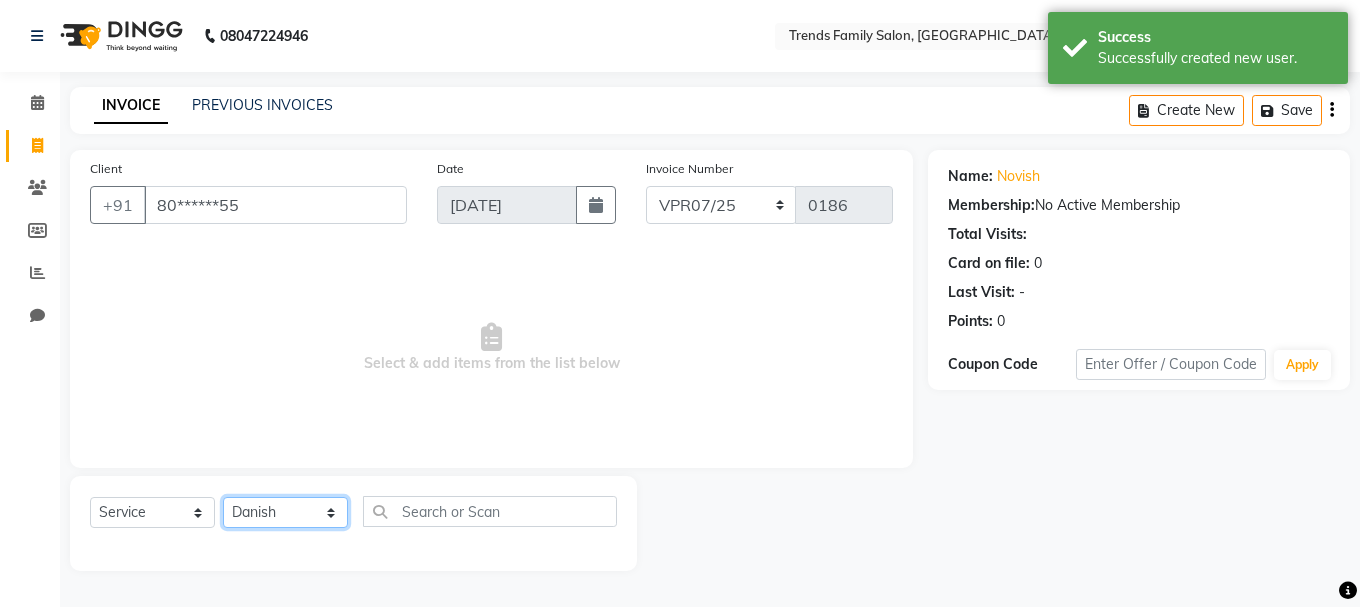 click on "Select Stylist [PERSON_NAME] Alsa Amaritha Ashwini [PERSON_NAME] Bhaktha Bhumi Danish Dolma Doma [PERSON_NAME] [PERSON_NAME] Lakshmi  Maya [PERSON_NAME] [PERSON_NAME] [PERSON_NAME] [PERSON_NAME] [PERSON_NAME] [PERSON_NAME] Sawsthika Shadav [PERSON_NAME] Sony Sherpa  [PERSON_NAME] [PERSON_NAME]" 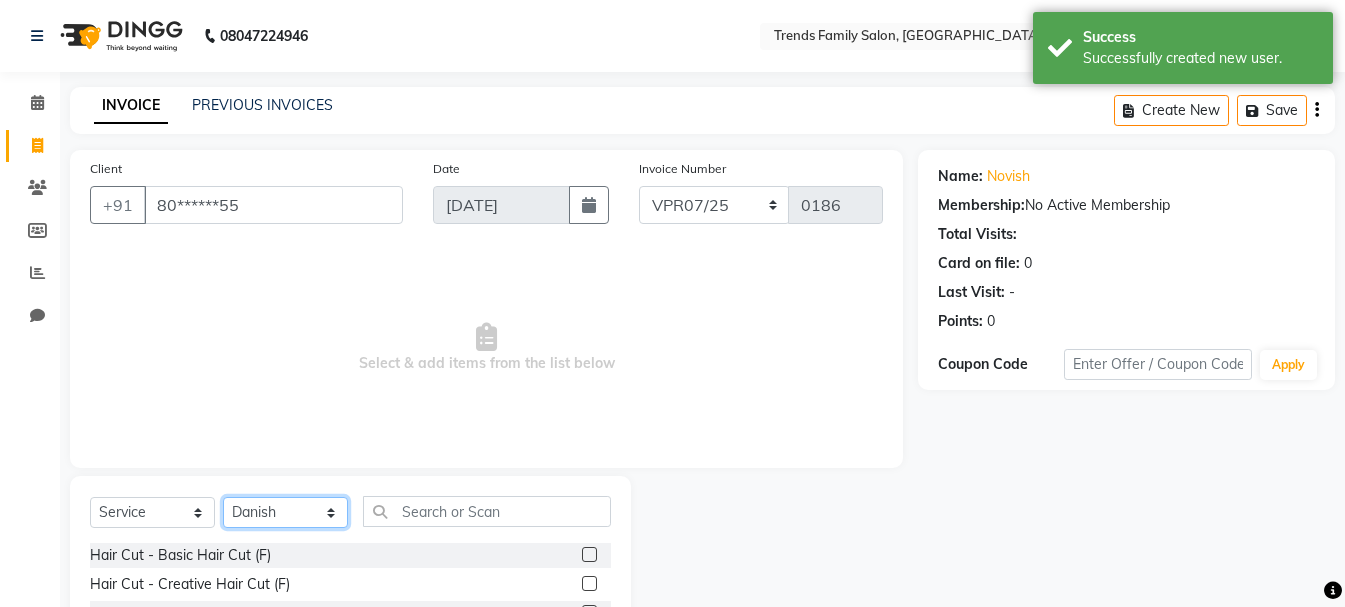 scroll, scrollTop: 194, scrollLeft: 0, axis: vertical 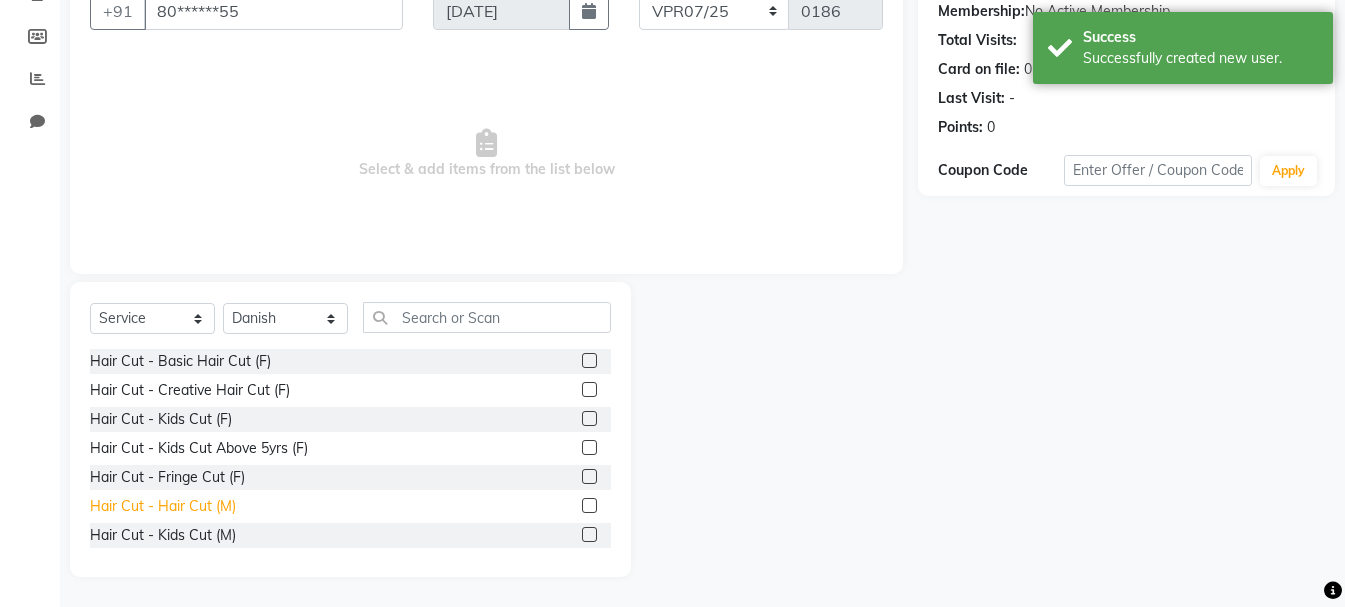 click on "Hair Cut - Hair Cut (M)" 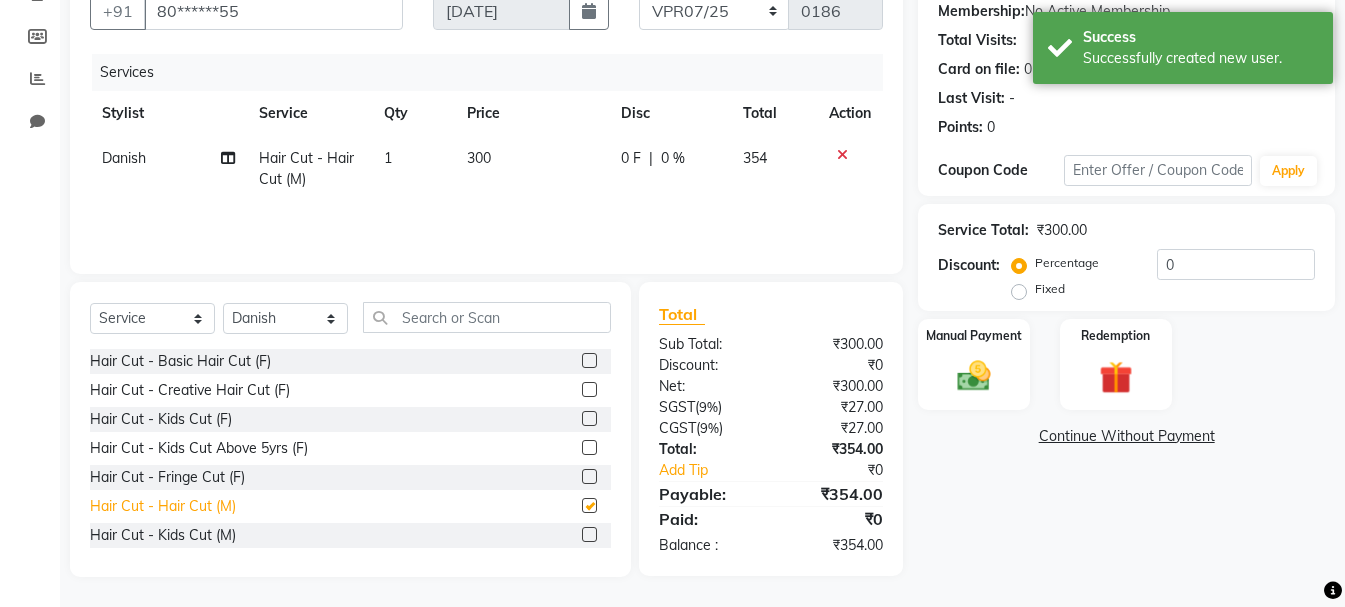 checkbox on "false" 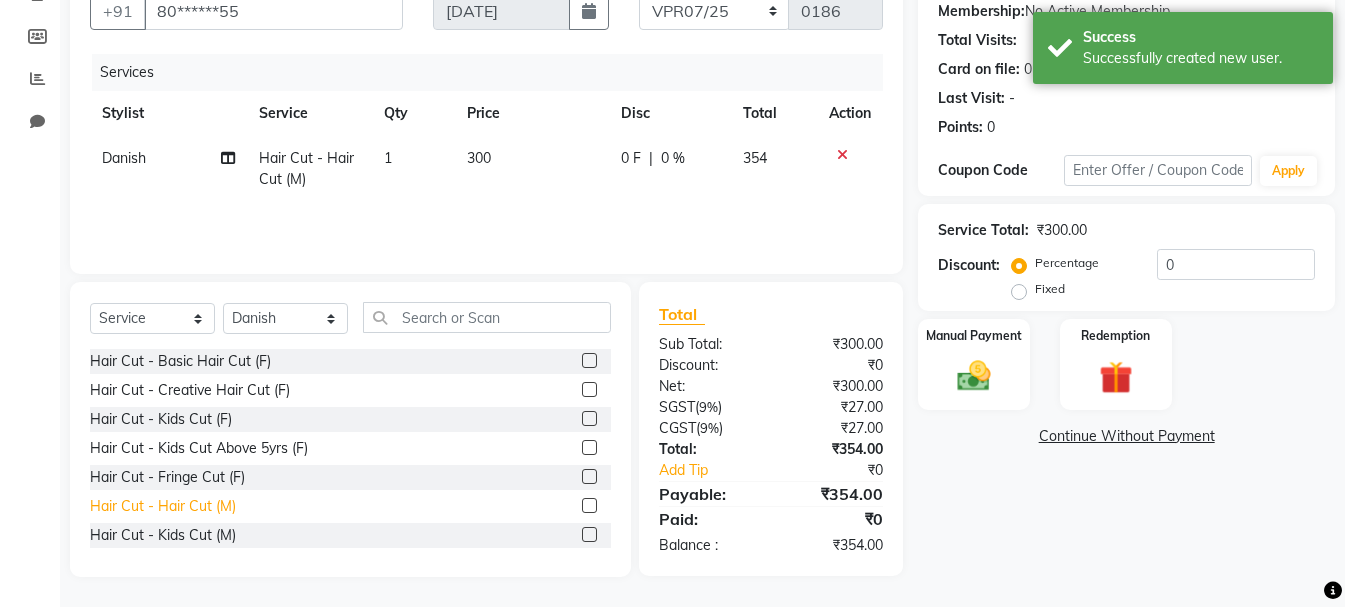 scroll, scrollTop: 100, scrollLeft: 0, axis: vertical 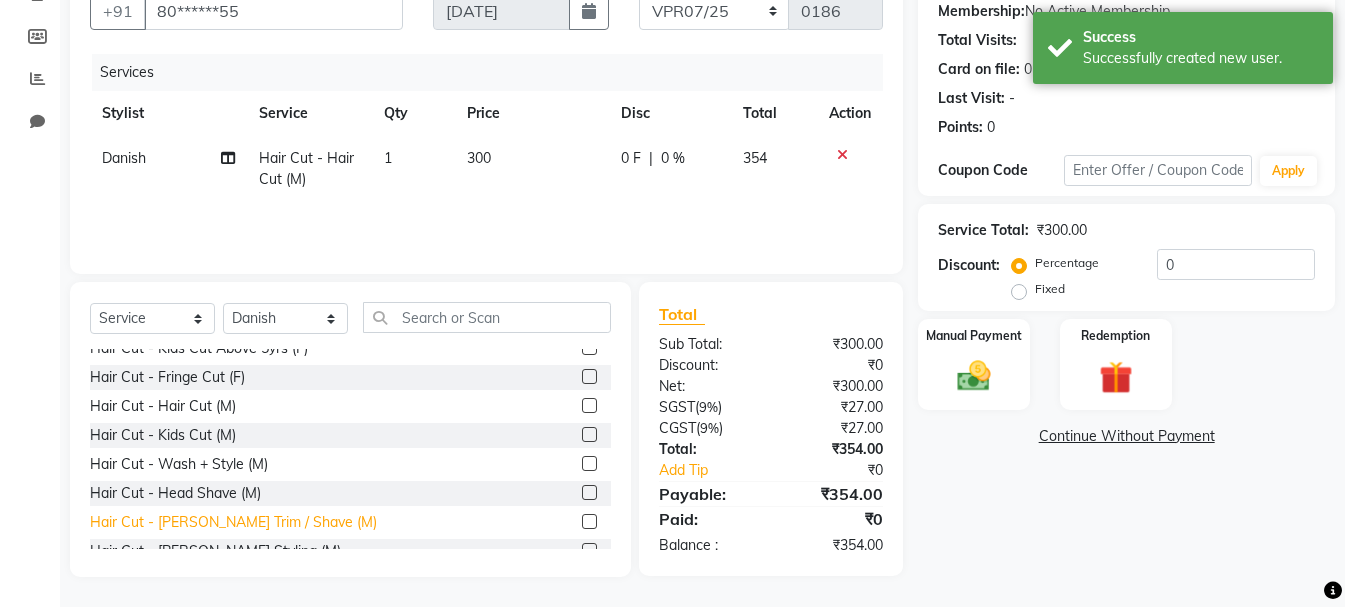 click on "Hair Cut - [PERSON_NAME] Trim / Shave (M)" 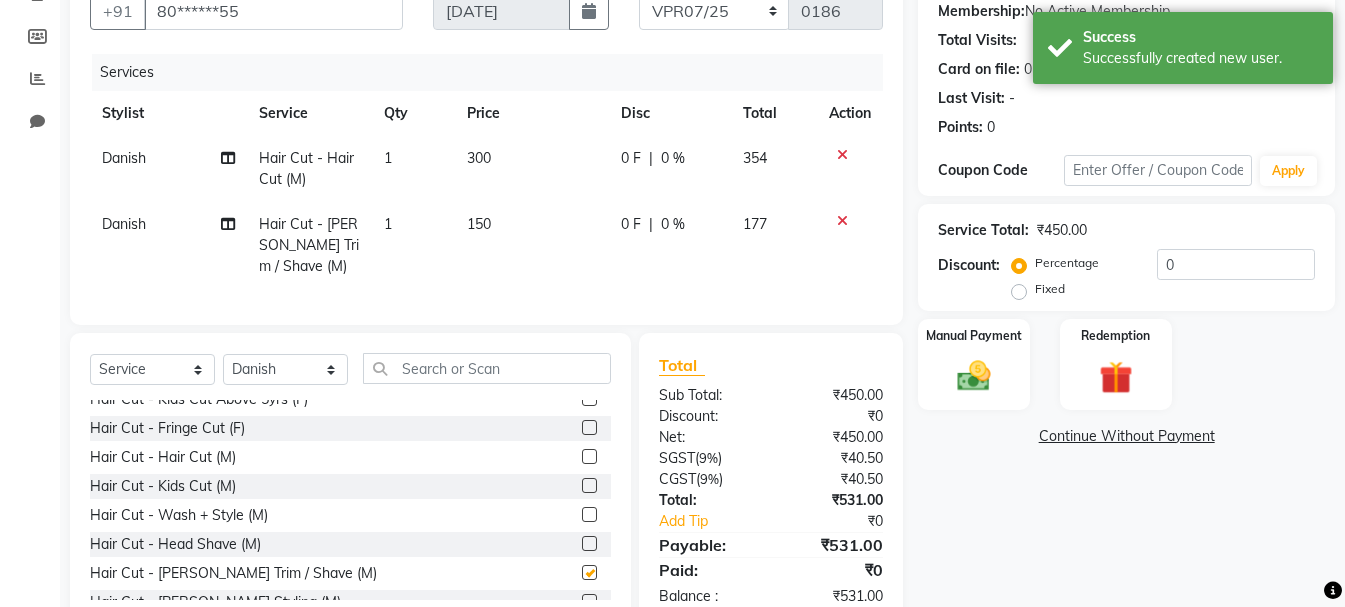 checkbox on "false" 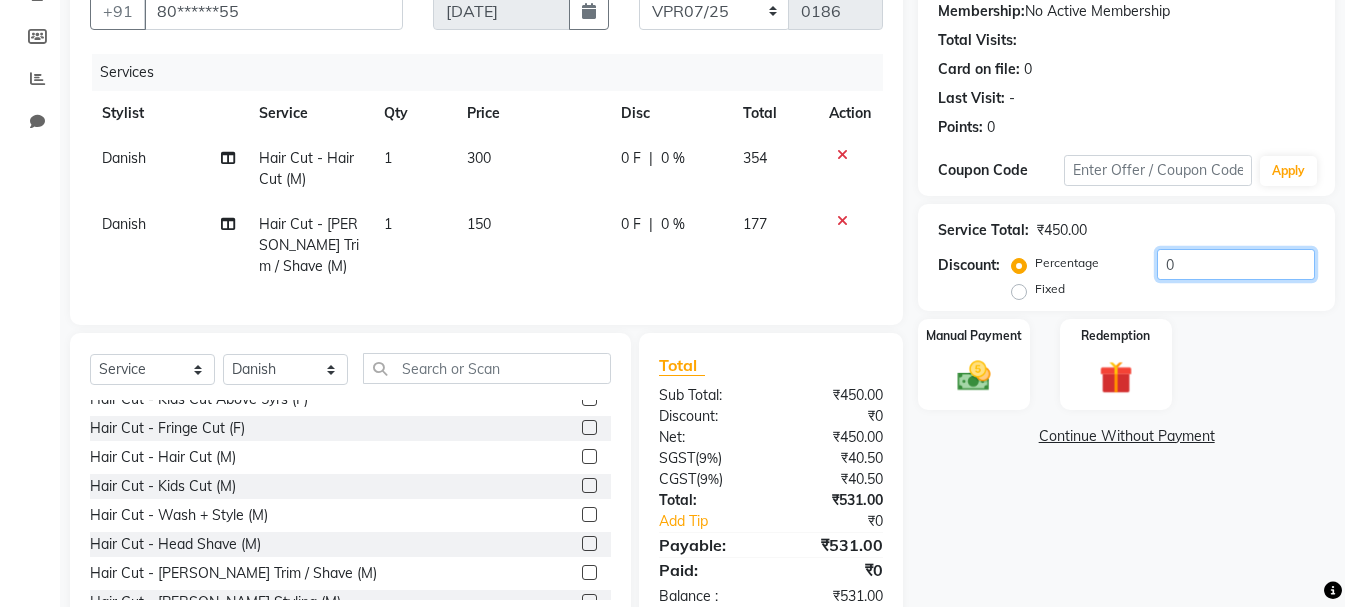 click on "0" 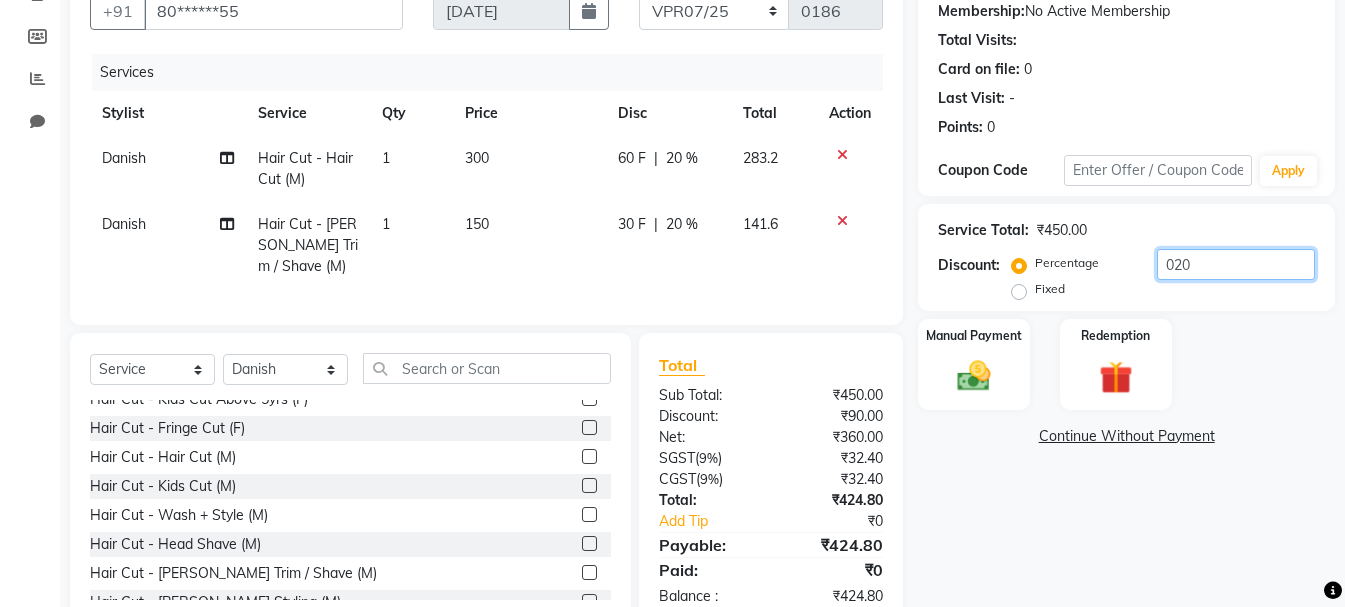 scroll, scrollTop: 0, scrollLeft: 0, axis: both 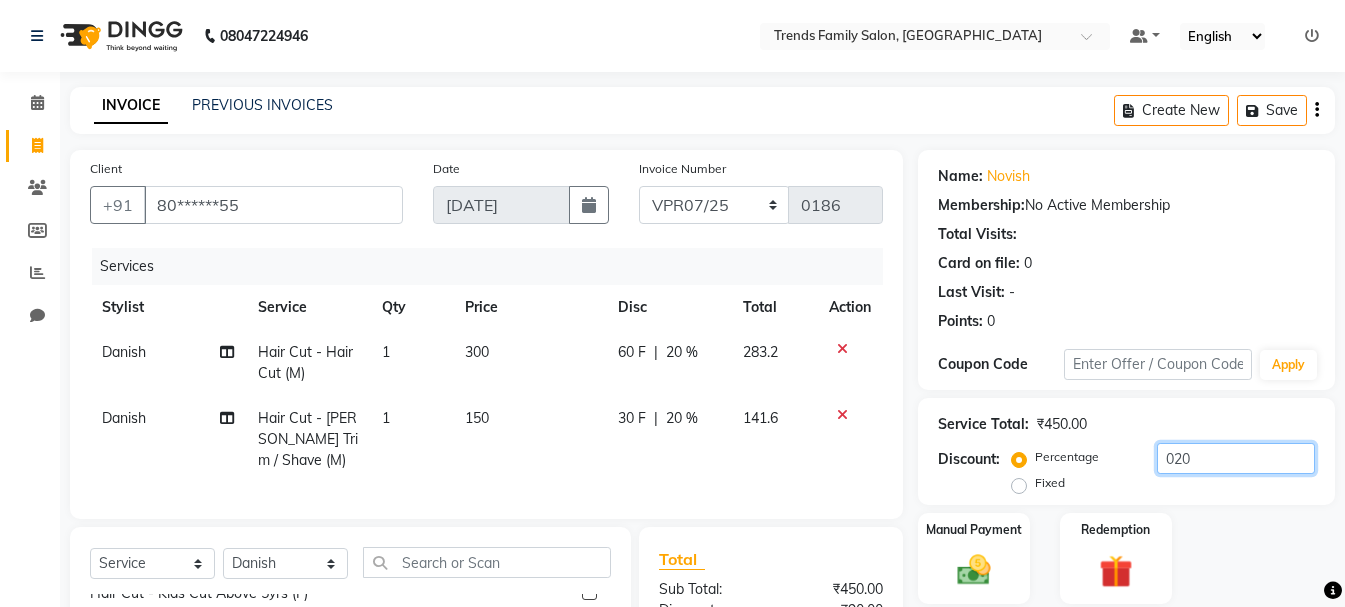 type on "020" 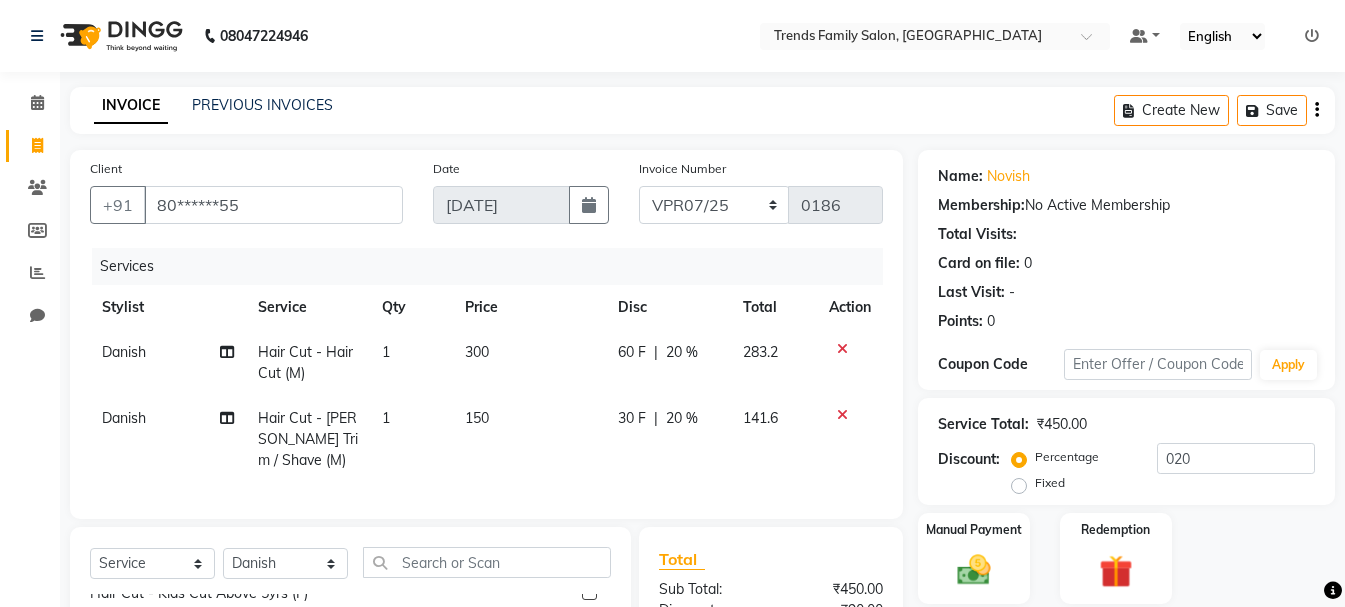 click 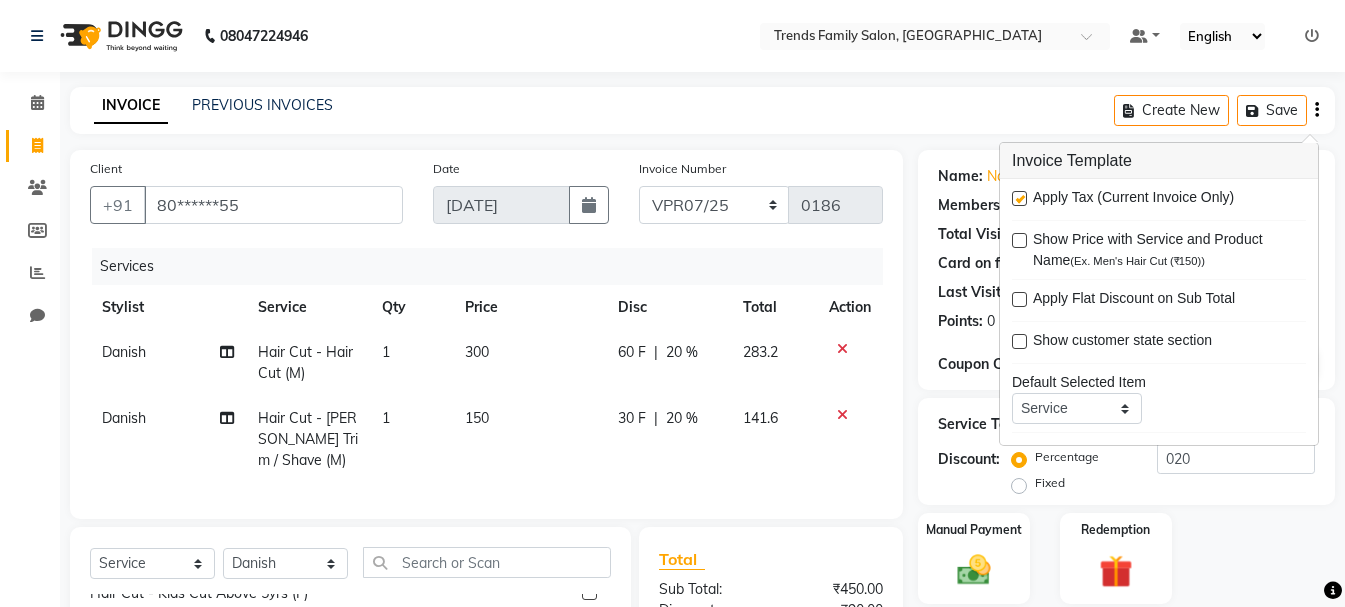 click at bounding box center (1019, 198) 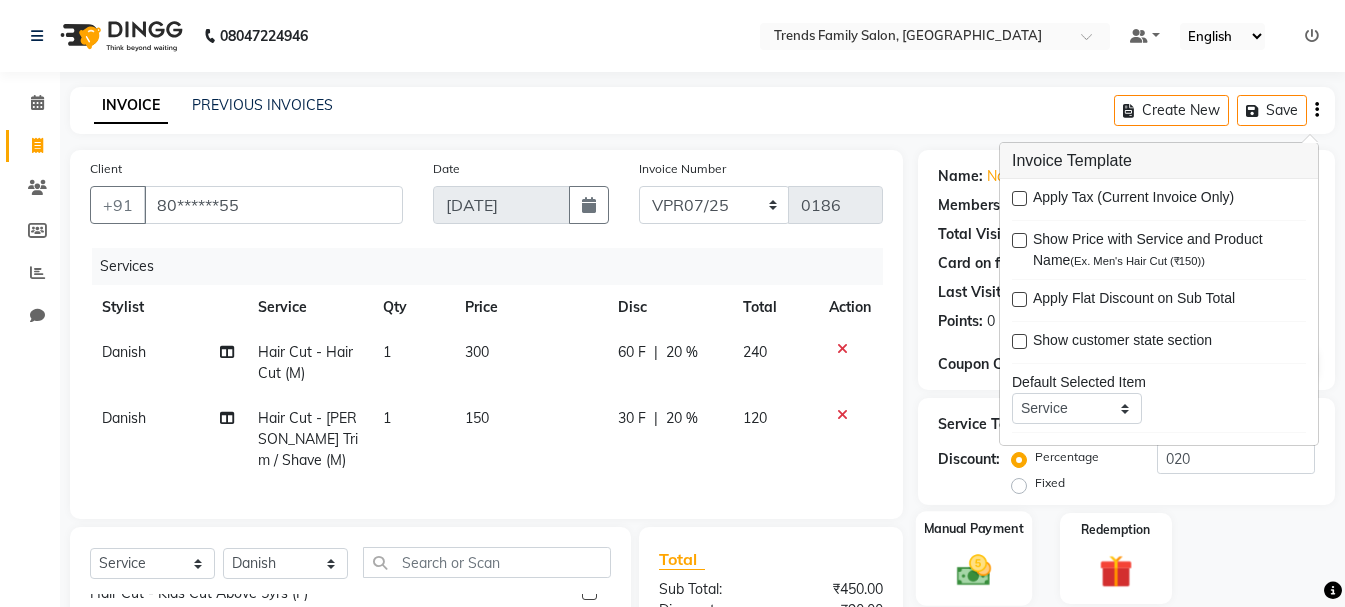 scroll, scrollTop: 260, scrollLeft: 0, axis: vertical 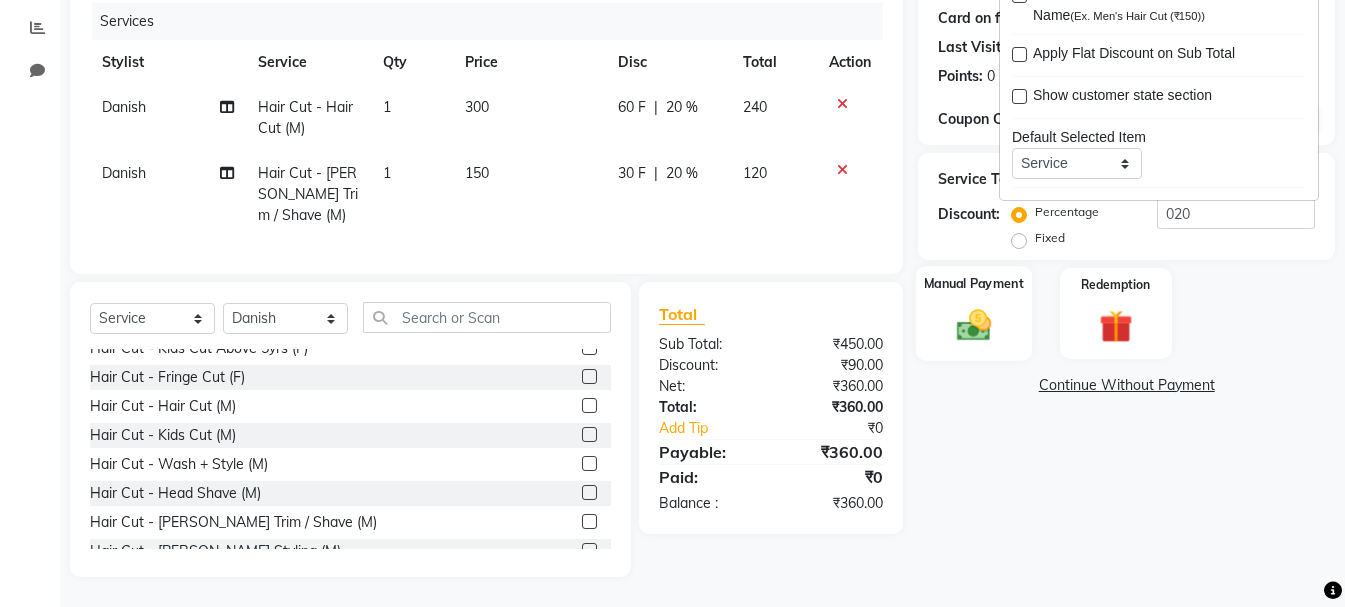click 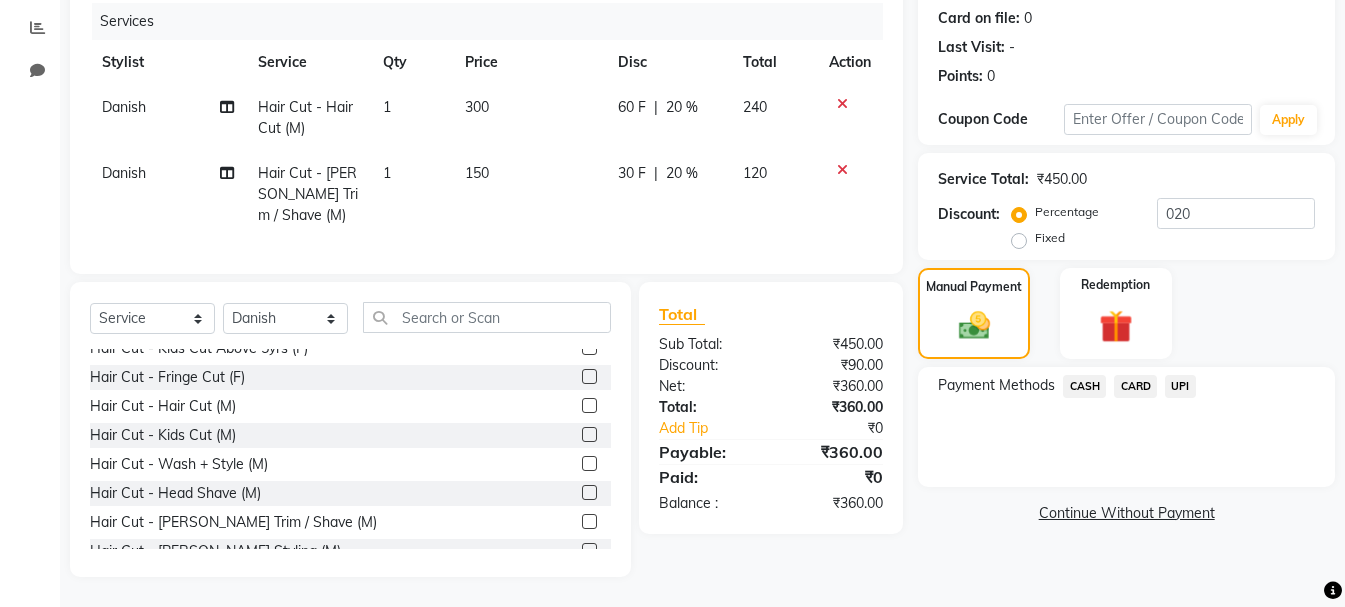 click on "UPI" 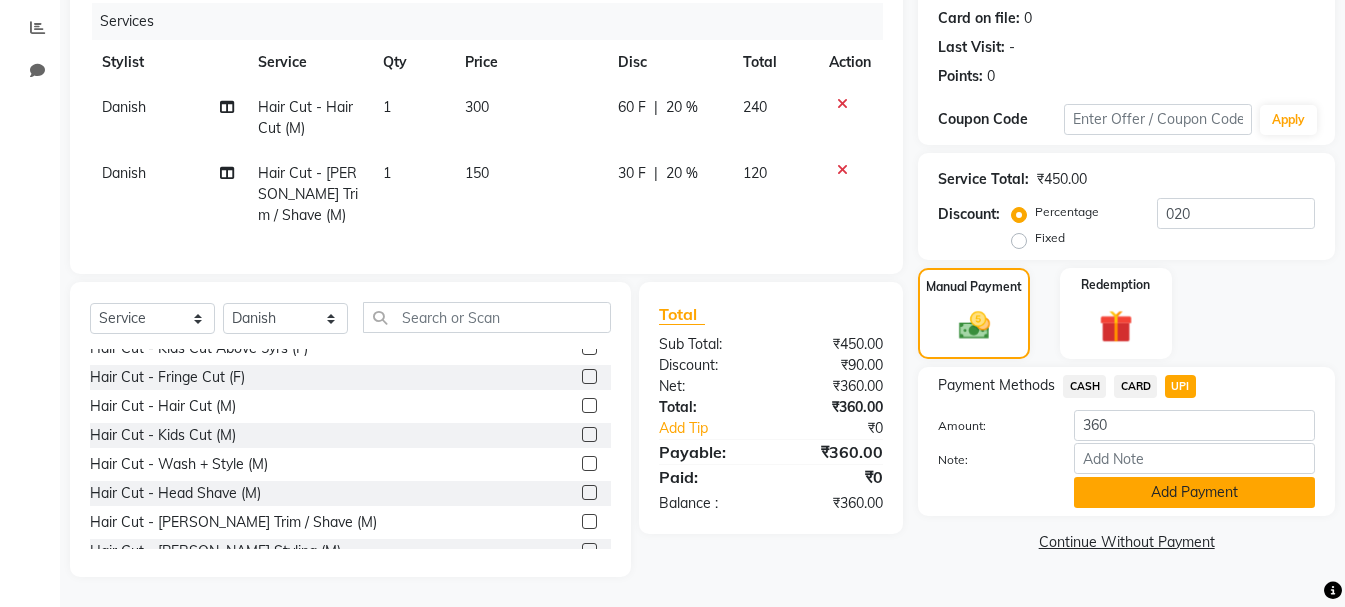 click on "Add Payment" 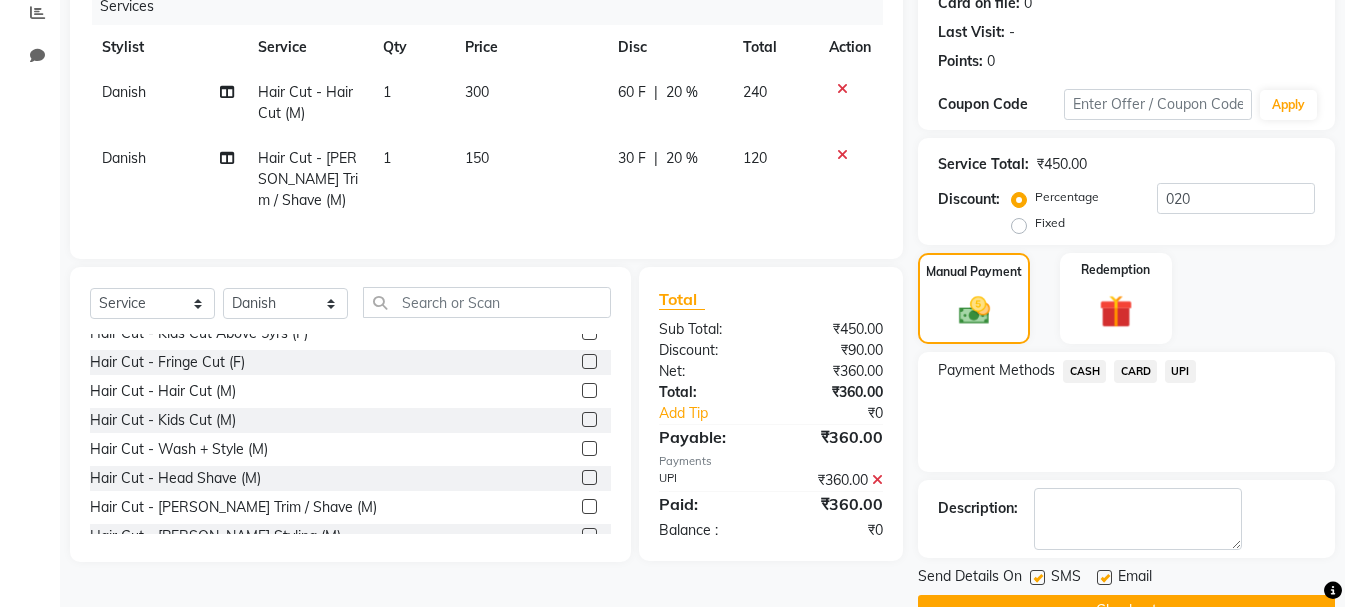 scroll, scrollTop: 309, scrollLeft: 0, axis: vertical 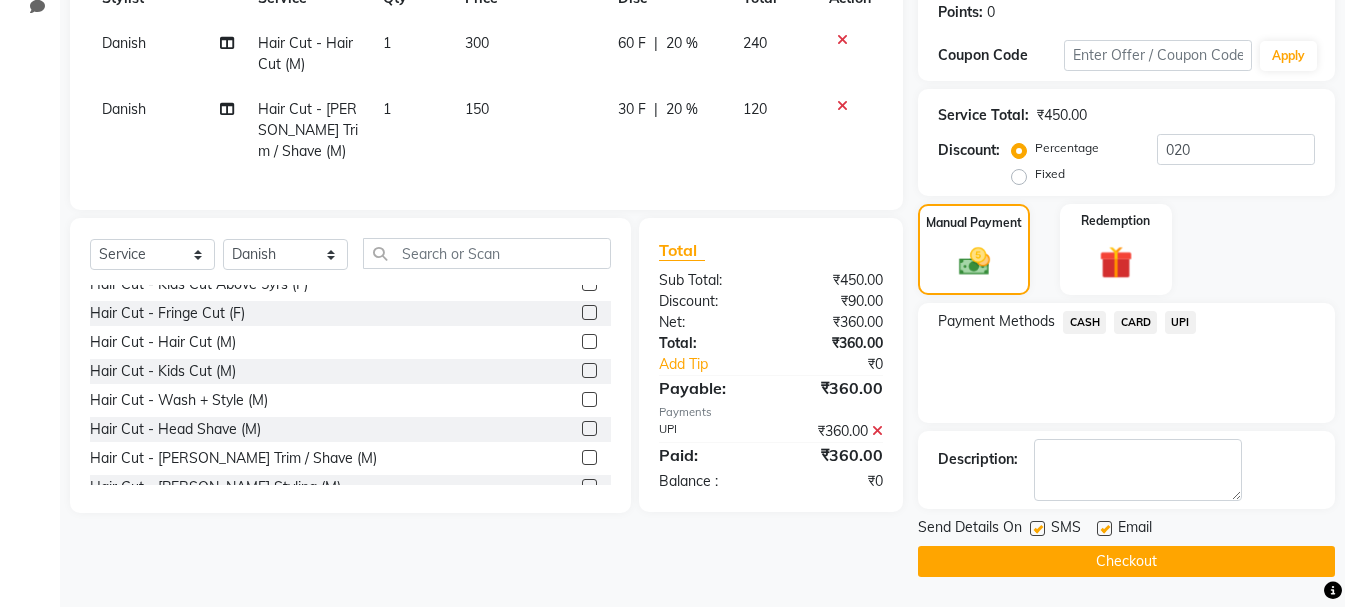 click on "Checkout" 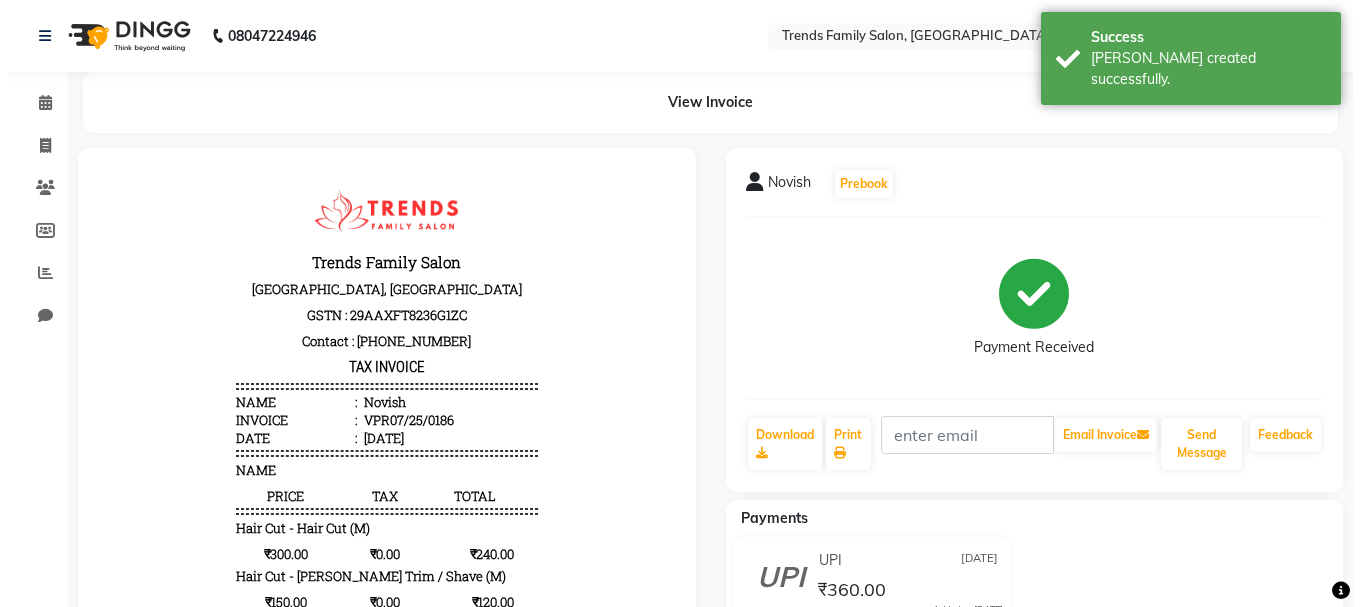 scroll, scrollTop: 0, scrollLeft: 0, axis: both 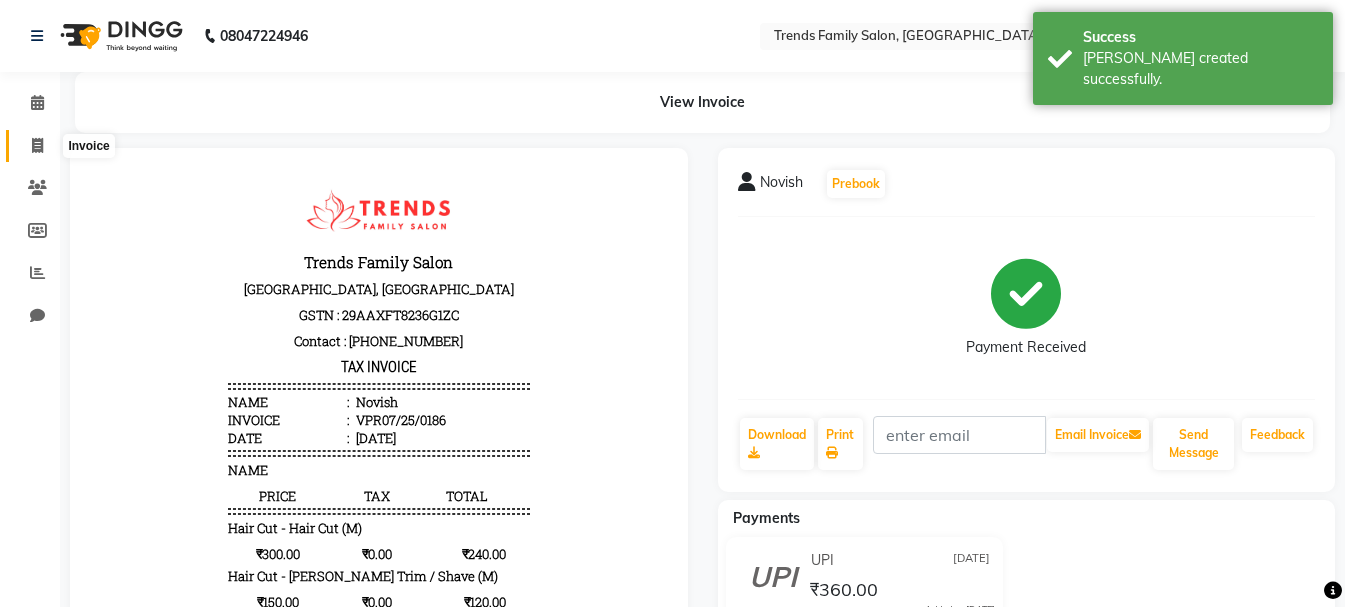 click 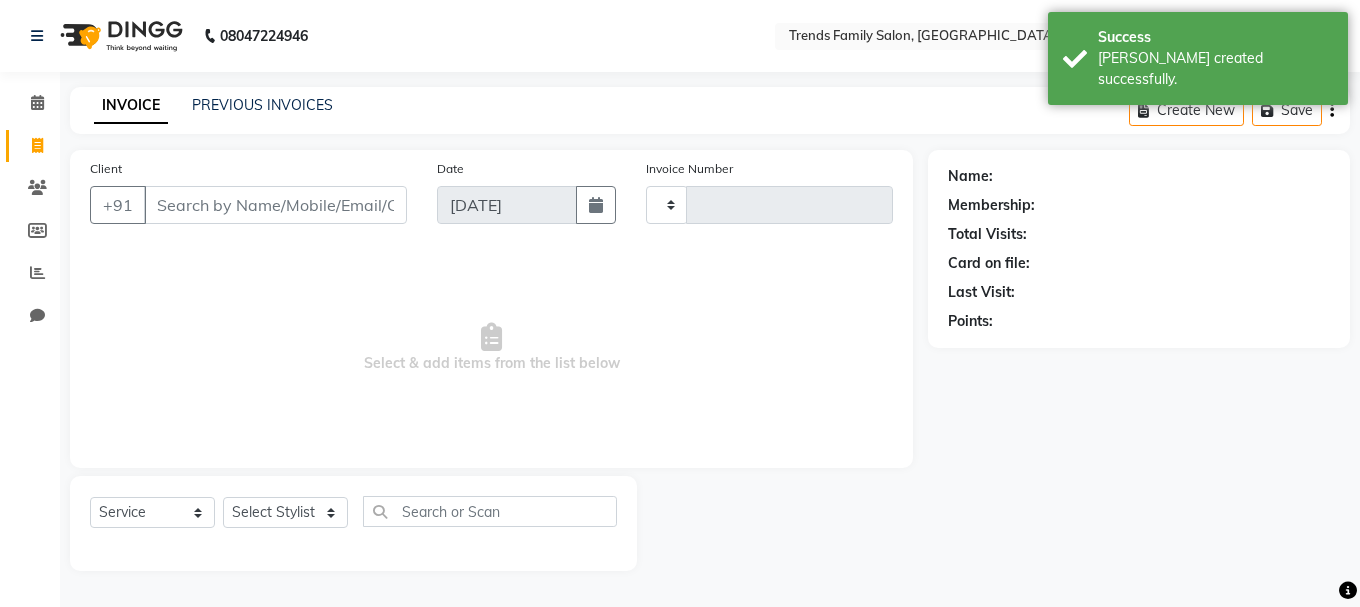 type on "0187" 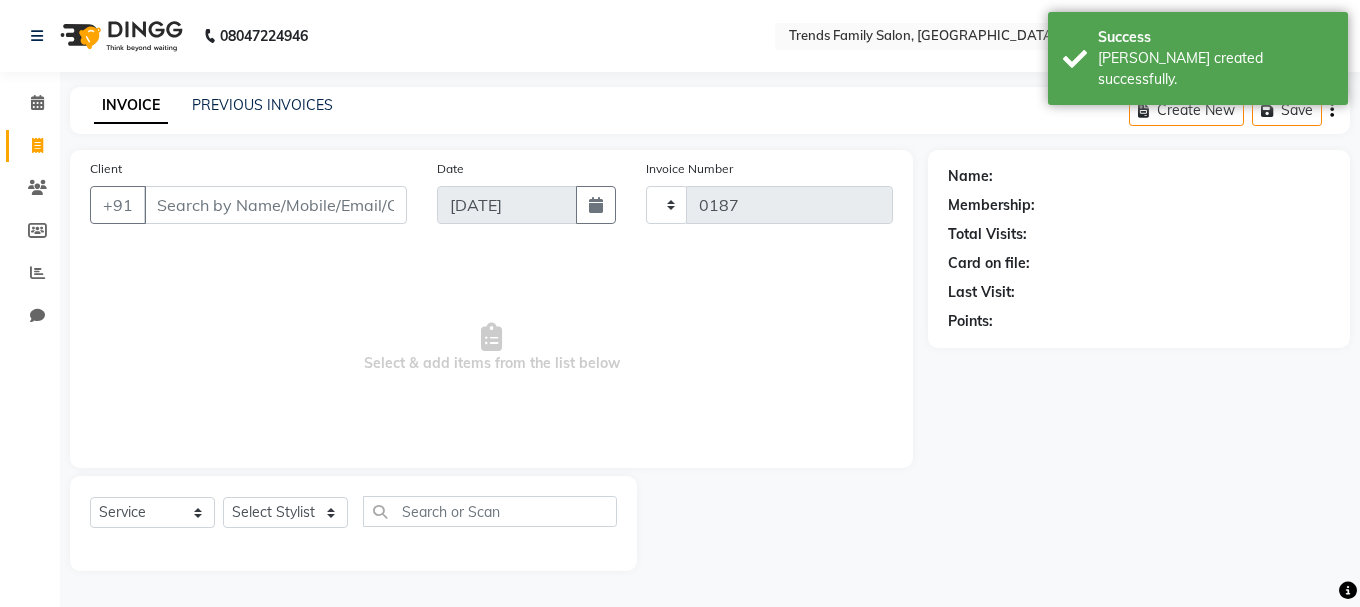 select on "8591" 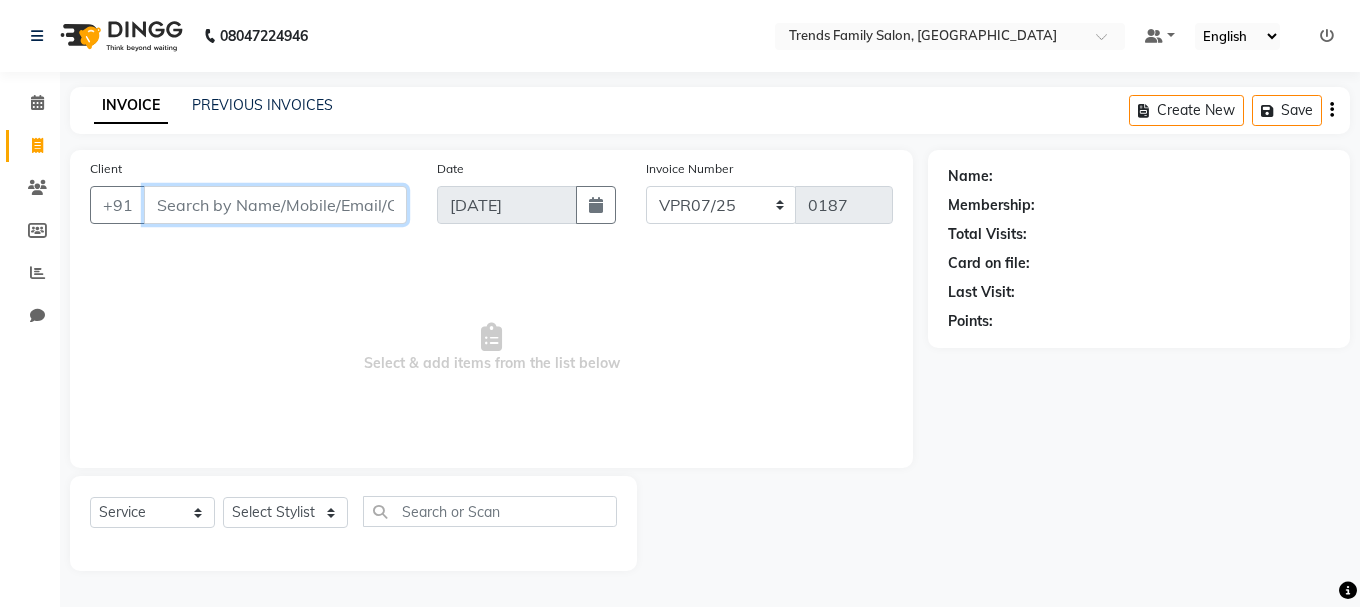 click on "Client" at bounding box center [275, 205] 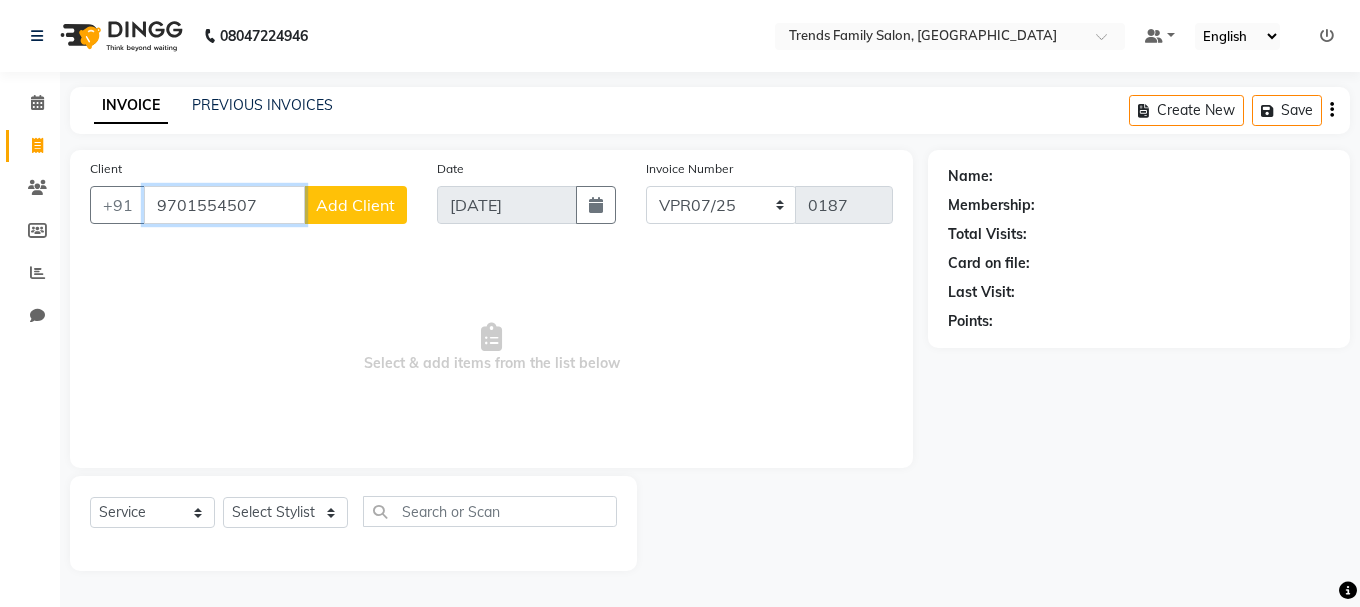 type on "9701554507" 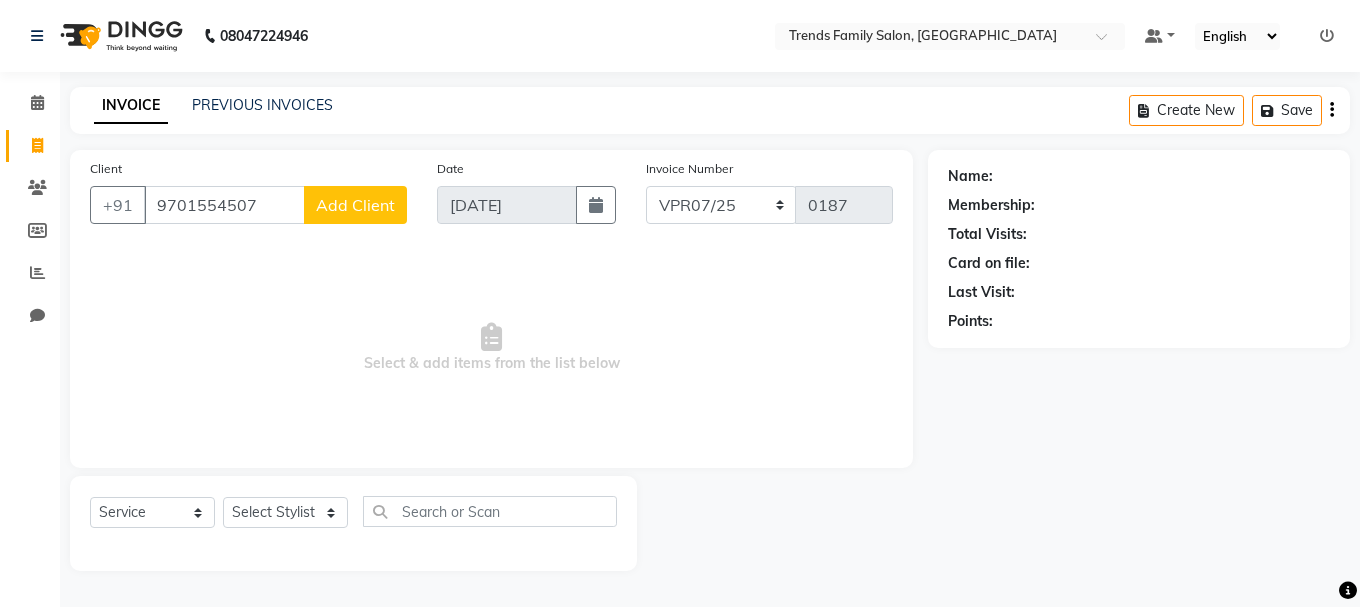 click on "Add Client" 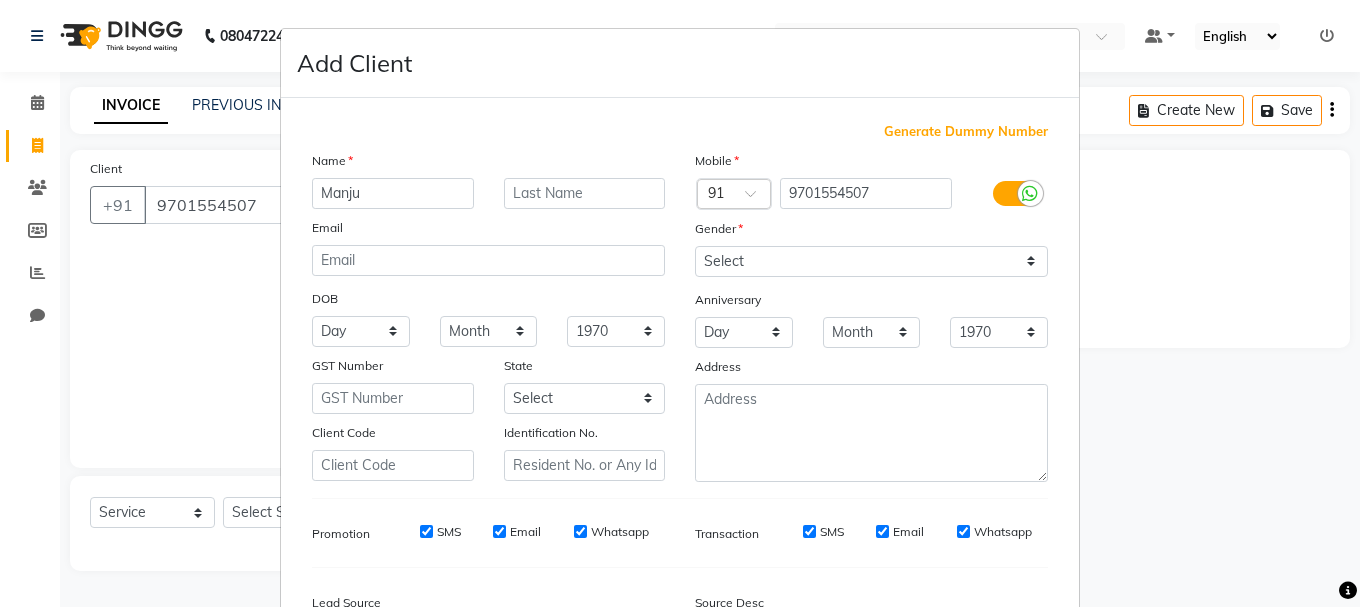type on "Manju" 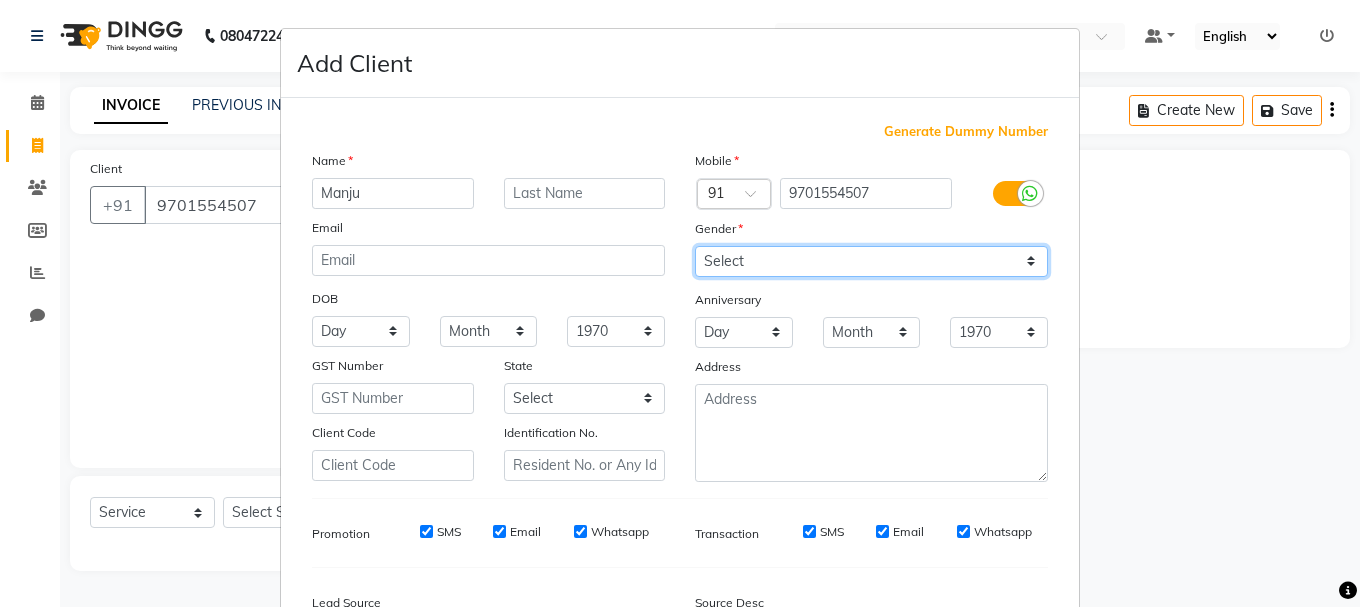 click on "Select [DEMOGRAPHIC_DATA] [DEMOGRAPHIC_DATA] Other Prefer Not To Say" at bounding box center [871, 261] 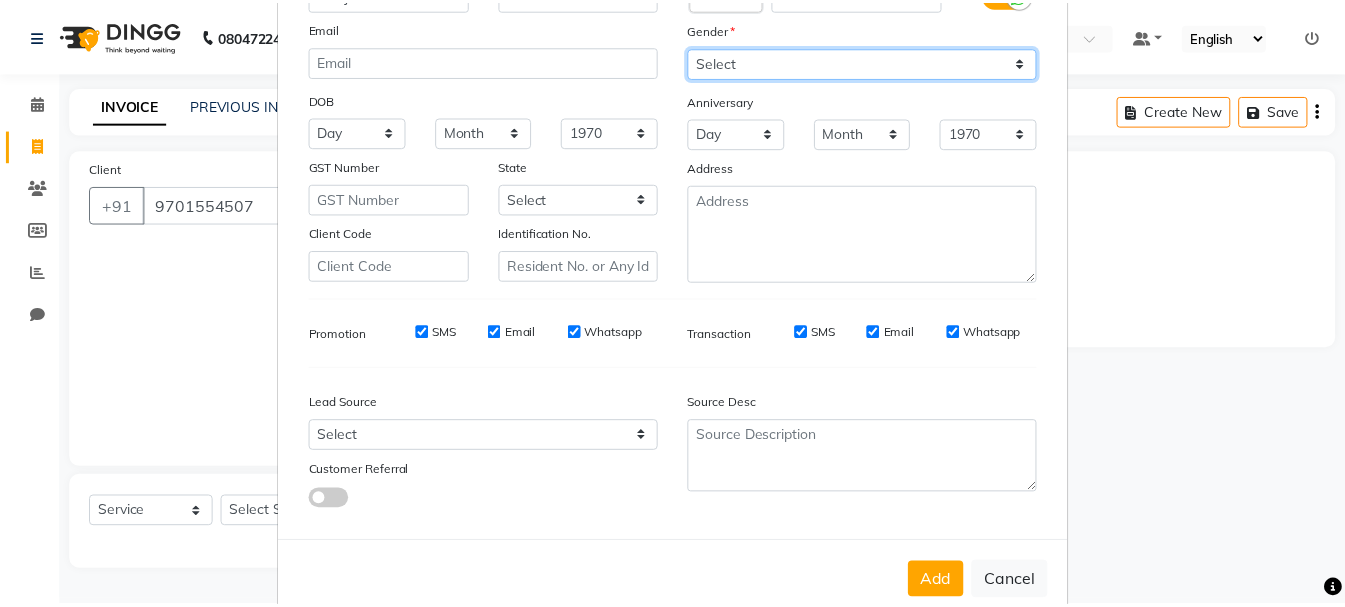 scroll, scrollTop: 242, scrollLeft: 0, axis: vertical 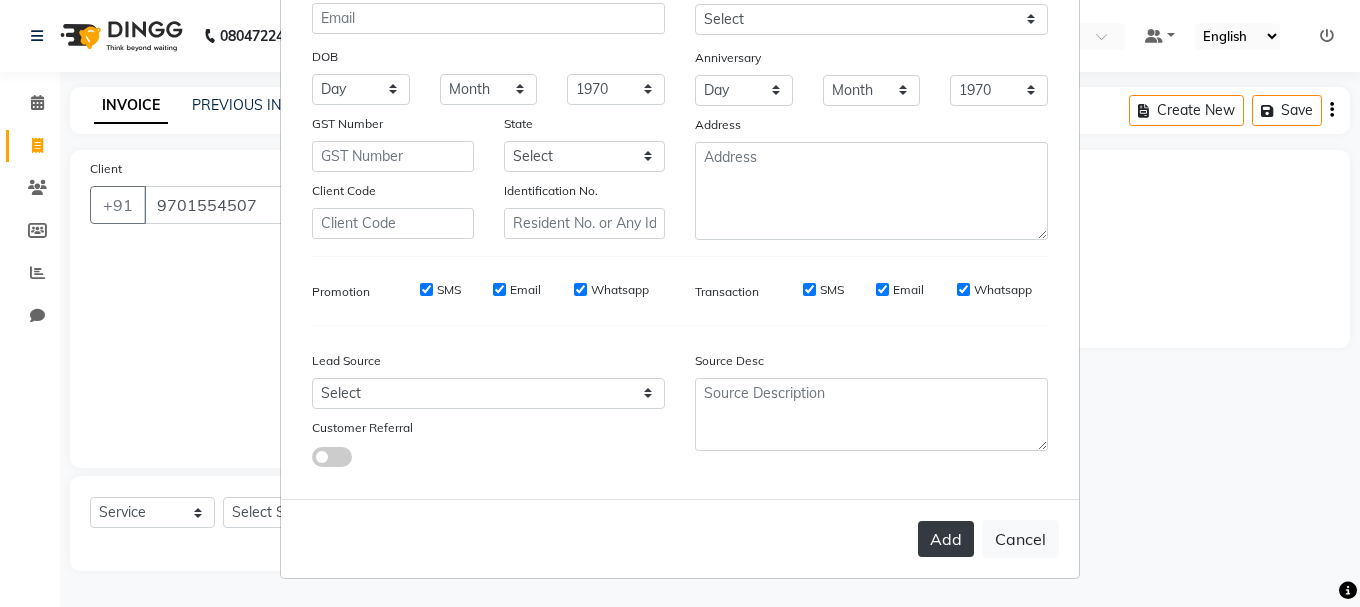 click on "Add" at bounding box center (946, 539) 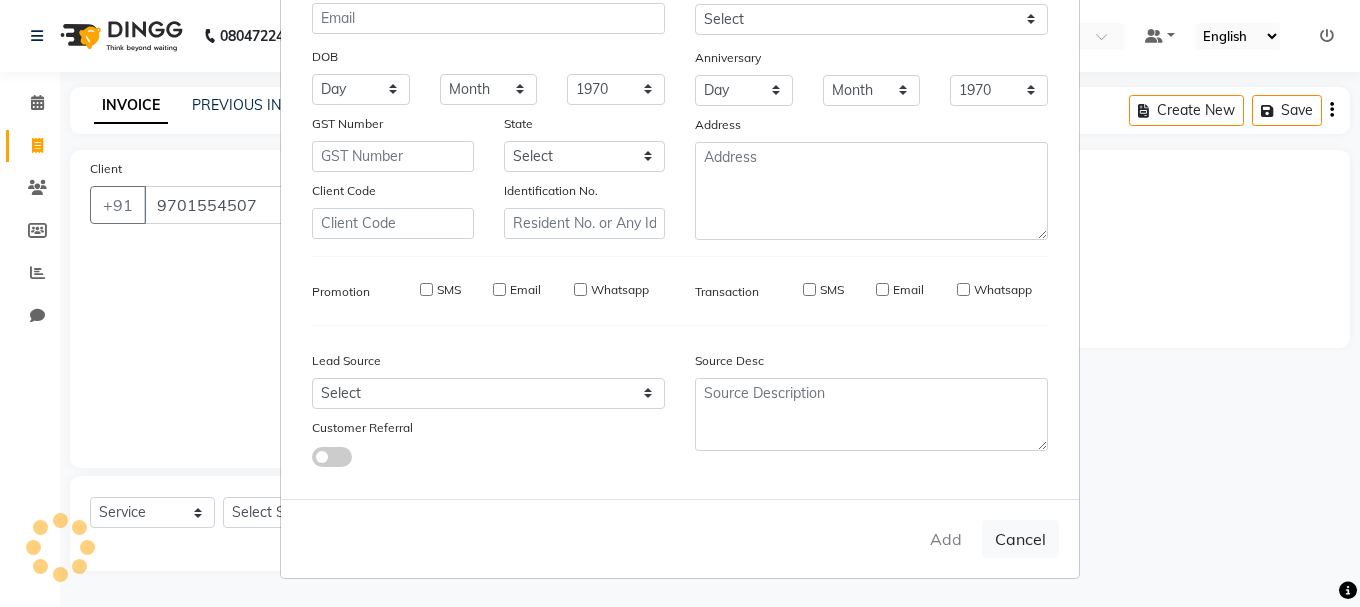 type on "97******07" 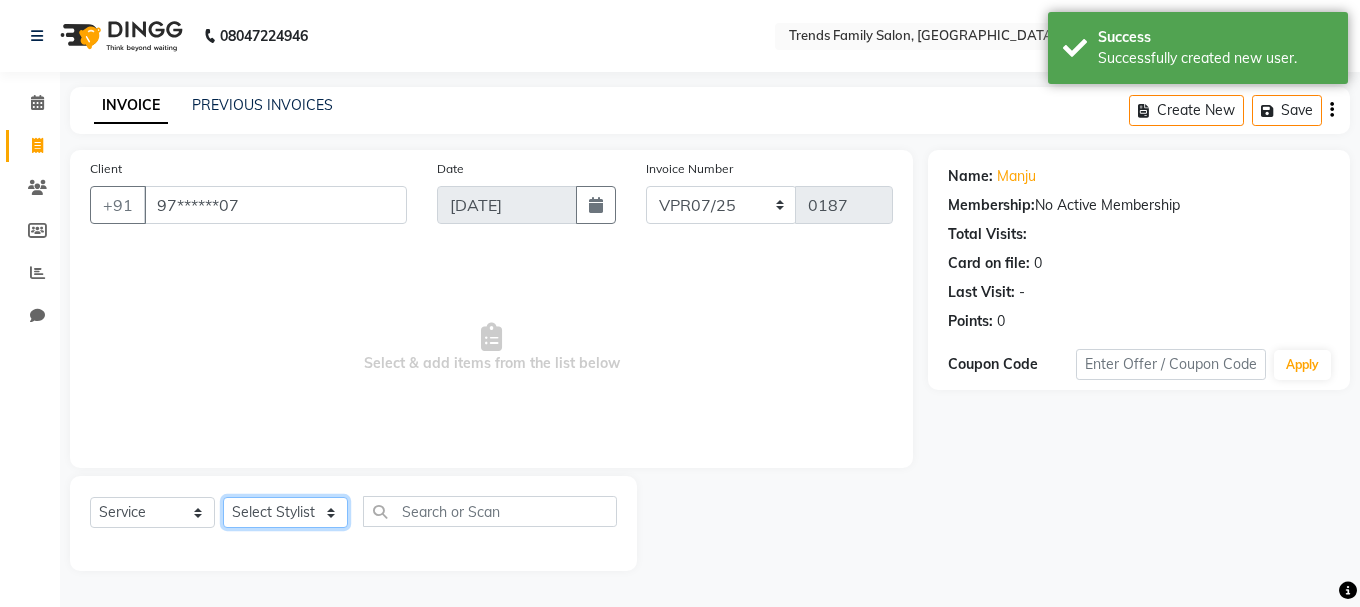 click on "Select Stylist [PERSON_NAME] Alsa Amaritha Ashwini [PERSON_NAME] Bhaktha Bhumi Danish Dolma Doma [PERSON_NAME] [PERSON_NAME] Lakshmi  Maya [PERSON_NAME] [PERSON_NAME] [PERSON_NAME] [PERSON_NAME] [PERSON_NAME] [PERSON_NAME] Sawsthika Shadav [PERSON_NAME] Sony Sherpa  [PERSON_NAME] [PERSON_NAME]" 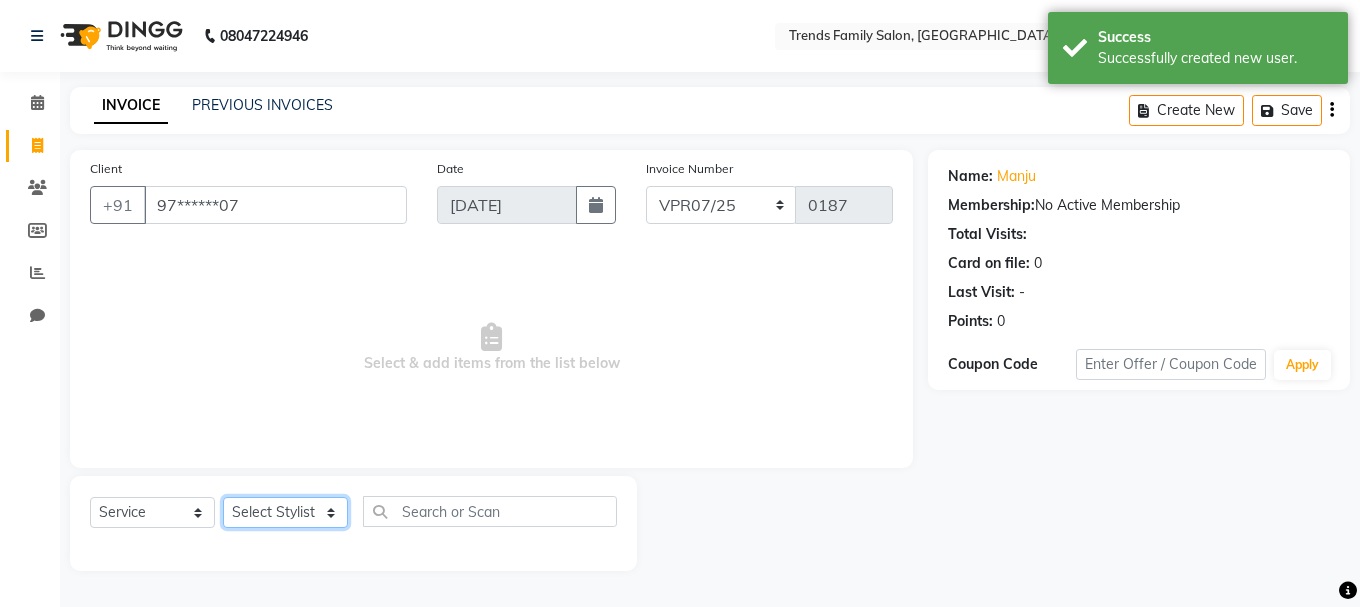 select on "84890" 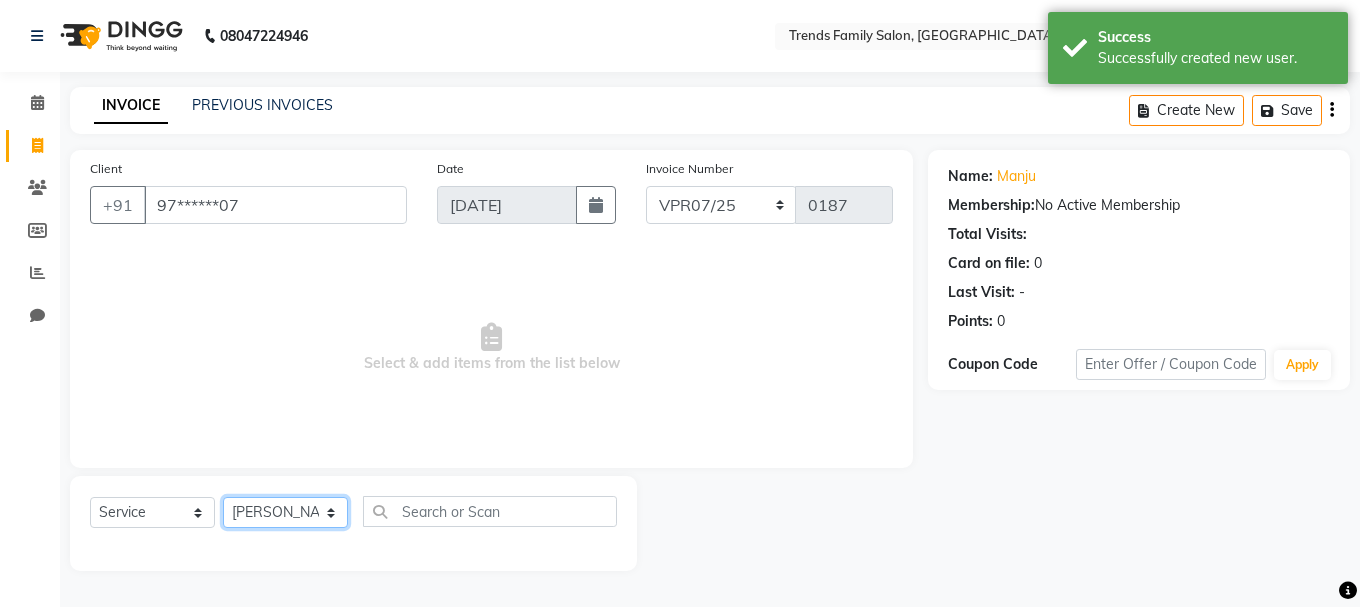 click on "Select Stylist [PERSON_NAME] Alsa Amaritha Ashwini [PERSON_NAME] Bhaktha Bhumi Danish Dolma Doma [PERSON_NAME] [PERSON_NAME] Lakshmi  Maya [PERSON_NAME] [PERSON_NAME] [PERSON_NAME] [PERSON_NAME] [PERSON_NAME] [PERSON_NAME] Sawsthika Shadav [PERSON_NAME] Sony Sherpa  [PERSON_NAME] [PERSON_NAME]" 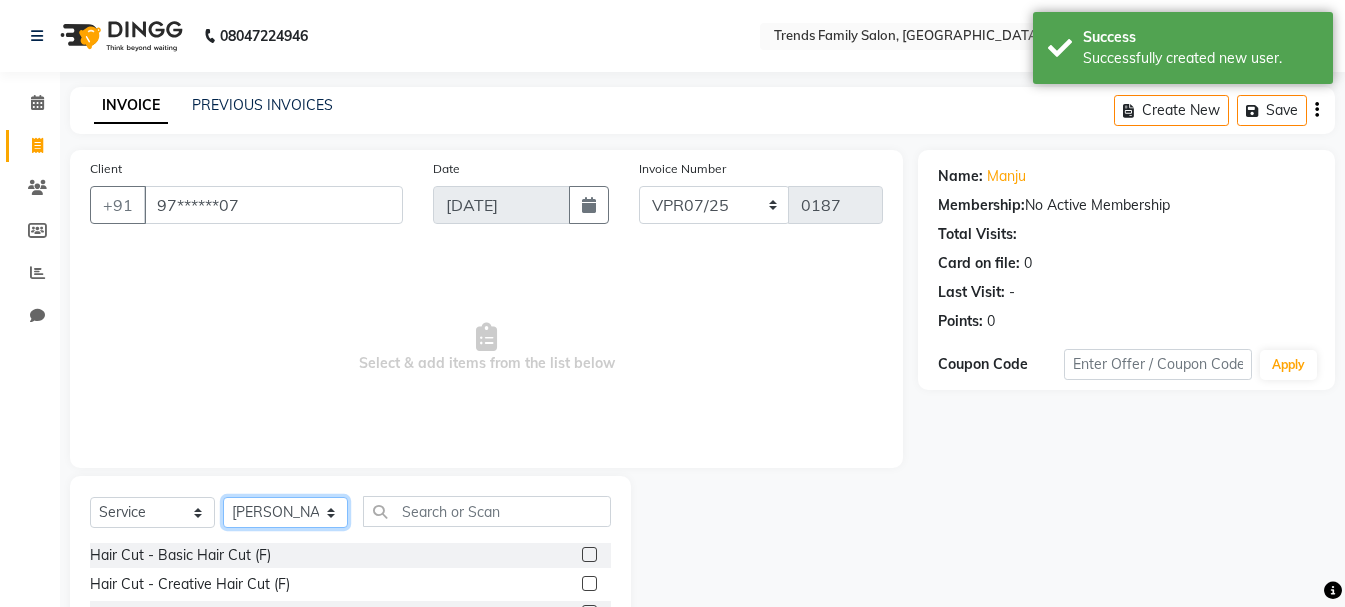 scroll, scrollTop: 194, scrollLeft: 0, axis: vertical 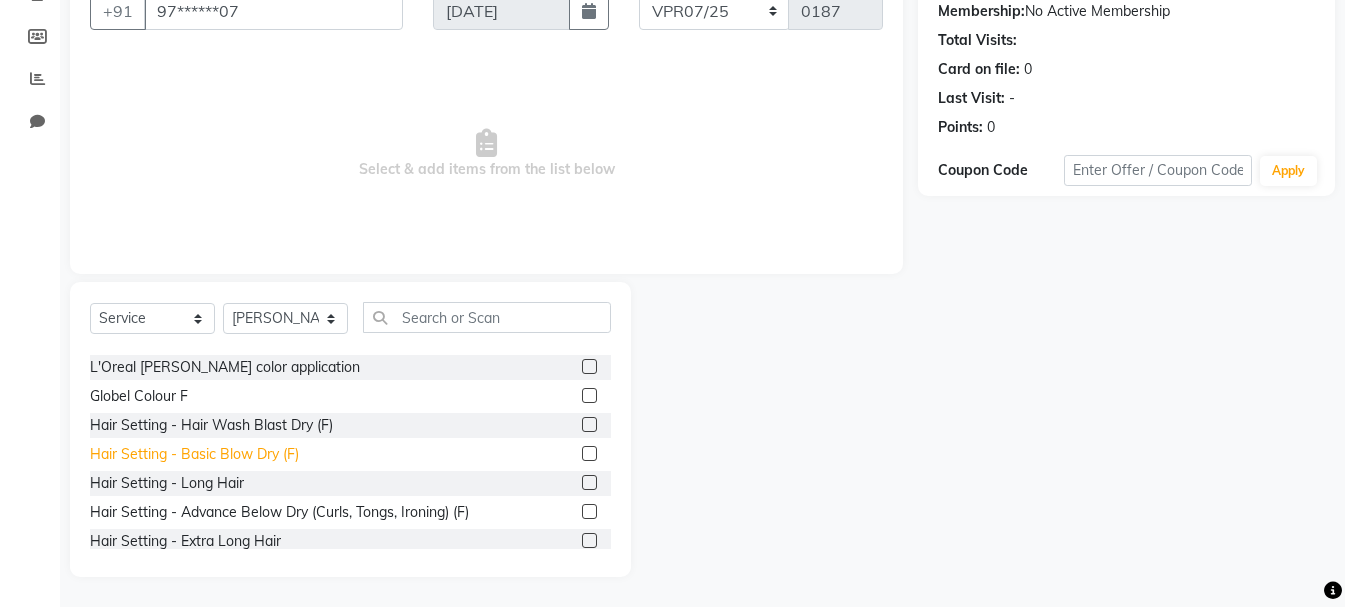 click on "Hair Setting - Basic Blow Dry (F)" 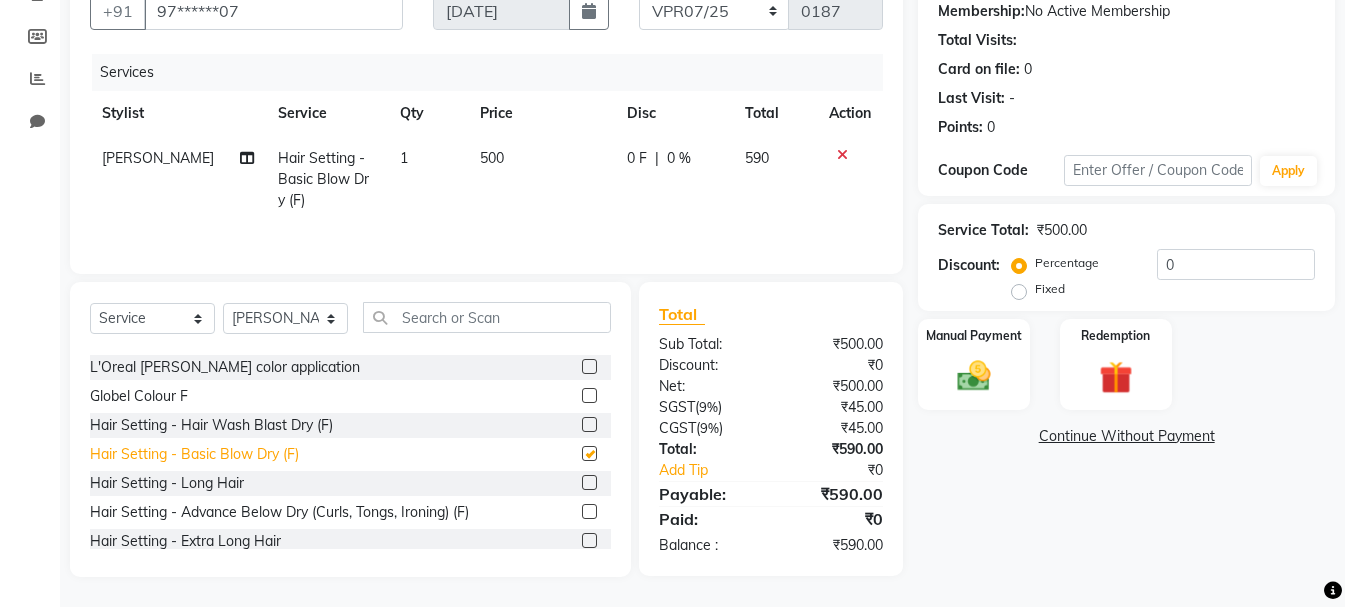 checkbox on "false" 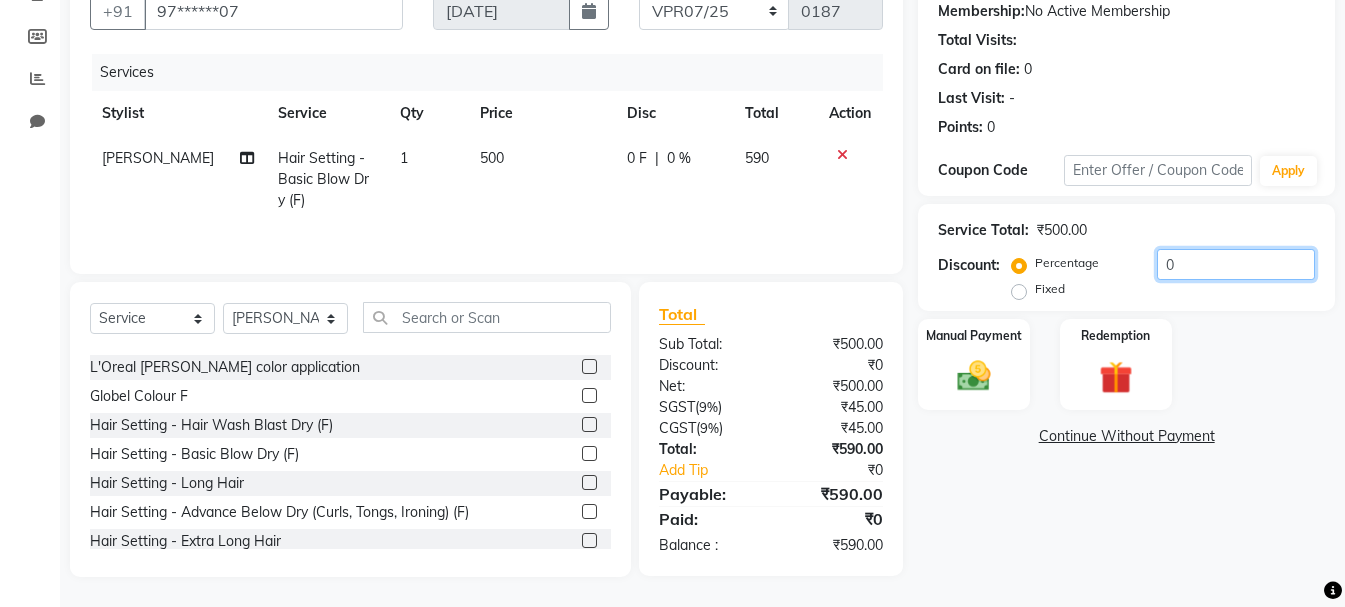 click on "0" 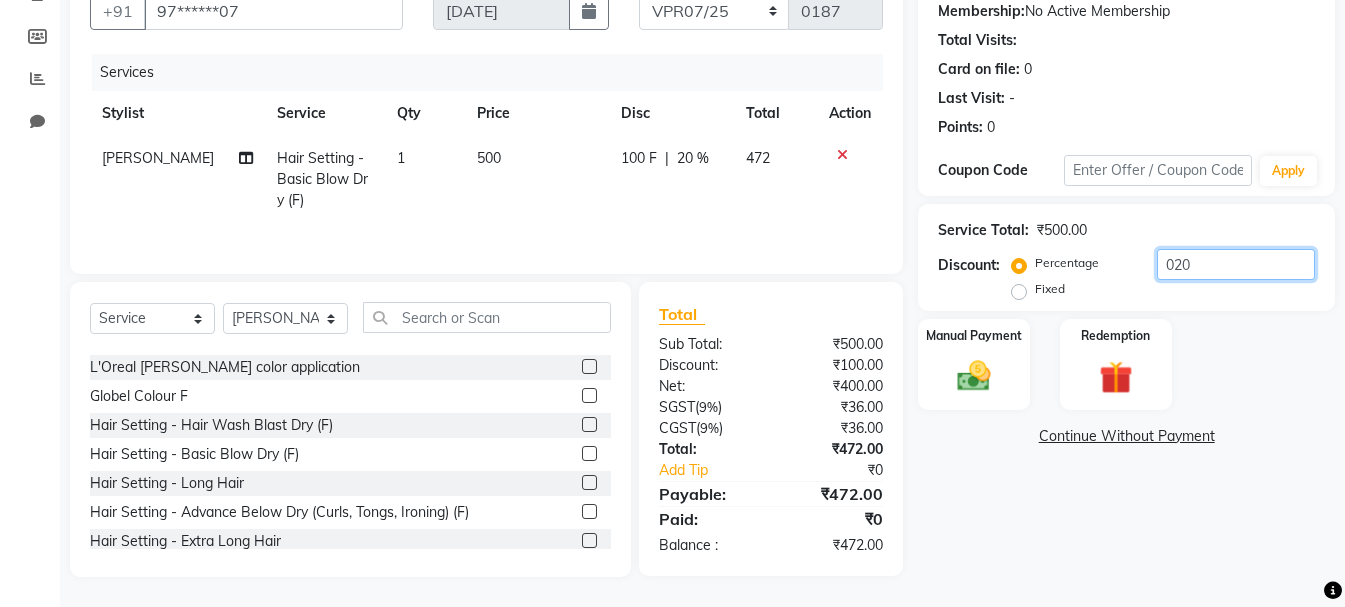 scroll, scrollTop: 0, scrollLeft: 0, axis: both 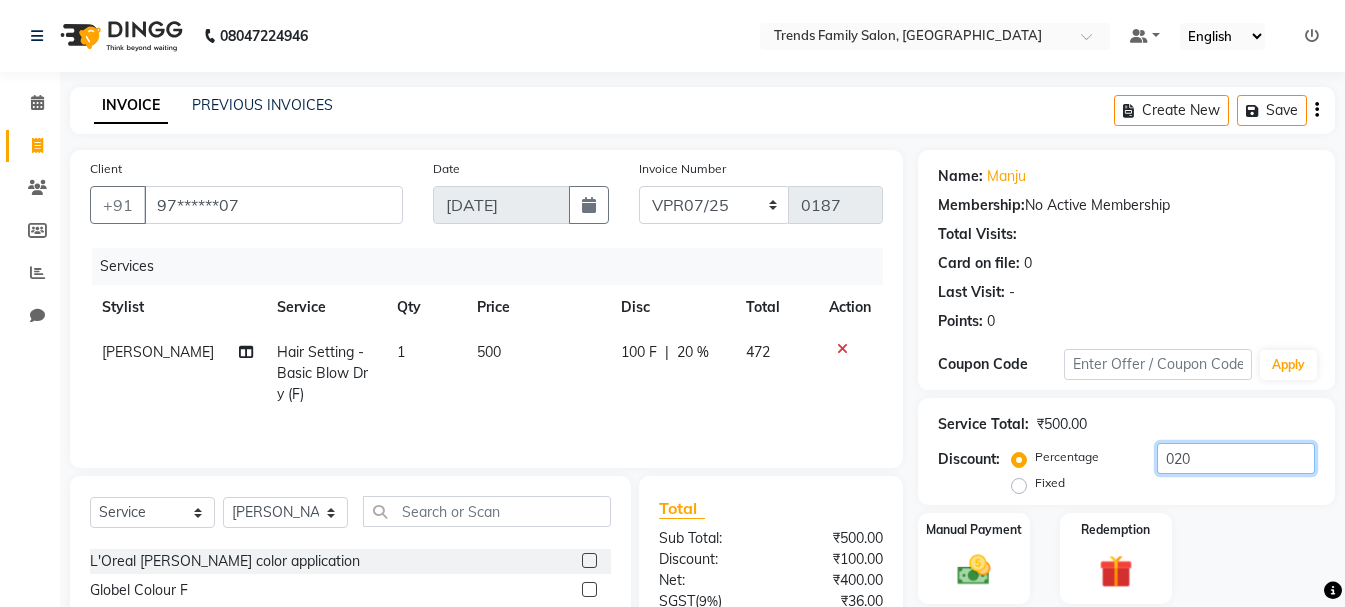 type on "020" 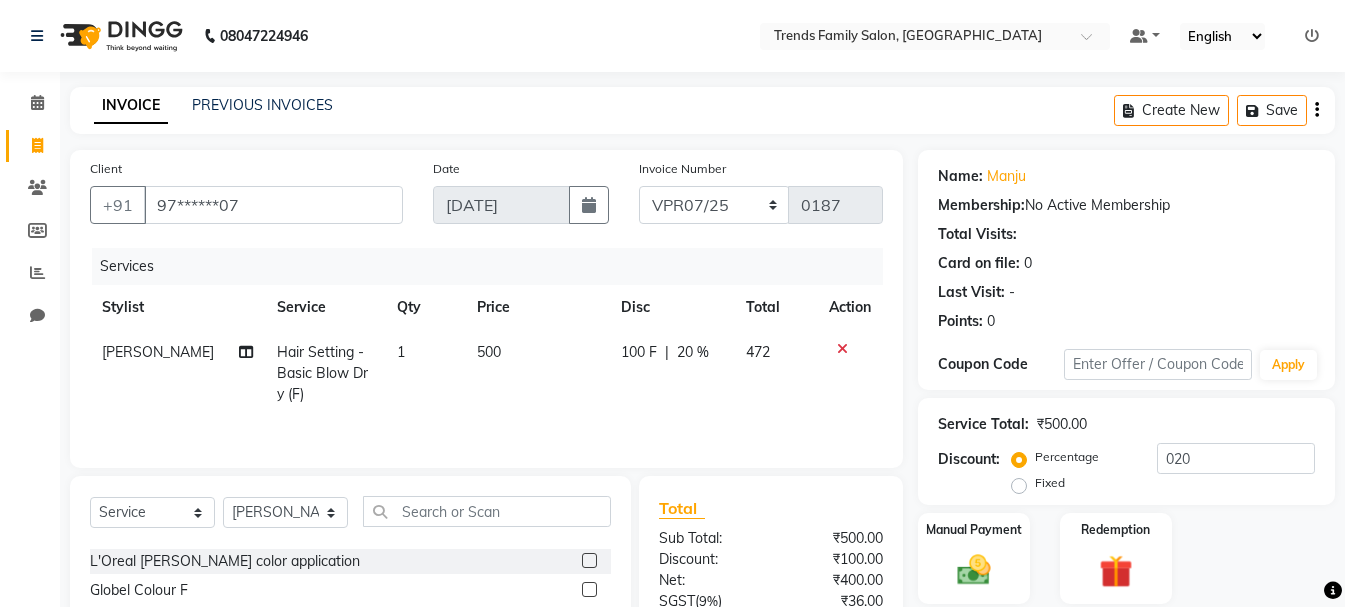 click 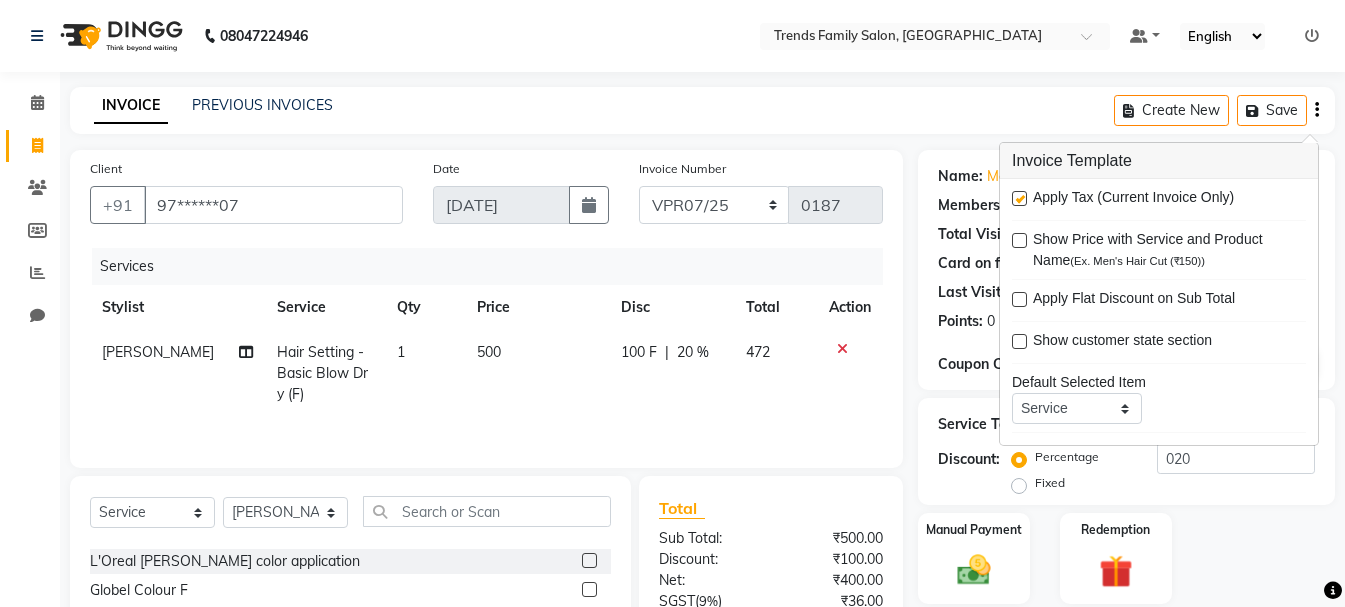 click at bounding box center (1019, 198) 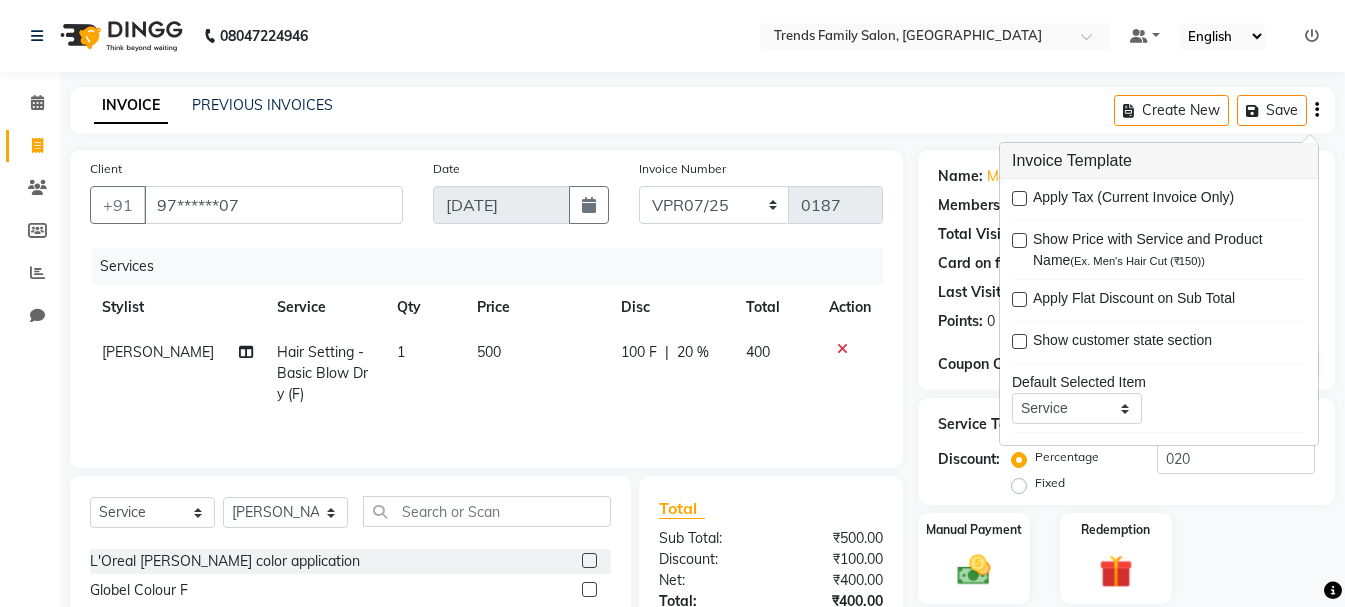 scroll, scrollTop: 194, scrollLeft: 0, axis: vertical 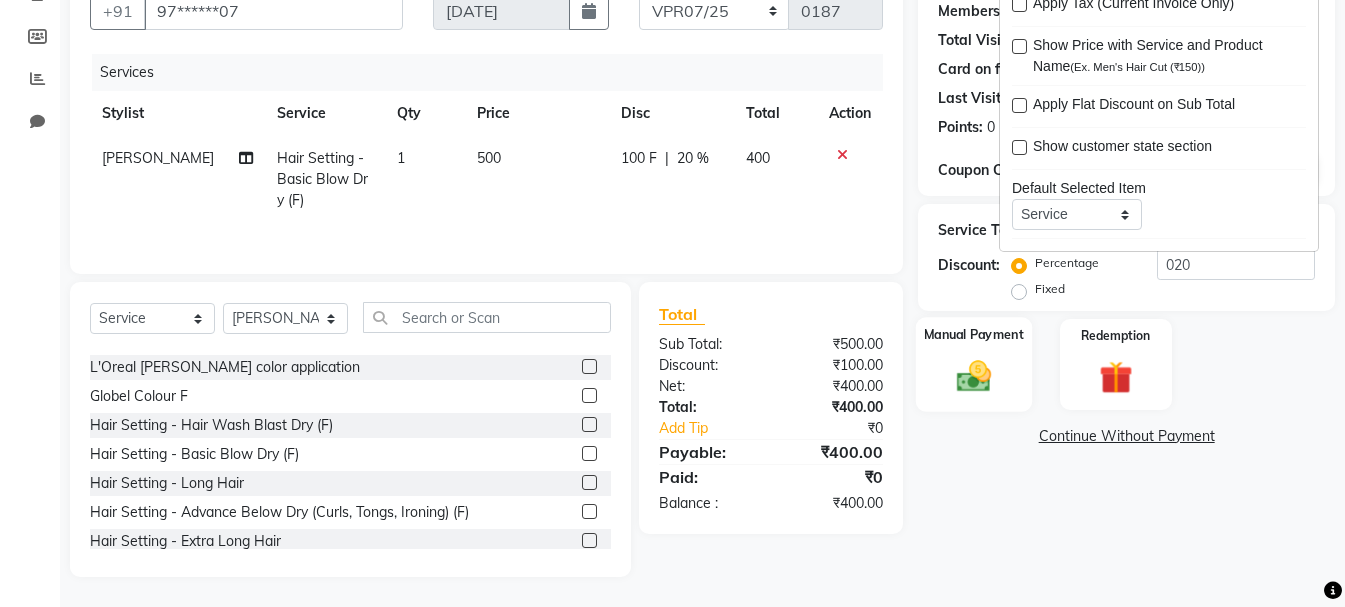 click on "Manual Payment" 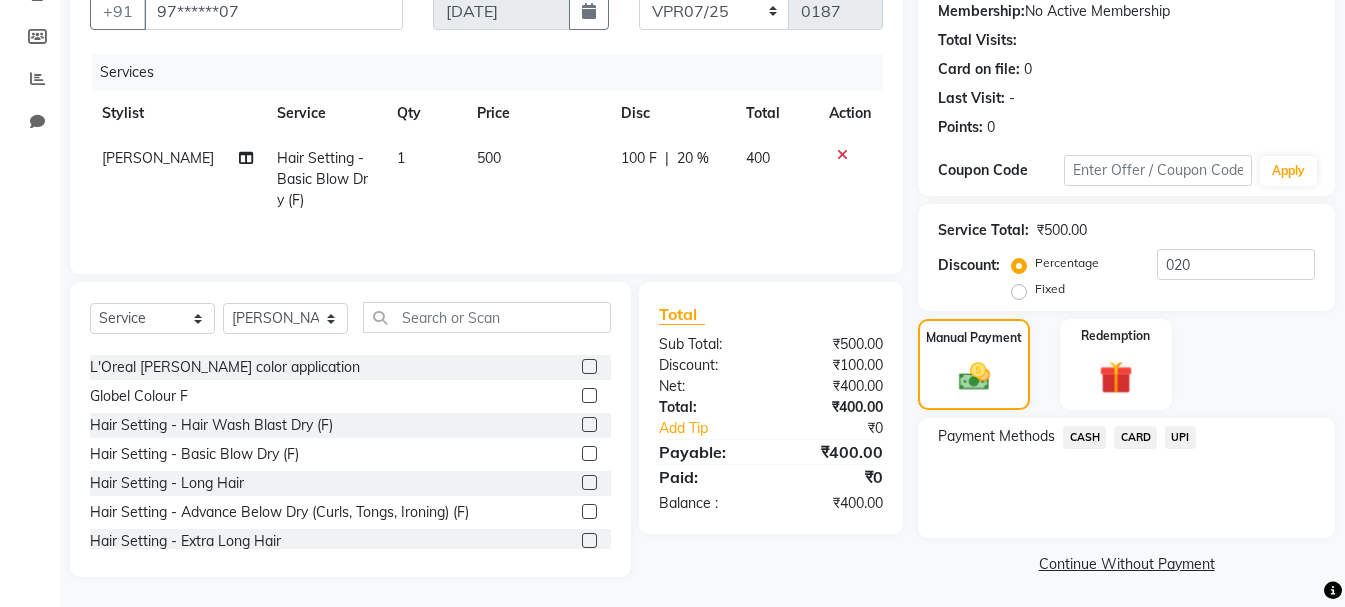 click on "UPI" 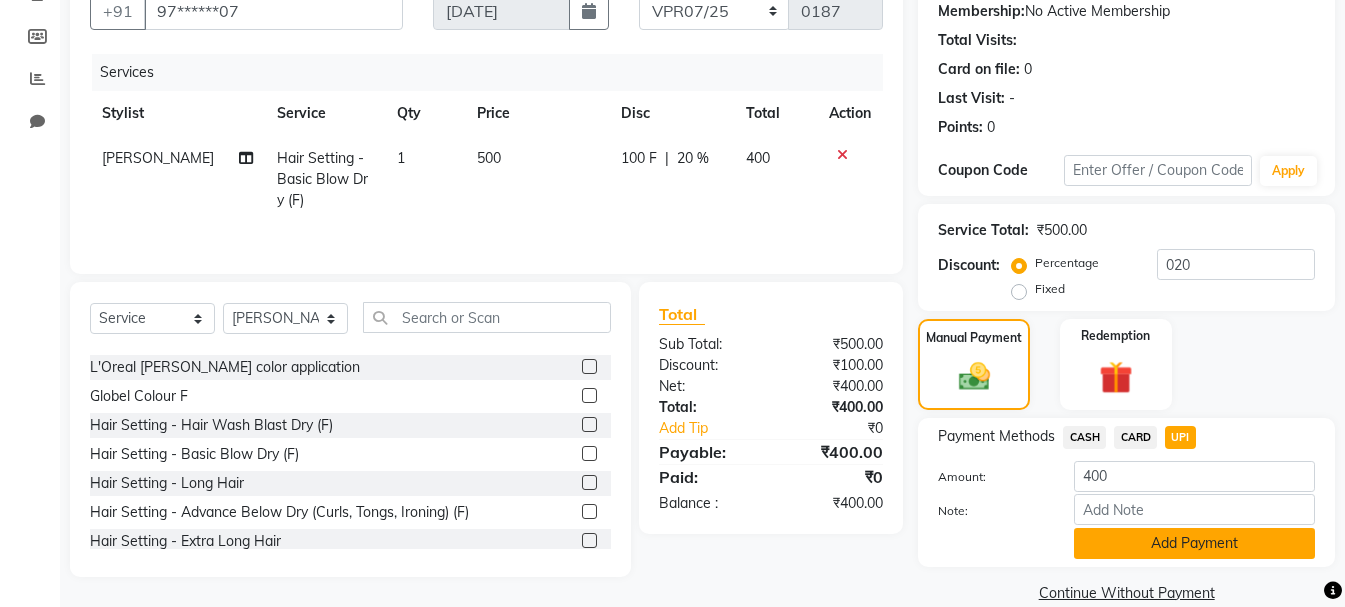 click on "Add Payment" 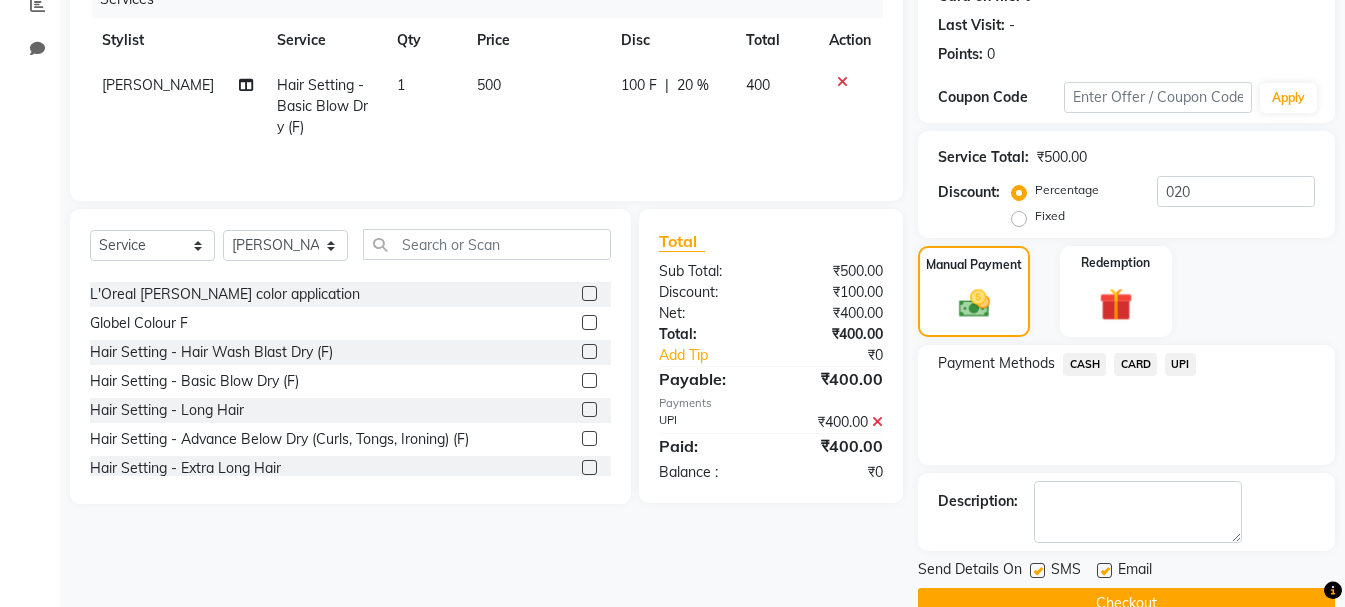 scroll, scrollTop: 309, scrollLeft: 0, axis: vertical 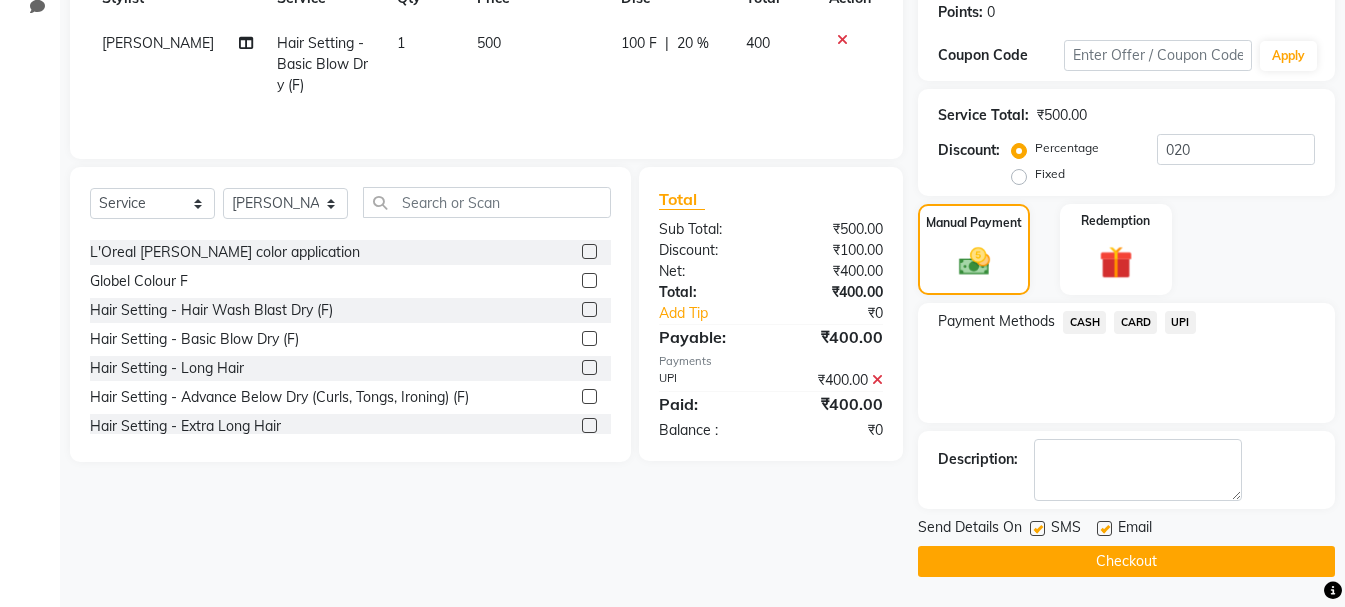 click on "Checkout" 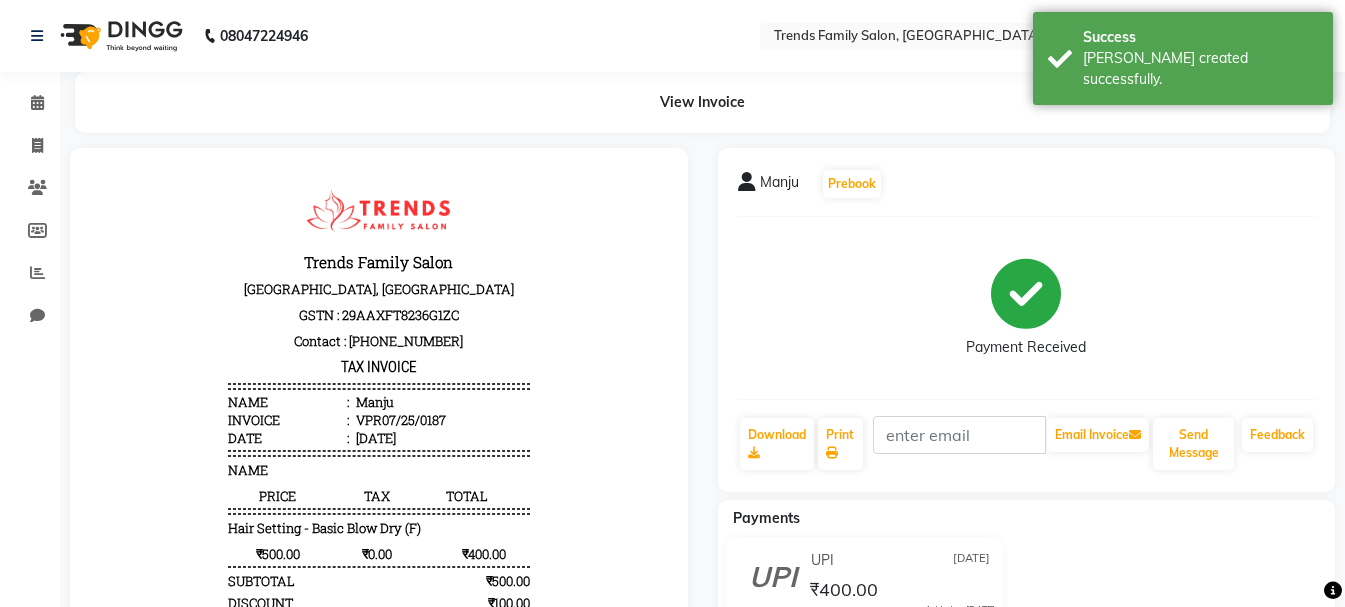scroll, scrollTop: 0, scrollLeft: 0, axis: both 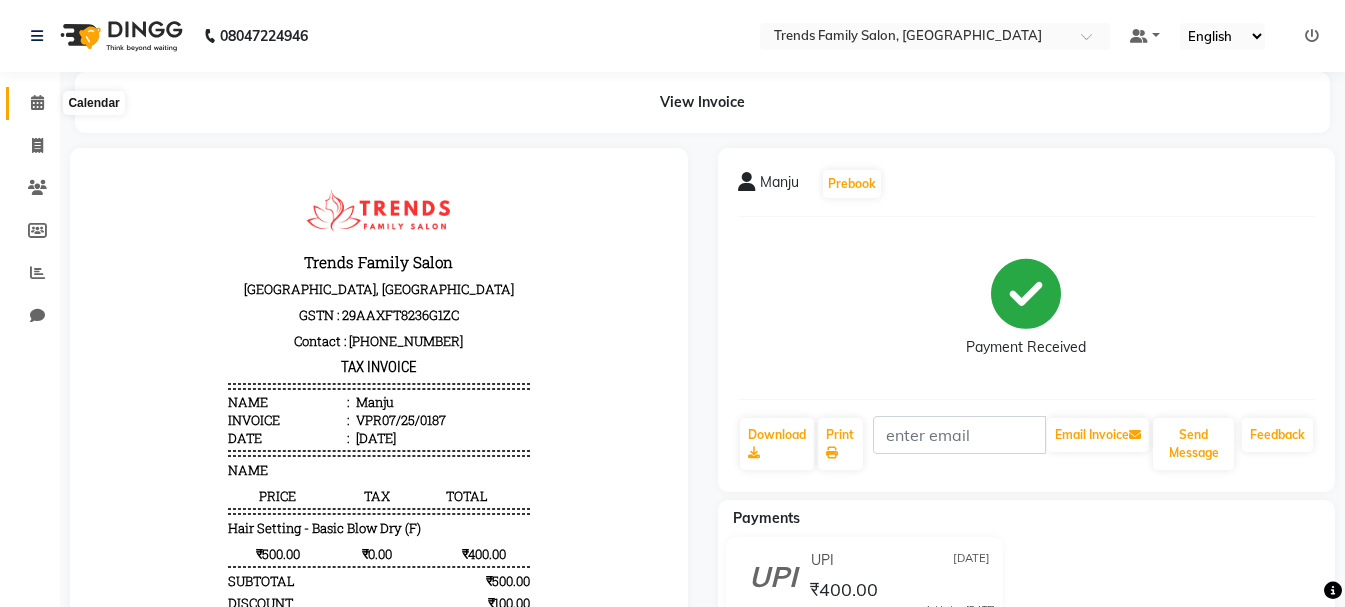 click 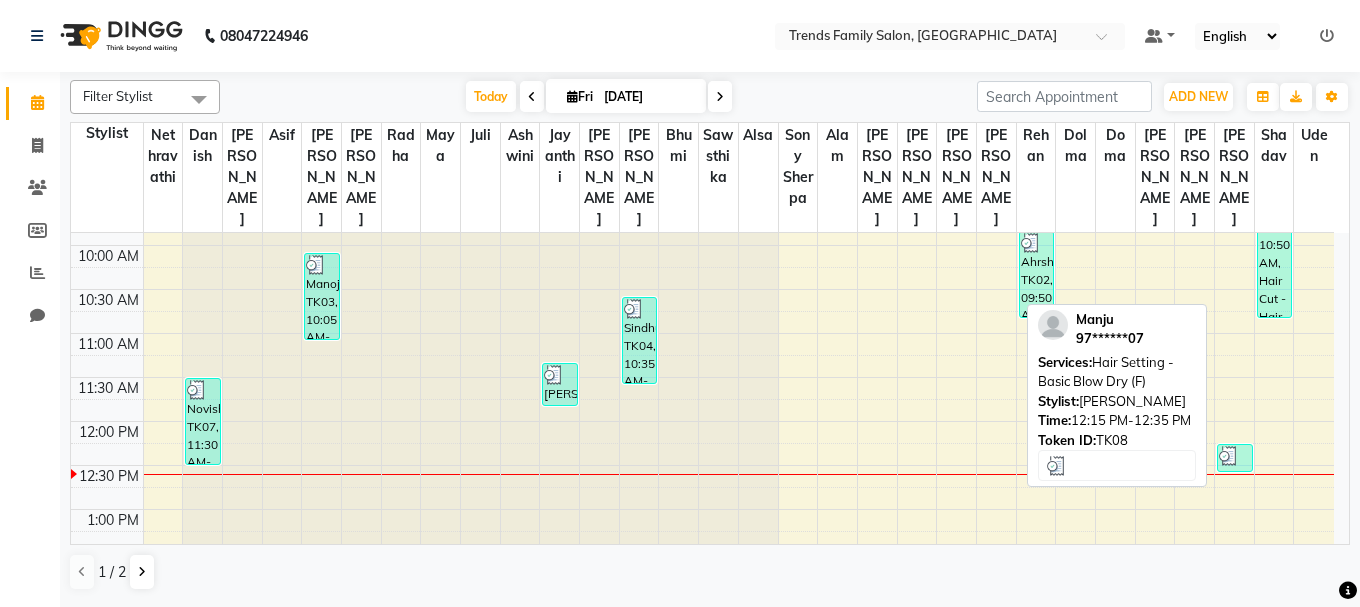 scroll, scrollTop: 0, scrollLeft: 0, axis: both 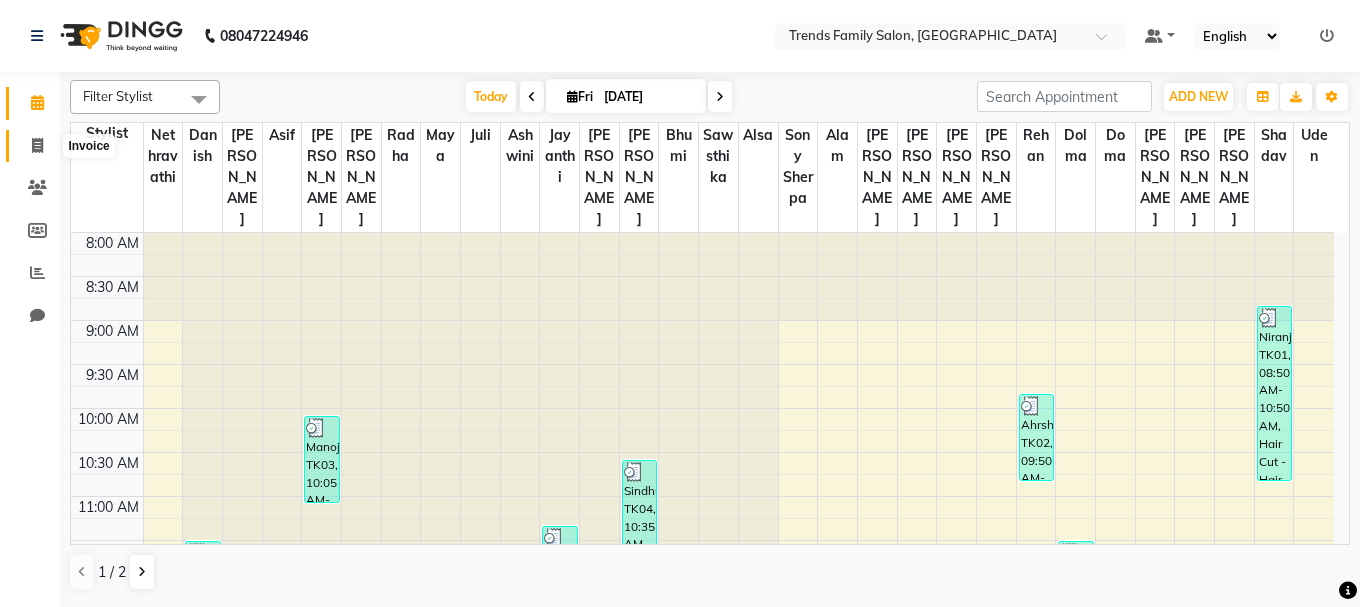 click 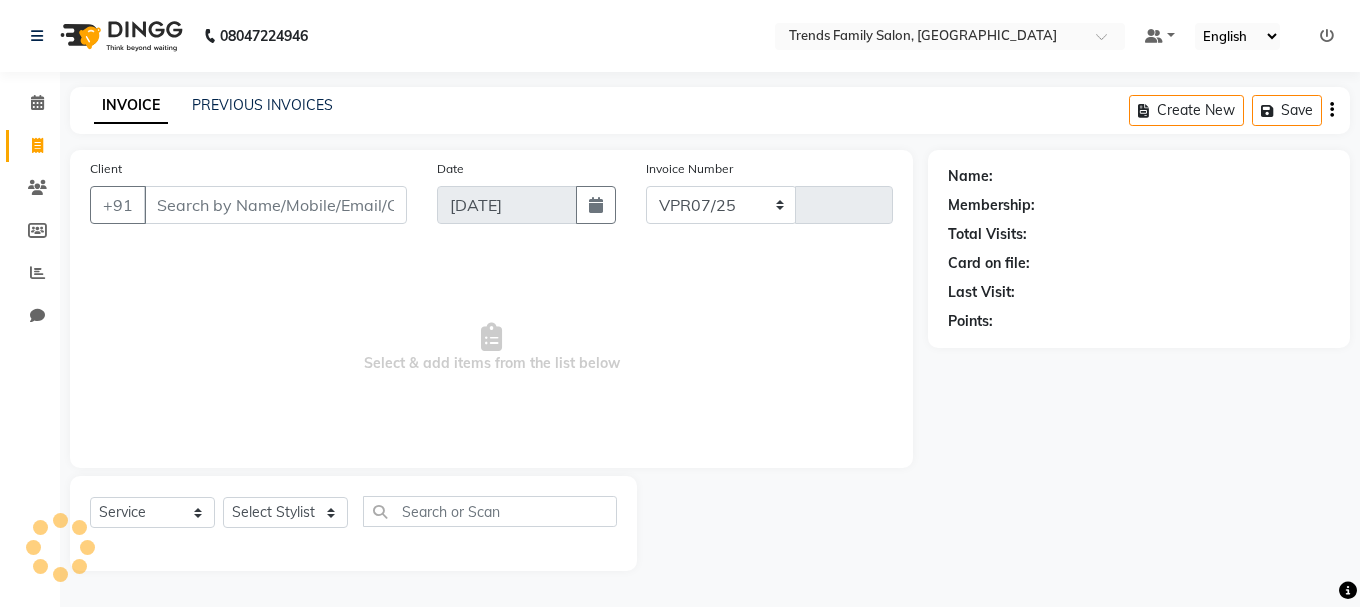 select on "8591" 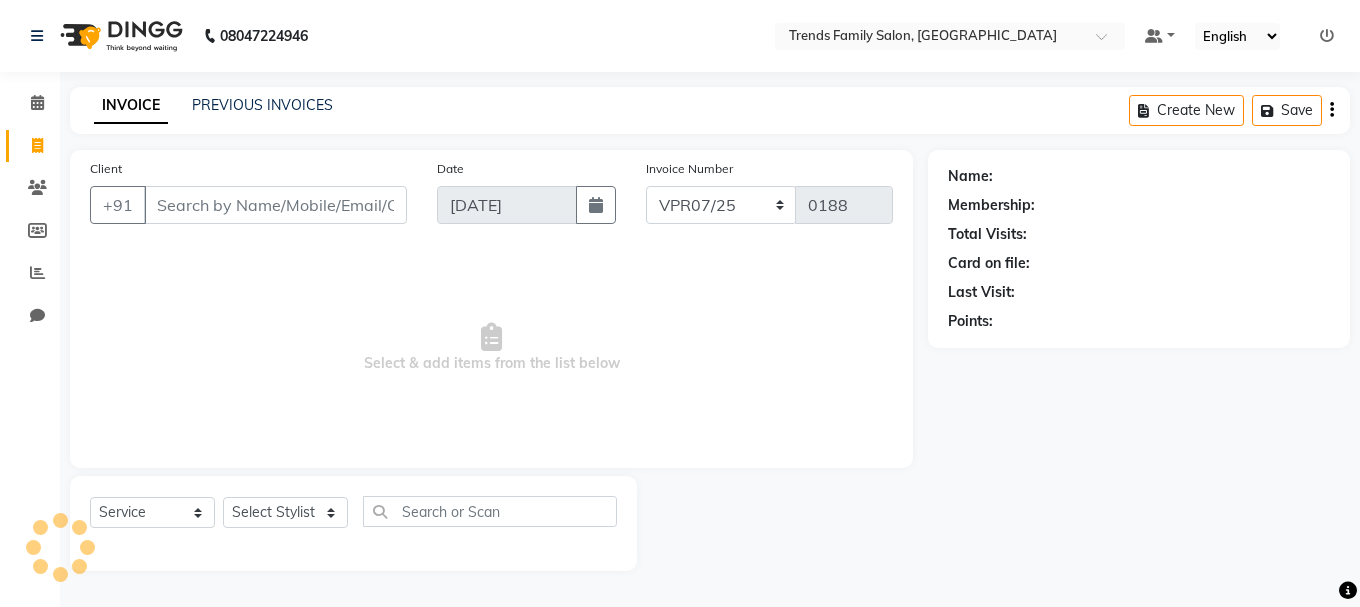 click on "Client" at bounding box center (275, 205) 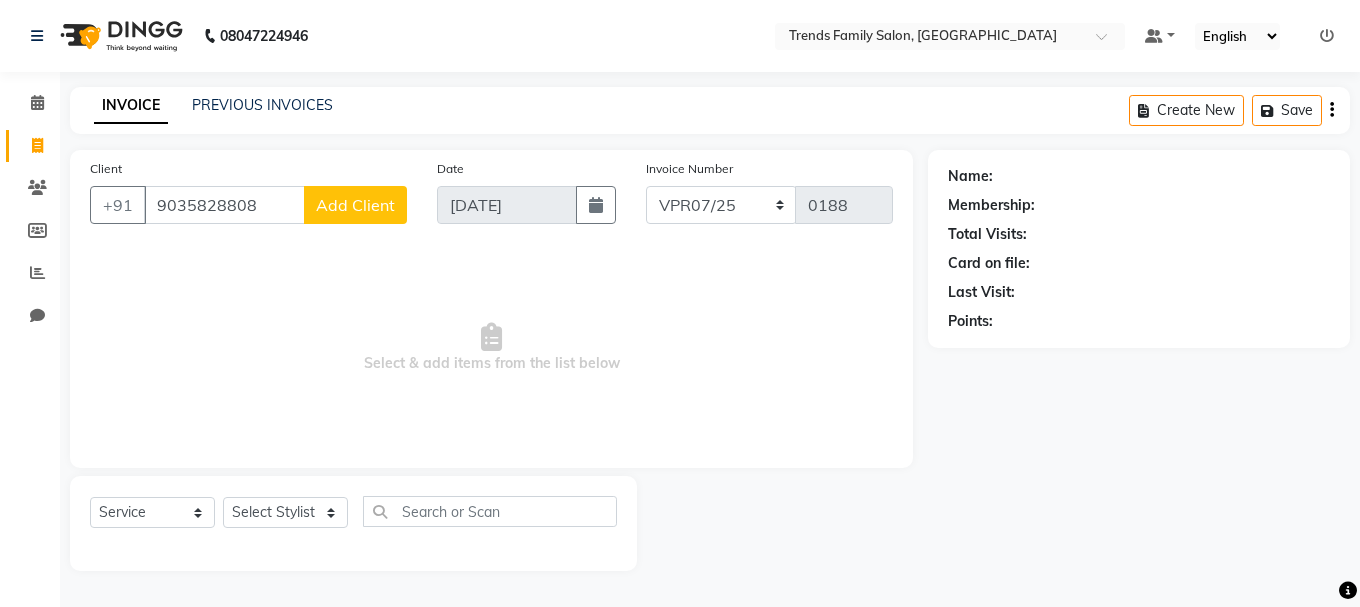 type on "9035828808" 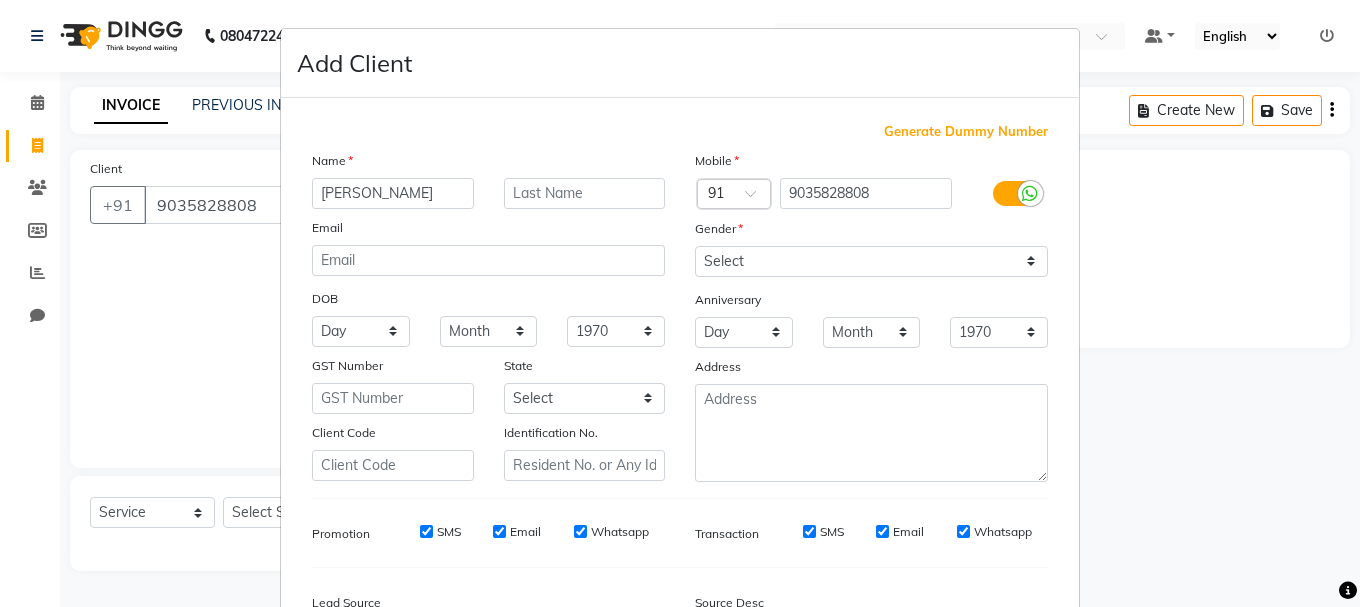 type on "[PERSON_NAME]" 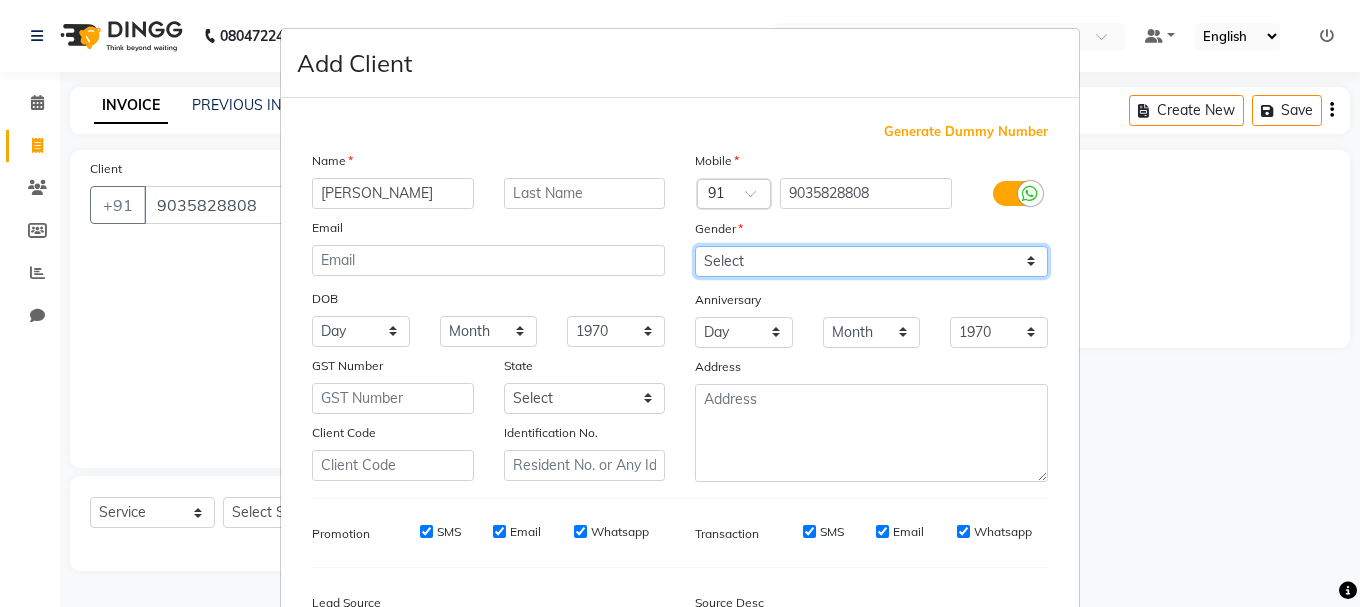click on "Select [DEMOGRAPHIC_DATA] [DEMOGRAPHIC_DATA] Other Prefer Not To Say" at bounding box center [871, 261] 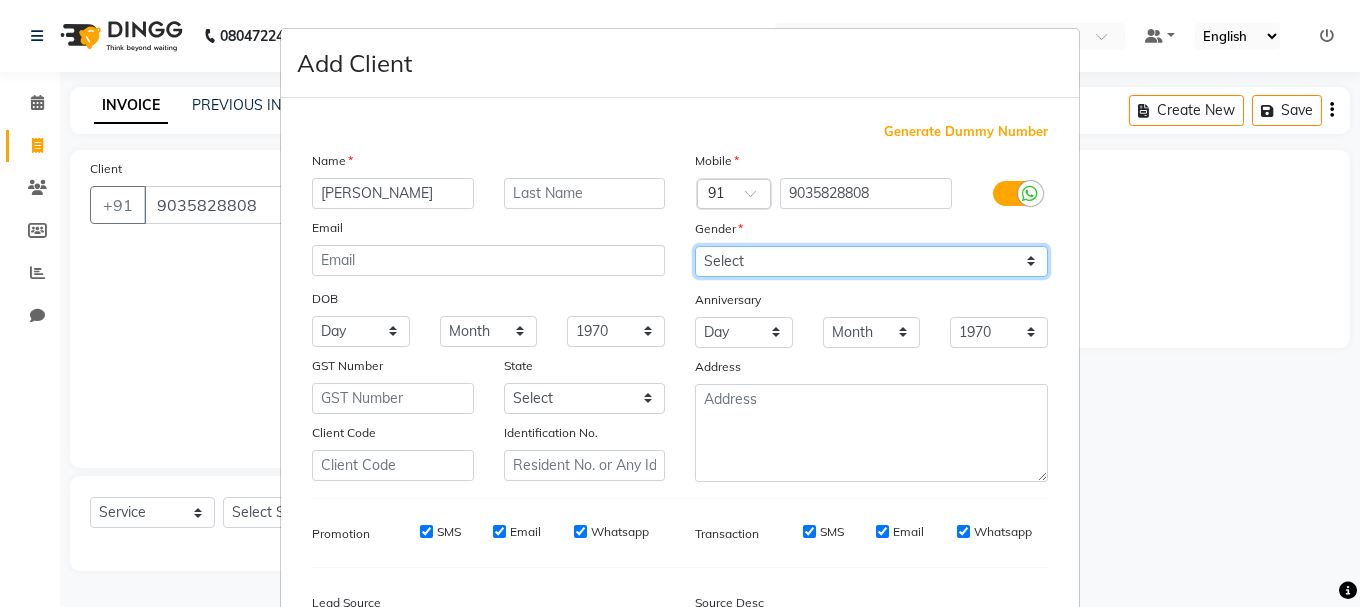 select on "[DEMOGRAPHIC_DATA]" 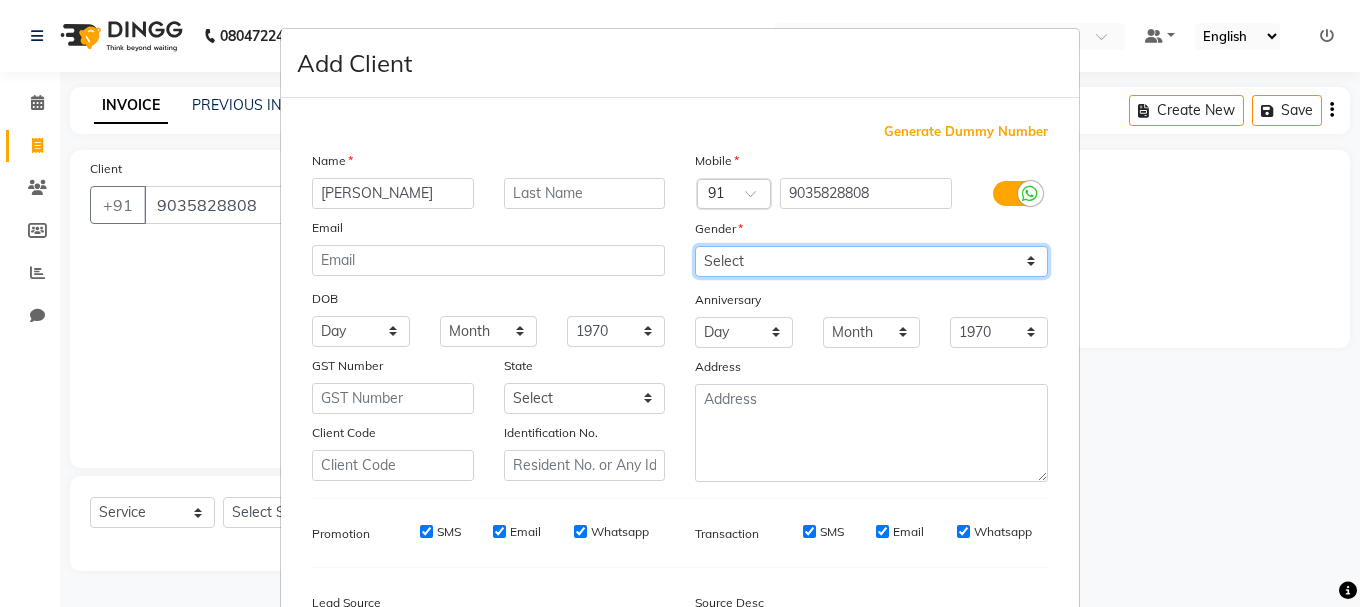 click on "Select [DEMOGRAPHIC_DATA] [DEMOGRAPHIC_DATA] Other Prefer Not To Say" at bounding box center [871, 261] 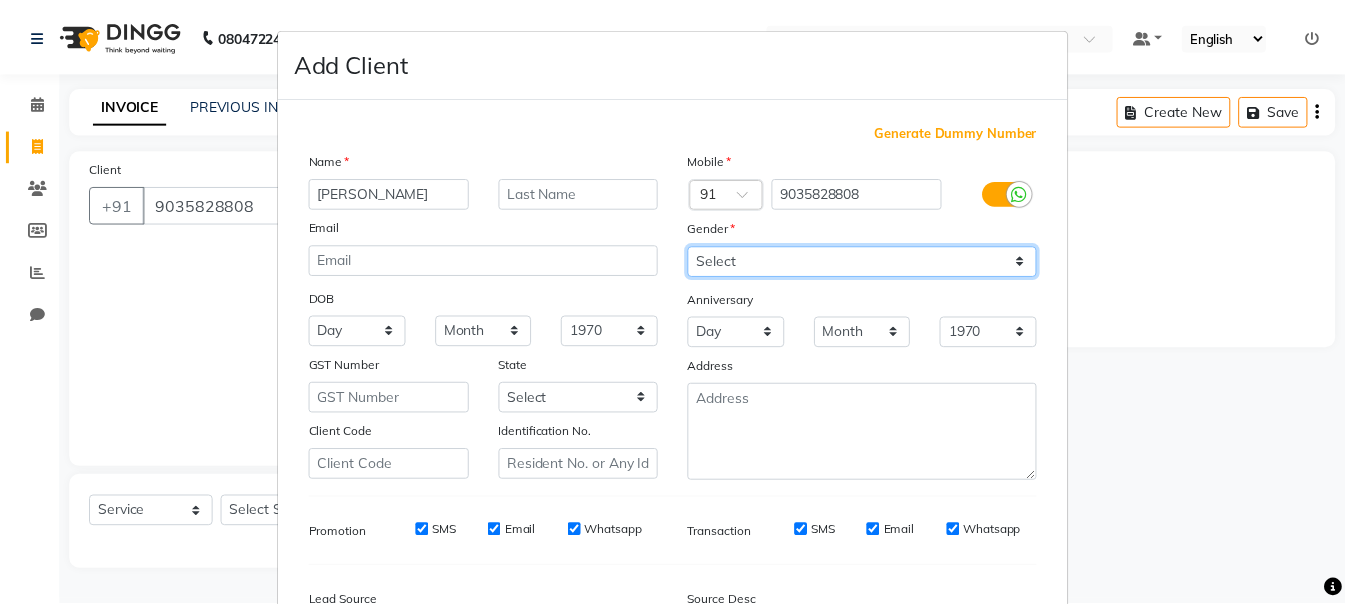 scroll, scrollTop: 242, scrollLeft: 0, axis: vertical 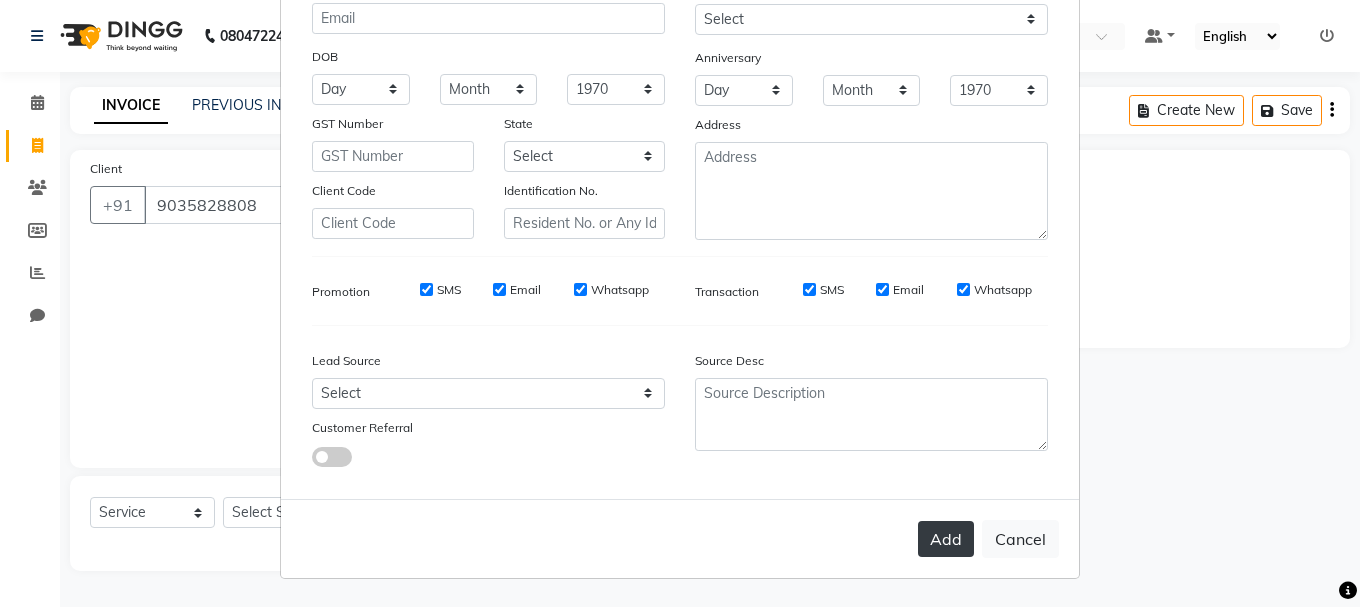 click on "Add" at bounding box center [946, 539] 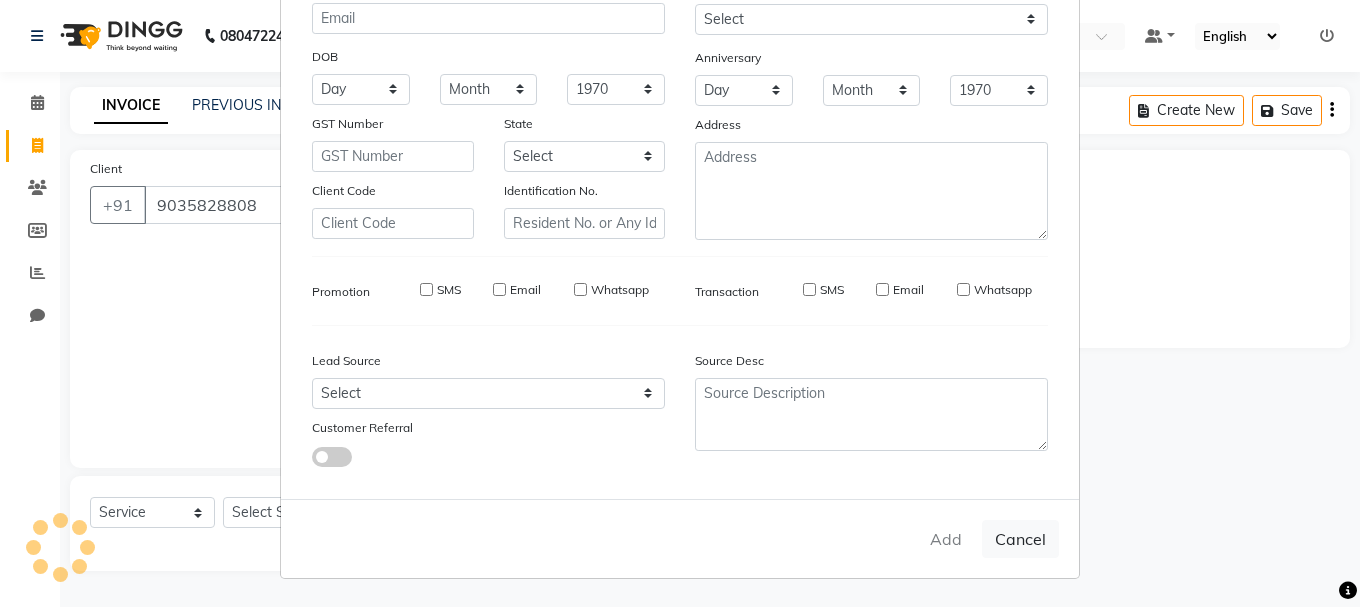 type on "90******08" 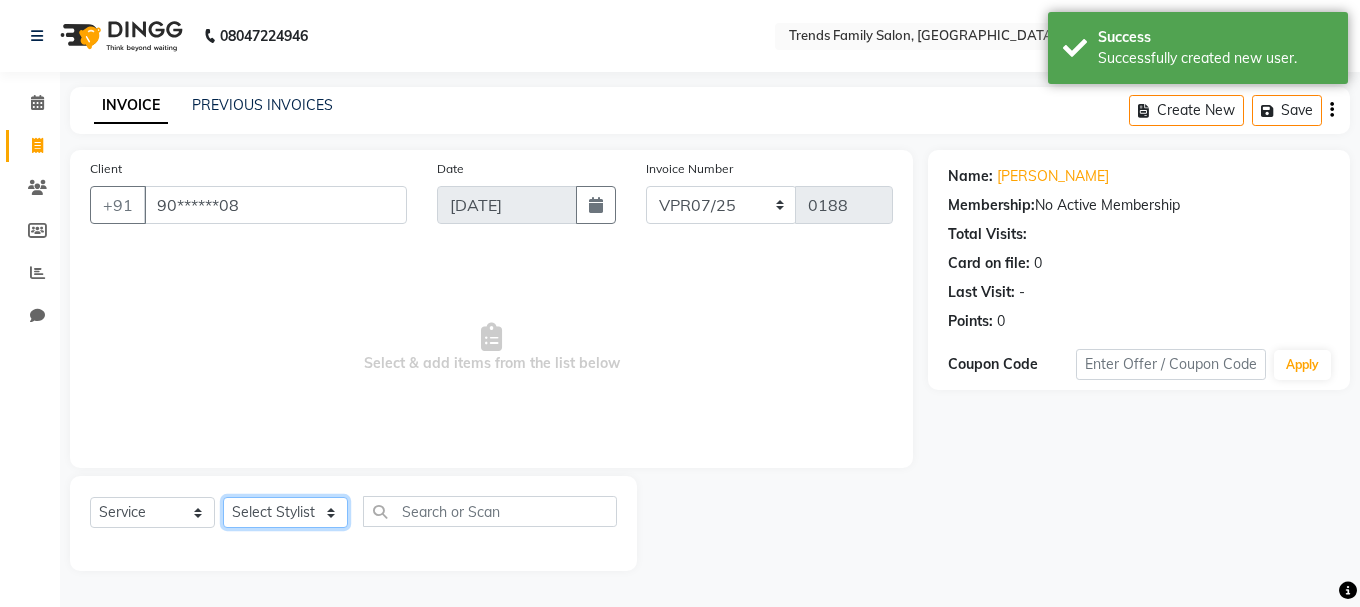click on "Select Stylist [PERSON_NAME] Alsa Amaritha Ashwini [PERSON_NAME] Bhaktha Bhumi Danish Dolma Doma [PERSON_NAME] [PERSON_NAME] Lakshmi  Maya [PERSON_NAME] [PERSON_NAME] [PERSON_NAME] [PERSON_NAME] [PERSON_NAME] [PERSON_NAME] Sawsthika Shadav [PERSON_NAME] Sony Sherpa  [PERSON_NAME] [PERSON_NAME]" 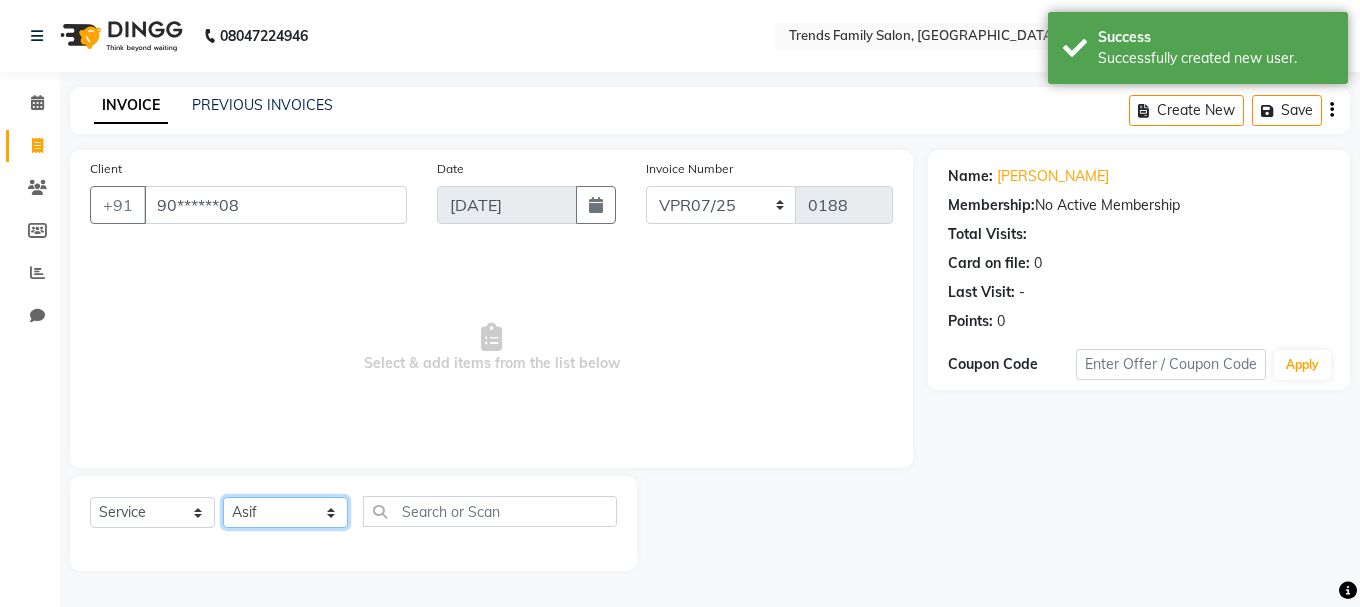 click on "Select Stylist [PERSON_NAME] Alsa Amaritha Ashwini [PERSON_NAME] Bhaktha Bhumi Danish Dolma Doma [PERSON_NAME] [PERSON_NAME] Lakshmi  Maya [PERSON_NAME] [PERSON_NAME] [PERSON_NAME] [PERSON_NAME] [PERSON_NAME] [PERSON_NAME] Sawsthika Shadav [PERSON_NAME] Sony Sherpa  [PERSON_NAME] [PERSON_NAME]" 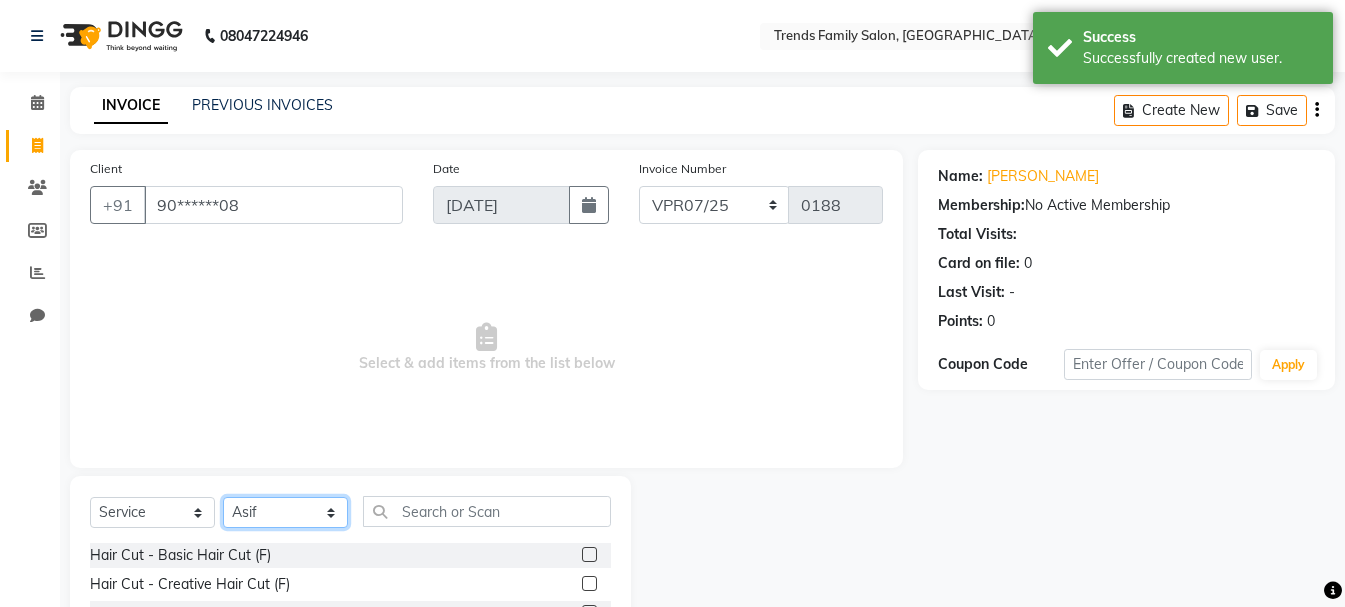 scroll, scrollTop: 194, scrollLeft: 0, axis: vertical 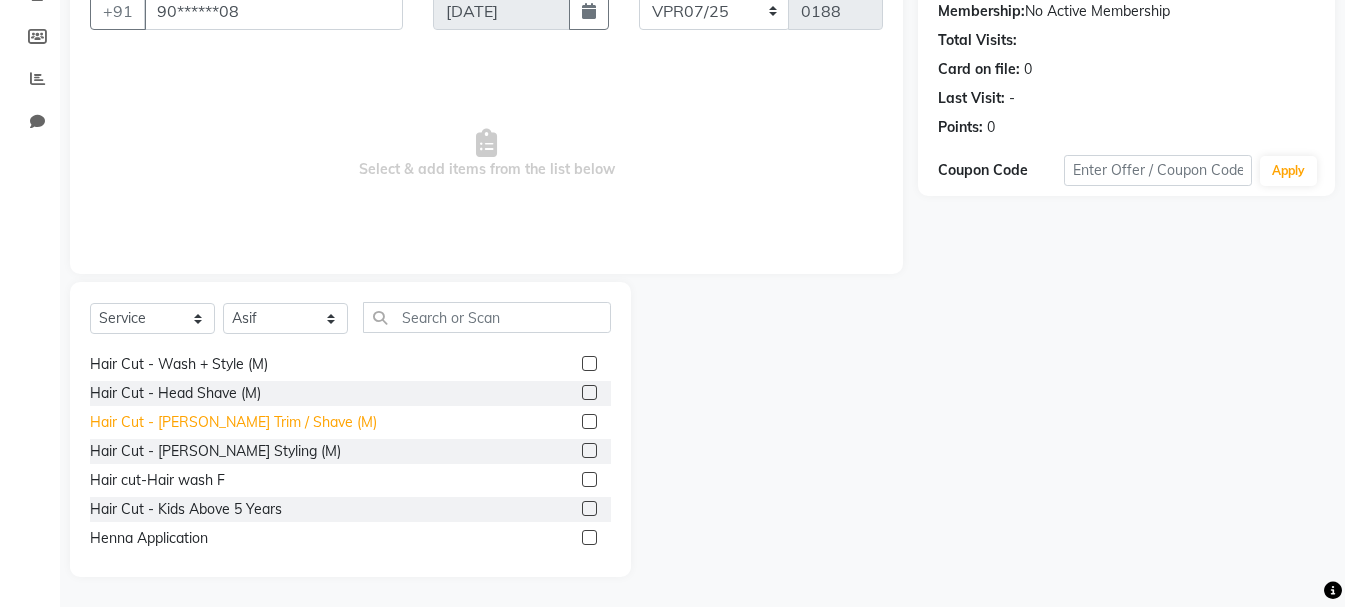 click on "Hair Cut - [PERSON_NAME] Trim / Shave (M)" 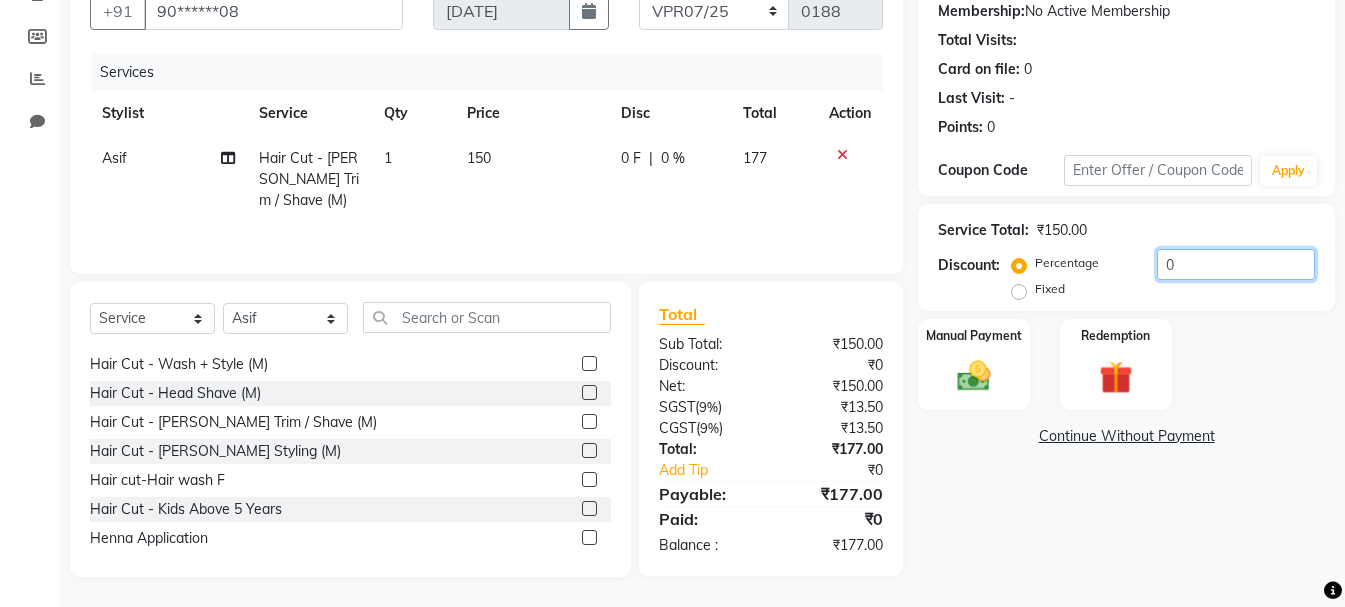 click on "0" 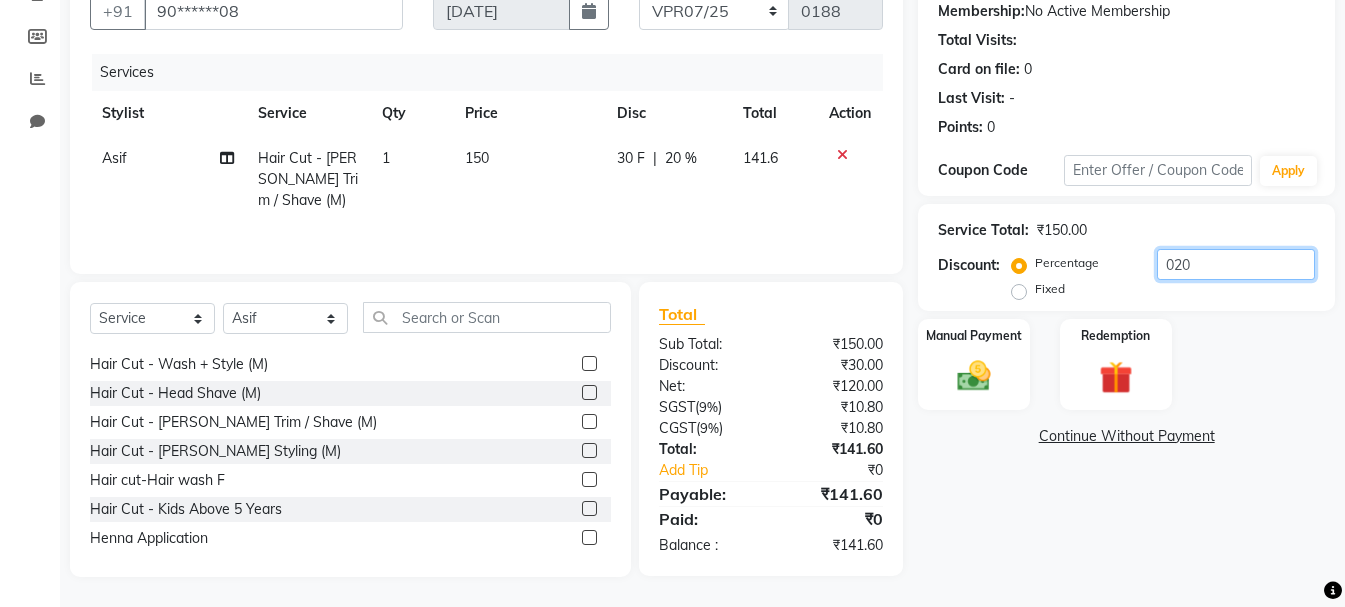 scroll, scrollTop: 0, scrollLeft: 0, axis: both 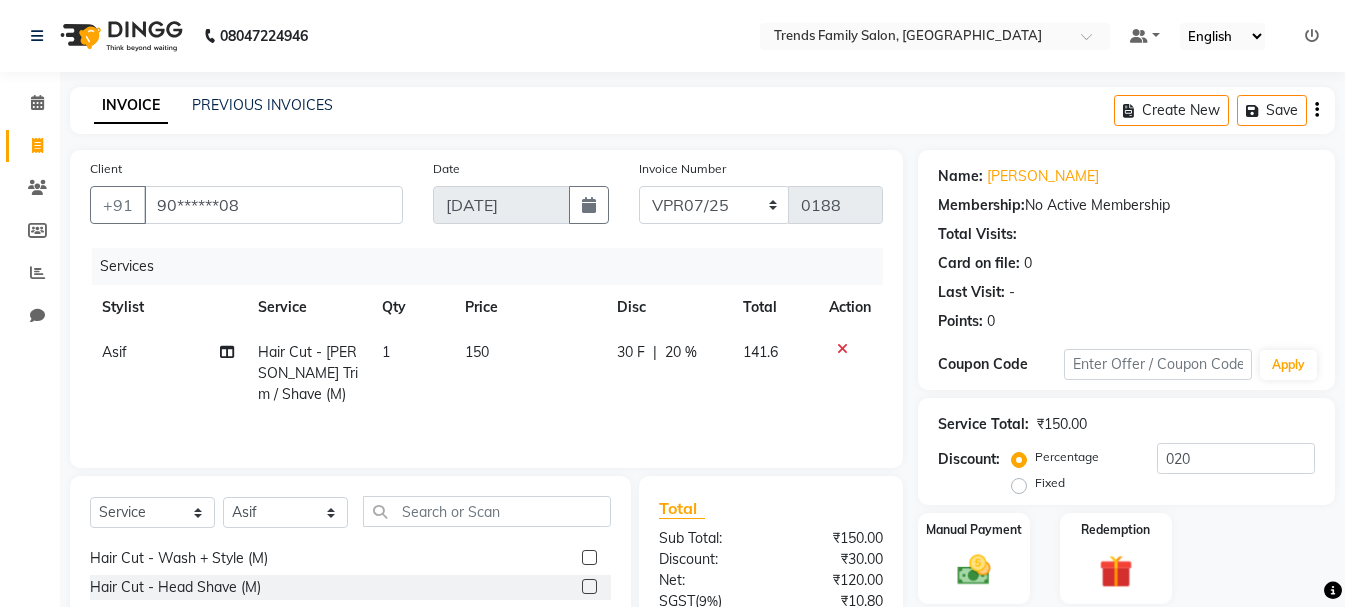 click 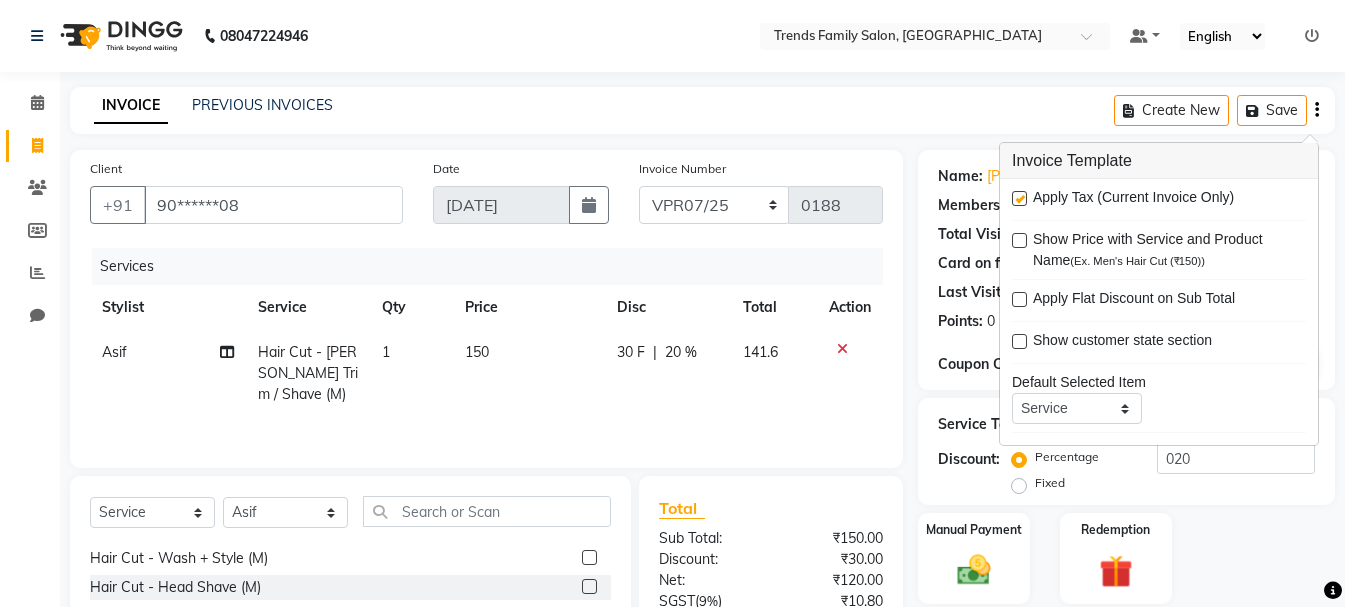click on "INVOICE PREVIOUS INVOICES Create New   Save  Client +91 90******08 Date [DATE] Invoice Number VPR07/25 MEM/[PHONE_NUMBER] Services Stylist Service Qty Price Disc Total Action Asif Hair Cut - [PERSON_NAME] Trim / Shave (M) 1 150 30 F | 20 % 141.6 Select  Service  Product  Membership  Package Voucher Prepaid Gift Card  Select Stylist [PERSON_NAME] Alsa Amaritha Ashwini [PERSON_NAME] Bhaktha Bhumi Danish Dolma Doma [PERSON_NAME] [PERSON_NAME] Lakshmi  Maya [PERSON_NAME] [PERSON_NAME] [PERSON_NAME] [PERSON_NAME] [PERSON_NAME] [PERSON_NAME] Sawsthika Shadav [PERSON_NAME] Sony Sherpa  [PERSON_NAME] [PERSON_NAME] Hair Cut - Basic Hair Cut (F)  Hair Cut - Creative Hair Cut (F)  Hair Cut - Kids Cut (F)  Hair Cut - Kids Cut Above 5yrs (F)  Hair Cut - Fringe Cut (F)  Hair Cut - Hair Cut (M)  Hair Cut - Kids Cut (M)  Hair Cut - Wash + Style (M)  Hair Cut - Head Shave (M)  Hair Cut - [PERSON_NAME] Trim / Shave (M)  Hair Cut - [PERSON_NAME] Styling (M)  Hair cut-Hair wash F  Hair Cut - Kids Above 5 Years  Henna Application  Globel Colour F  Total" 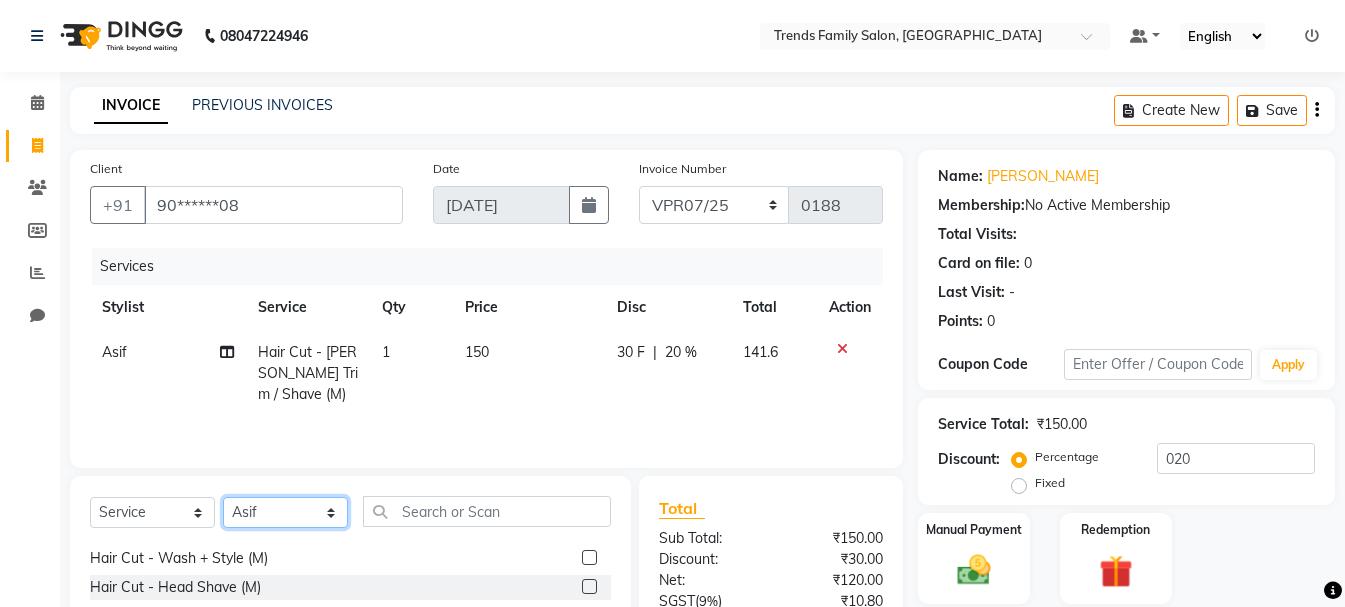 click on "Select Stylist [PERSON_NAME] Alsa Amaritha Ashwini [PERSON_NAME] Bhaktha Bhumi Danish Dolma Doma [PERSON_NAME] [PERSON_NAME] Lakshmi  Maya [PERSON_NAME] [PERSON_NAME] [PERSON_NAME] [PERSON_NAME] [PERSON_NAME] [PERSON_NAME] Sawsthika Shadav [PERSON_NAME] Sony Sherpa  [PERSON_NAME] [PERSON_NAME]" 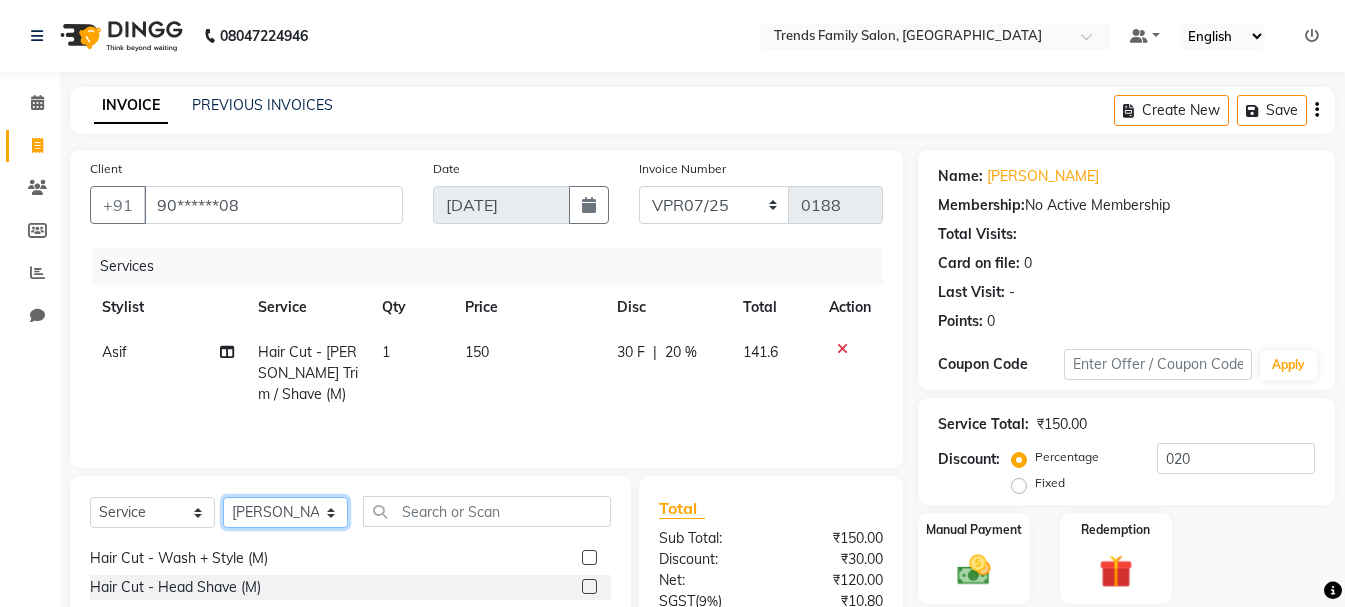 click on "Select Stylist [PERSON_NAME] Alsa Amaritha Ashwini [PERSON_NAME] Bhaktha Bhumi Danish Dolma Doma [PERSON_NAME] [PERSON_NAME] Lakshmi  Maya [PERSON_NAME] [PERSON_NAME] [PERSON_NAME] [PERSON_NAME] [PERSON_NAME] [PERSON_NAME] Sawsthika Shadav [PERSON_NAME] Sony Sherpa  [PERSON_NAME] [PERSON_NAME]" 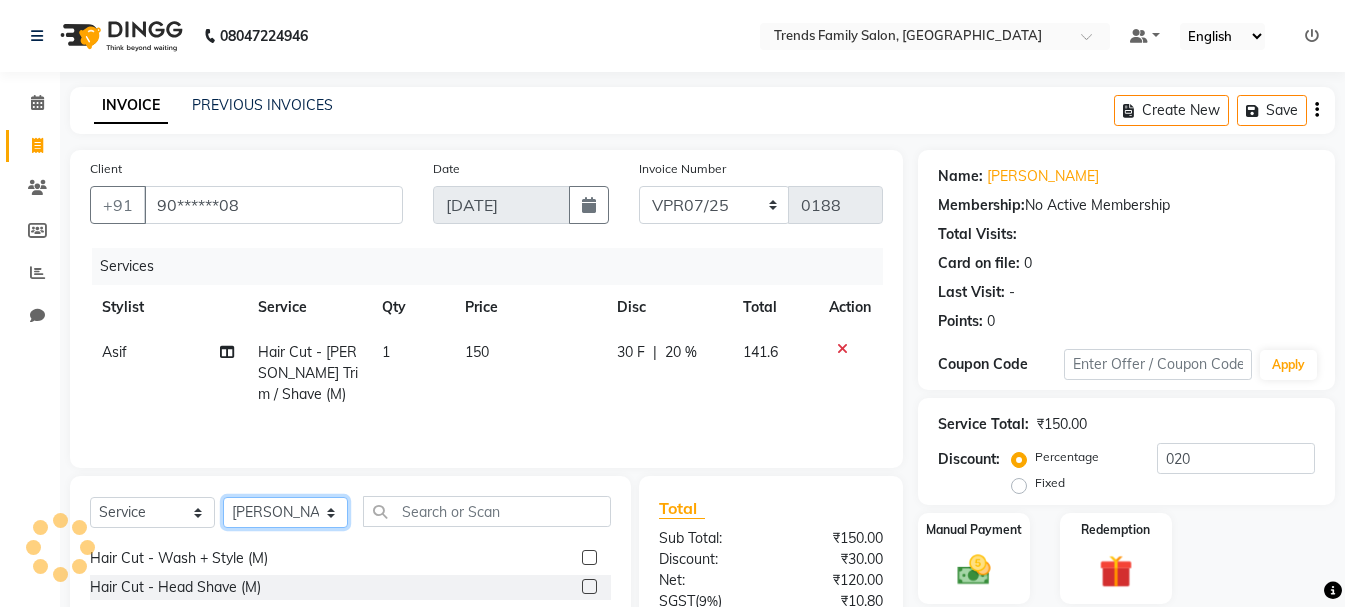 scroll, scrollTop: 194, scrollLeft: 0, axis: vertical 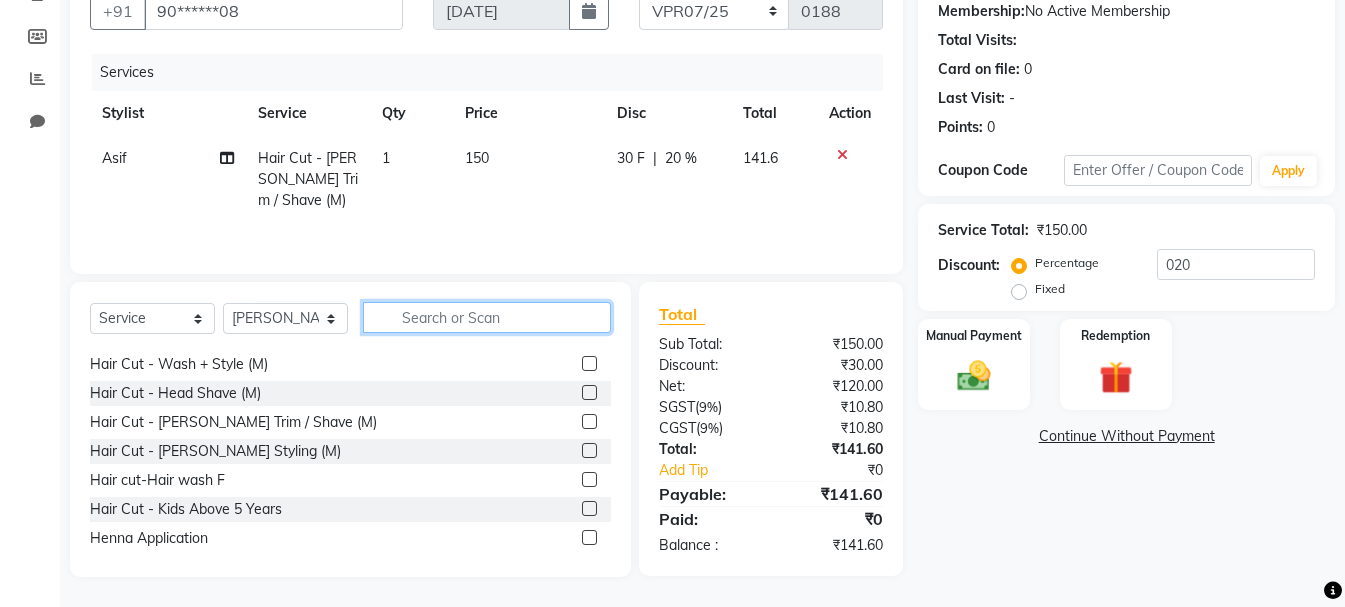 click 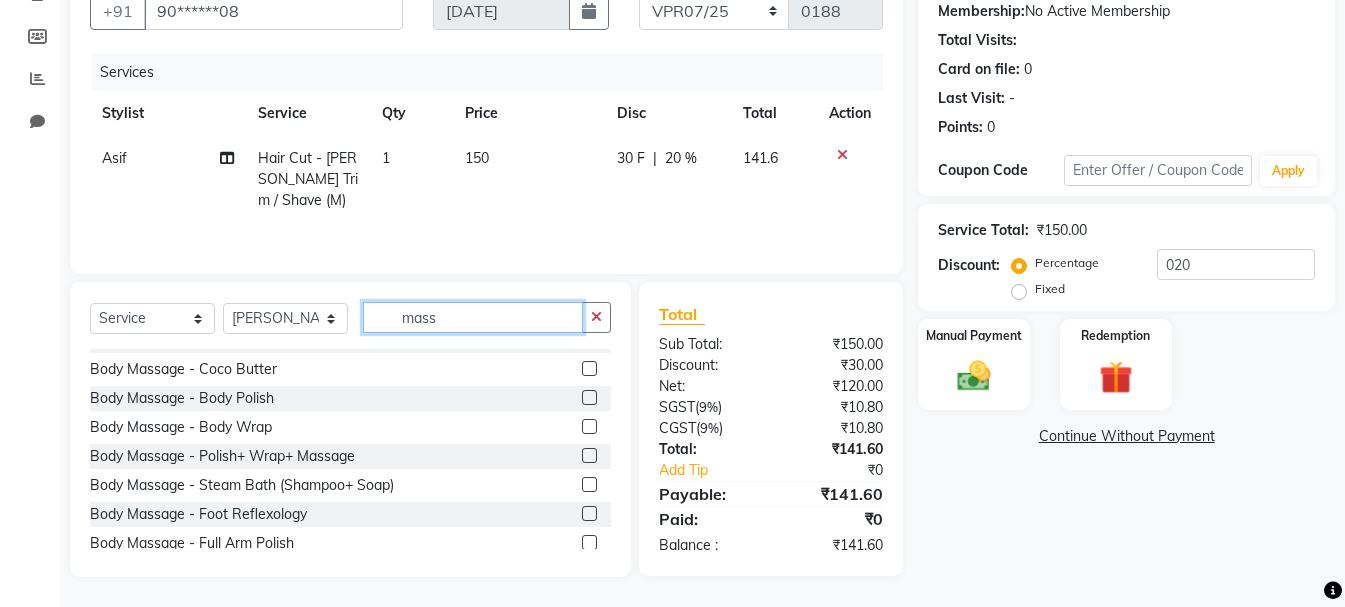 scroll, scrollTop: 255, scrollLeft: 0, axis: vertical 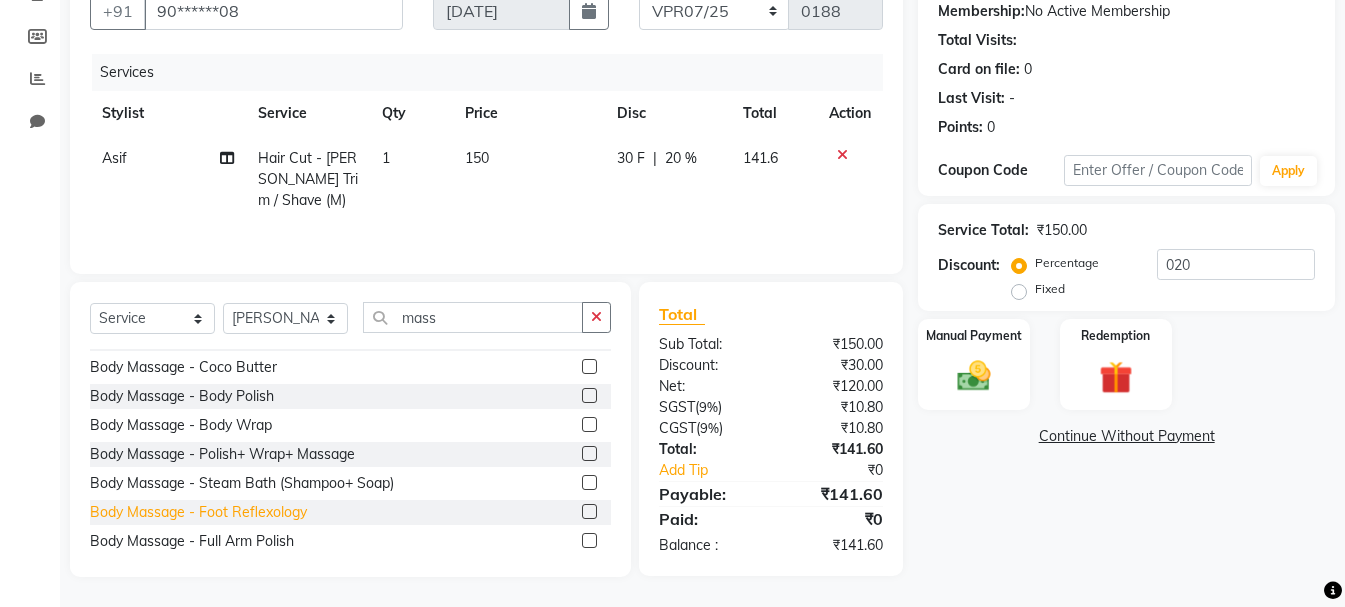 click on "Body Massage - Foot Reflexology" 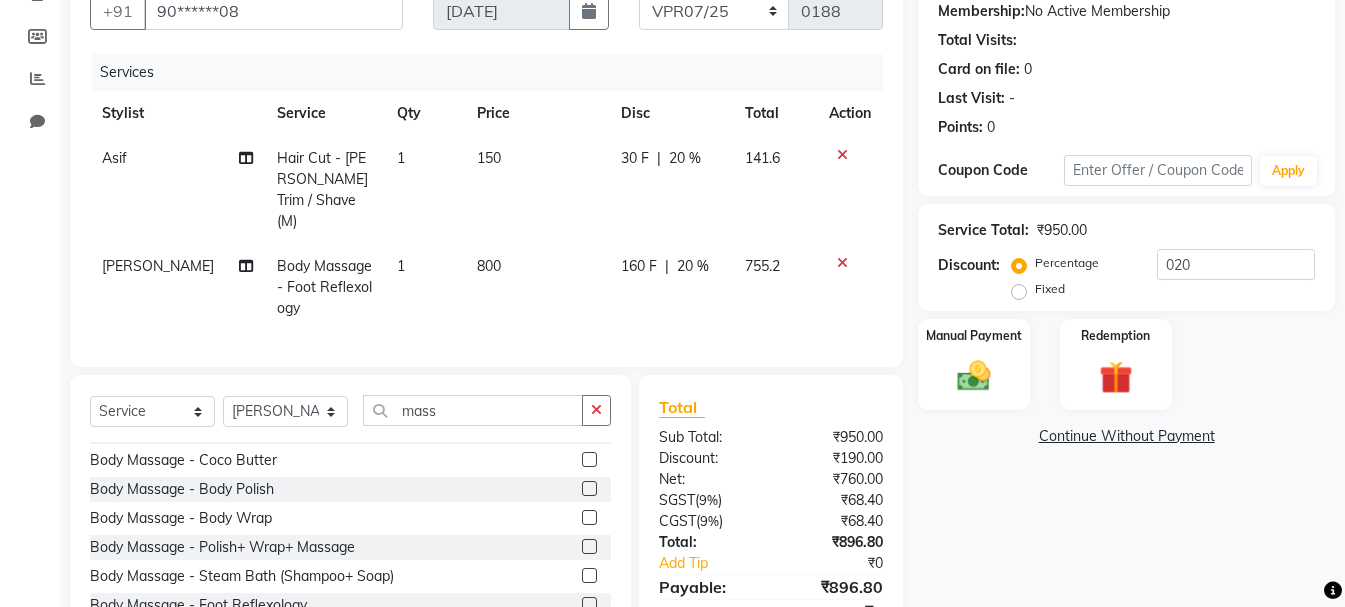 click on "20 %" 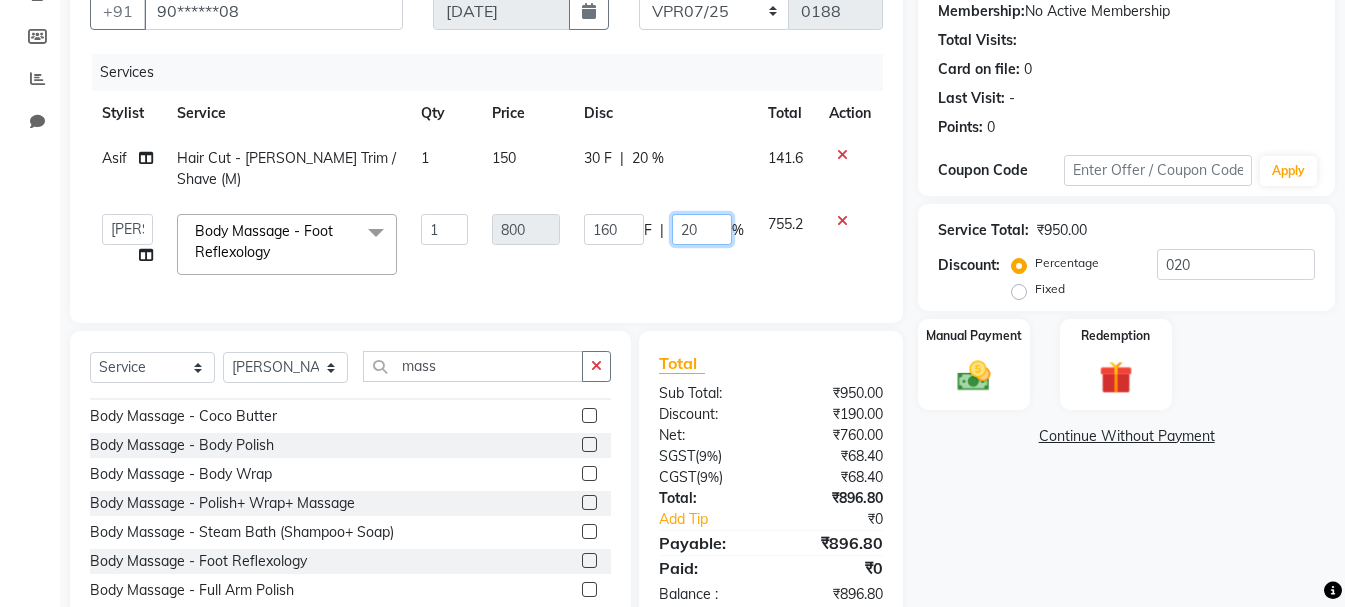 click on "20" 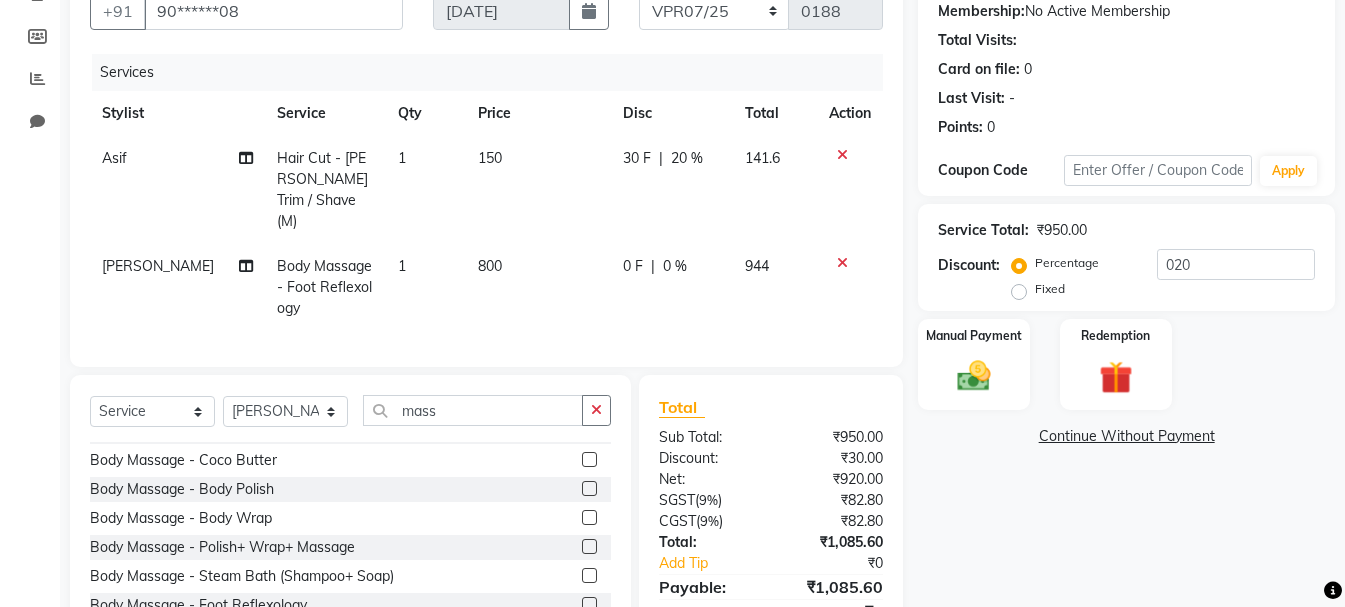 click on "Name: [PERSON_NAME]  Membership:  No Active Membership  Total Visits:   Card on file:  0 Last Visit:   - Points:   0  Coupon Code Apply Service Total:  ₹950.00  Discount:  Percentage   Fixed  020 Manual Payment Redemption  Continue Without Payment" 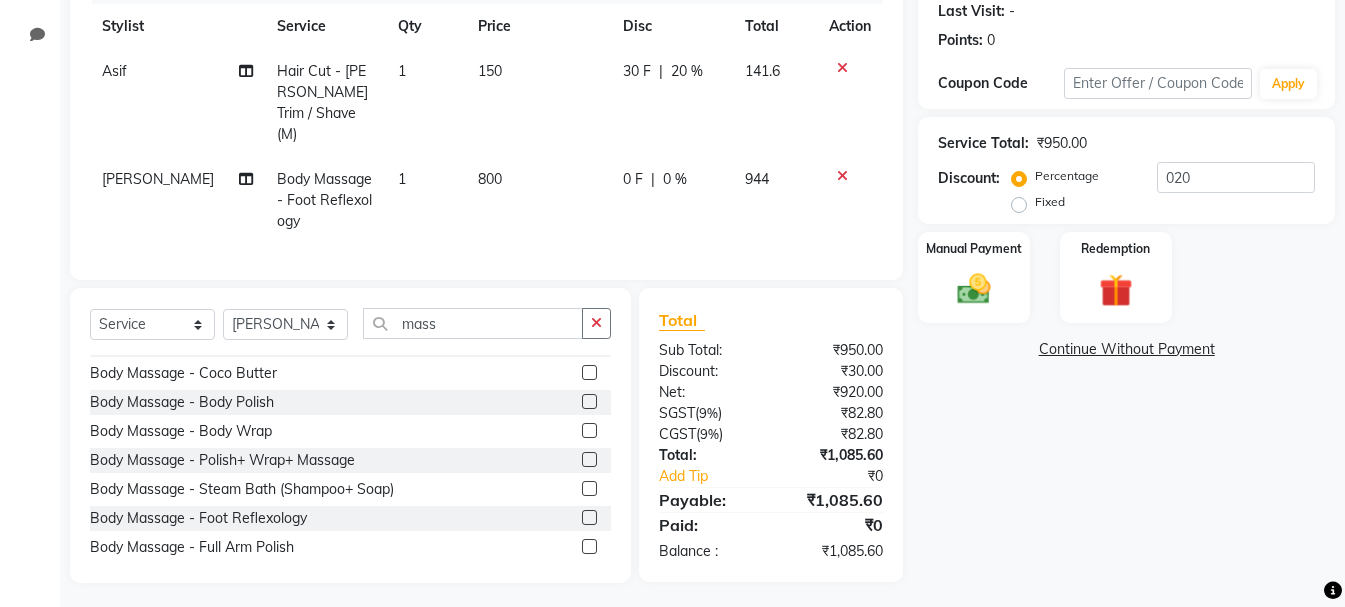 scroll, scrollTop: 81, scrollLeft: 0, axis: vertical 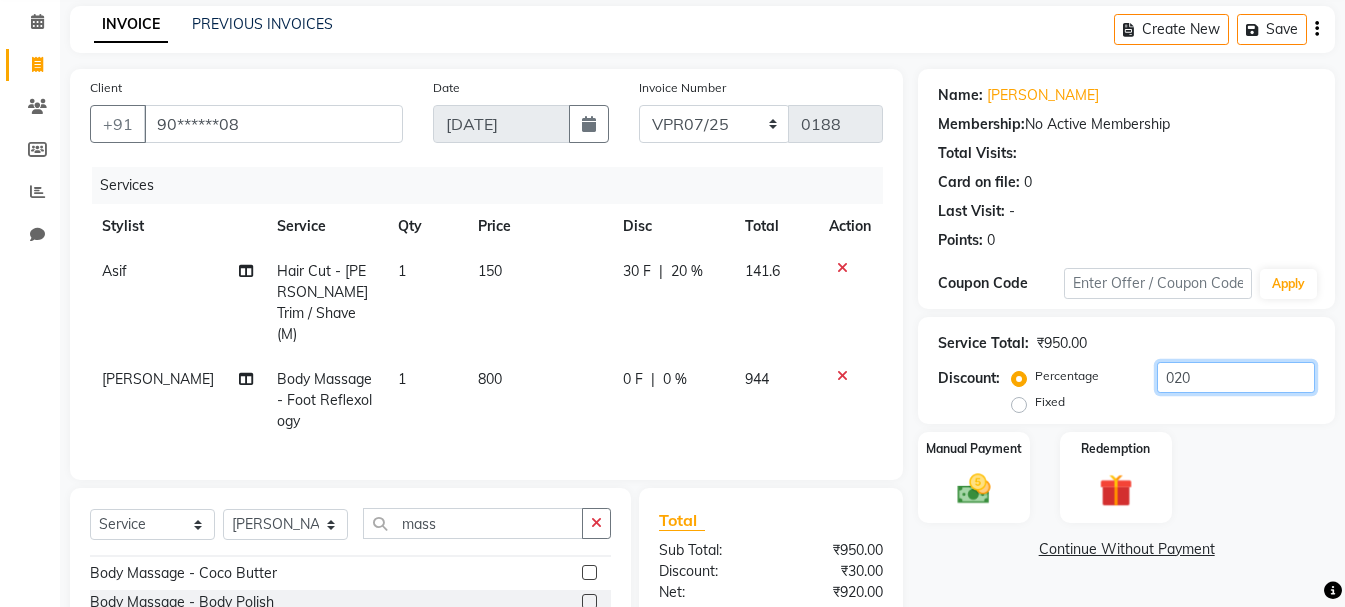 click on "020" 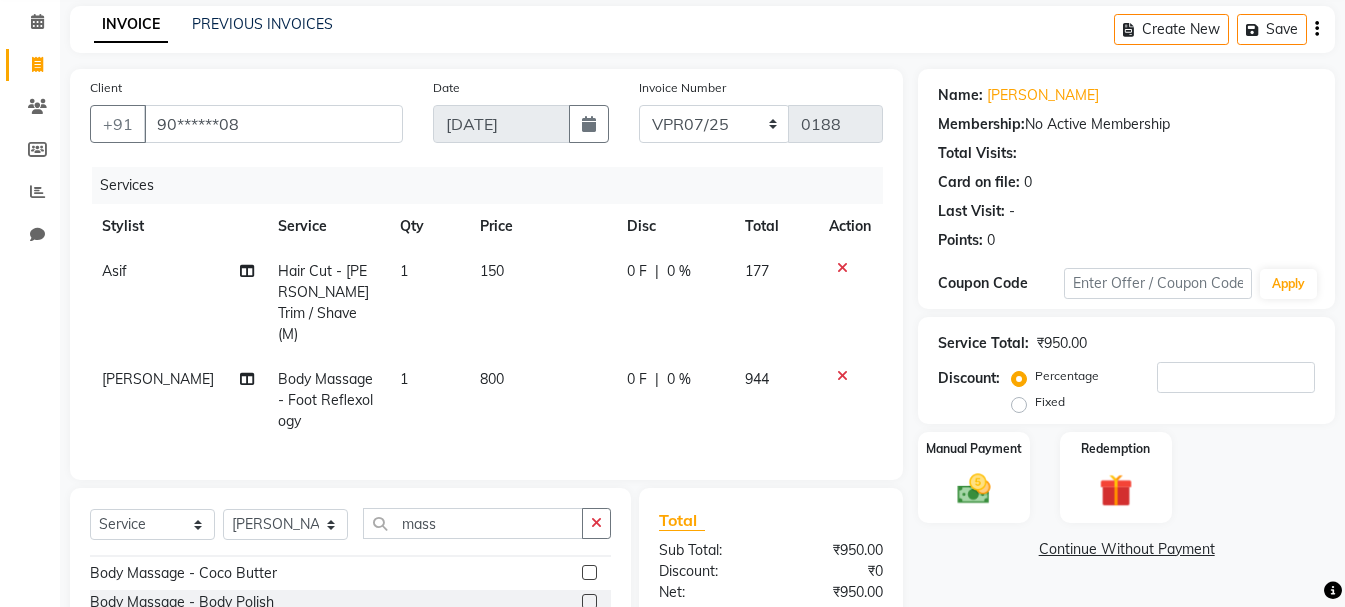 click on "0 %" 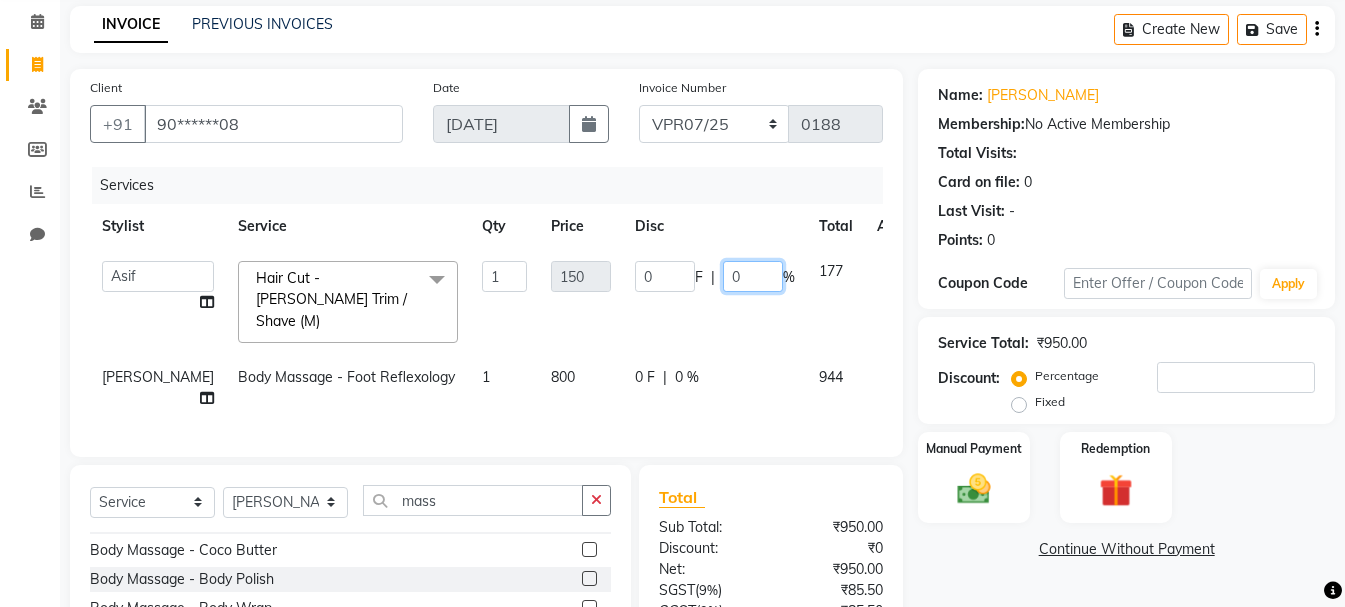 click on "0" 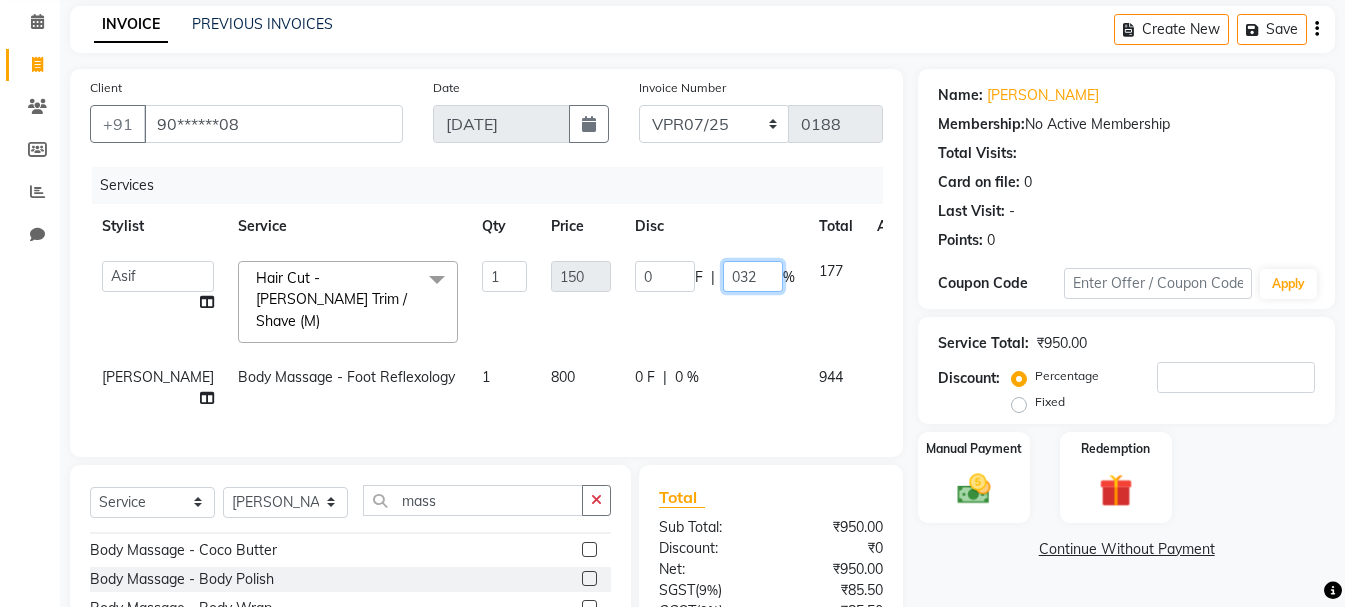 scroll, scrollTop: 258, scrollLeft: 0, axis: vertical 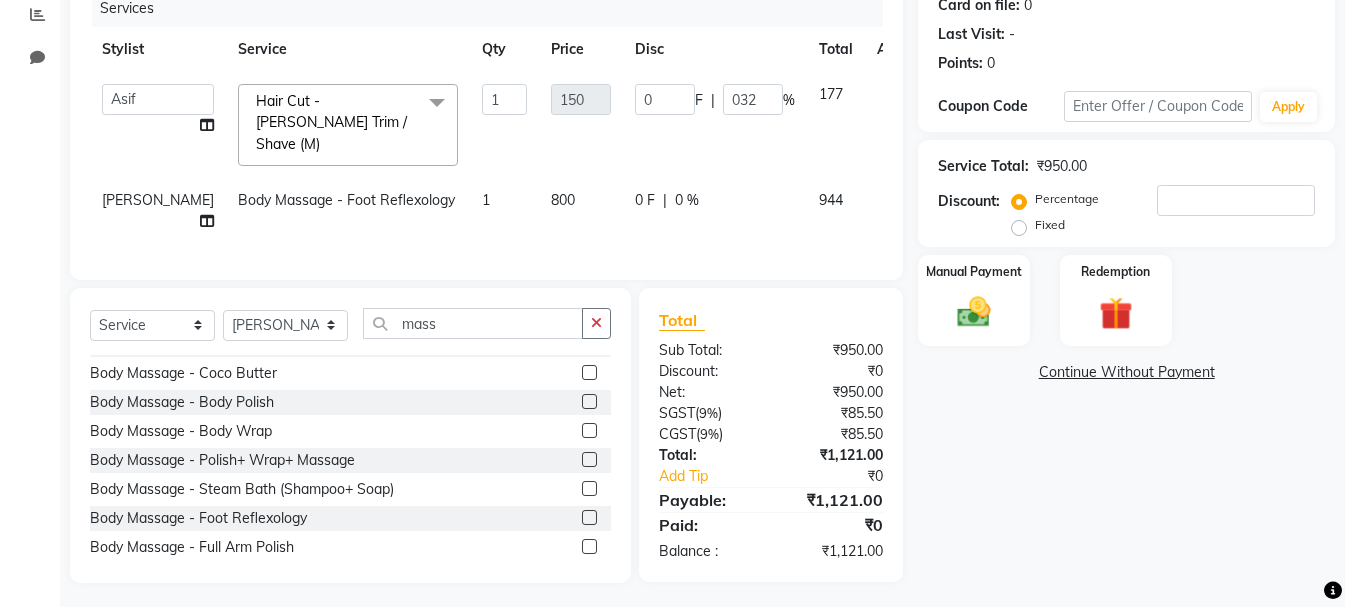 click on "Name: [PERSON_NAME]  Membership:  No Active Membership  Total Visits:   Card on file:  0 Last Visit:   - Points:   0  Coupon Code Apply Service Total:  ₹950.00  Discount:  Percentage   Fixed  Manual Payment Redemption  Continue Without Payment" 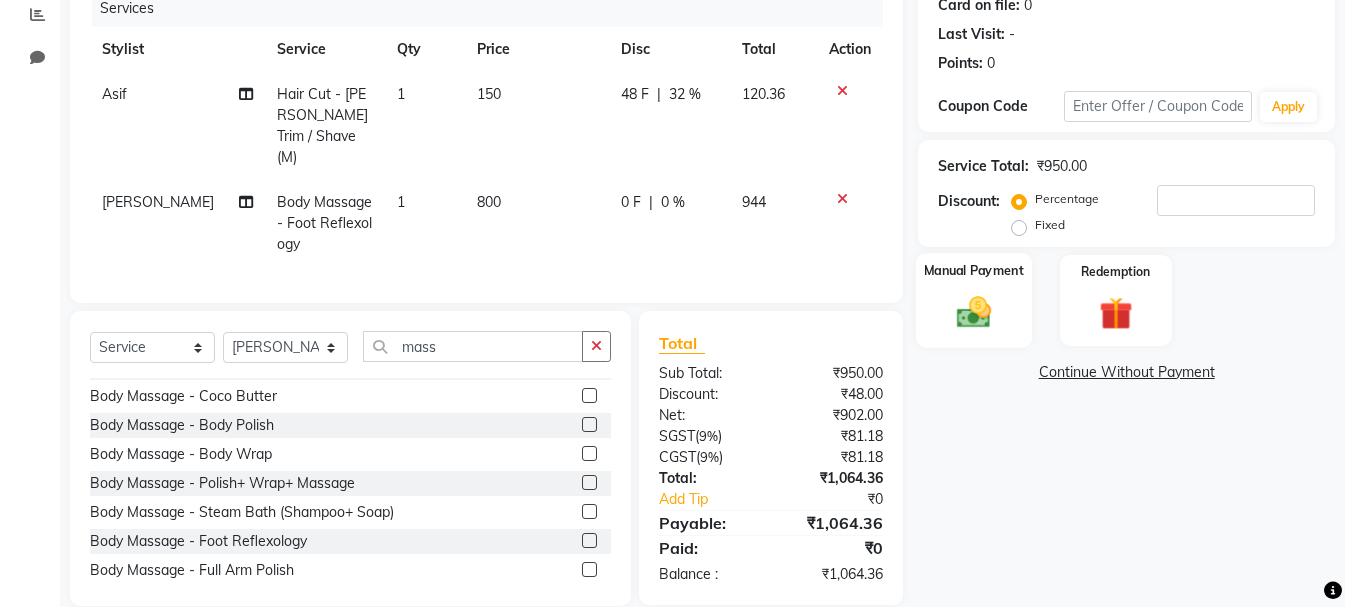 click 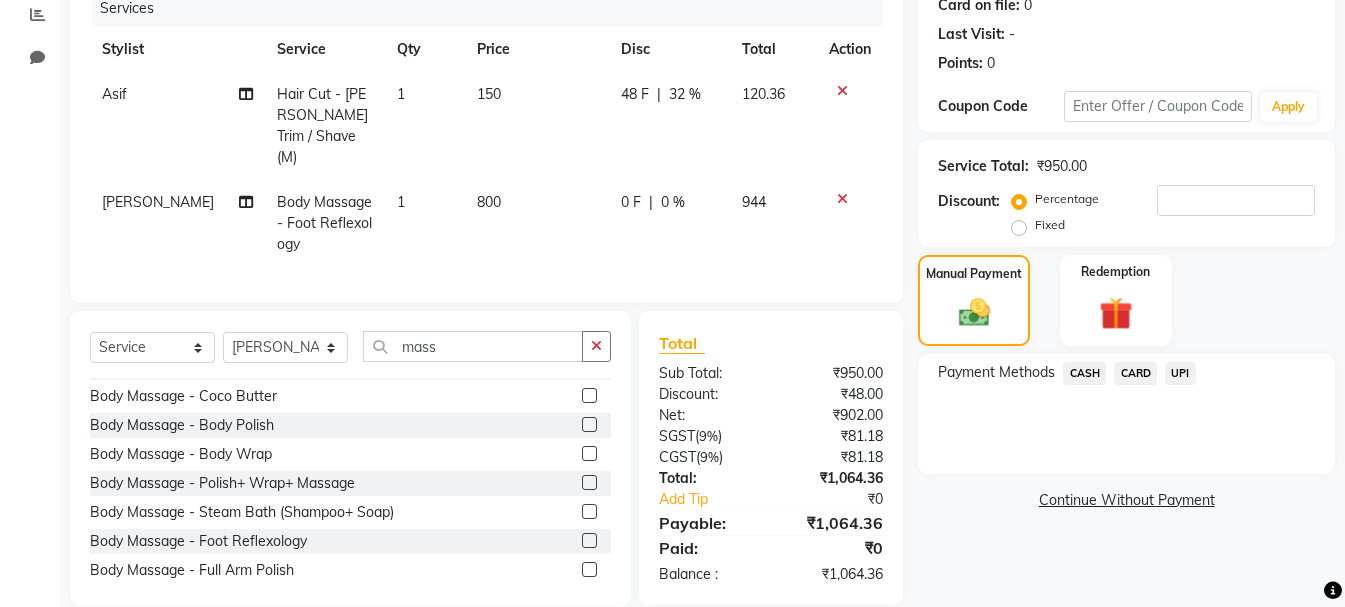 click on "UPI" 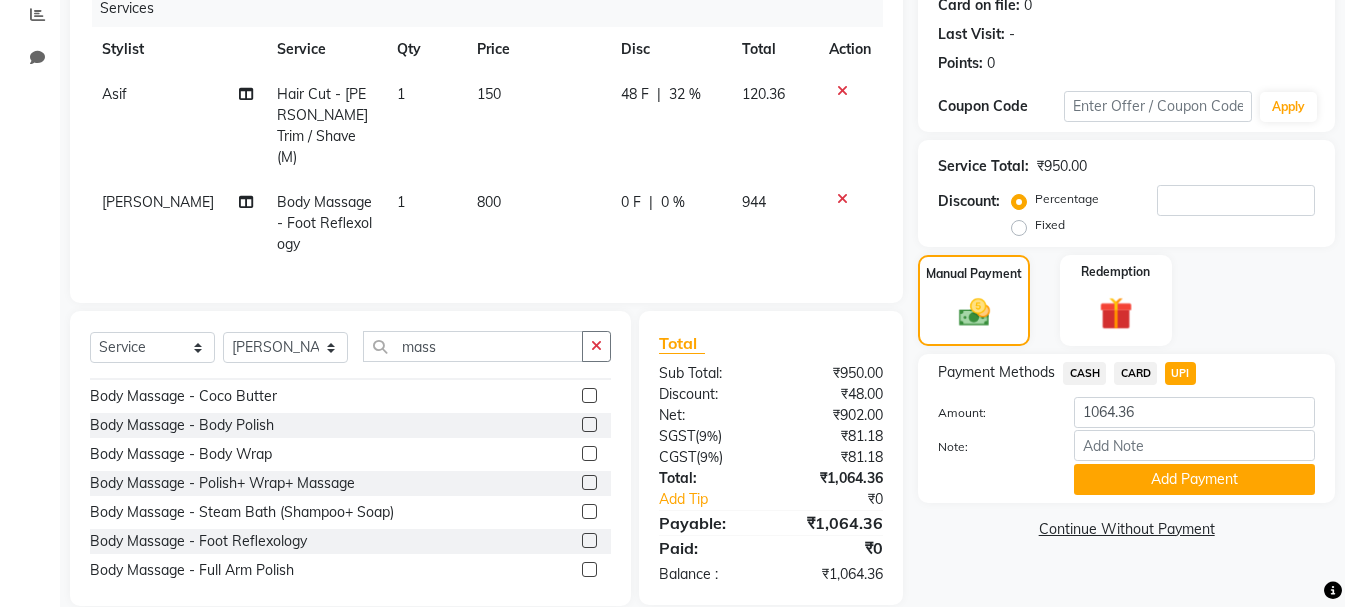 click on "Payment Methods  CASH   CARD   UPI  Amount: 1064.36 Note: Add Payment" 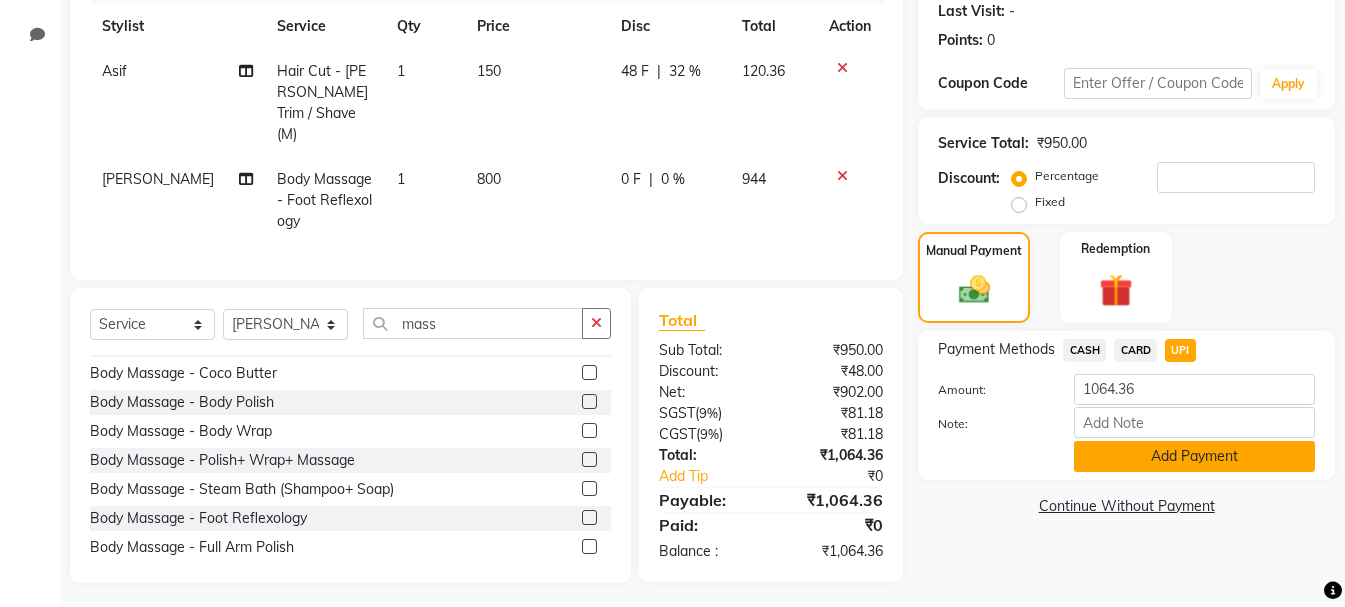 click on "Add Payment" 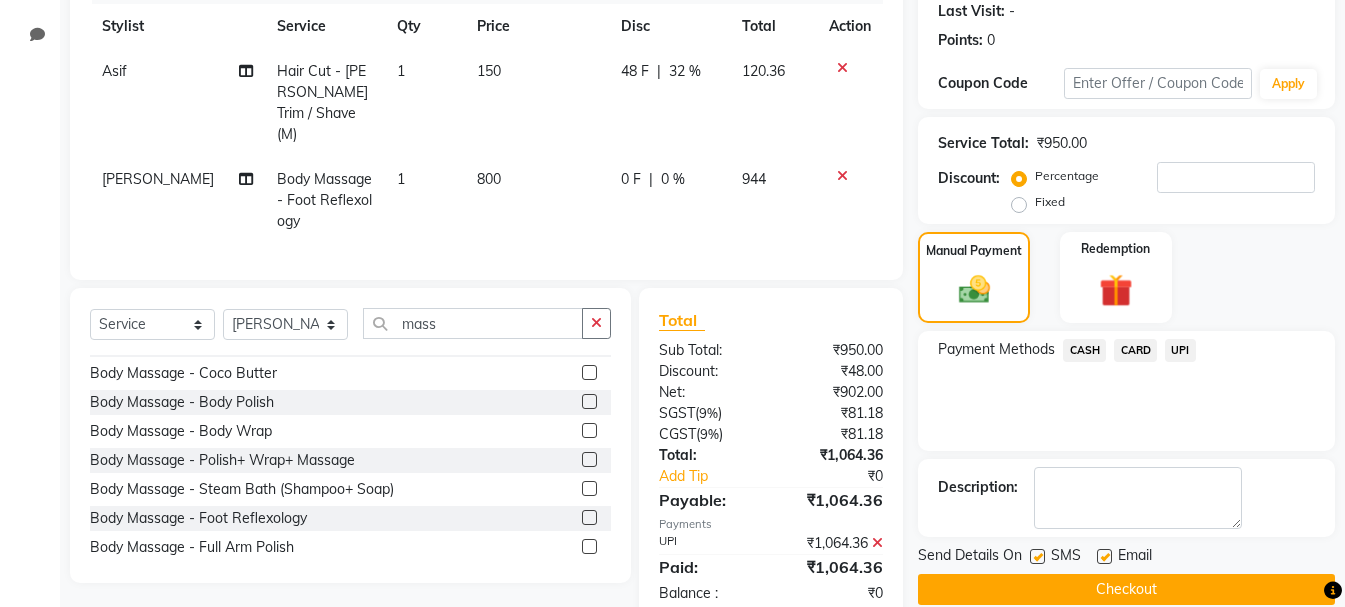 click on "Checkout" 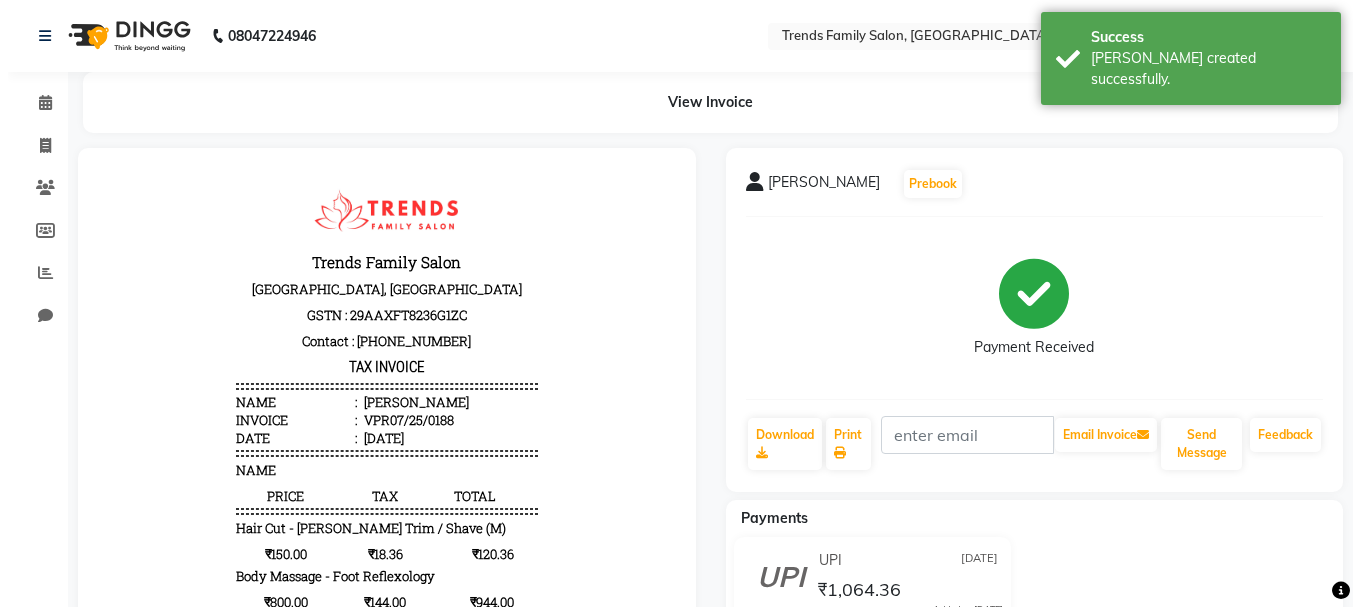 scroll, scrollTop: 0, scrollLeft: 0, axis: both 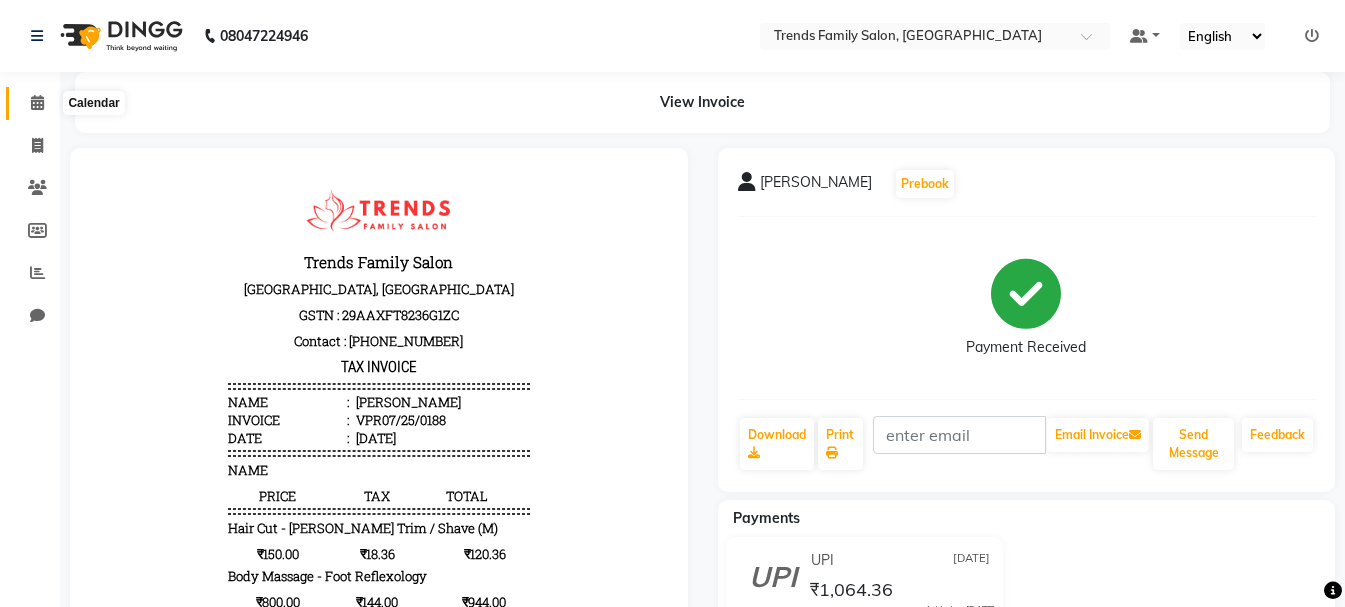 click 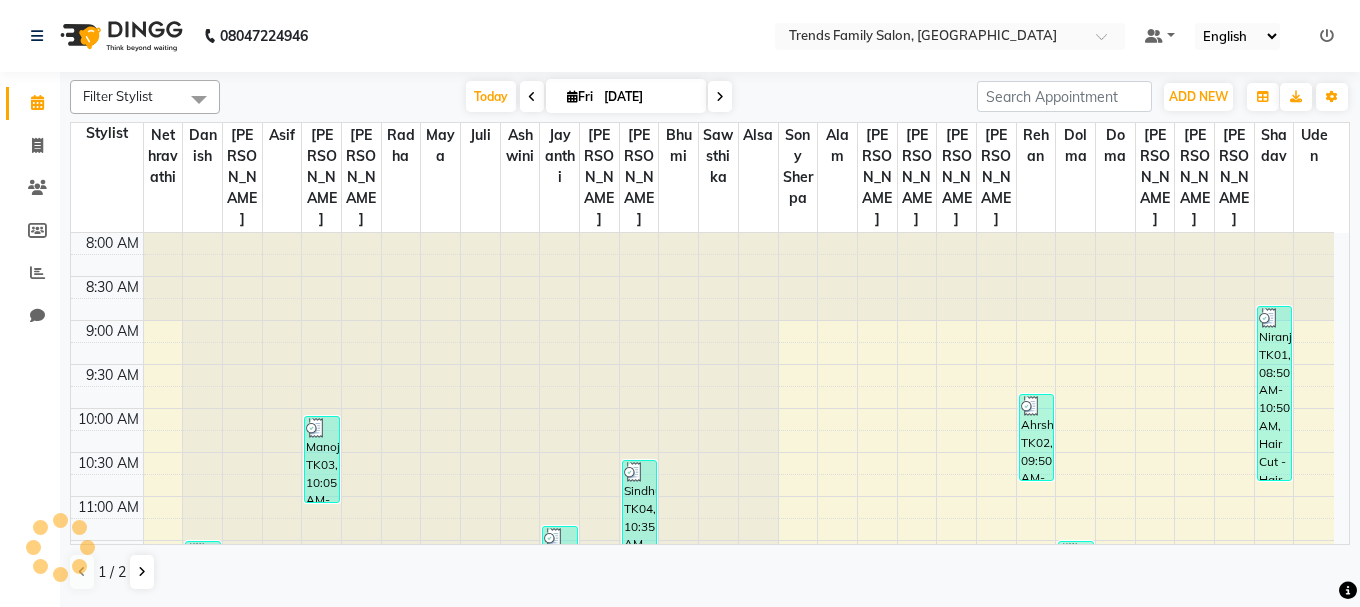 scroll, scrollTop: 0, scrollLeft: 0, axis: both 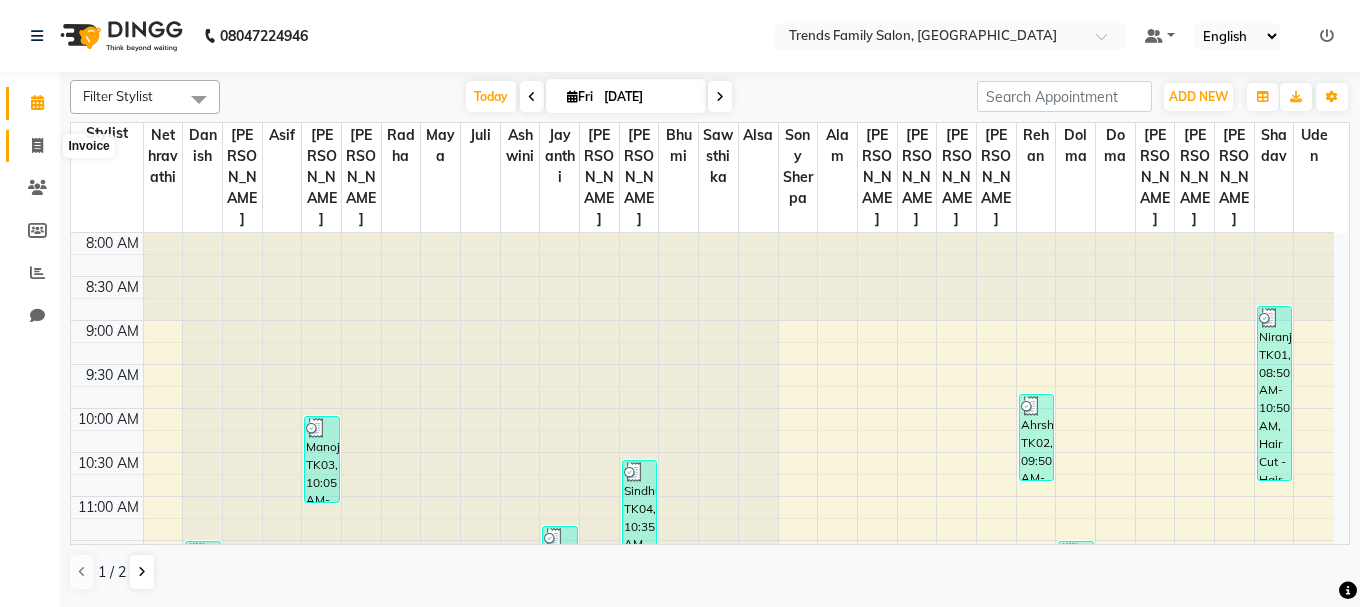 click 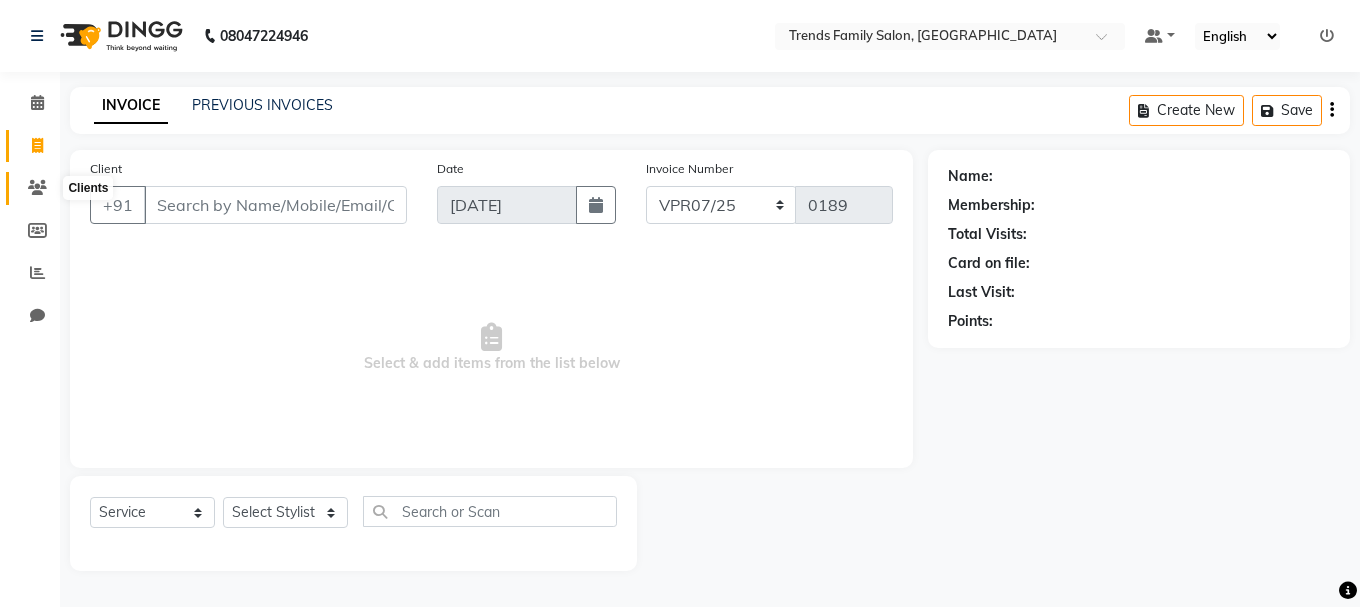 click 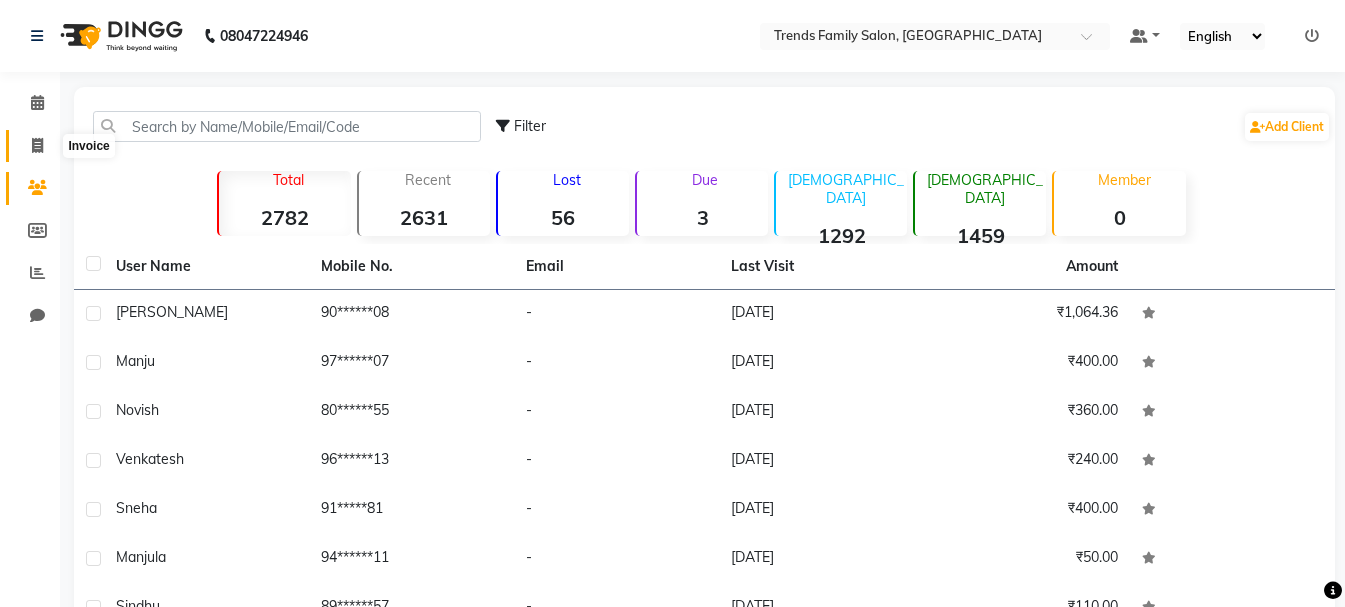 click 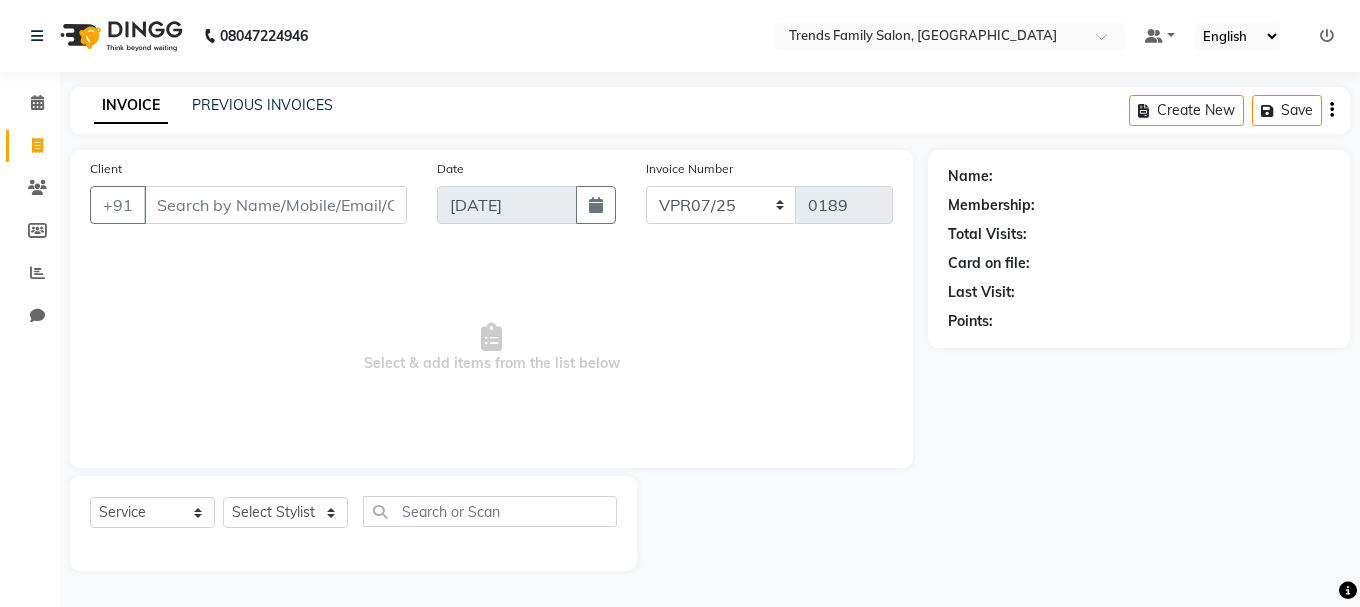 click on "Client +91" 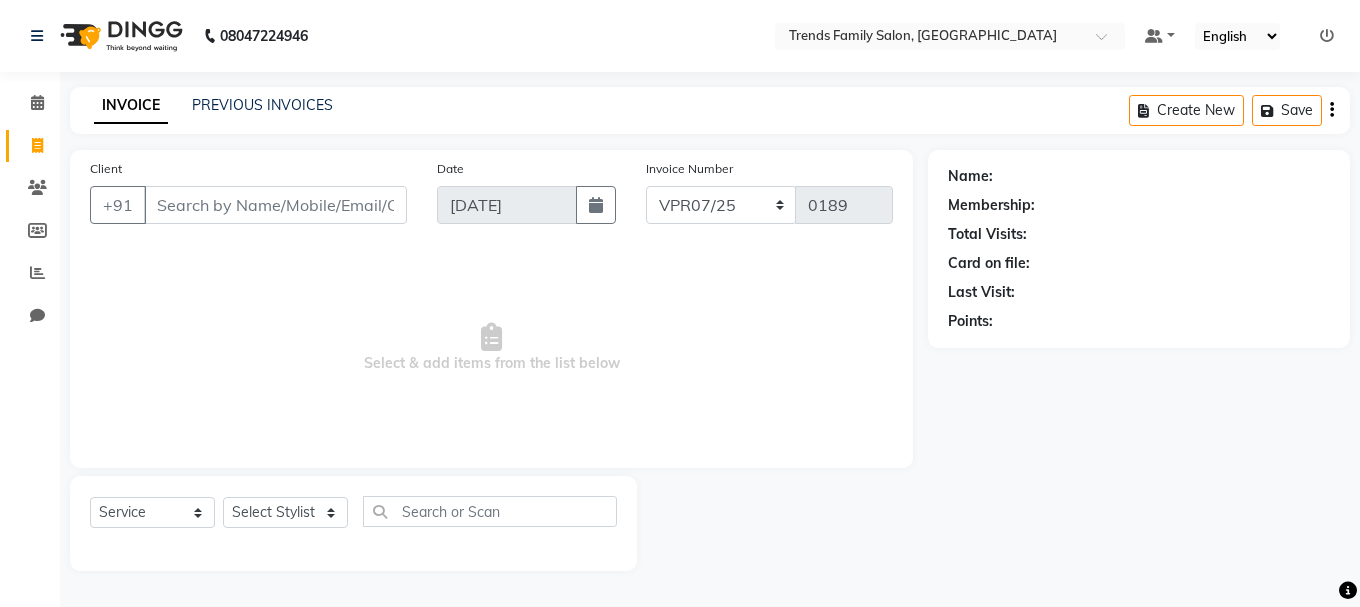 click on "Client +91" 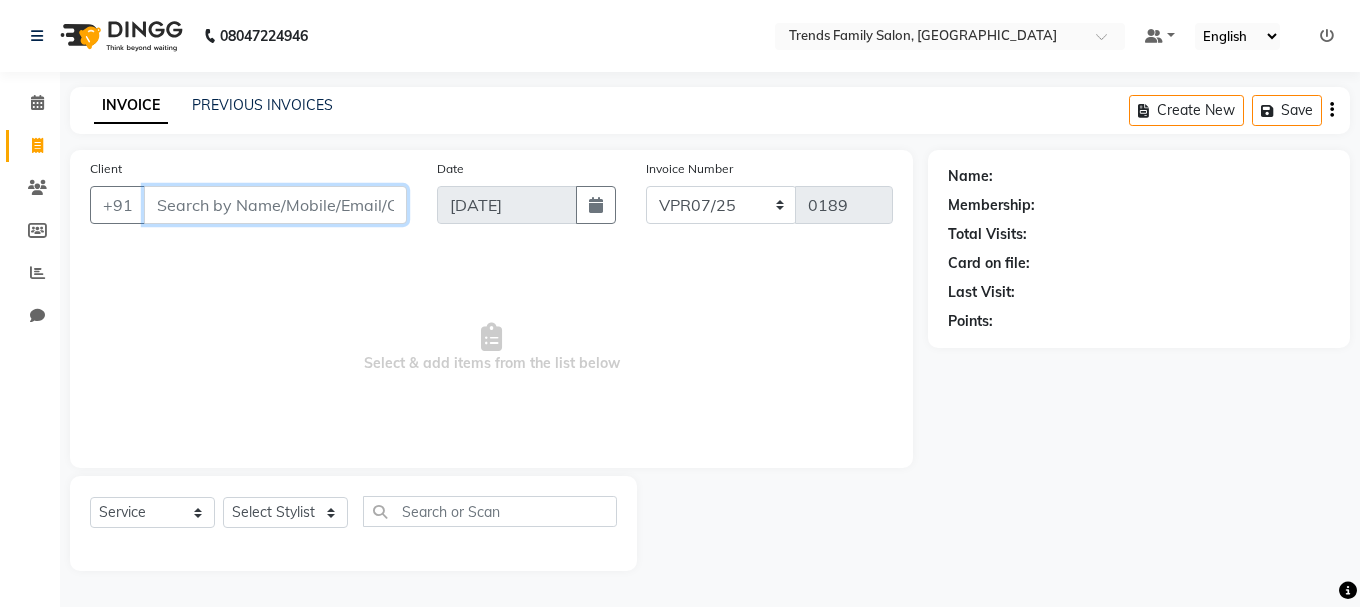 click on "Client" at bounding box center [275, 205] 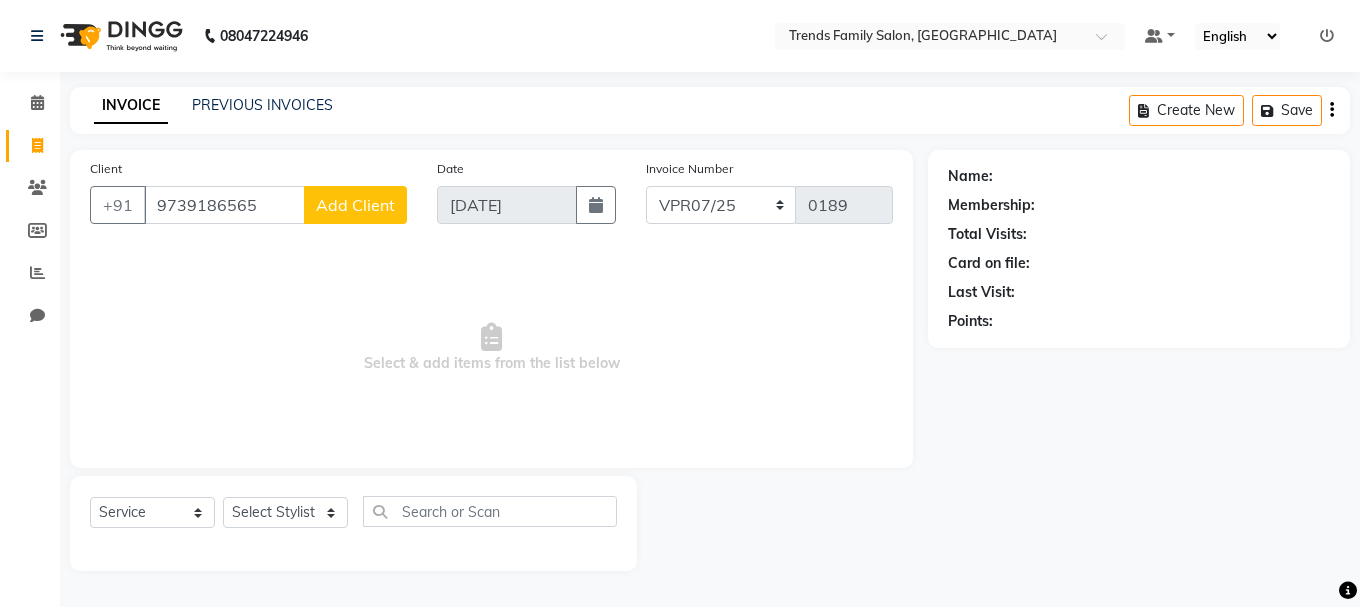 click on "Add Client" 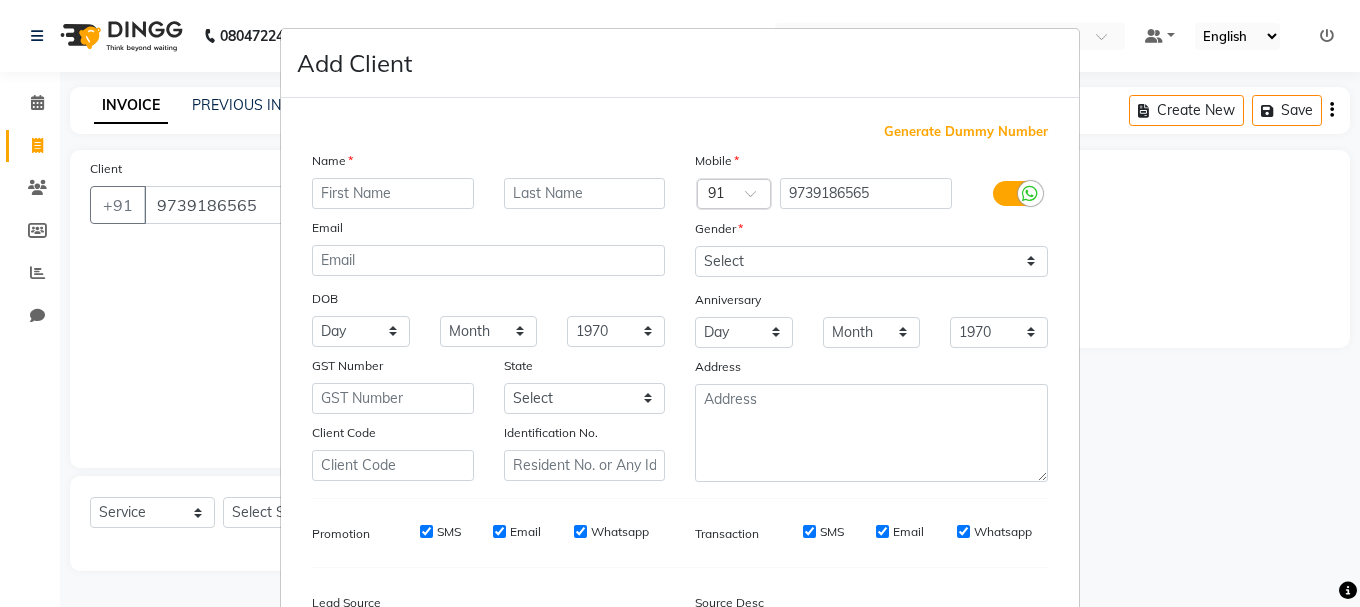 click at bounding box center (393, 193) 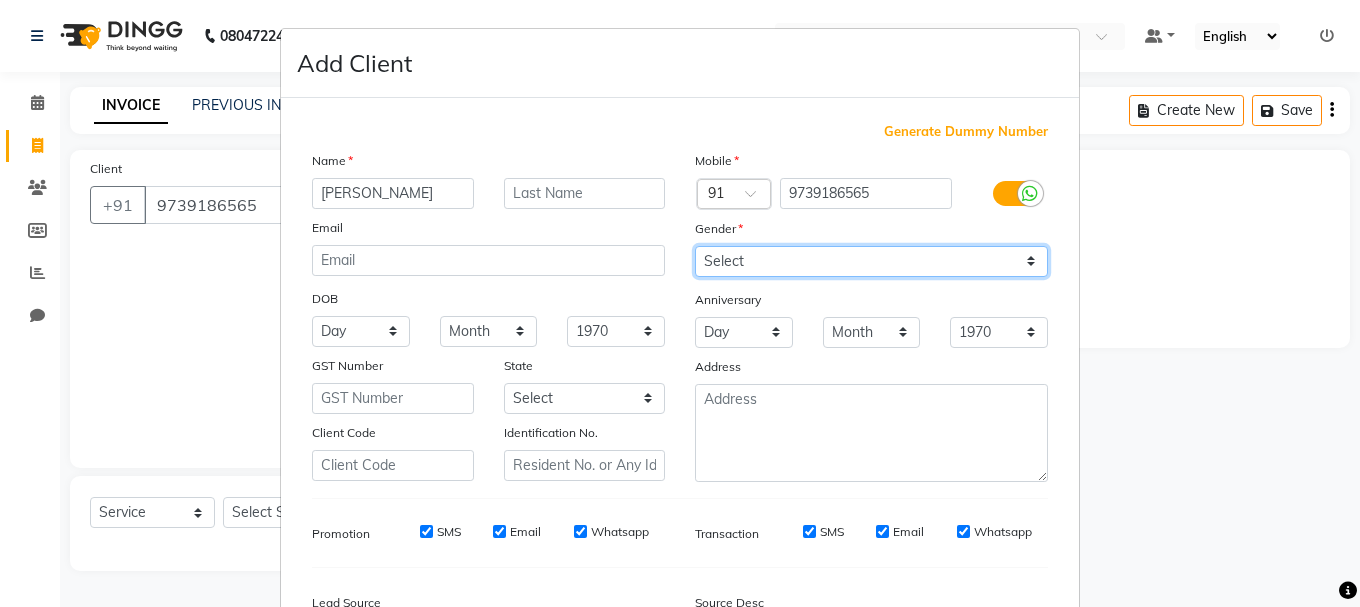 click on "Select [DEMOGRAPHIC_DATA] [DEMOGRAPHIC_DATA] Other Prefer Not To Say" at bounding box center (871, 261) 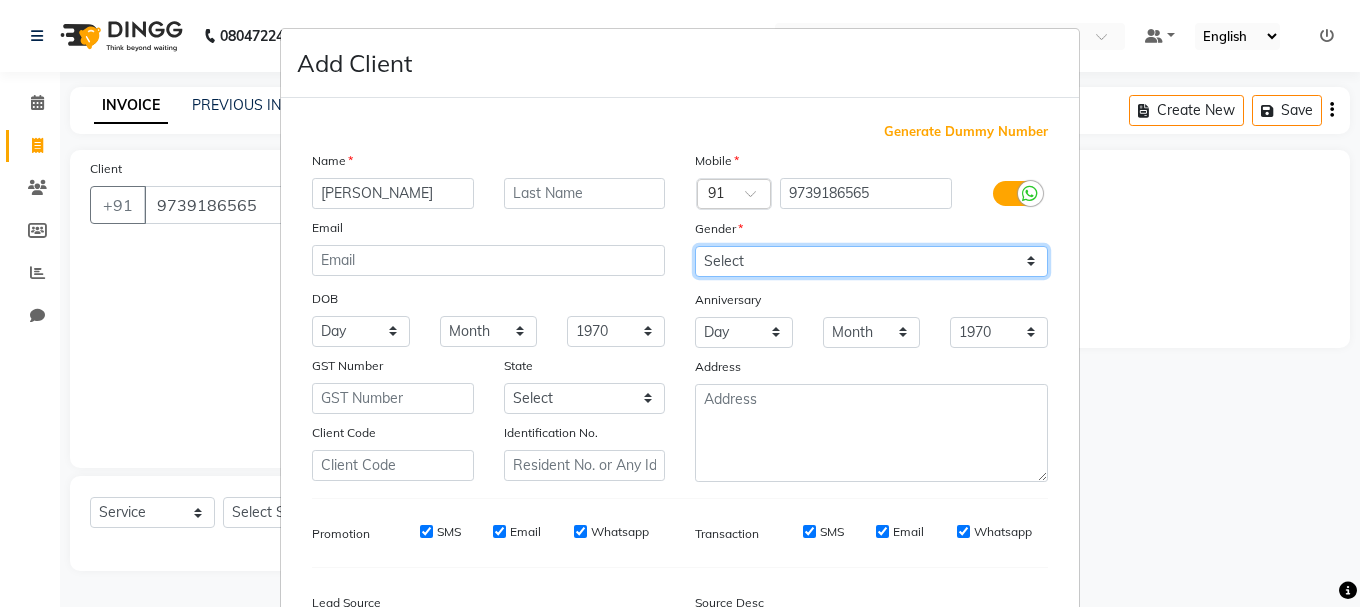 click on "Select [DEMOGRAPHIC_DATA] [DEMOGRAPHIC_DATA] Other Prefer Not To Say" at bounding box center (871, 261) 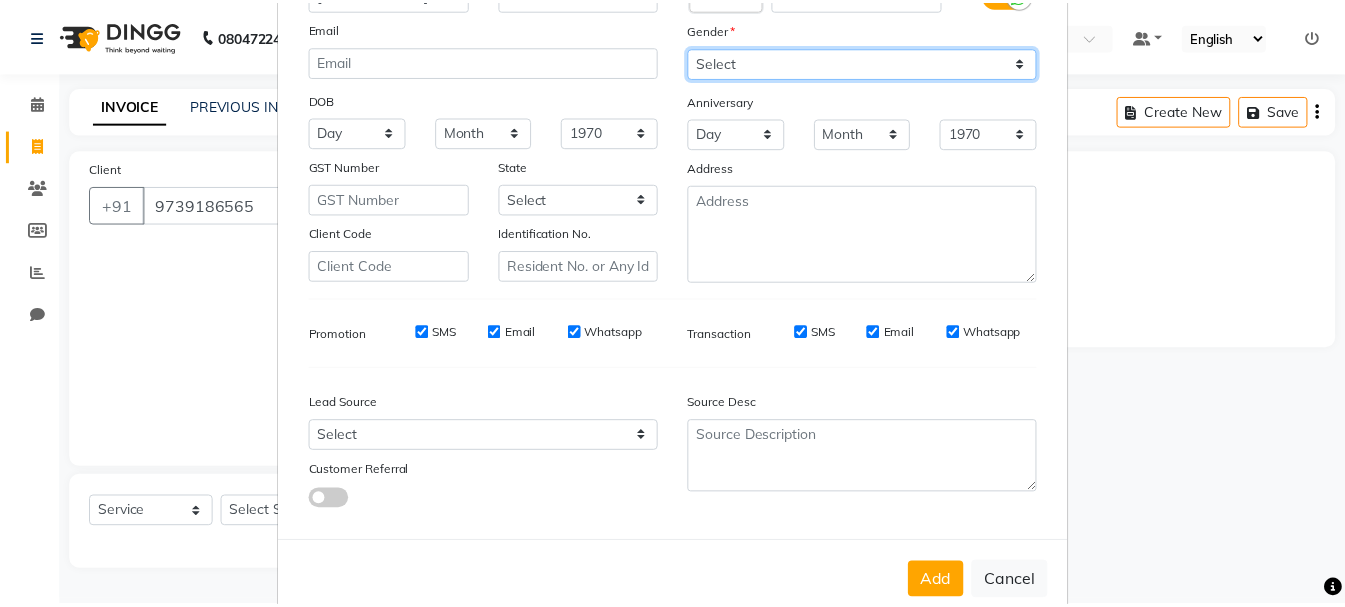 scroll, scrollTop: 242, scrollLeft: 0, axis: vertical 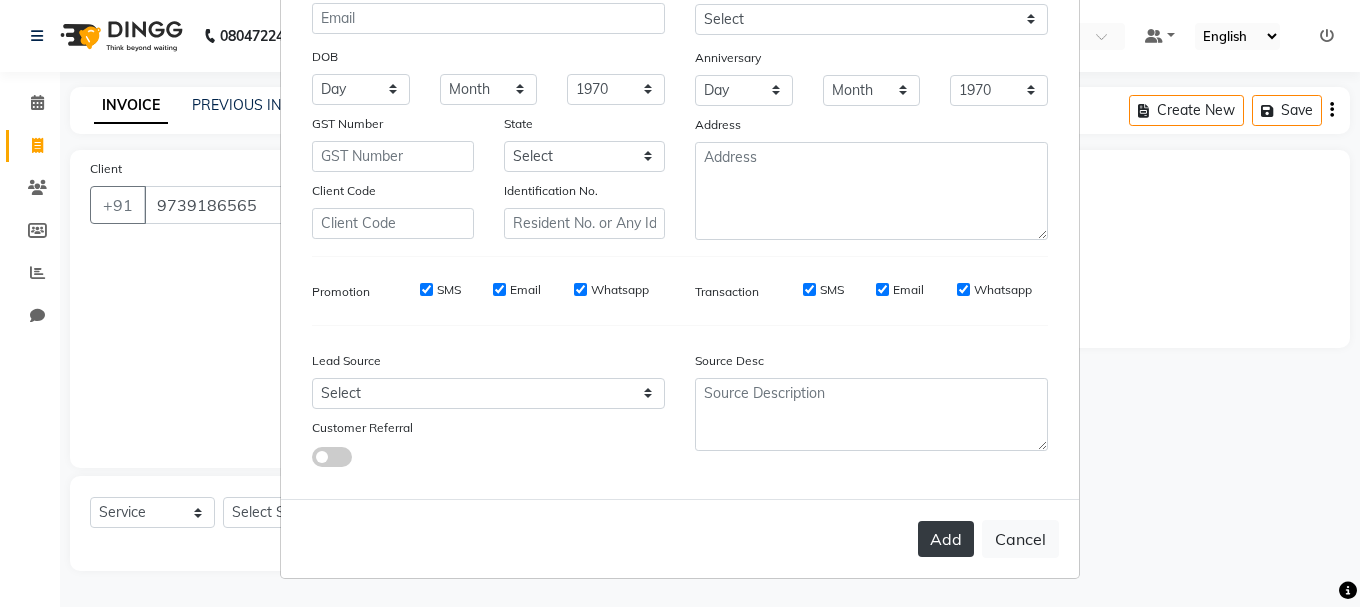 click on "Add" at bounding box center [946, 539] 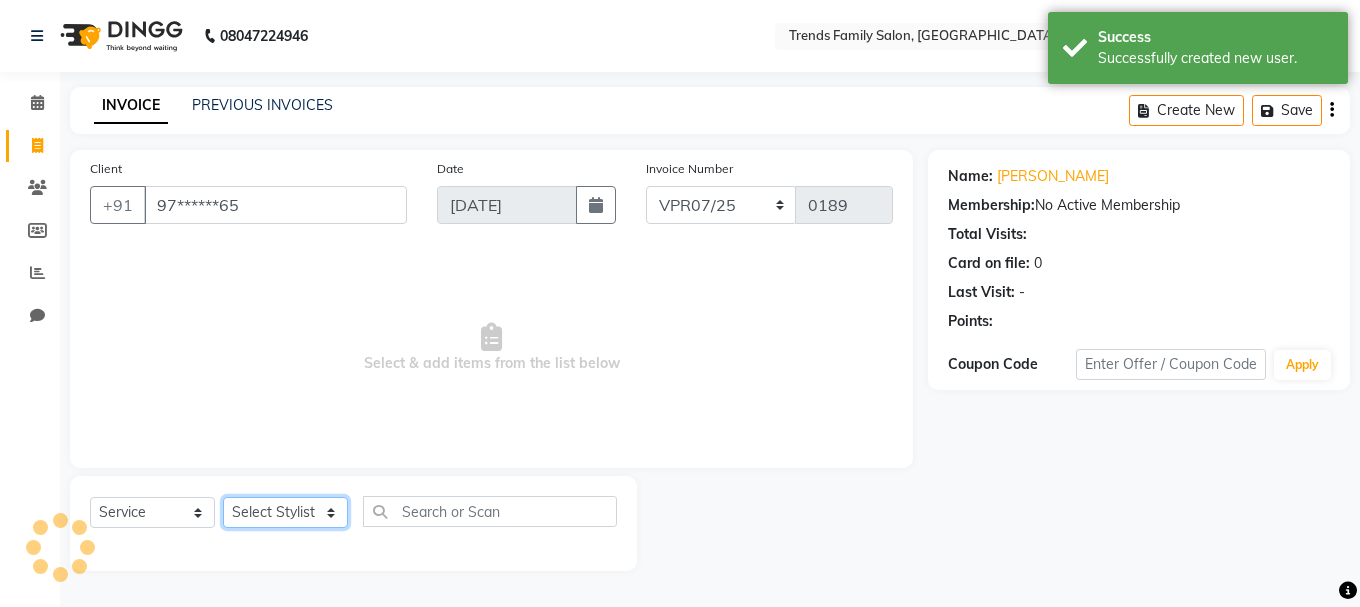 click on "Select Stylist [PERSON_NAME] Alsa Amaritha Ashwini [PERSON_NAME] Bhaktha Bhumi Danish Dolma Doma [PERSON_NAME] [PERSON_NAME] Lakshmi  Maya [PERSON_NAME] [PERSON_NAME] [PERSON_NAME] [PERSON_NAME] [PERSON_NAME] [PERSON_NAME] Sawsthika Shadav [PERSON_NAME] Sony Sherpa  [PERSON_NAME] [PERSON_NAME]" 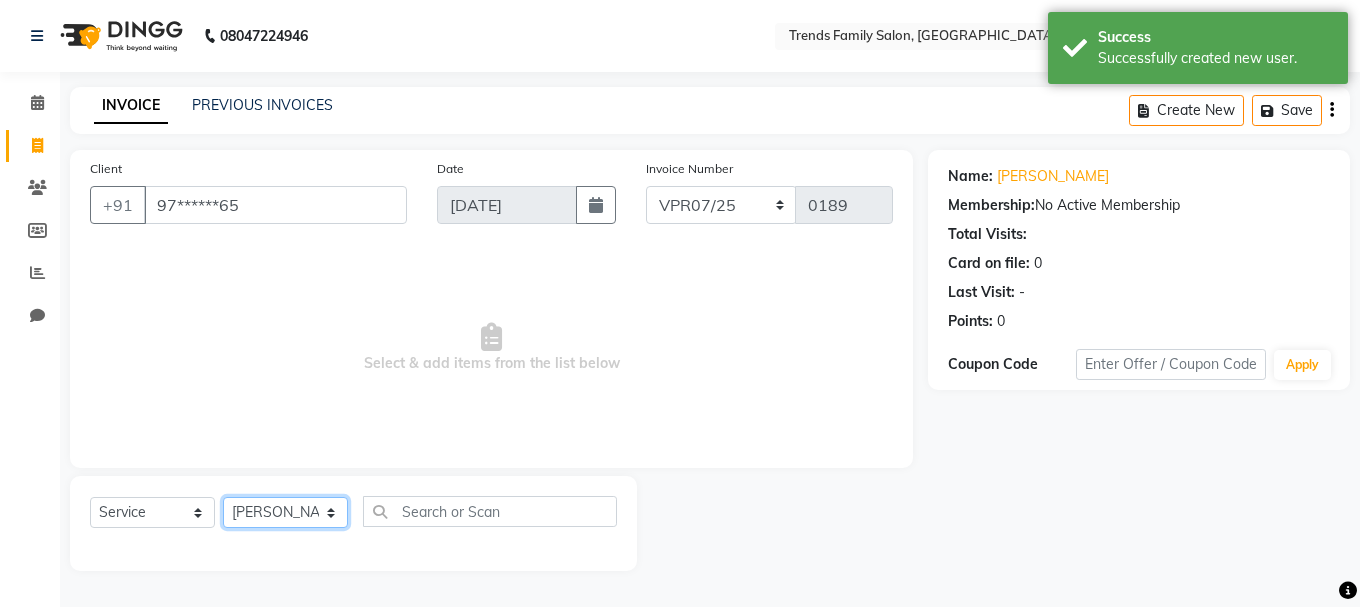 click on "Select Stylist [PERSON_NAME] Alsa Amaritha Ashwini [PERSON_NAME] Bhaktha Bhumi Danish Dolma Doma [PERSON_NAME] [PERSON_NAME] Lakshmi  Maya [PERSON_NAME] [PERSON_NAME] [PERSON_NAME] [PERSON_NAME] [PERSON_NAME] [PERSON_NAME] Sawsthika Shadav [PERSON_NAME] Sony Sherpa  [PERSON_NAME] [PERSON_NAME]" 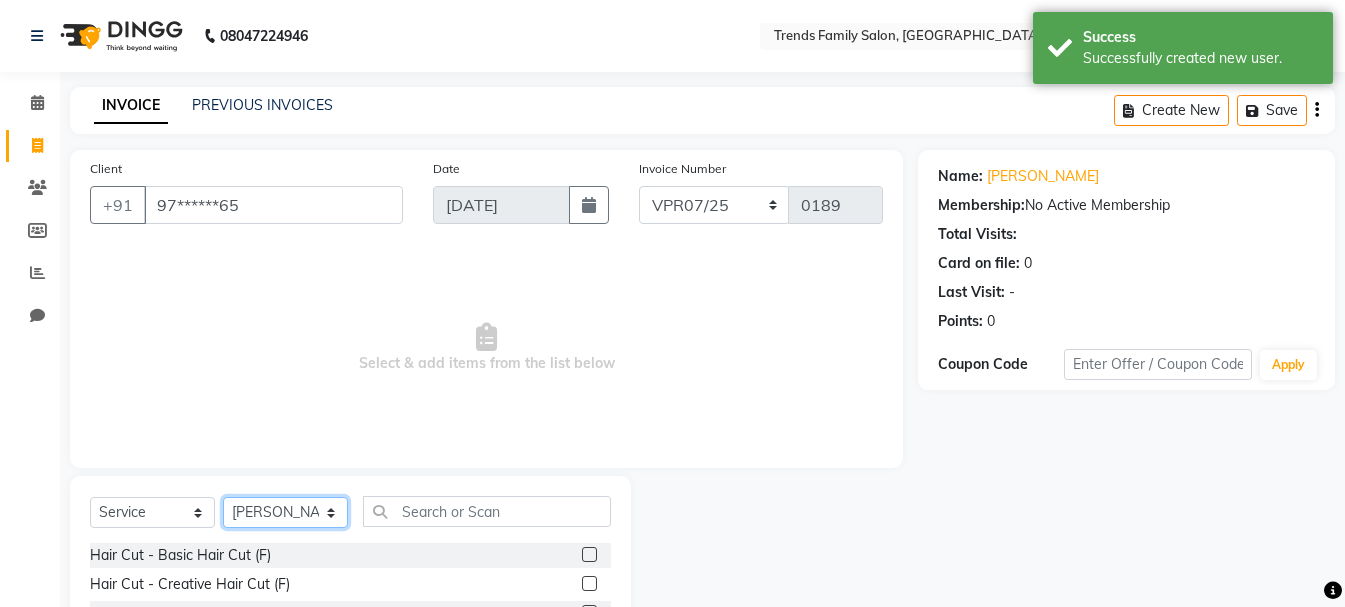scroll, scrollTop: 194, scrollLeft: 0, axis: vertical 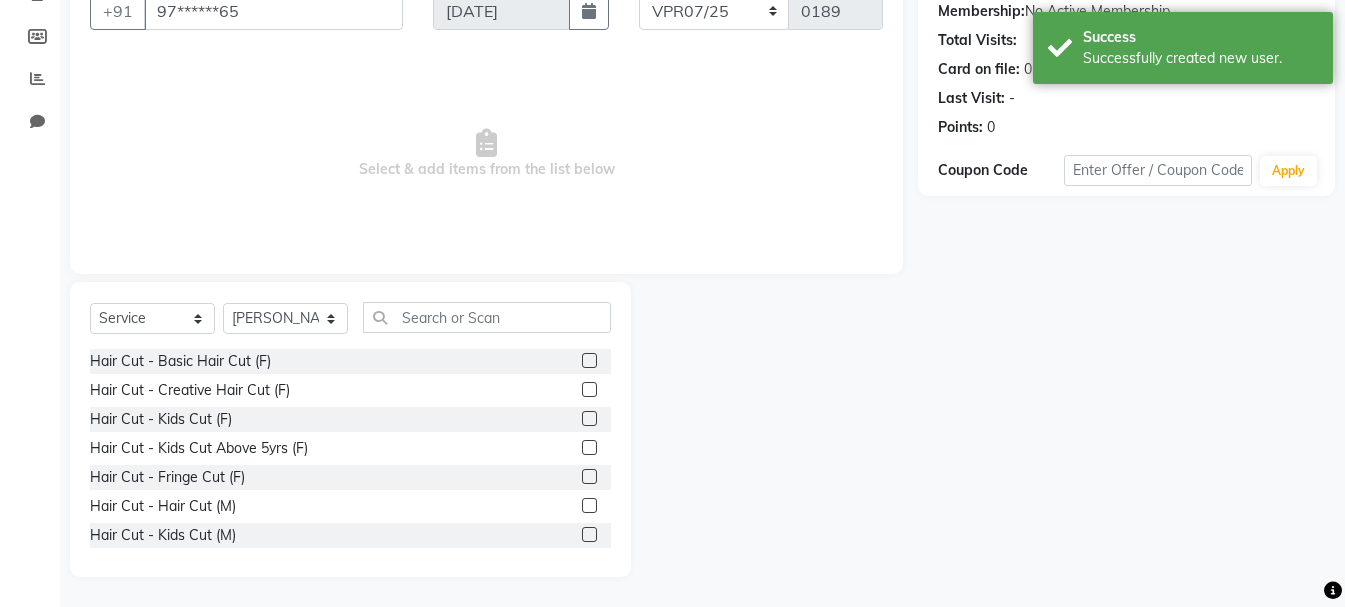 click on "Hair Cut - Hair Cut (M)" 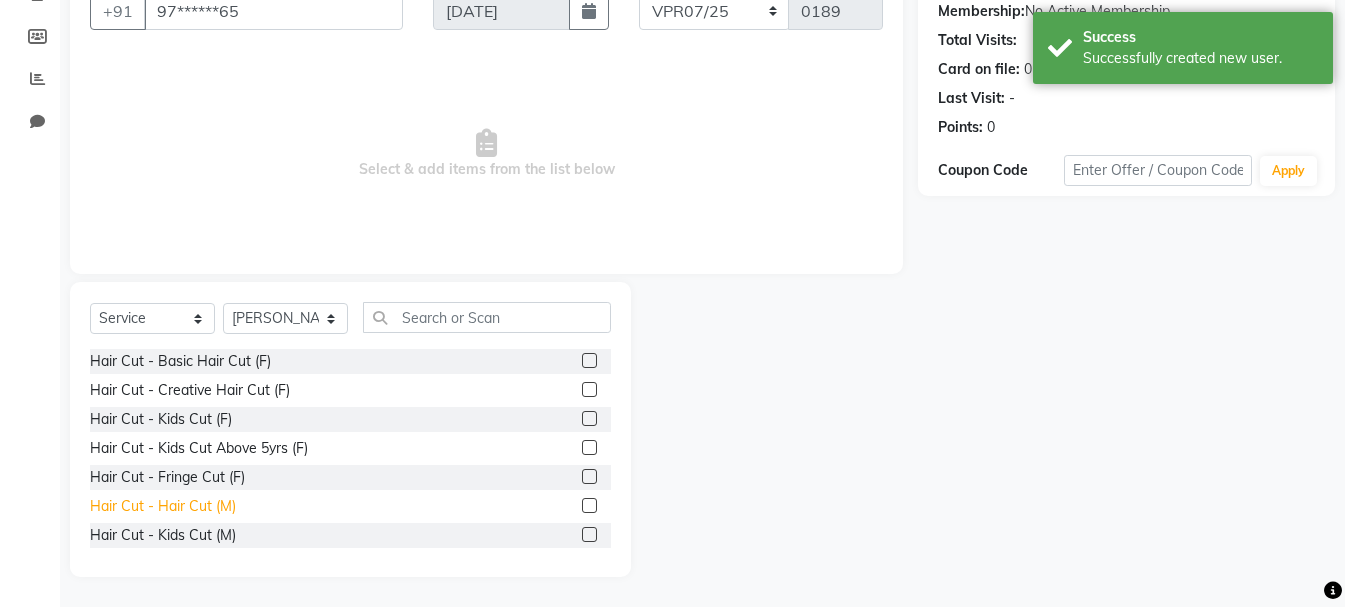 click on "Hair Cut - Hair Cut (M)" 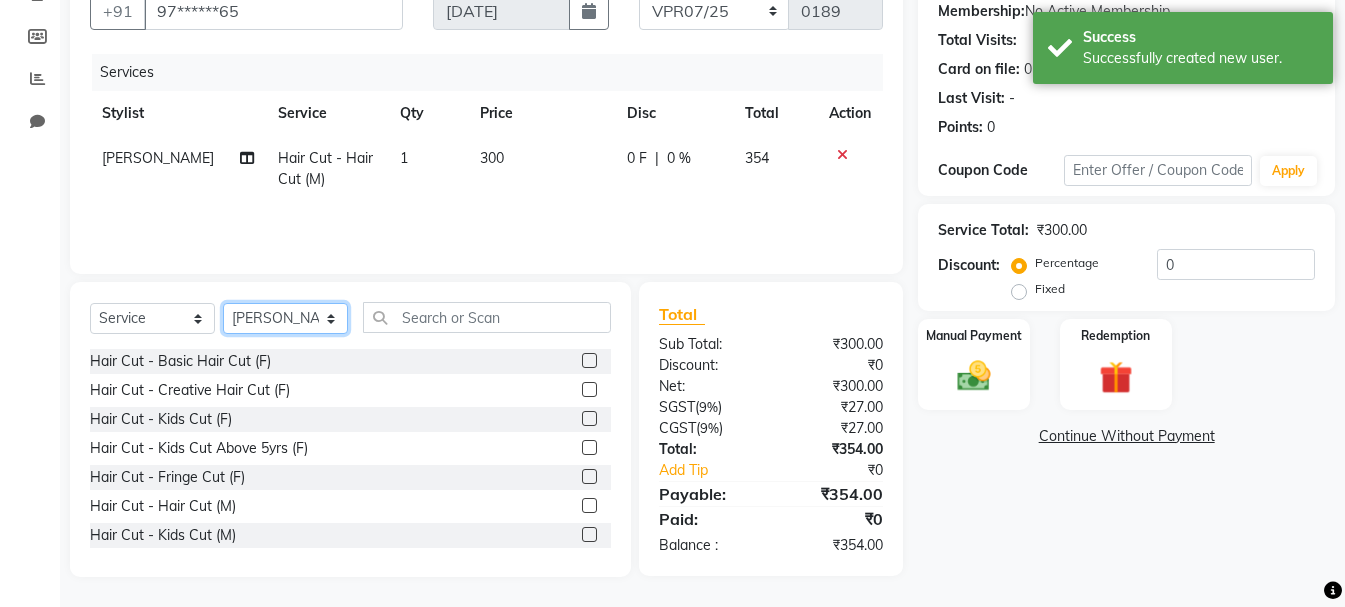 click on "Select Stylist [PERSON_NAME] Alsa Amaritha Ashwini [PERSON_NAME] Bhaktha Bhumi Danish Dolma Doma [PERSON_NAME] [PERSON_NAME] Lakshmi  Maya [PERSON_NAME] [PERSON_NAME] [PERSON_NAME] [PERSON_NAME] [PERSON_NAME] [PERSON_NAME] Sawsthika Shadav [PERSON_NAME] Sony Sherpa  [PERSON_NAME] [PERSON_NAME]" 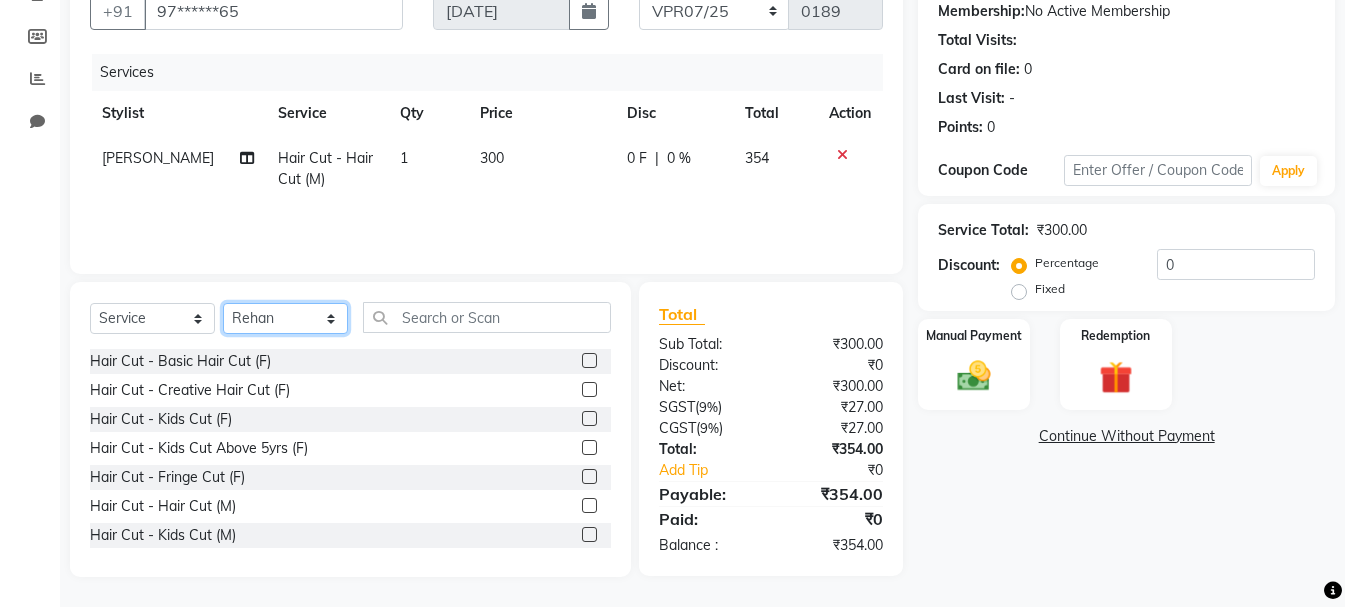 click on "Select Stylist [PERSON_NAME] Alsa Amaritha Ashwini [PERSON_NAME] Bhaktha Bhumi Danish Dolma Doma [PERSON_NAME] [PERSON_NAME] Lakshmi  Maya [PERSON_NAME] [PERSON_NAME] [PERSON_NAME] [PERSON_NAME] [PERSON_NAME] [PERSON_NAME] Sawsthika Shadav [PERSON_NAME] Sony Sherpa  [PERSON_NAME] [PERSON_NAME]" 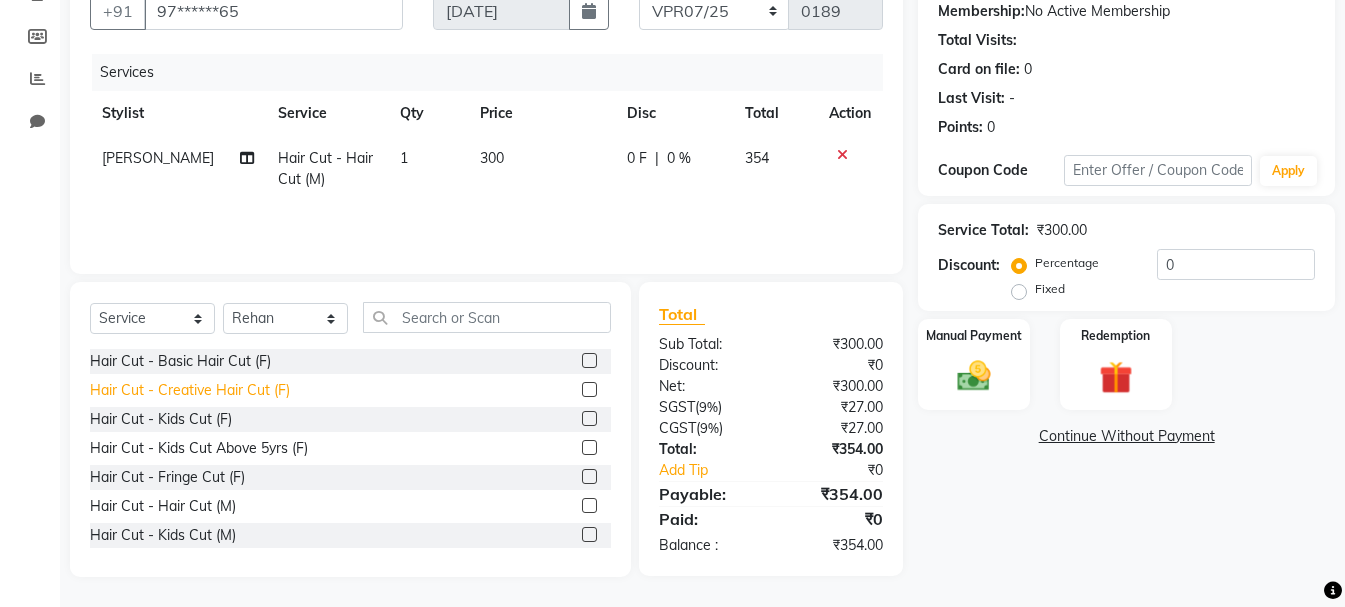 click on "Hair Cut - Creative Hair Cut (F)" 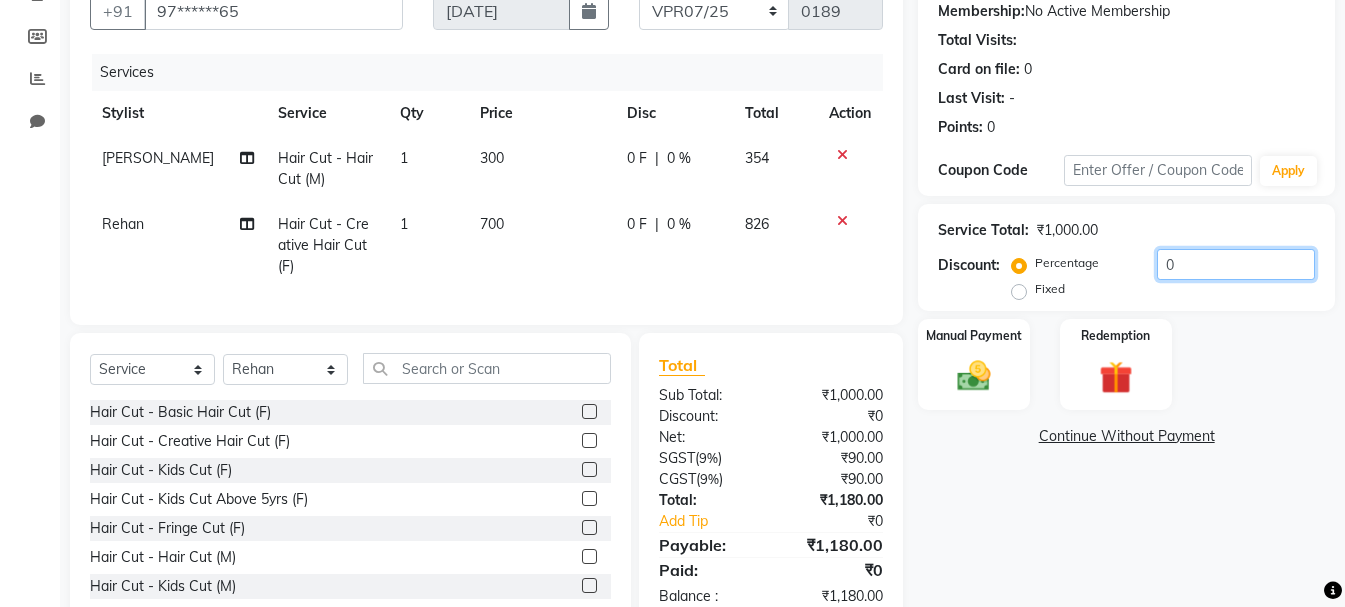 click on "0" 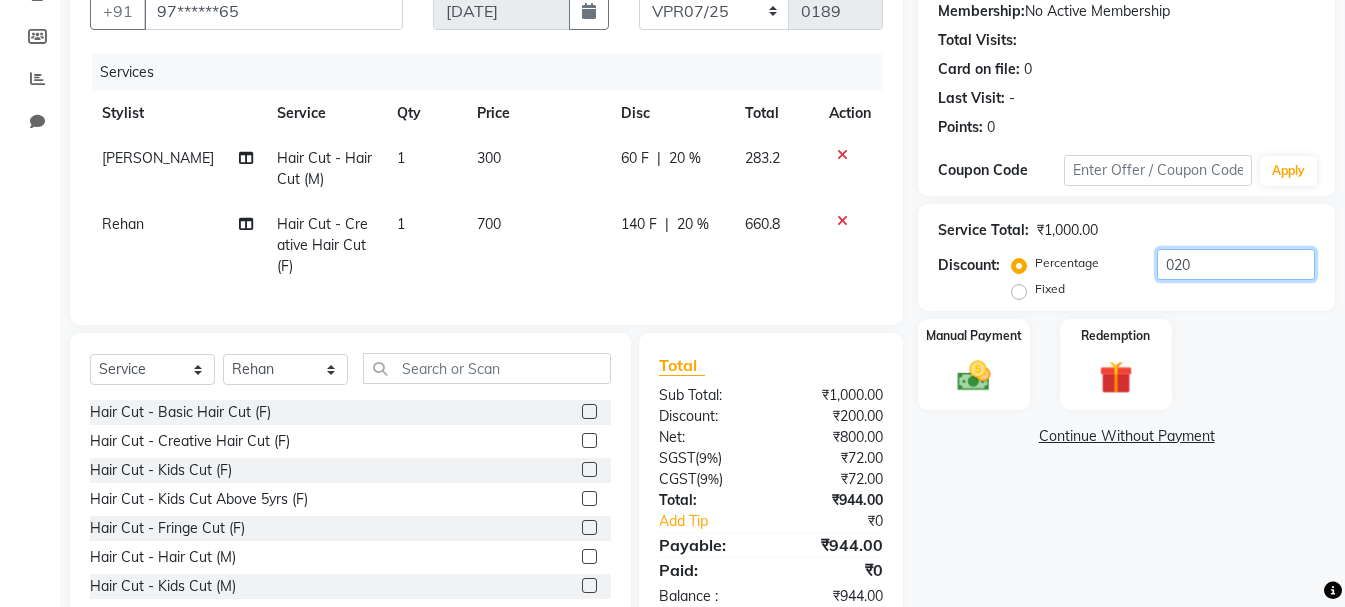 scroll, scrollTop: 0, scrollLeft: 0, axis: both 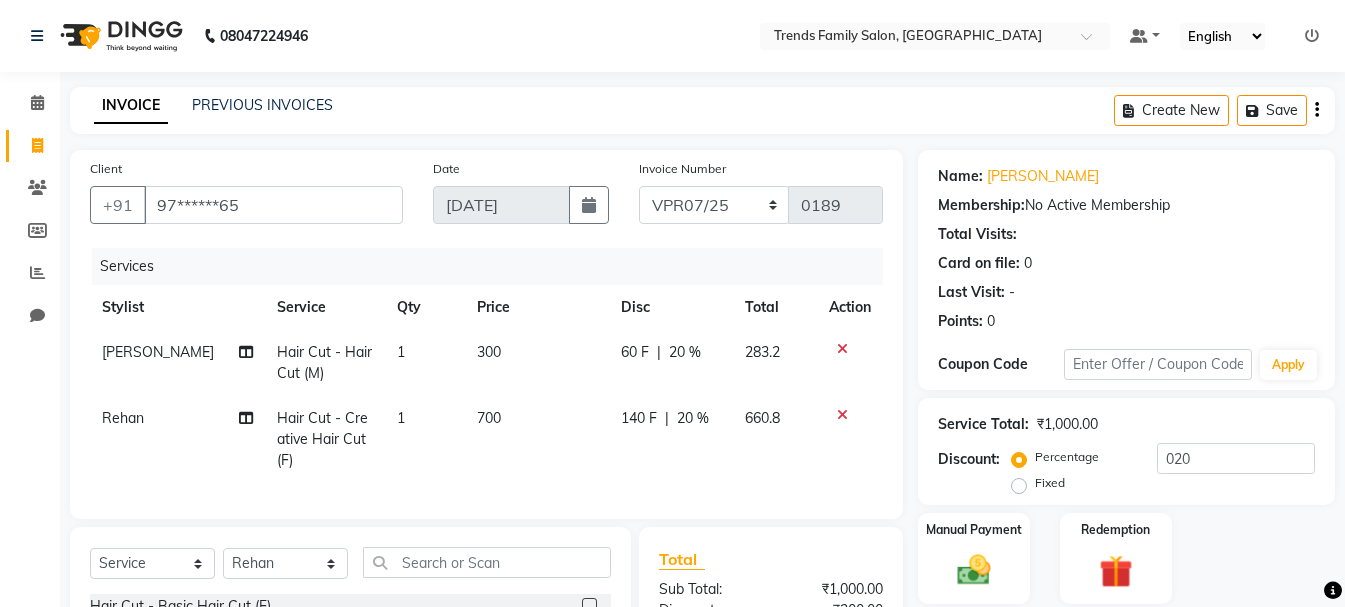 click 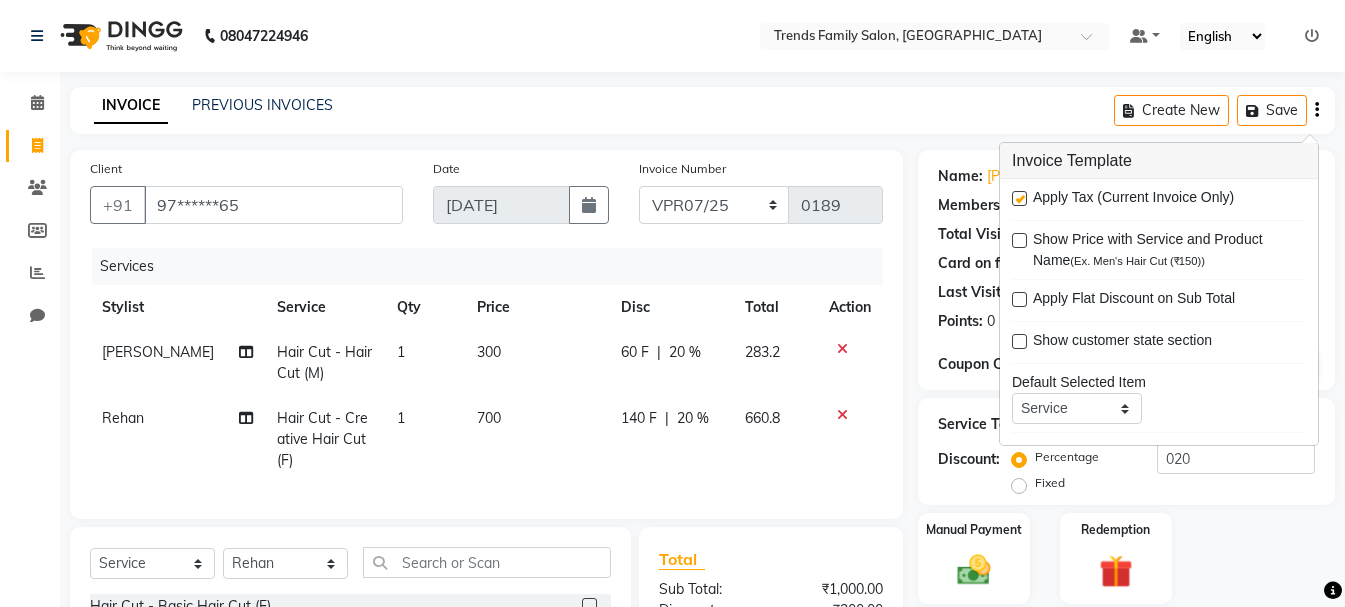 click at bounding box center (1019, 198) 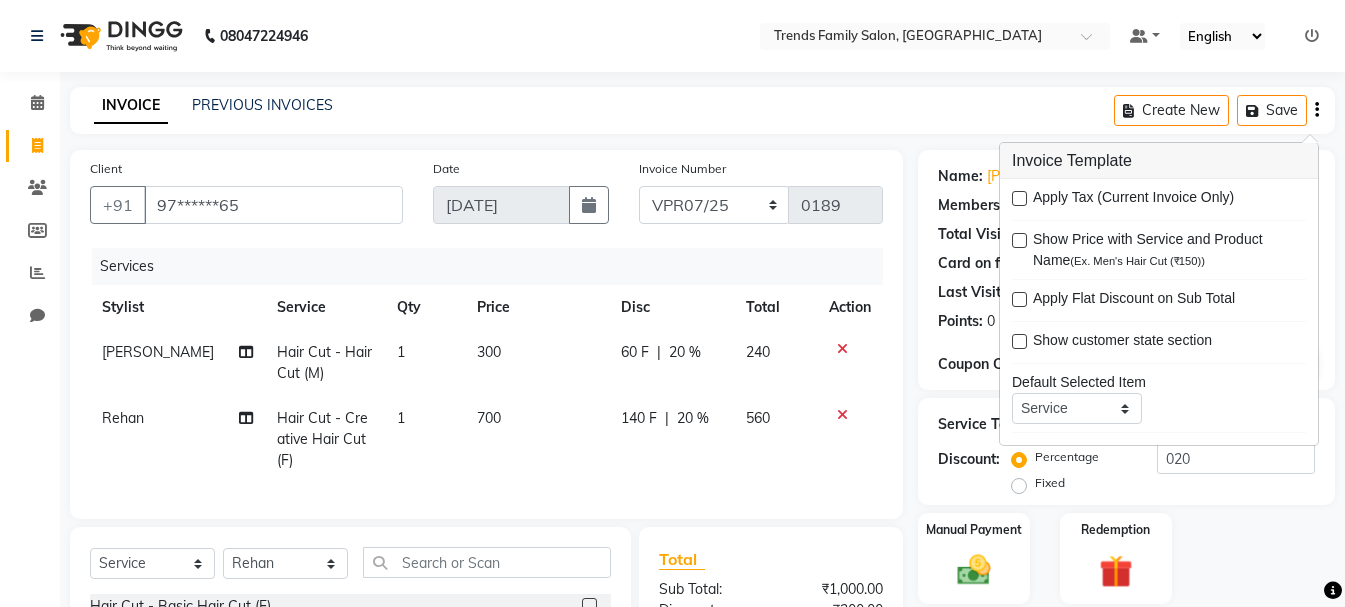 scroll, scrollTop: 260, scrollLeft: 0, axis: vertical 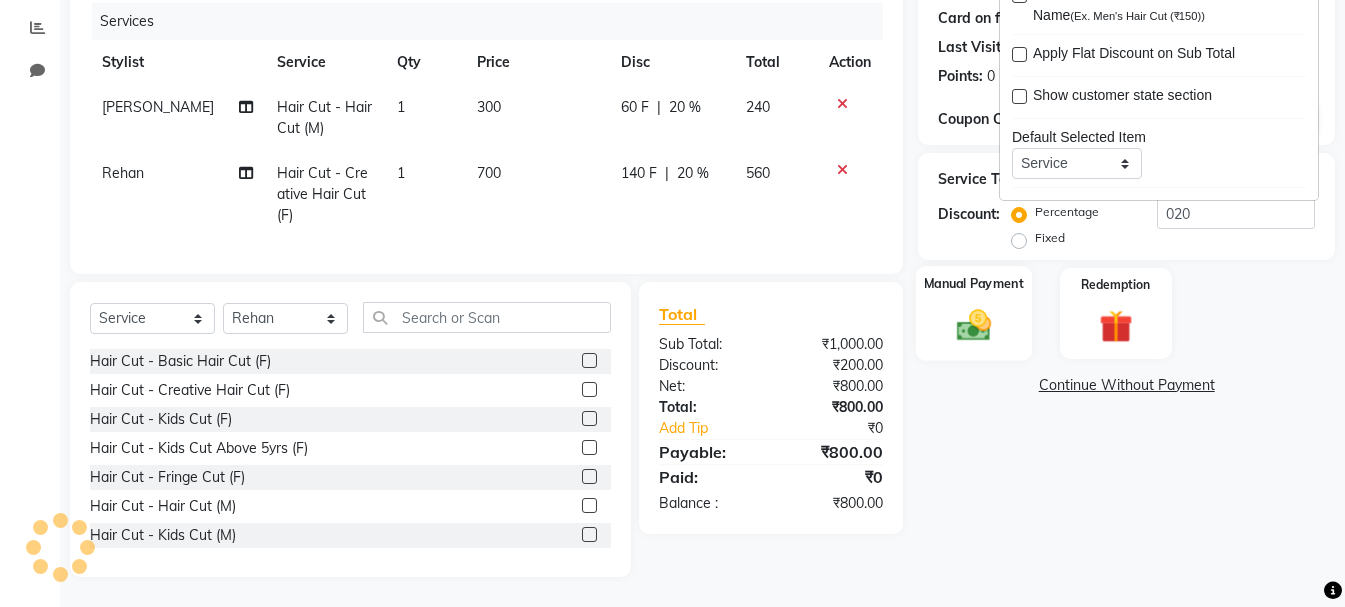 drag, startPoint x: 970, startPoint y: 302, endPoint x: 1009, endPoint y: 319, distance: 42.544094 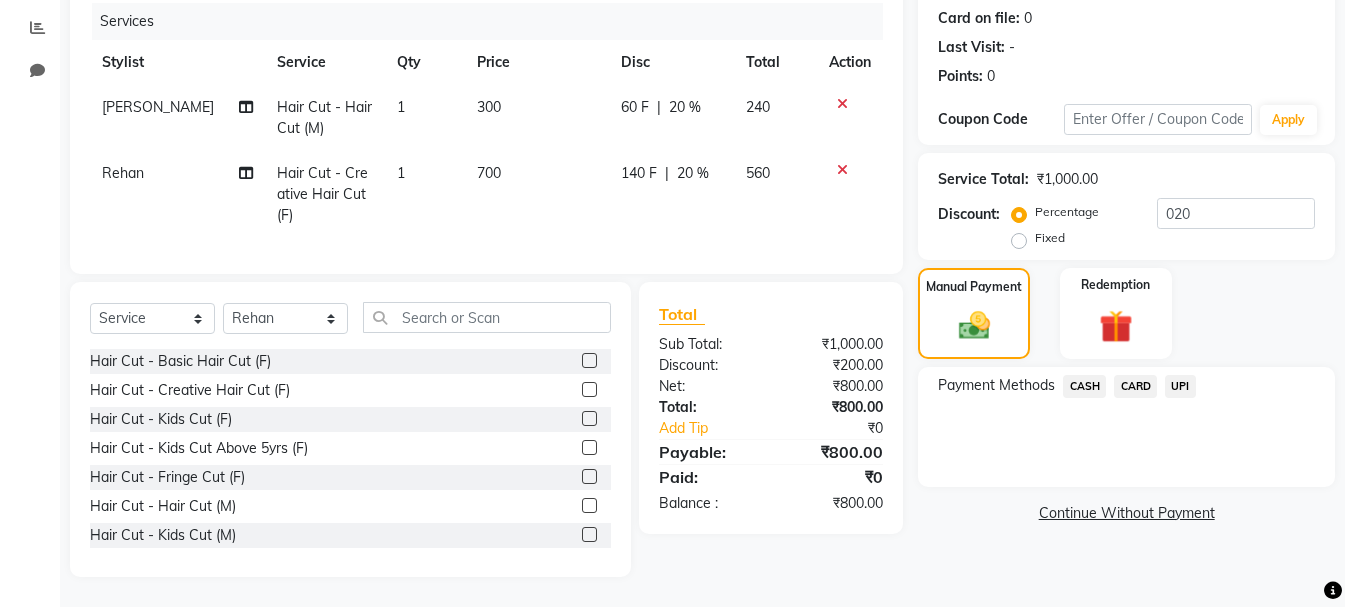 click on "UPI" 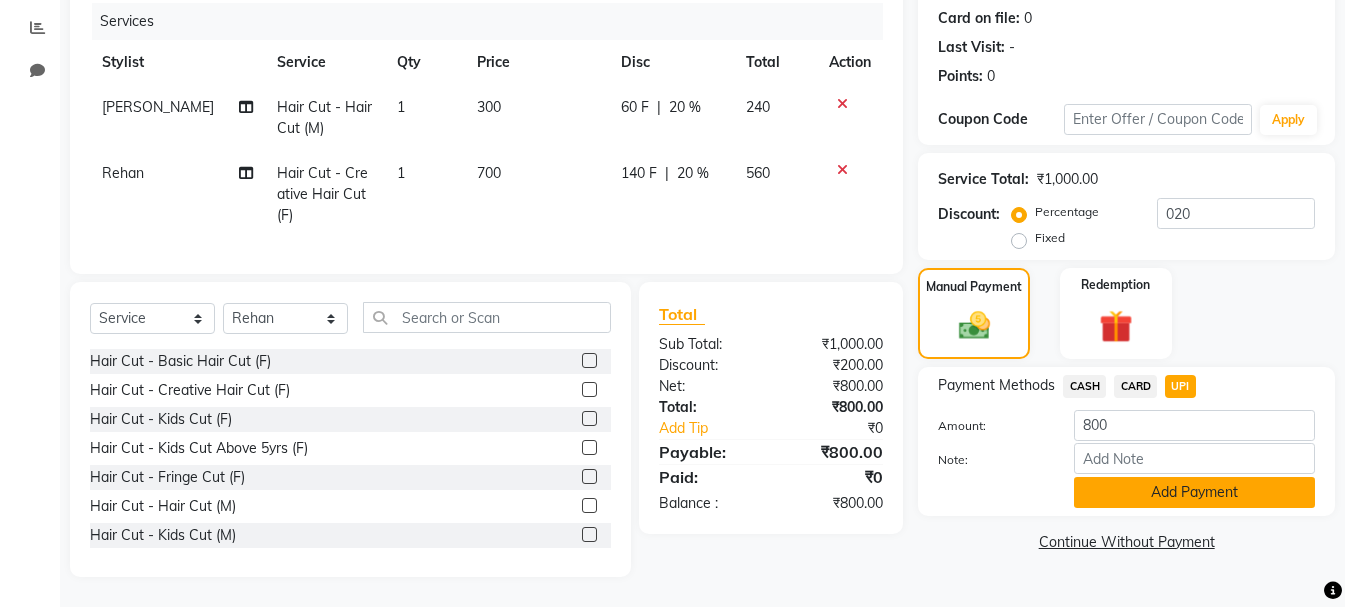 click on "Add Payment" 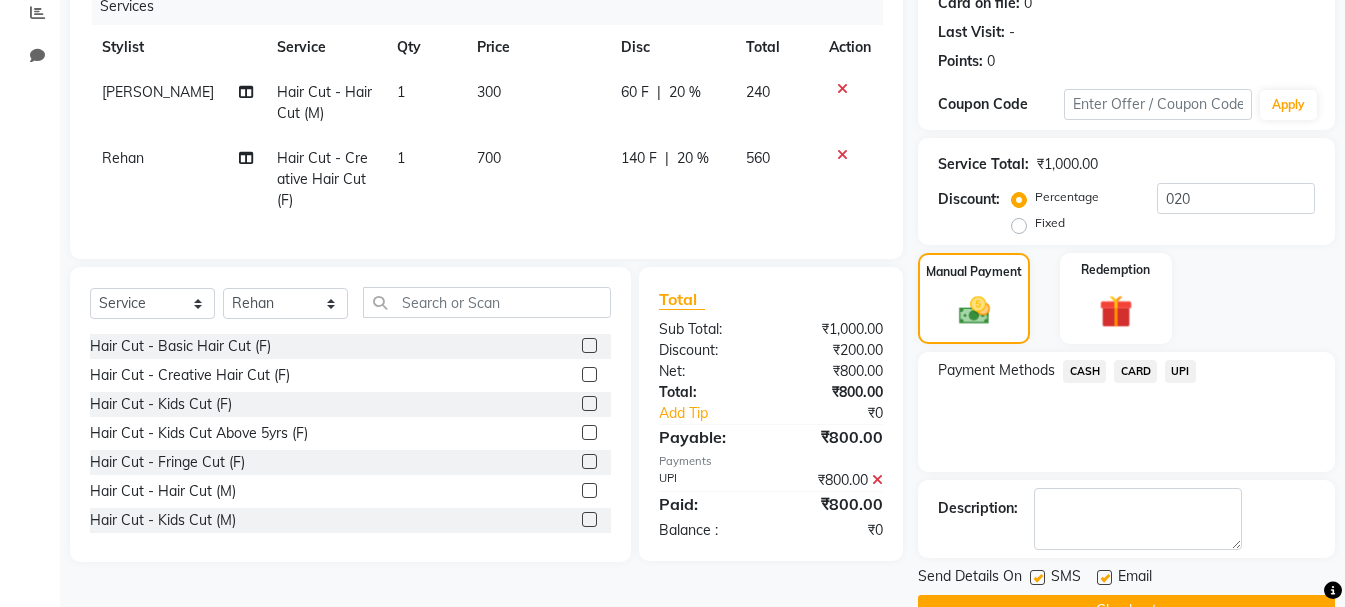 click on "Checkout" 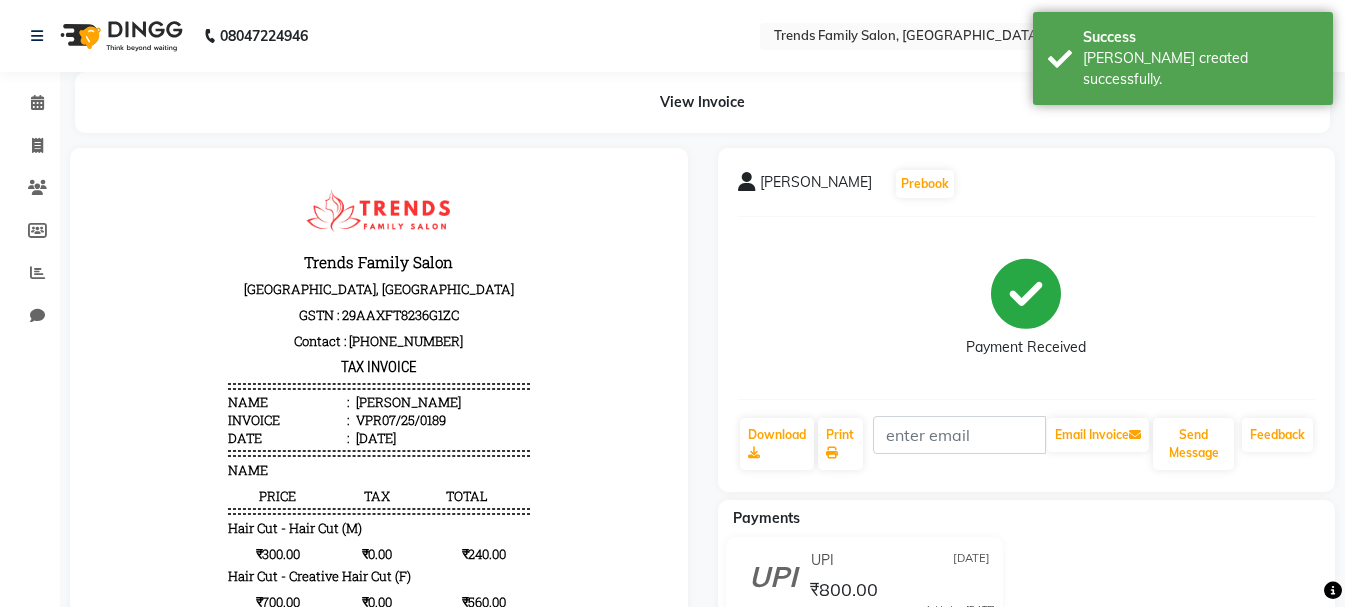 scroll, scrollTop: 0, scrollLeft: 0, axis: both 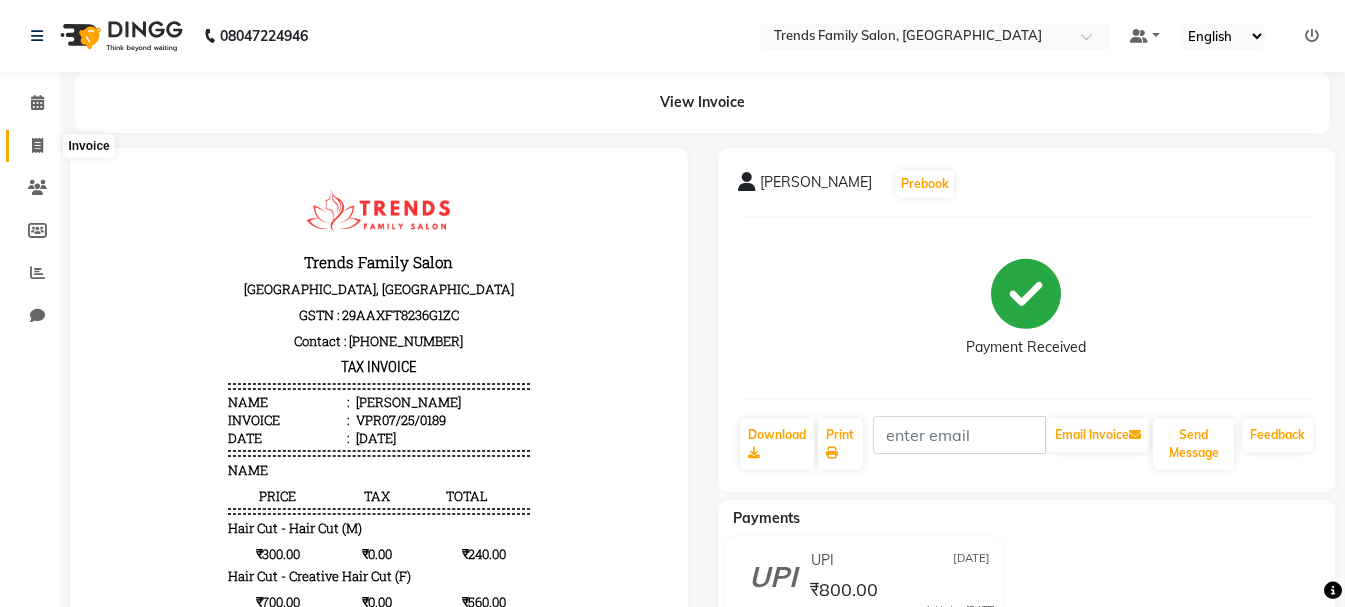click 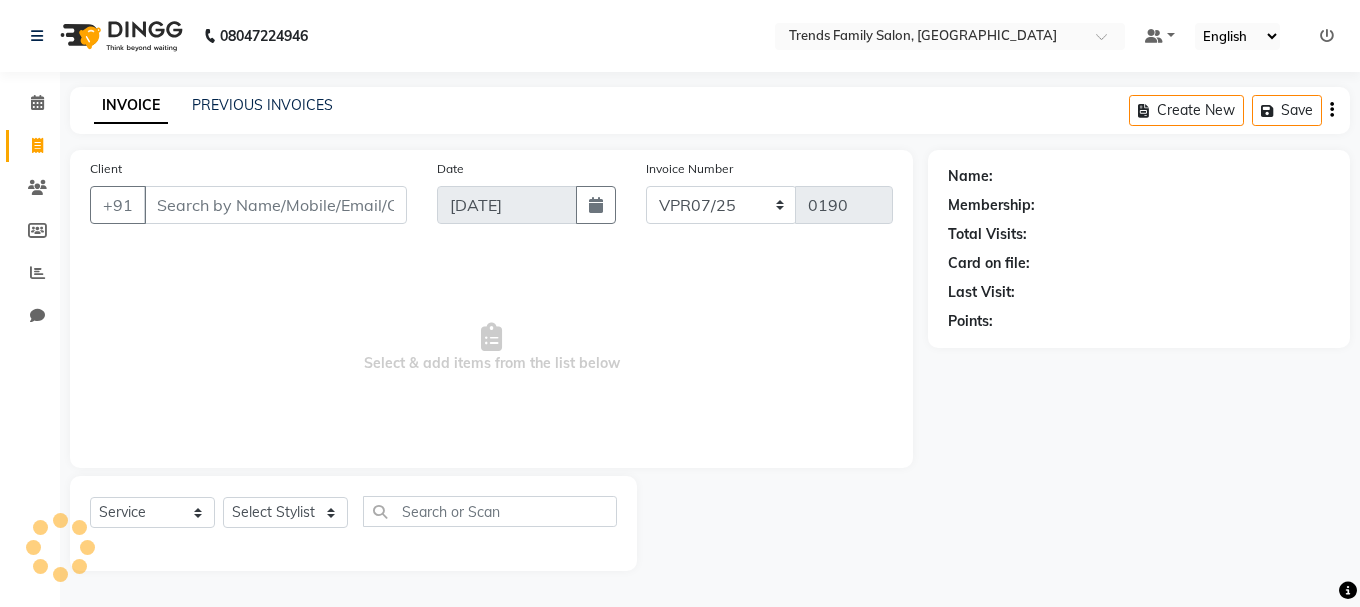 click on "Client" at bounding box center [275, 205] 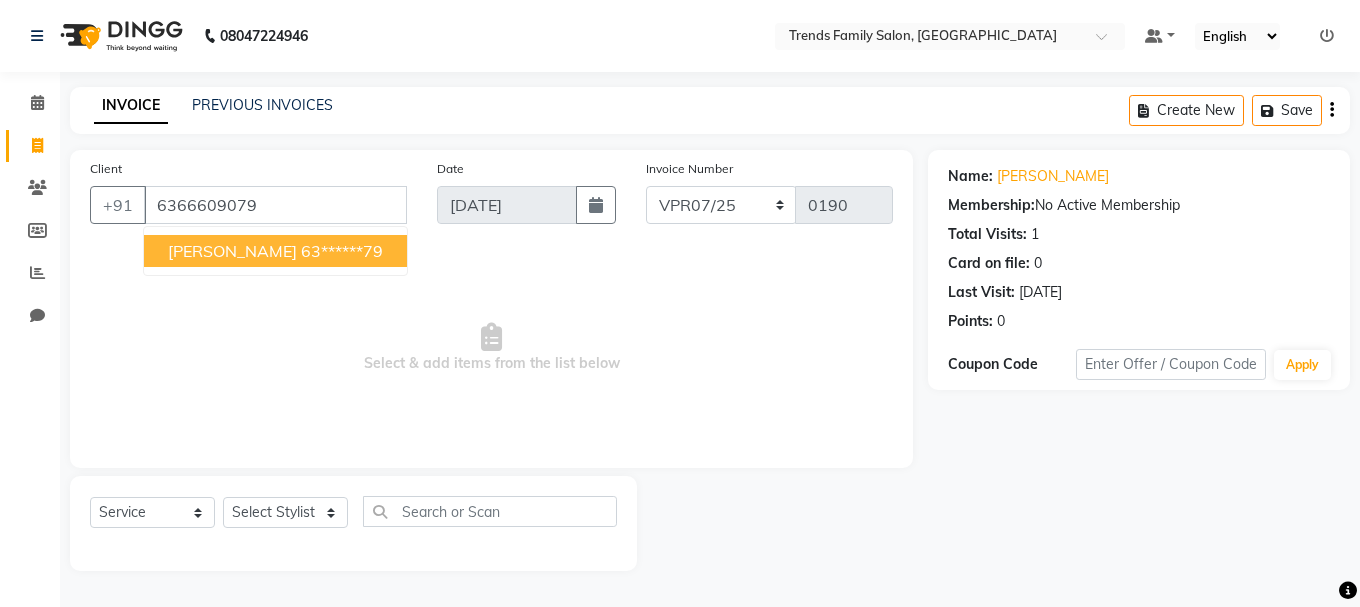 click on "[PERSON_NAME]  63******79" at bounding box center [275, 251] 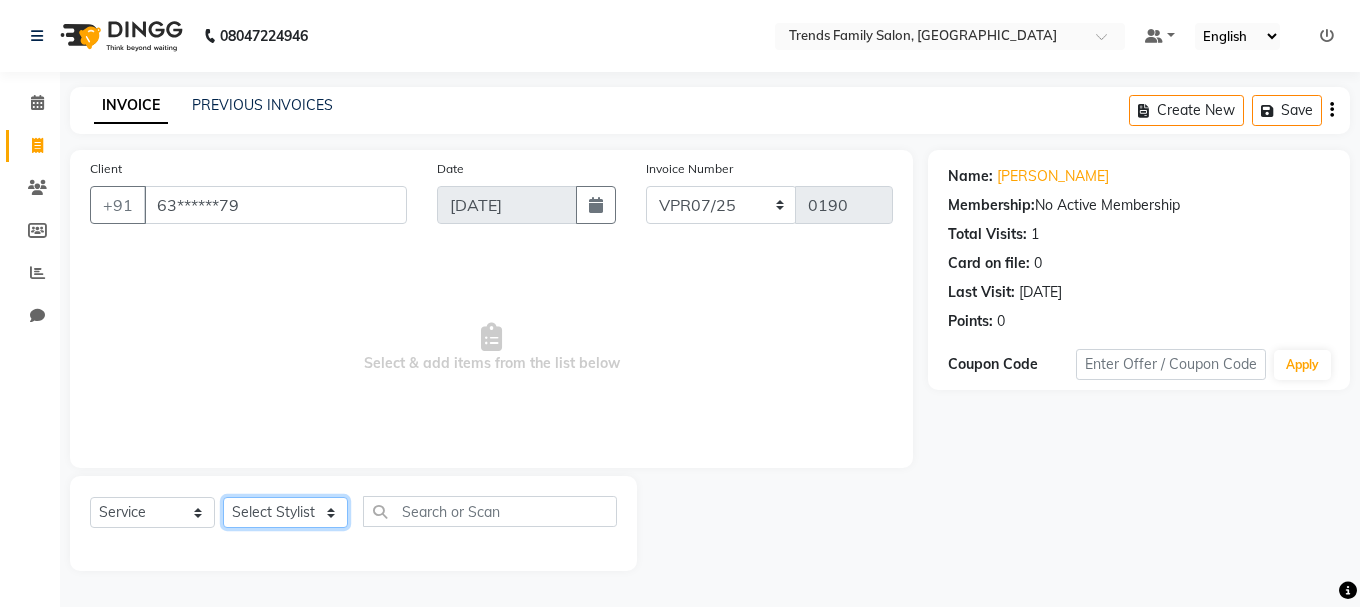 click on "Select Stylist [PERSON_NAME] Alsa Amaritha Ashwini [PERSON_NAME] Bhaktha Bhumi Danish Dolma Doma [PERSON_NAME] [PERSON_NAME] Lakshmi  Maya [PERSON_NAME] [PERSON_NAME] [PERSON_NAME] [PERSON_NAME] [PERSON_NAME] [PERSON_NAME] Sawsthika Shadav [PERSON_NAME] Sony Sherpa  [PERSON_NAME] [PERSON_NAME]" 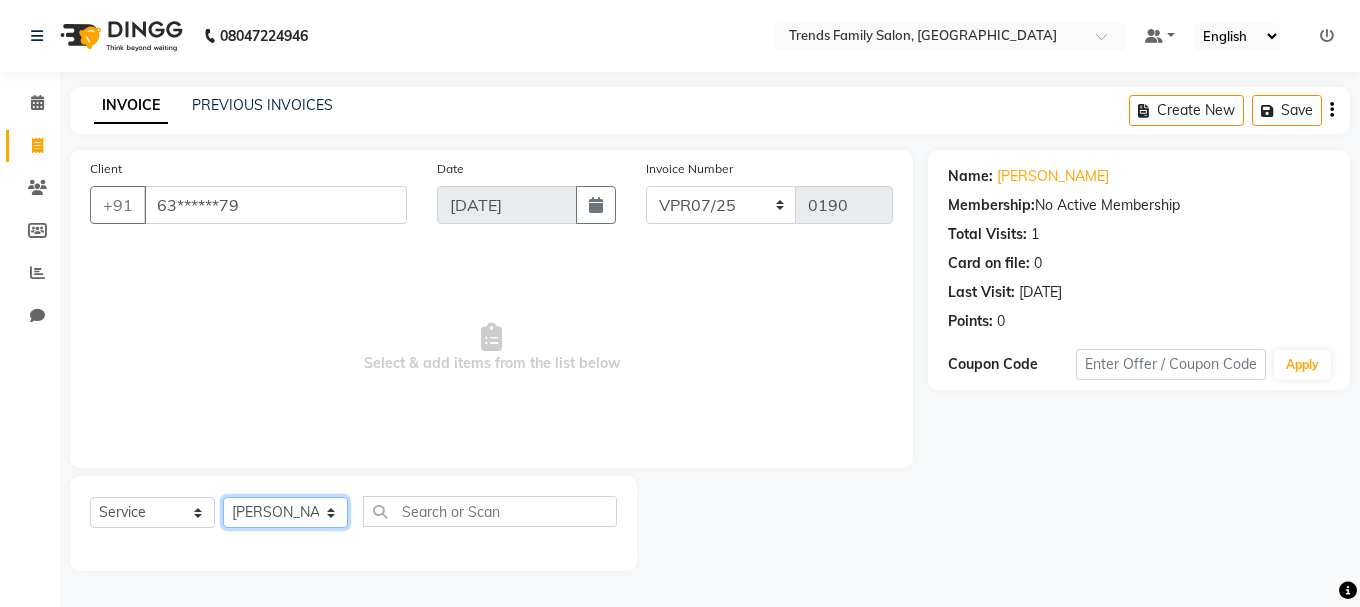 click on "Select Stylist [PERSON_NAME] Alsa Amaritha Ashwini [PERSON_NAME] Bhaktha Bhumi Danish Dolma Doma [PERSON_NAME] [PERSON_NAME] Lakshmi  Maya [PERSON_NAME] [PERSON_NAME] [PERSON_NAME] [PERSON_NAME] [PERSON_NAME] [PERSON_NAME] Sawsthika Shadav [PERSON_NAME] Sony Sherpa  [PERSON_NAME] [PERSON_NAME]" 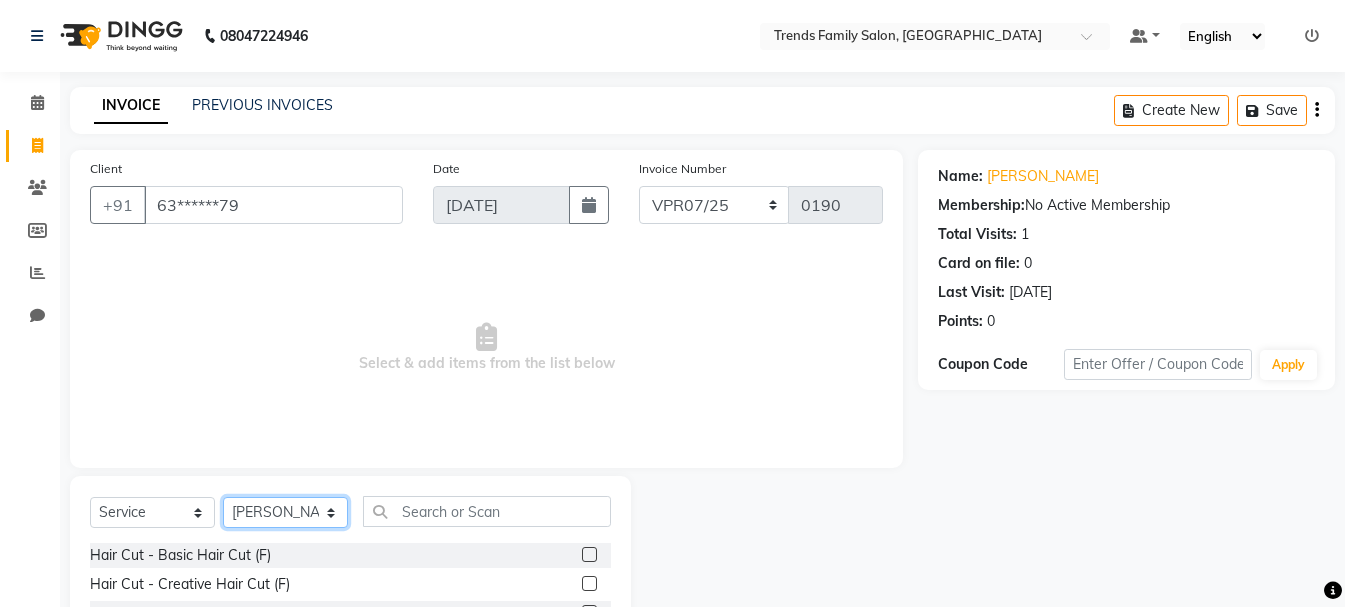 scroll, scrollTop: 194, scrollLeft: 0, axis: vertical 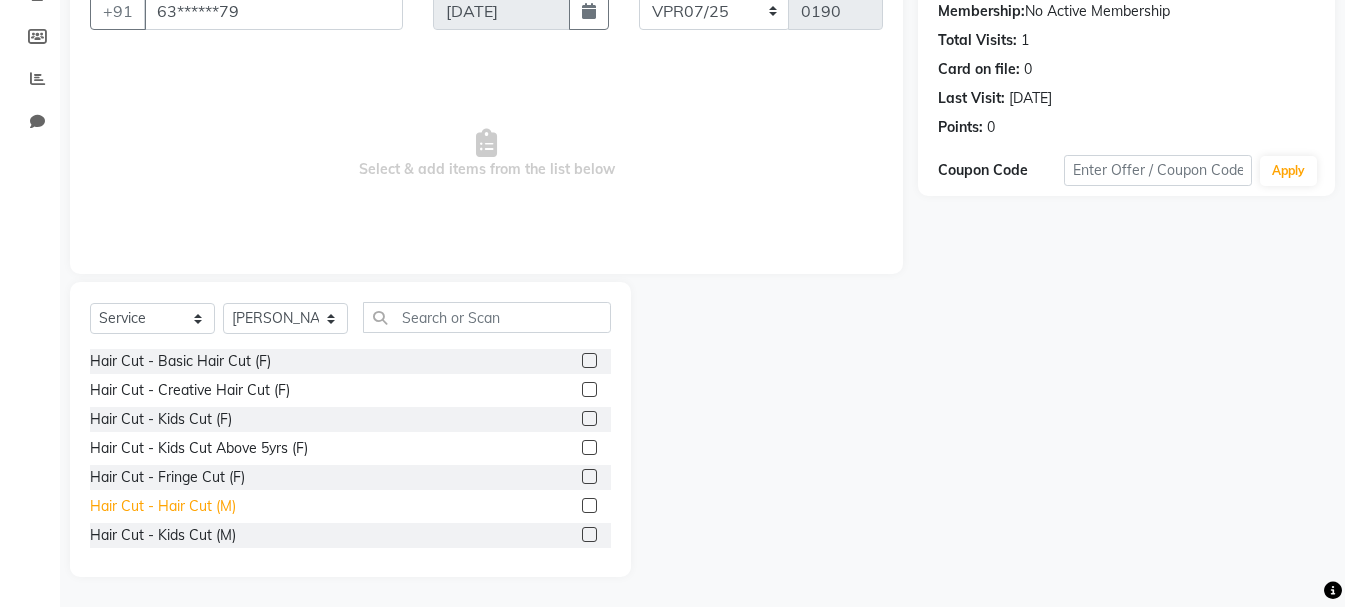 click on "Hair Cut - Hair Cut (M)" 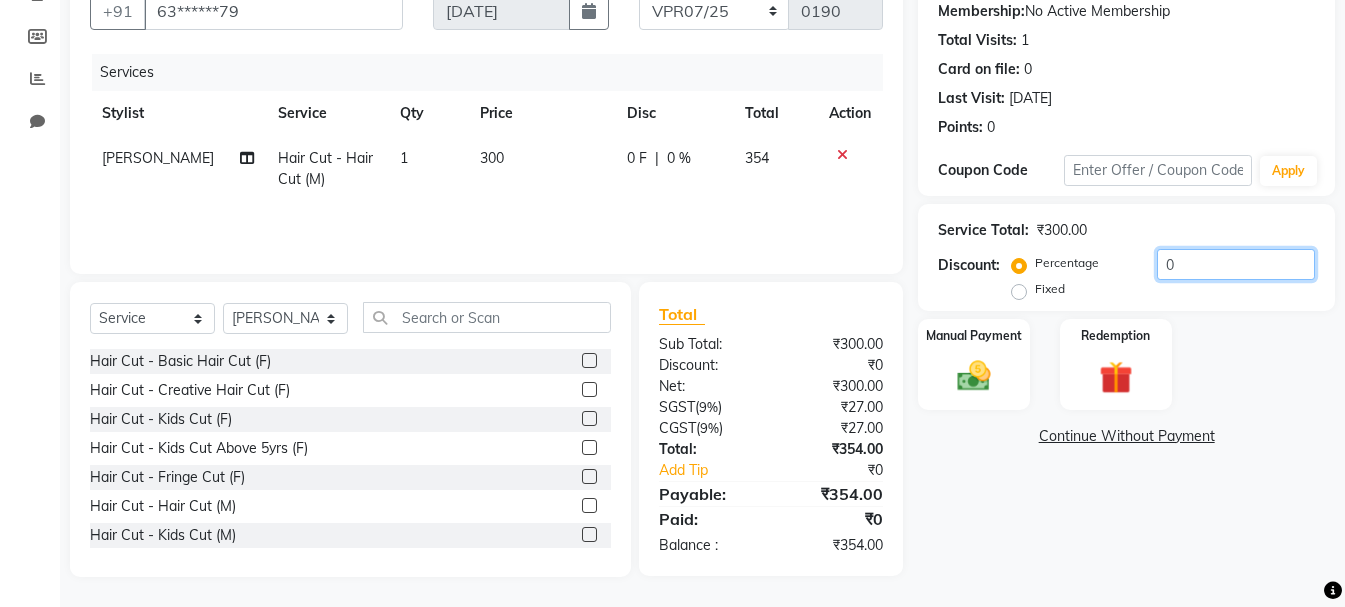 click on "0" 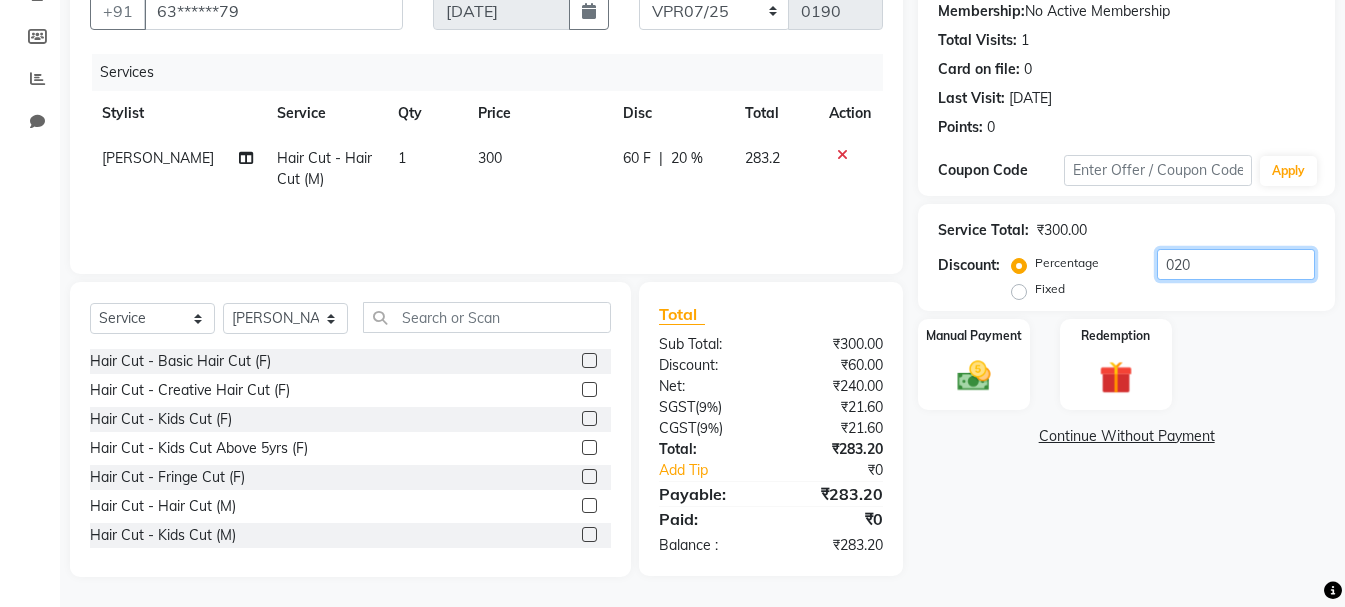 scroll, scrollTop: 0, scrollLeft: 0, axis: both 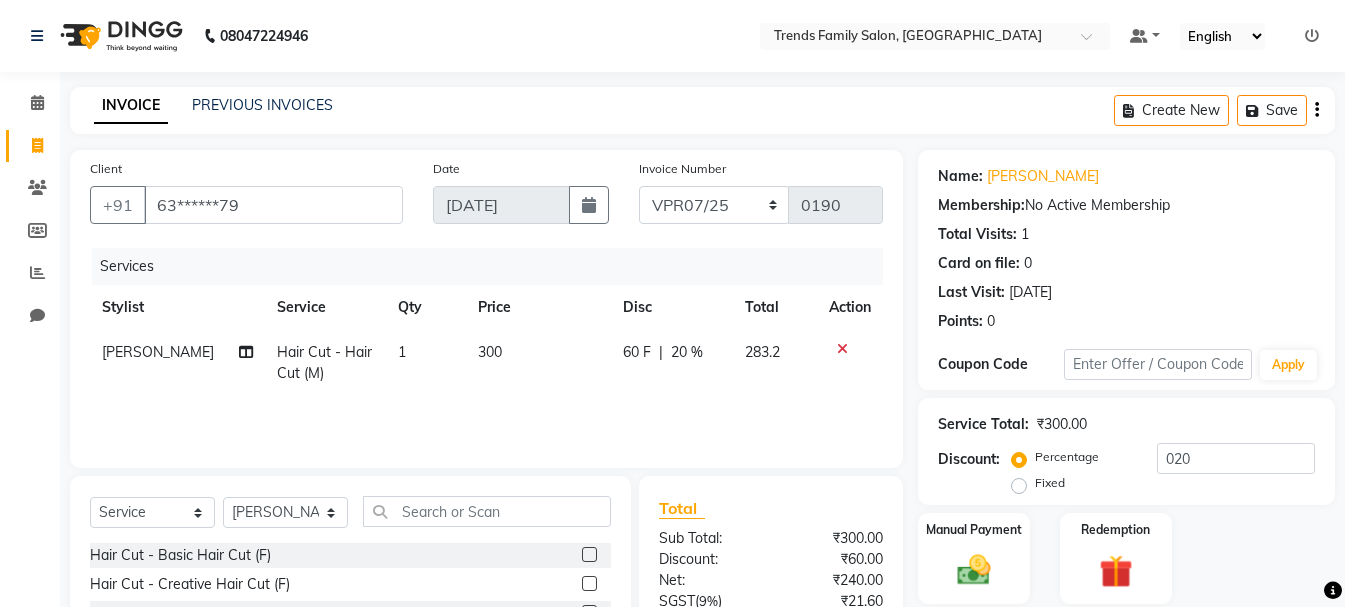 click 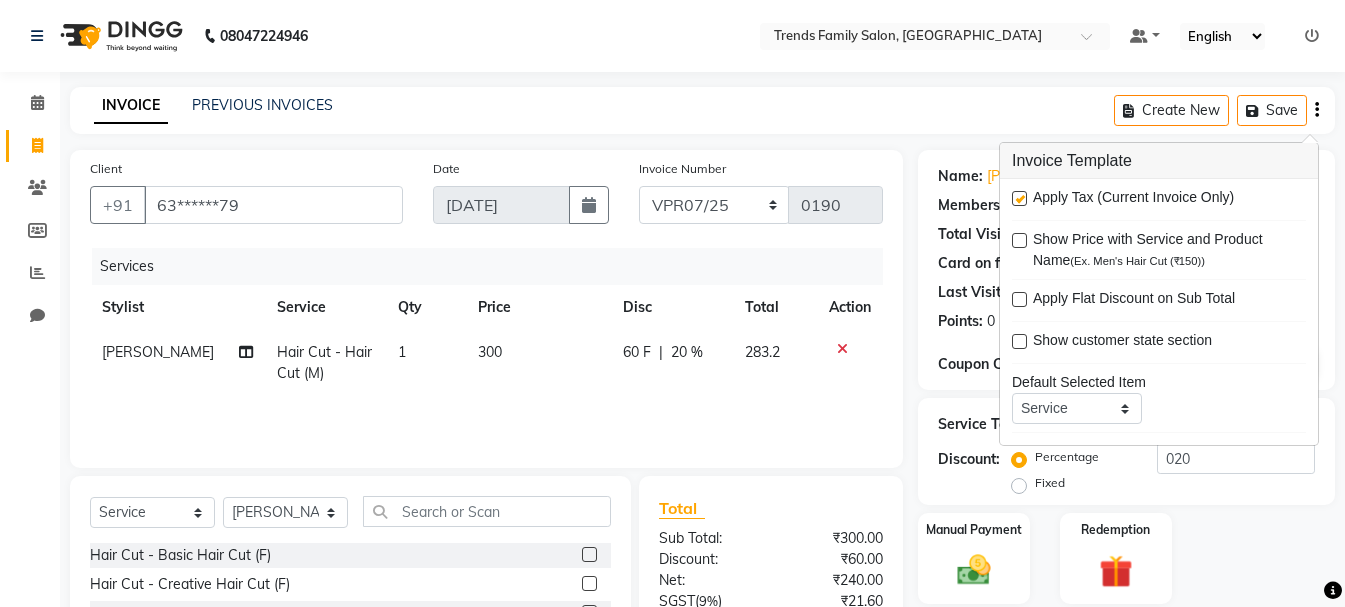 click at bounding box center [1019, 198] 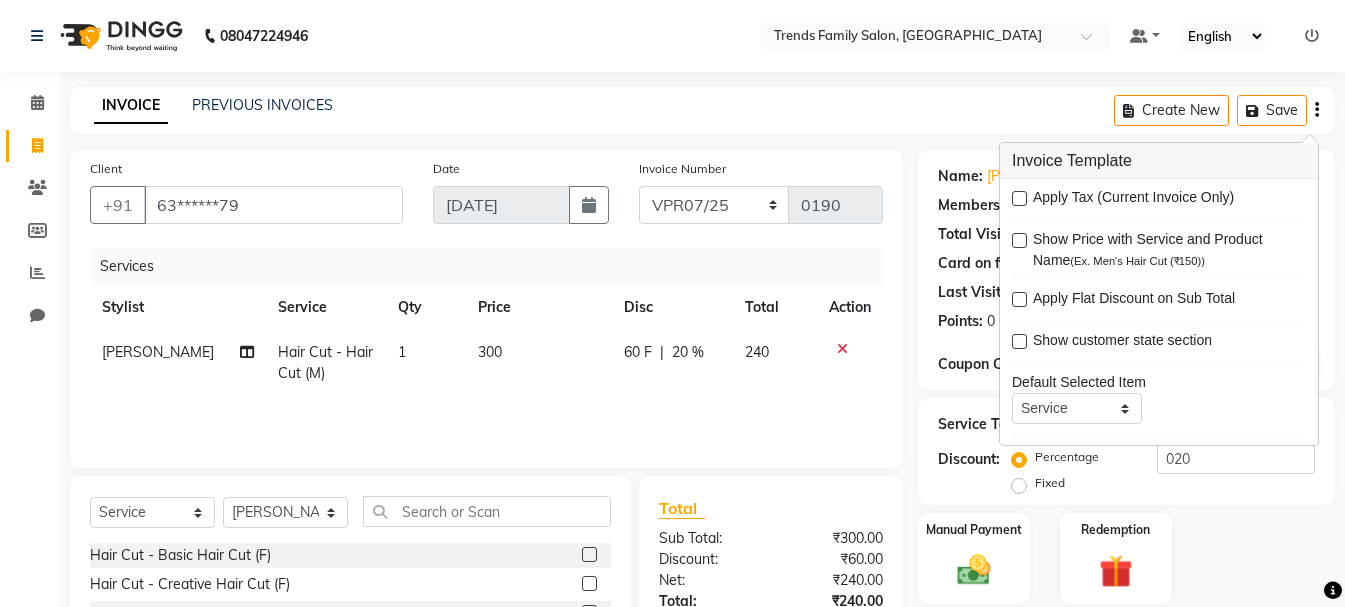 scroll, scrollTop: 194, scrollLeft: 0, axis: vertical 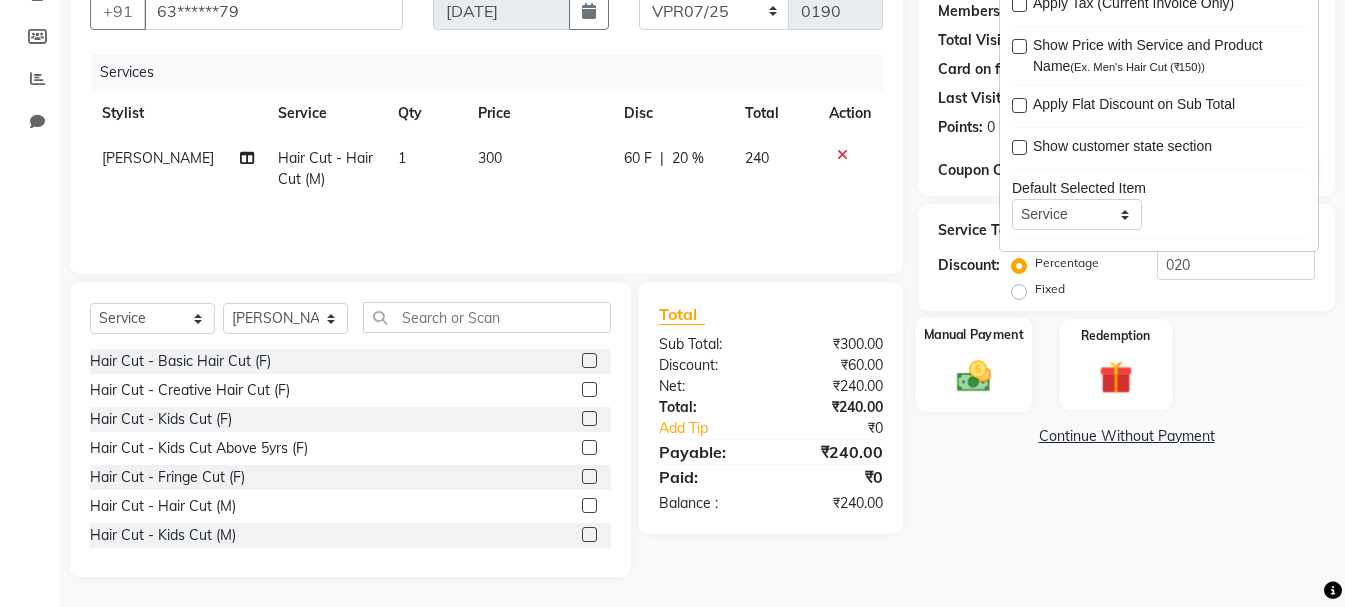click 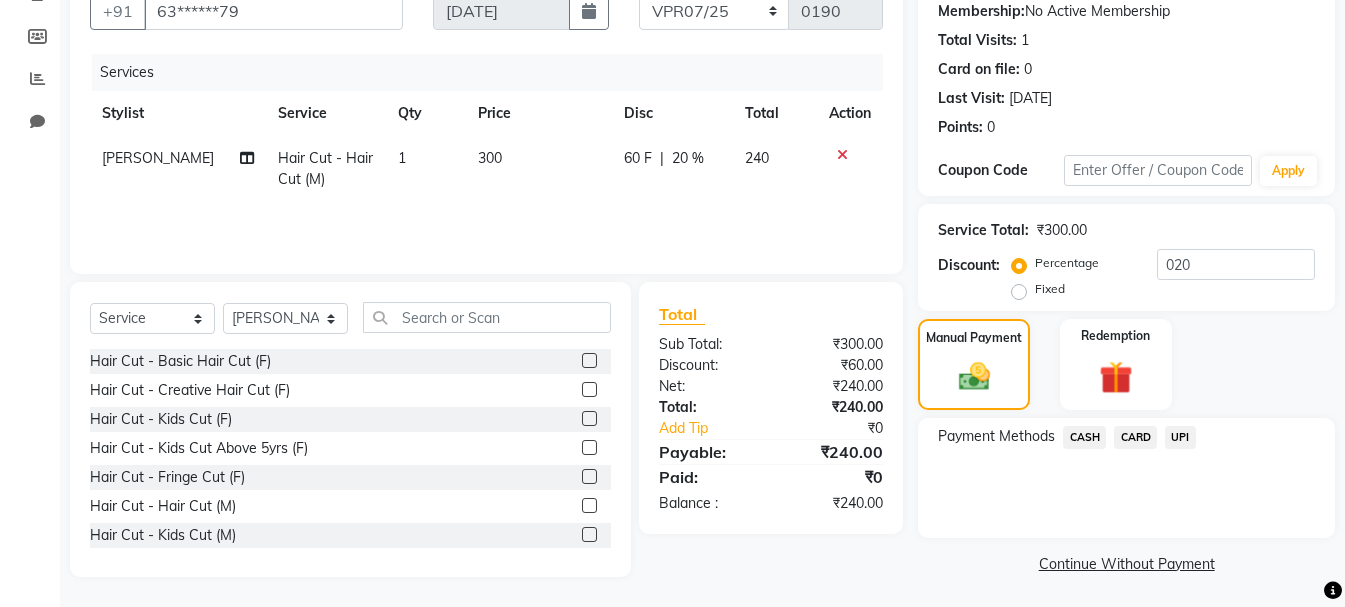 click on "UPI" 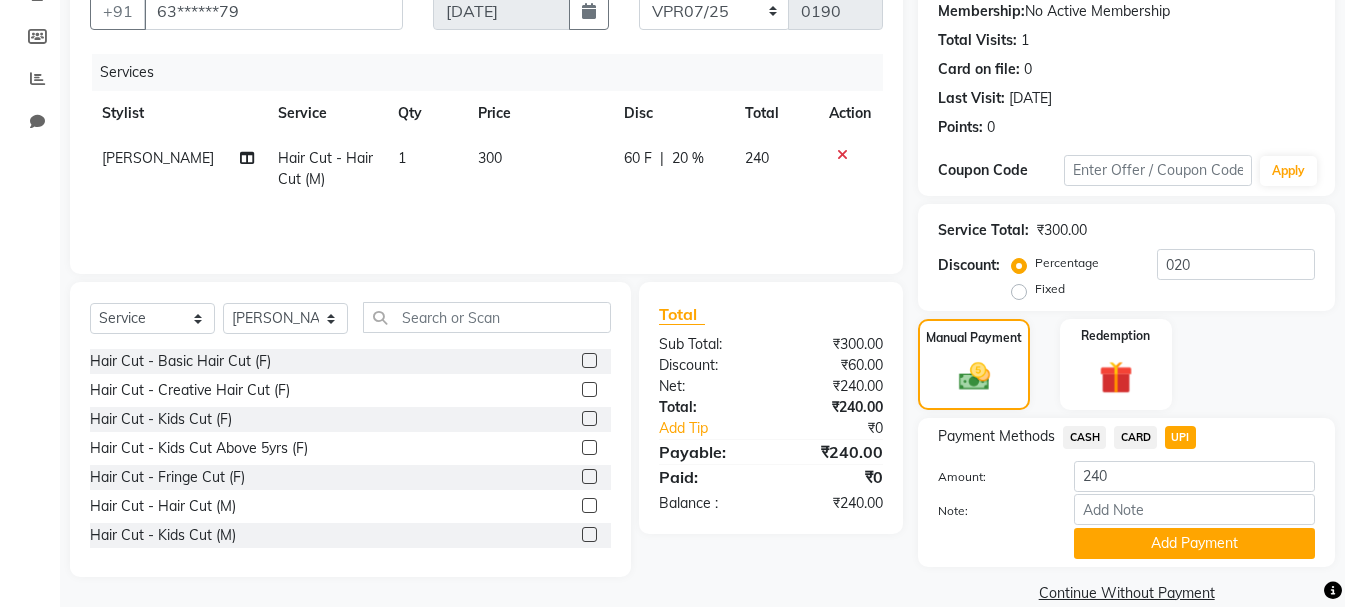 click on "Payment Methods  CASH   CARD   UPI  Amount: 240 Note: Add Payment" 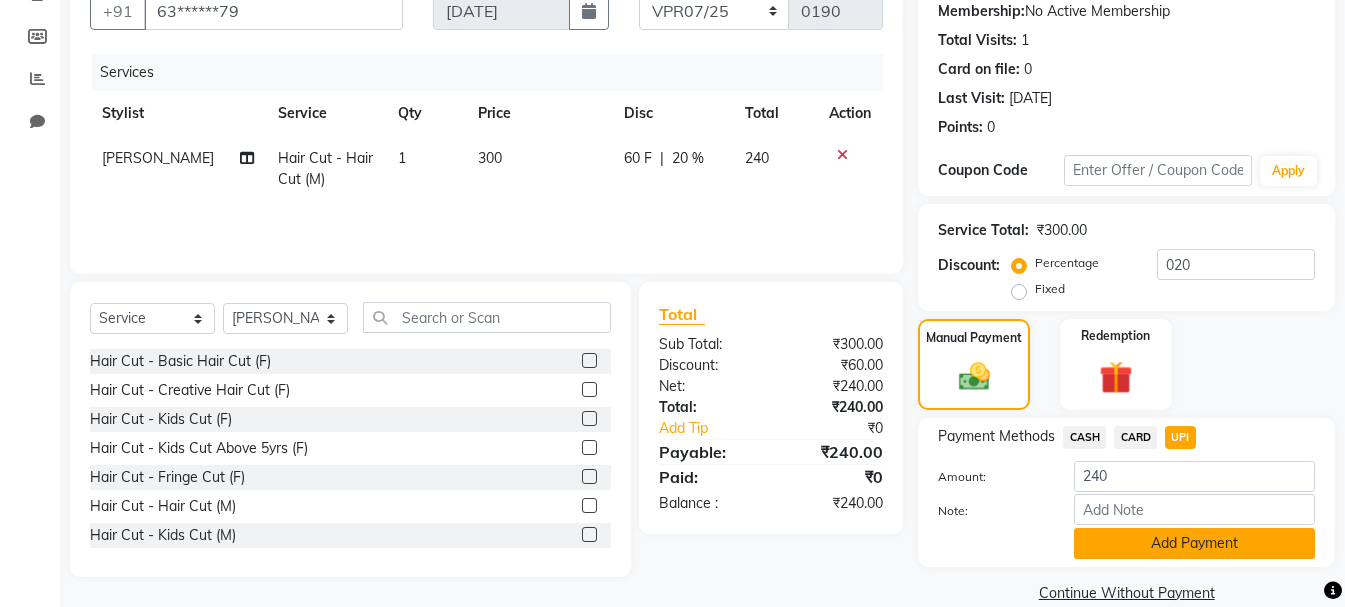 click on "Add Payment" 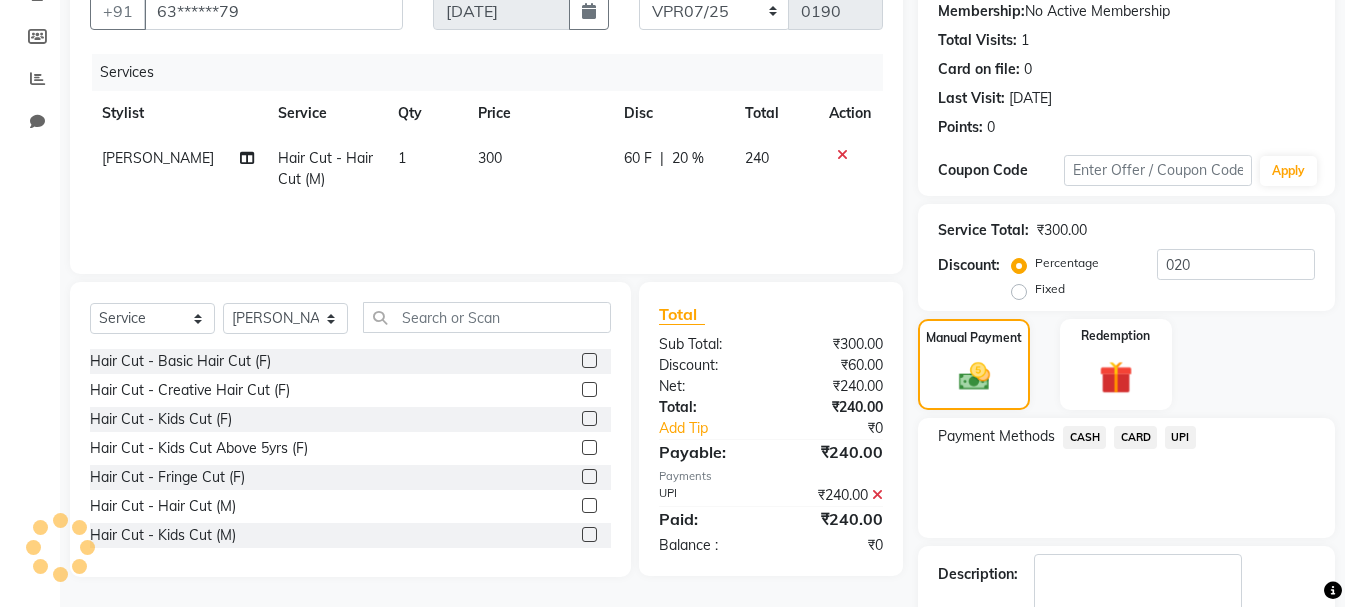 scroll, scrollTop: 309, scrollLeft: 0, axis: vertical 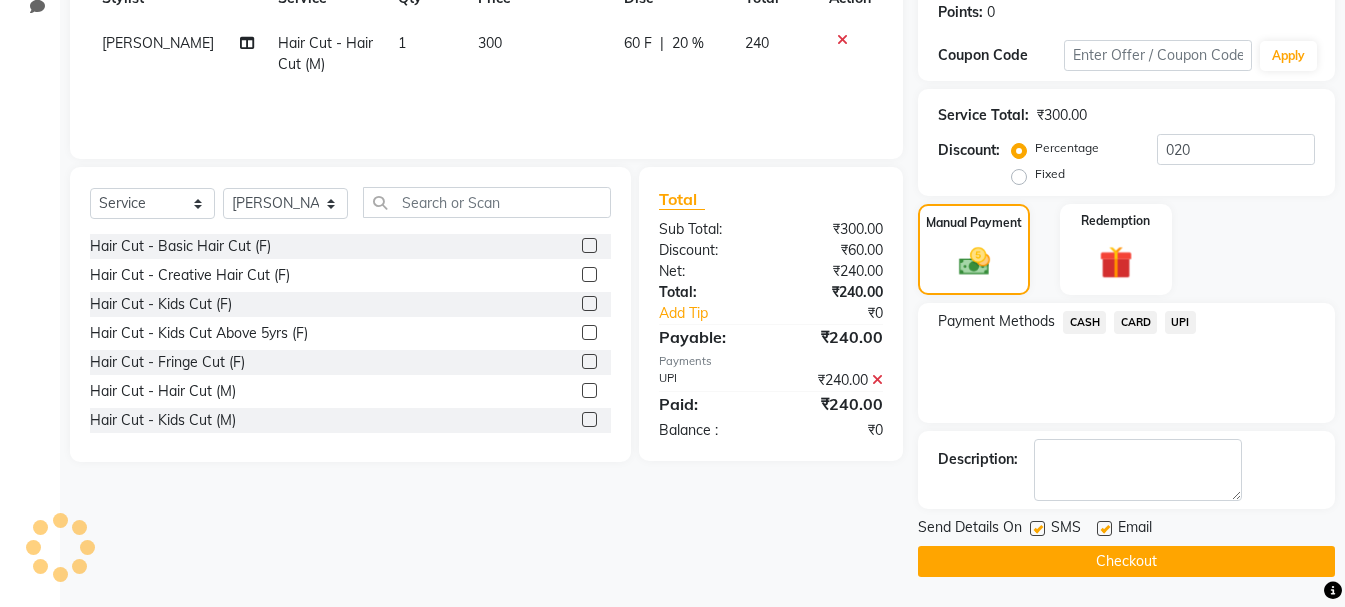 click on "Checkout" 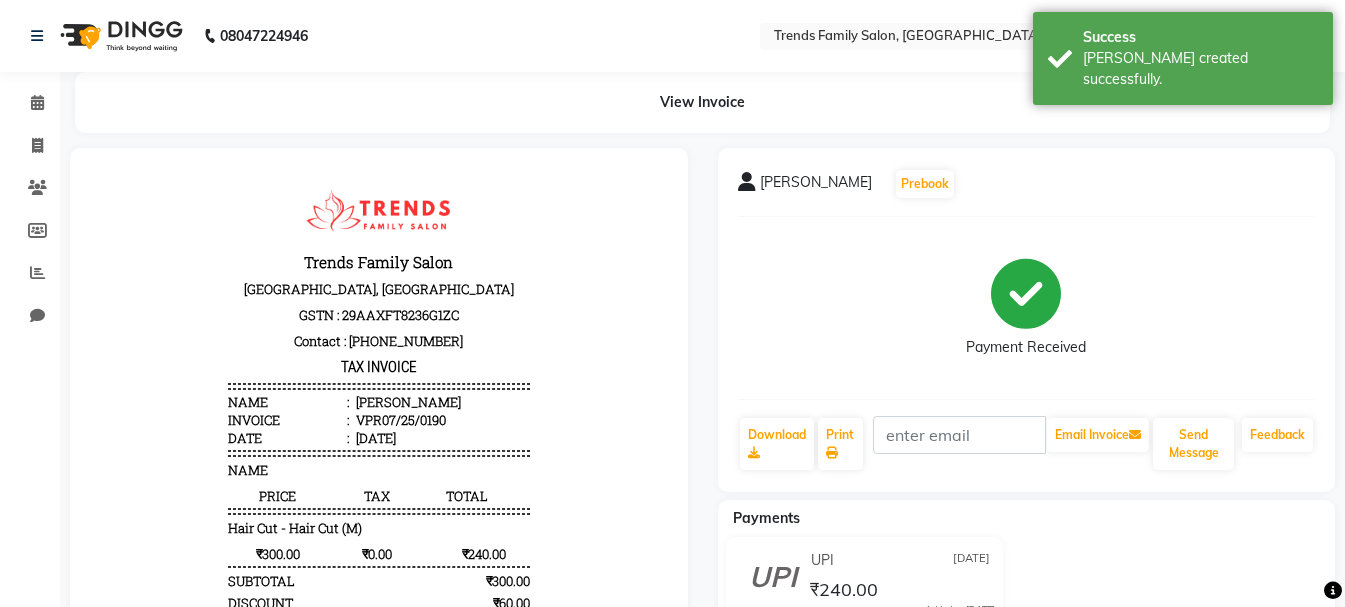 scroll, scrollTop: 0, scrollLeft: 0, axis: both 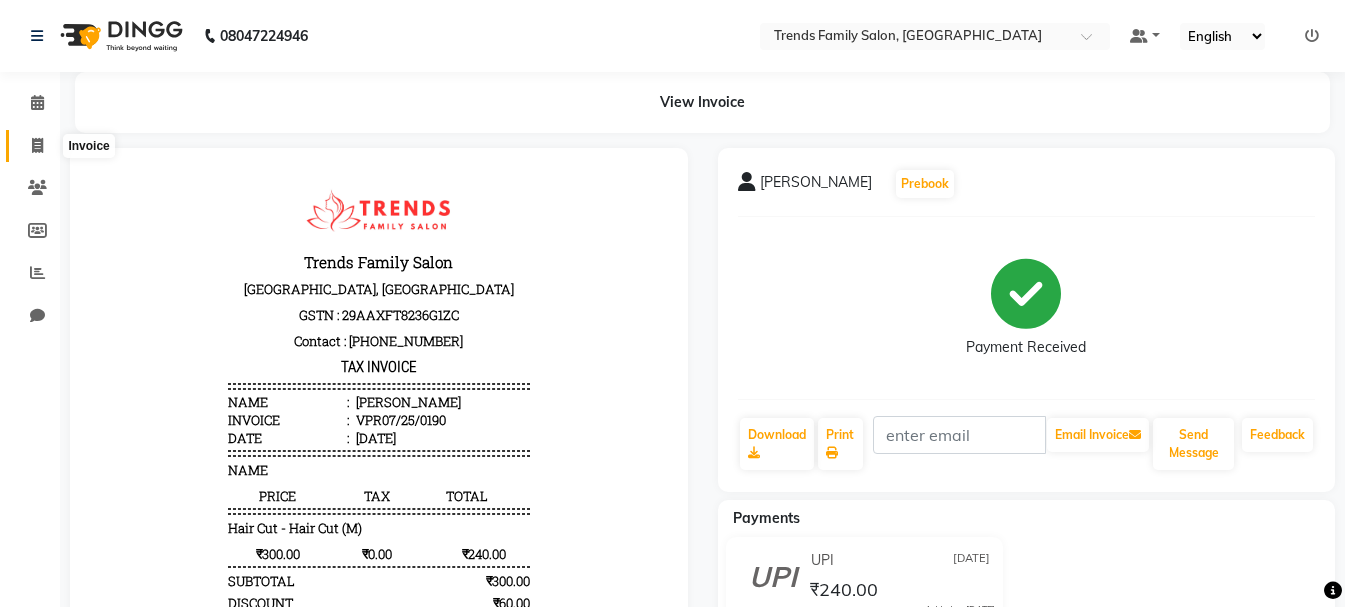 click 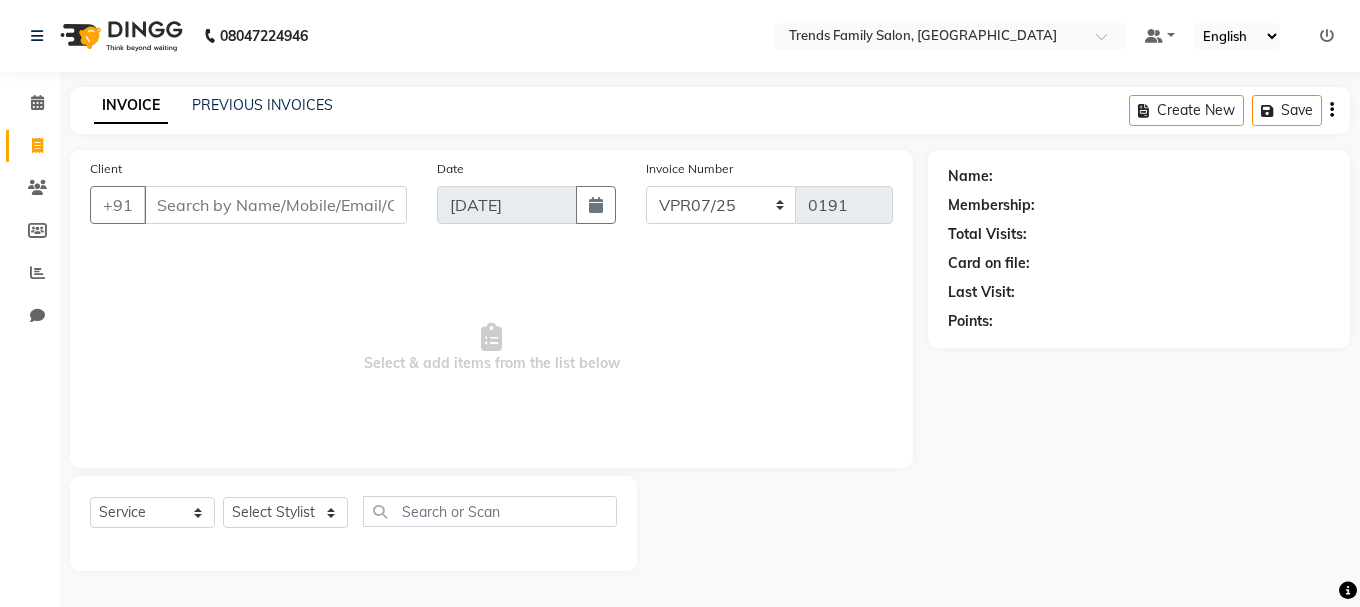 click on "Client +91" 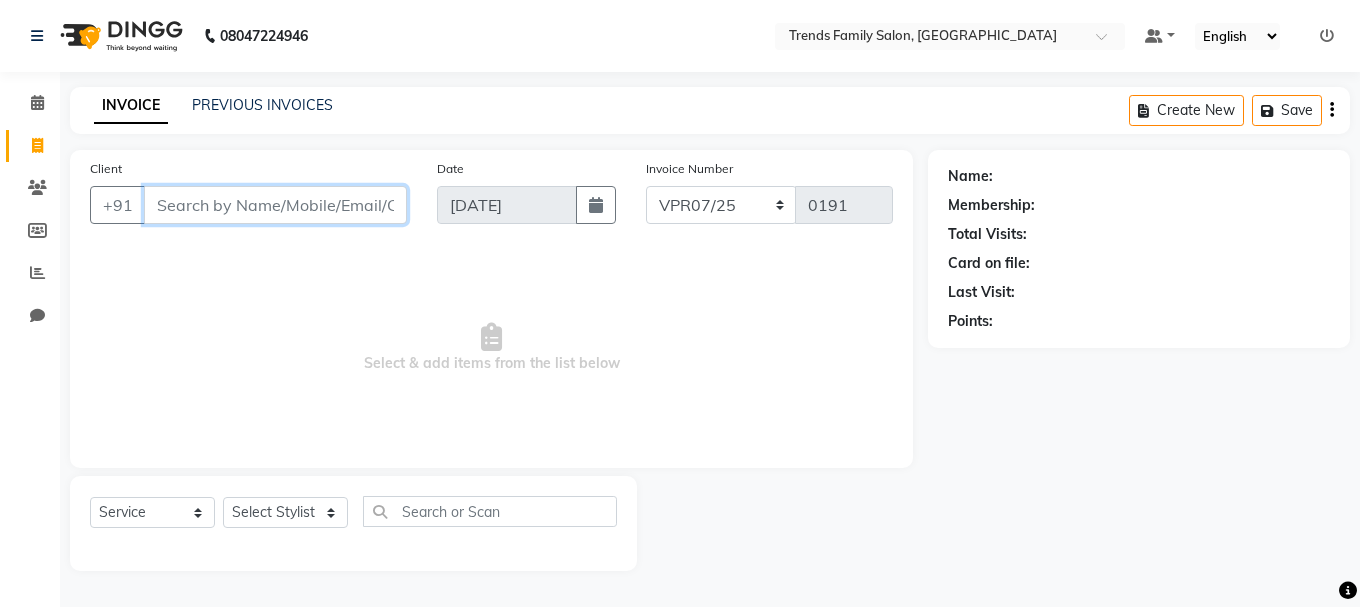 click on "Client" at bounding box center [275, 205] 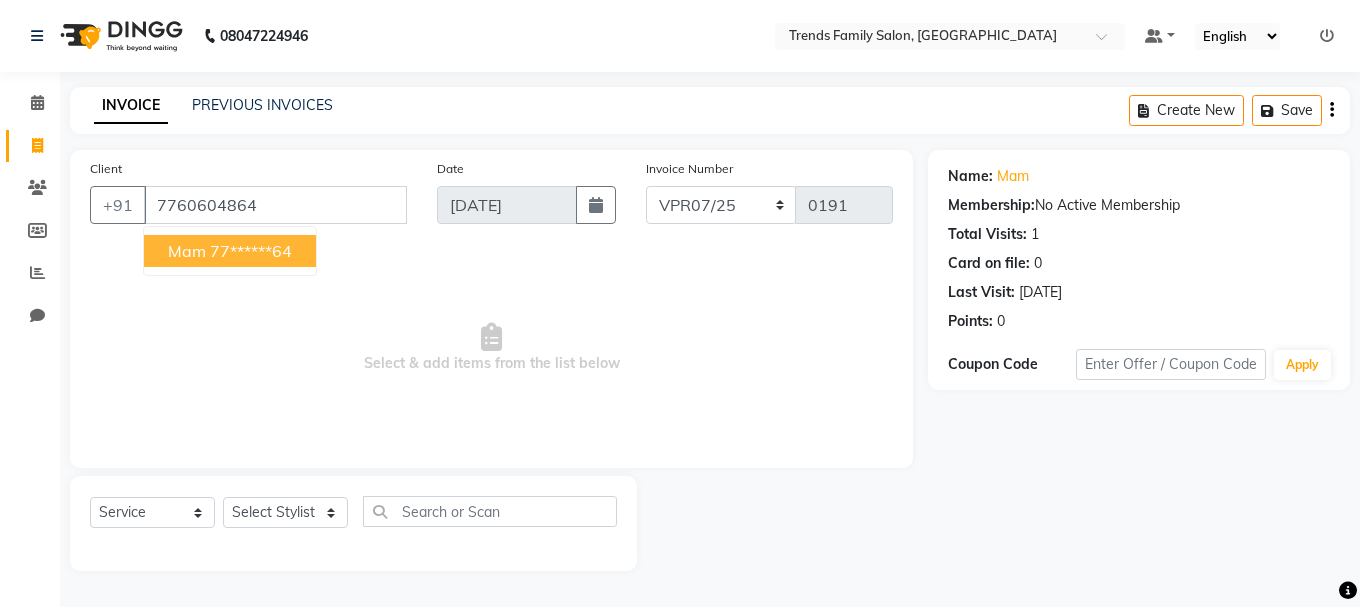 click on "77******64" at bounding box center (251, 251) 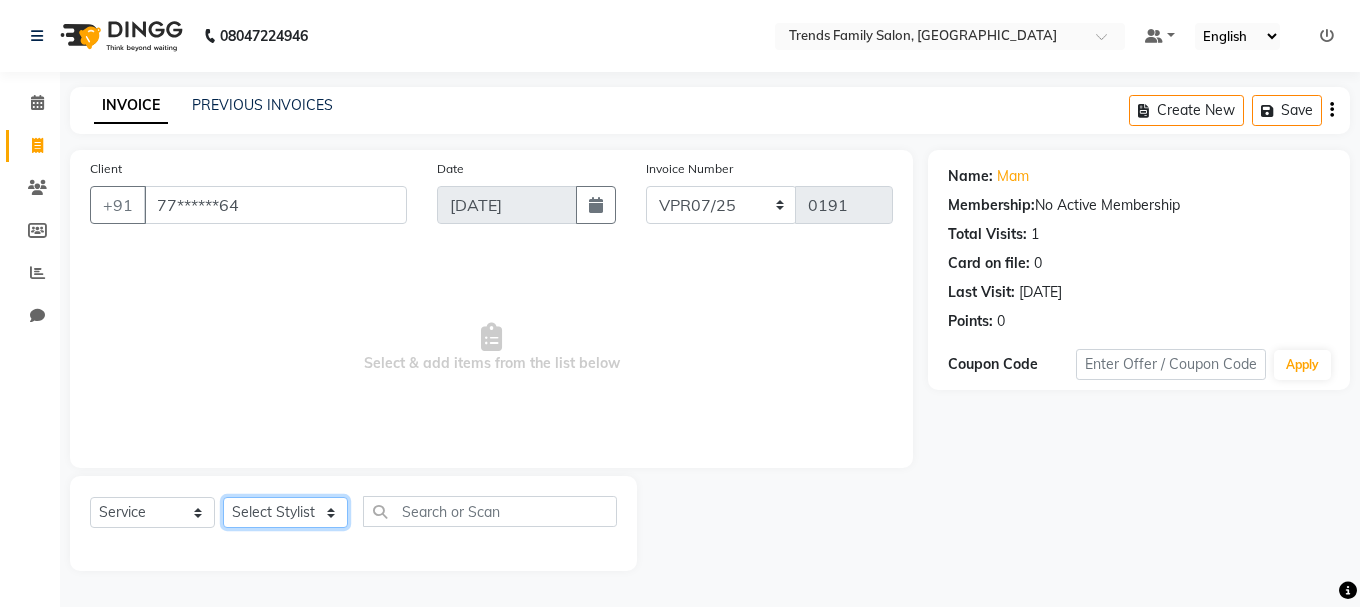 click on "Select Stylist [PERSON_NAME] Alsa Amaritha Ashwini [PERSON_NAME] Bhaktha Bhumi Danish Dolma Doma [PERSON_NAME] [PERSON_NAME] Lakshmi  Maya [PERSON_NAME] [PERSON_NAME] [PERSON_NAME] [PERSON_NAME] [PERSON_NAME] [PERSON_NAME] Sawsthika Shadav [PERSON_NAME] Sony Sherpa  [PERSON_NAME] [PERSON_NAME]" 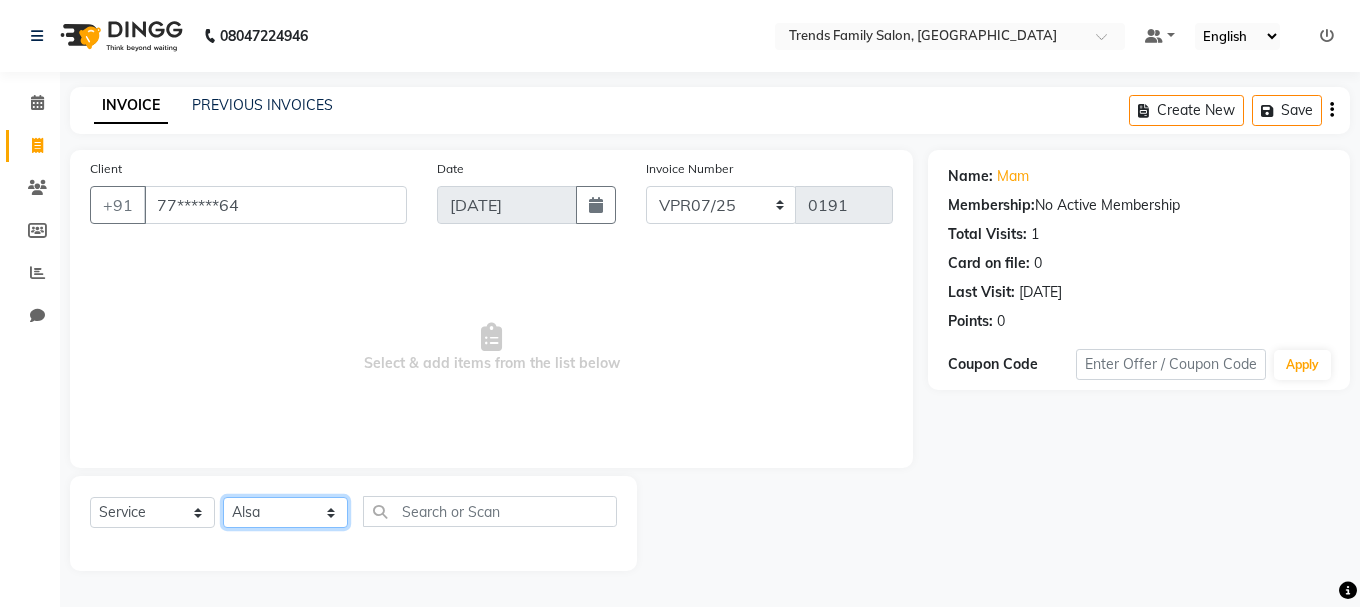 click on "Select Stylist [PERSON_NAME] Alsa Amaritha Ashwini [PERSON_NAME] Bhaktha Bhumi Danish Dolma Doma [PERSON_NAME] [PERSON_NAME] Lakshmi  Maya [PERSON_NAME] [PERSON_NAME] [PERSON_NAME] [PERSON_NAME] [PERSON_NAME] [PERSON_NAME] Sawsthika Shadav [PERSON_NAME] Sony Sherpa  [PERSON_NAME] [PERSON_NAME]" 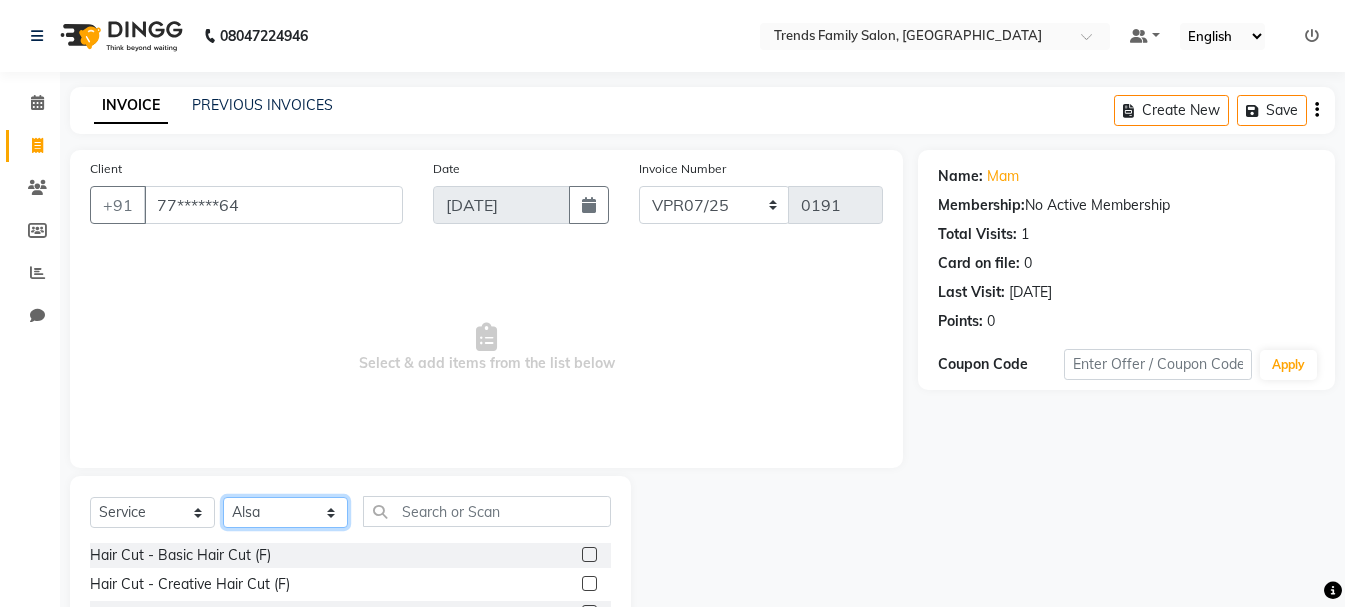 scroll, scrollTop: 194, scrollLeft: 0, axis: vertical 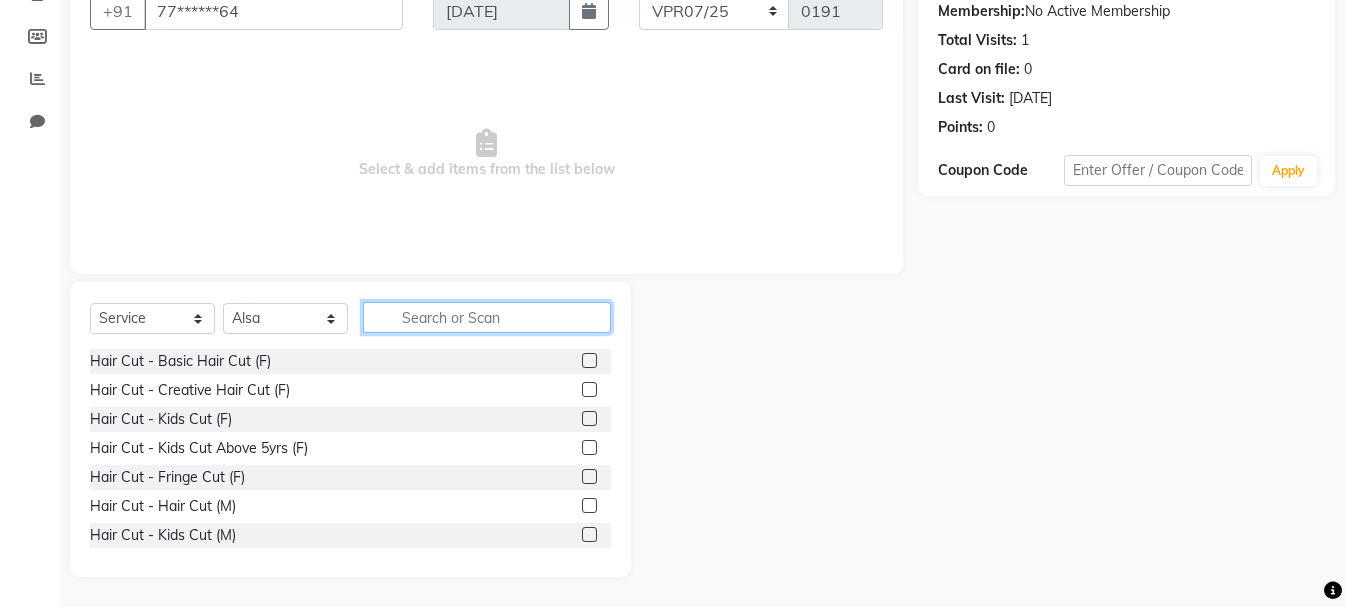 click 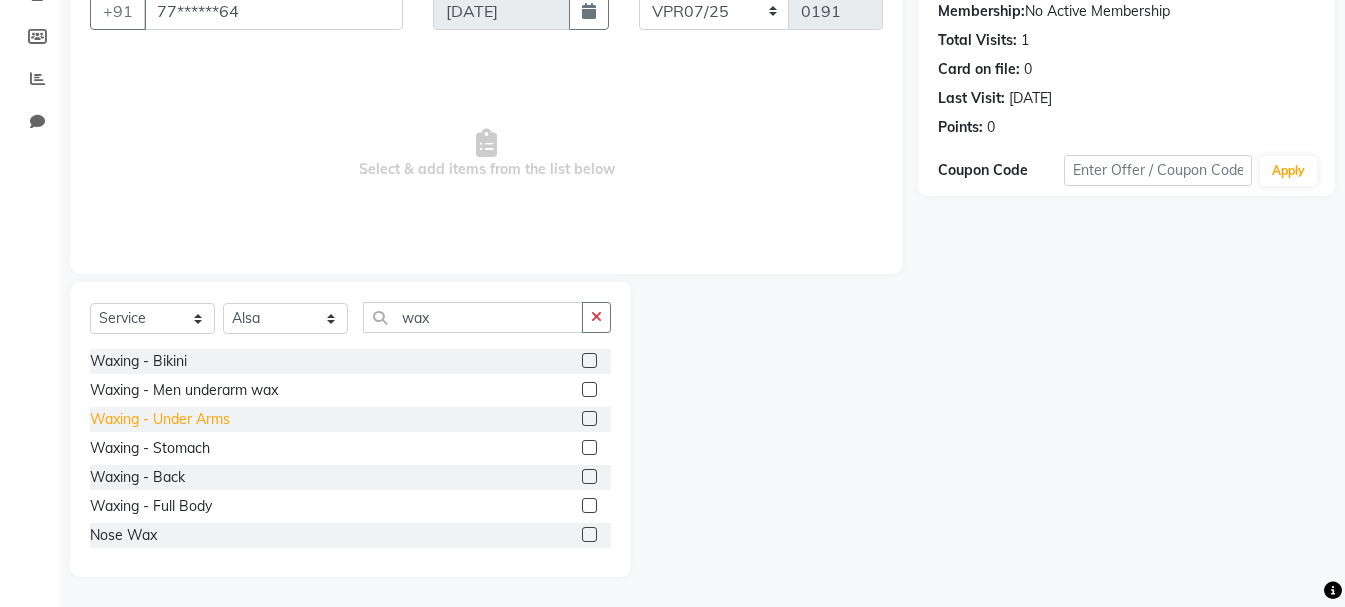 click on "Waxing - Under Arms" 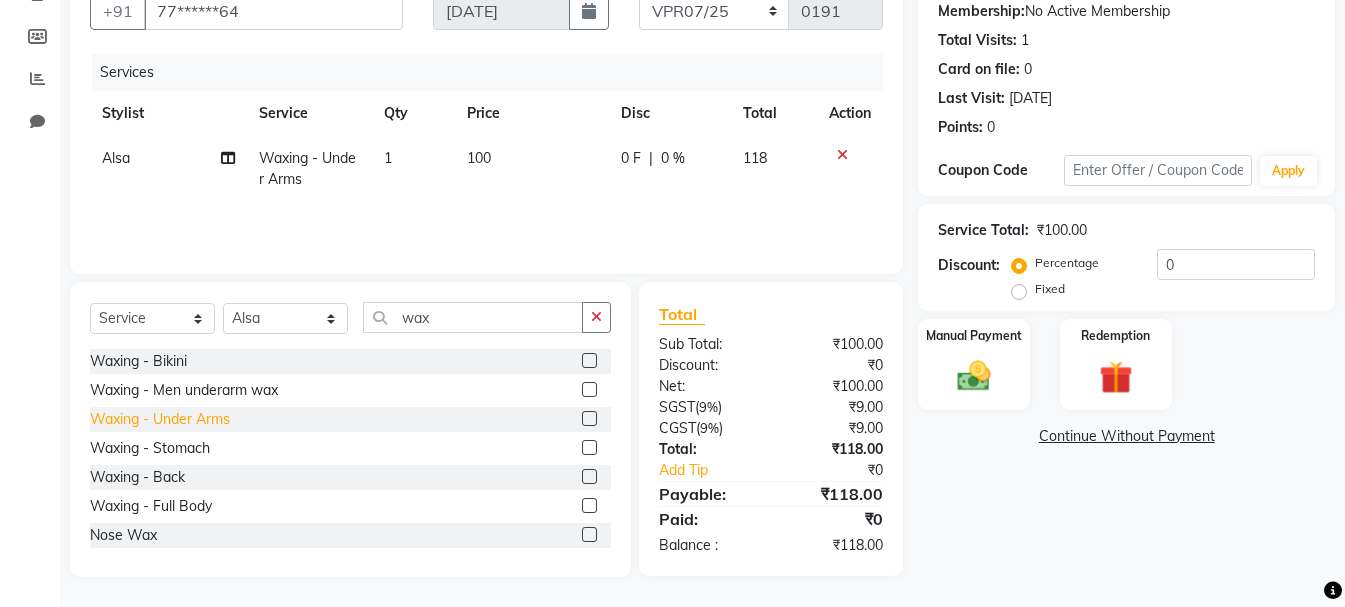click on "Waxing - Under Arms" 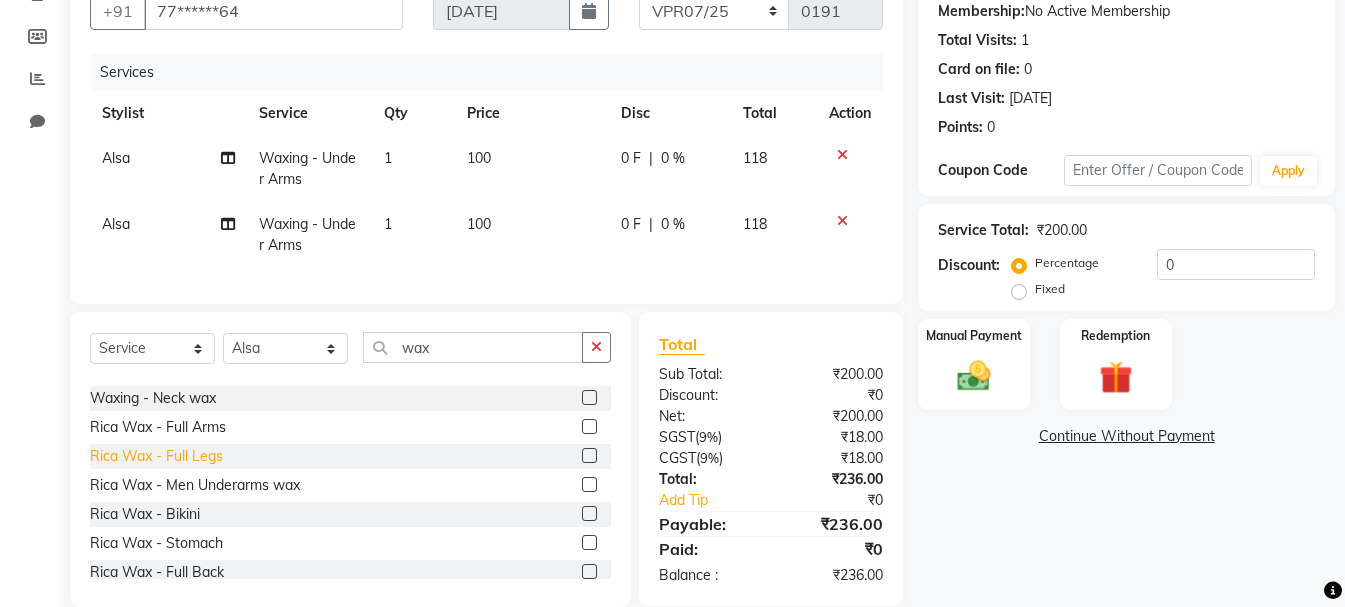 scroll, scrollTop: 400, scrollLeft: 0, axis: vertical 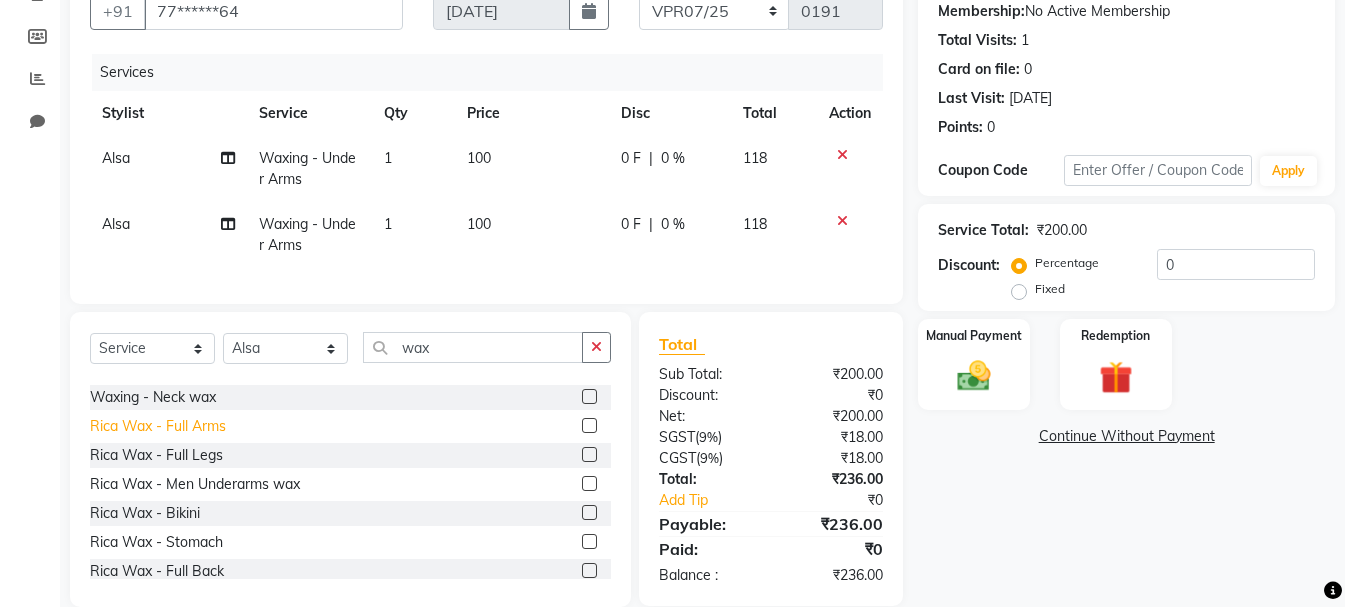 click on "Rica Wax - Full Arms" 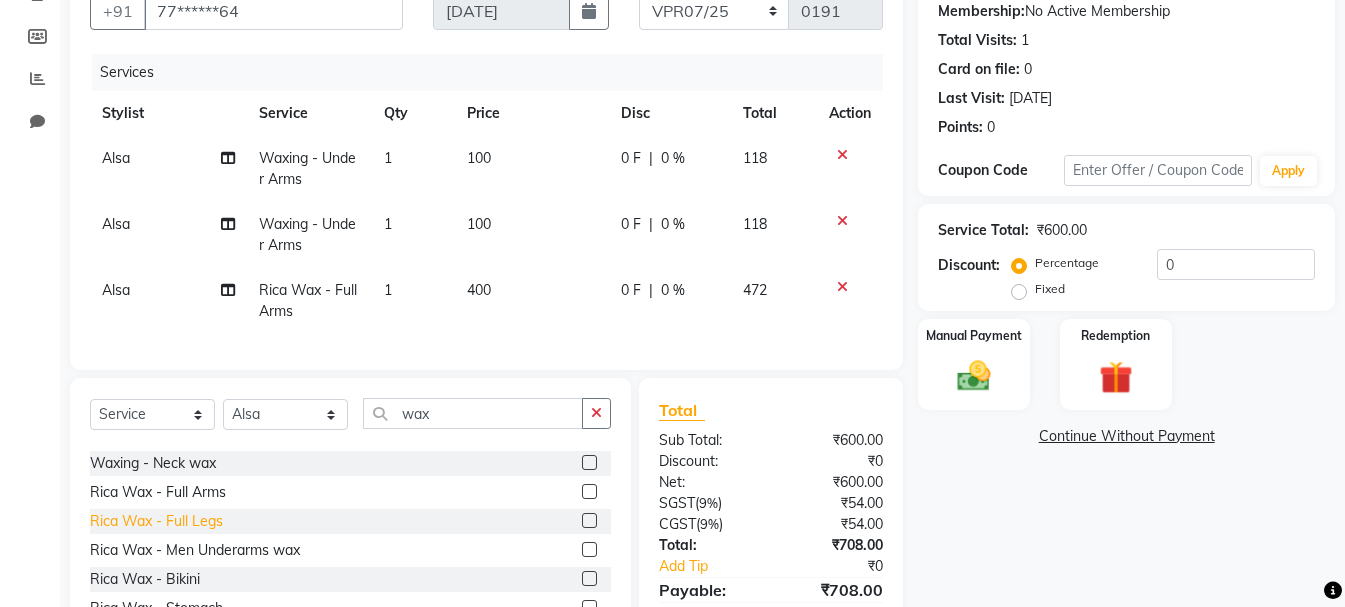 click on "Rica Wax - Full Legs" 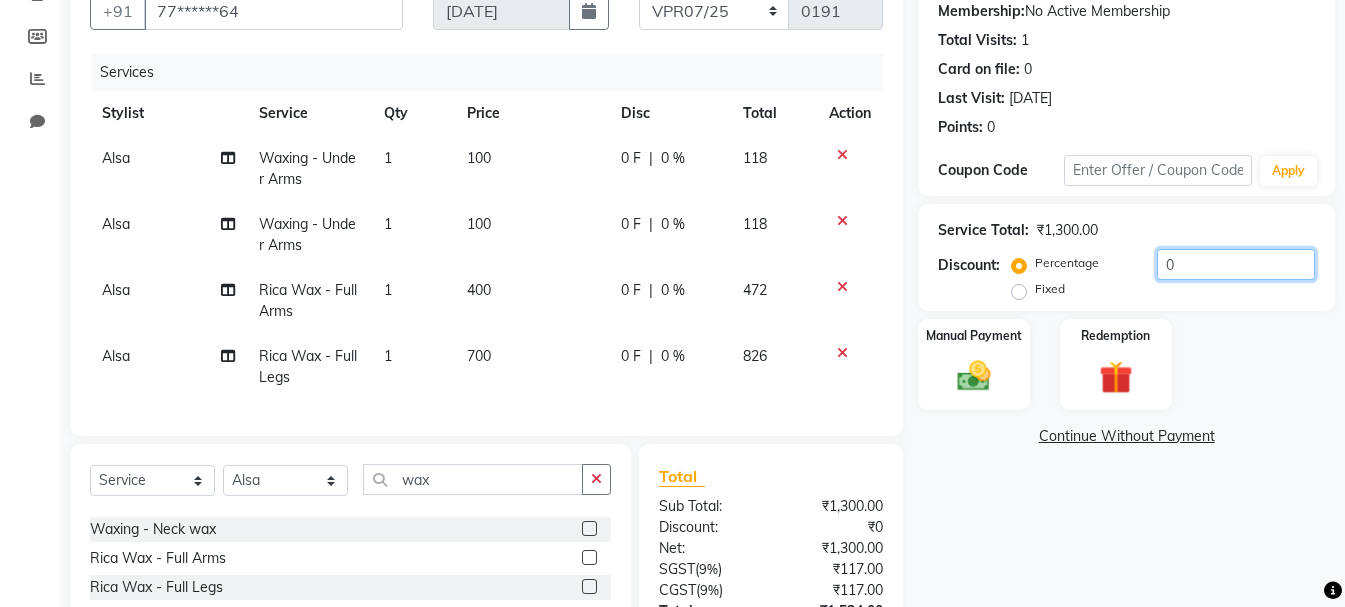 click on "0" 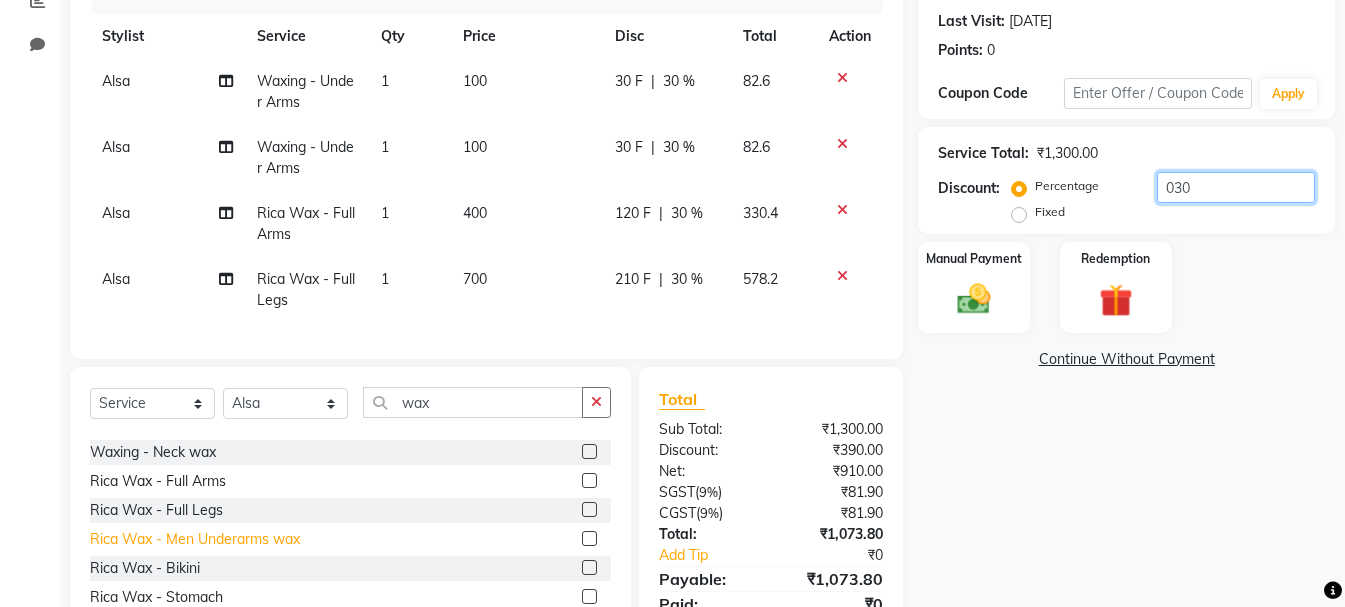scroll, scrollTop: 371, scrollLeft: 0, axis: vertical 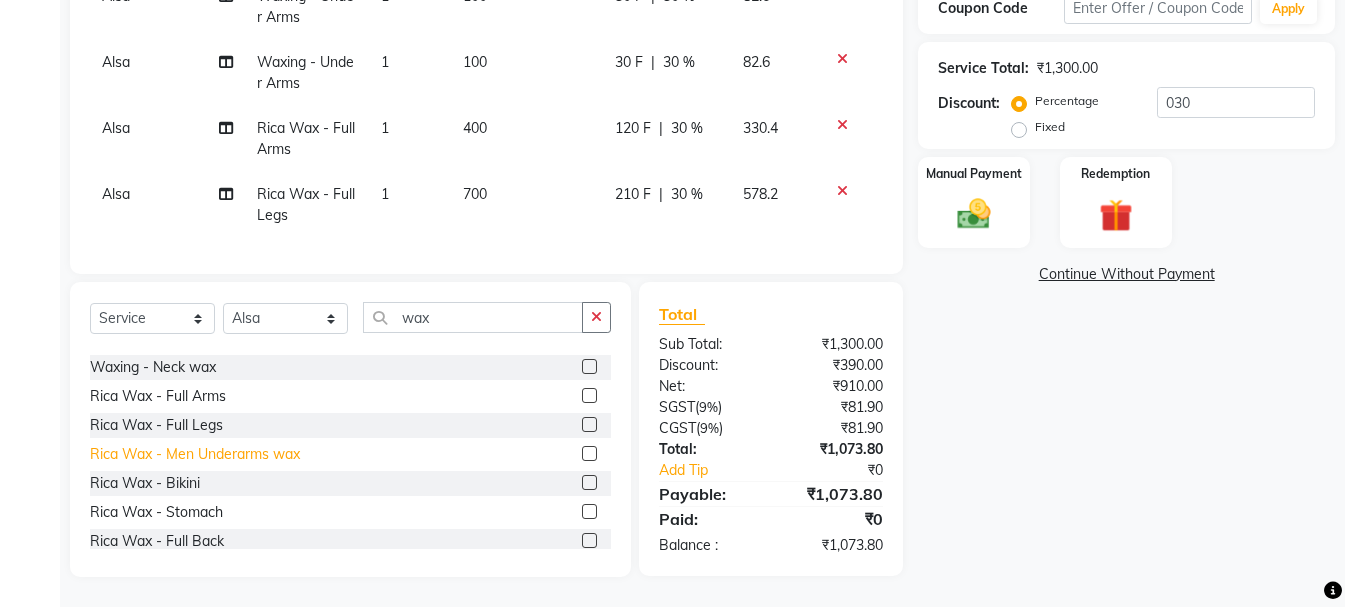 click on "Rica Wax - Men Underarms wax" 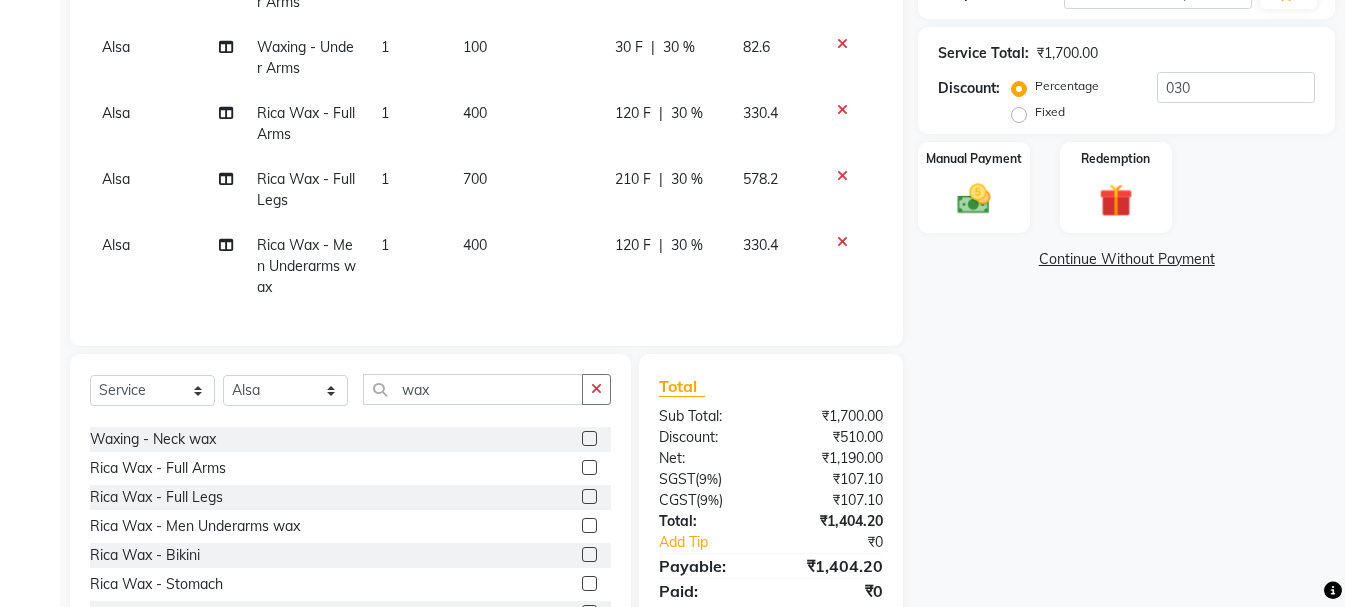 click 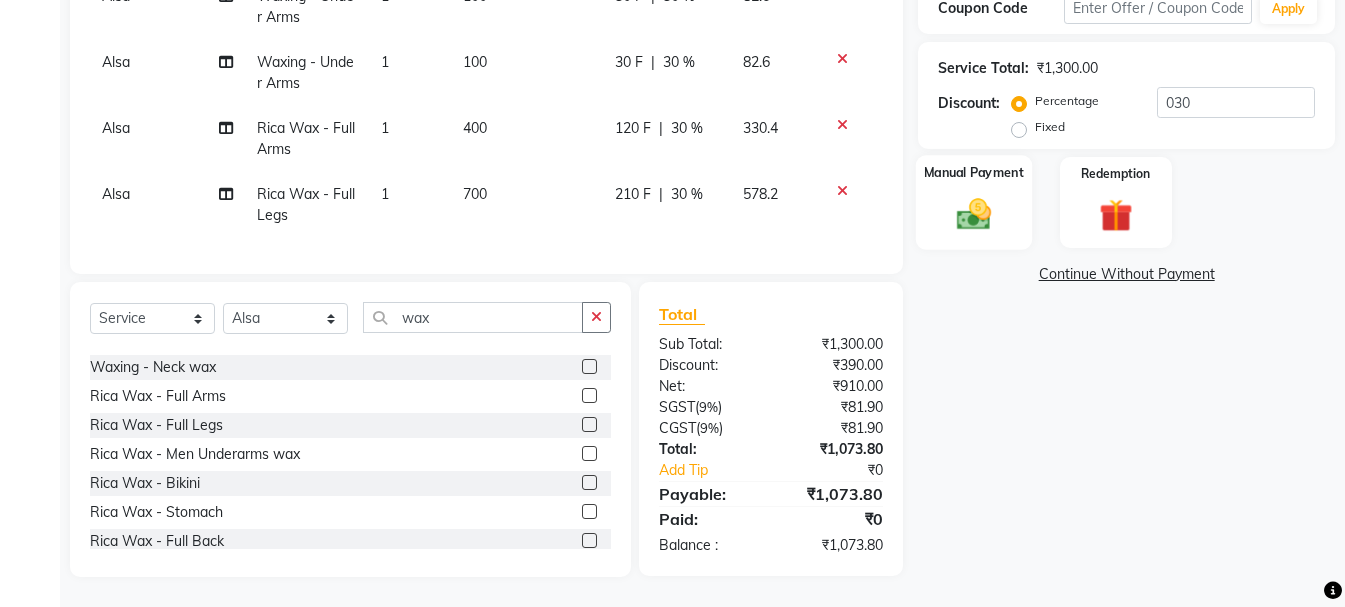 click on "Manual Payment" 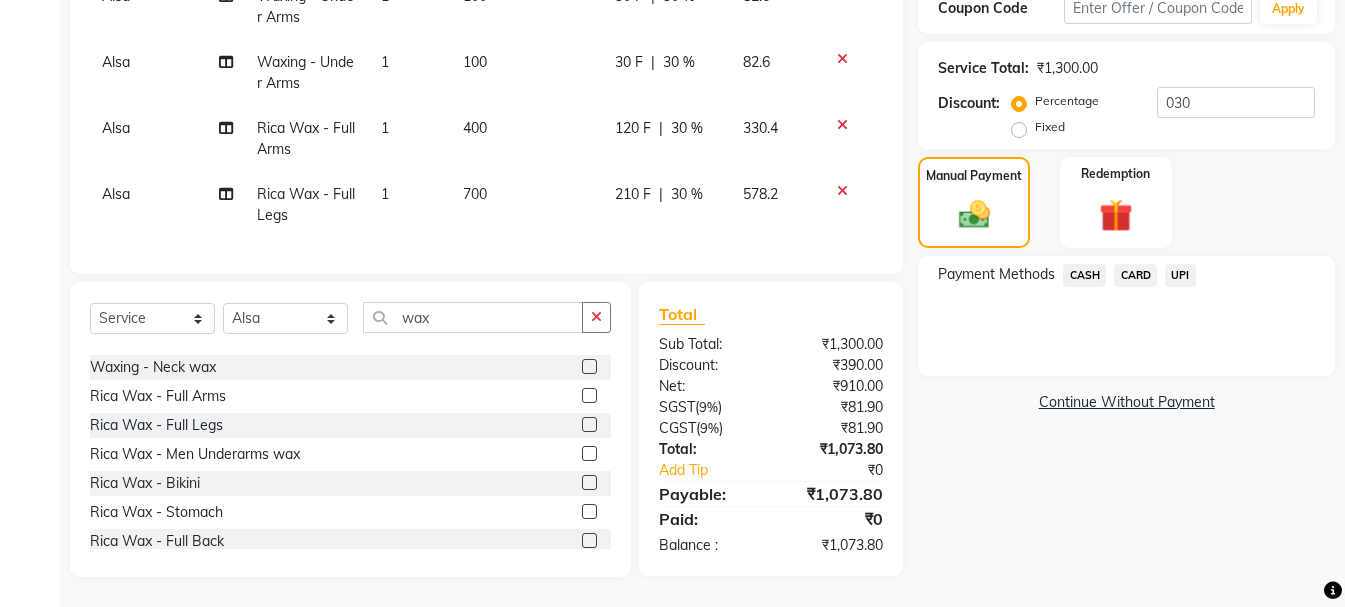 click on "UPI" 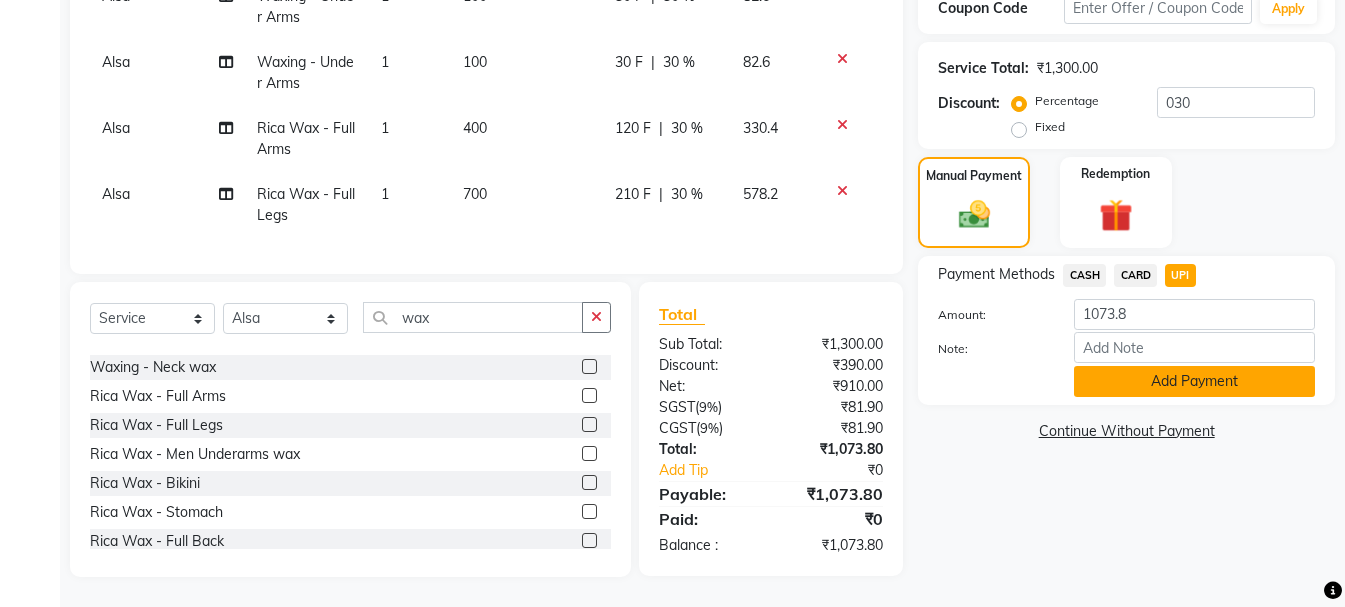 click on "Add Payment" 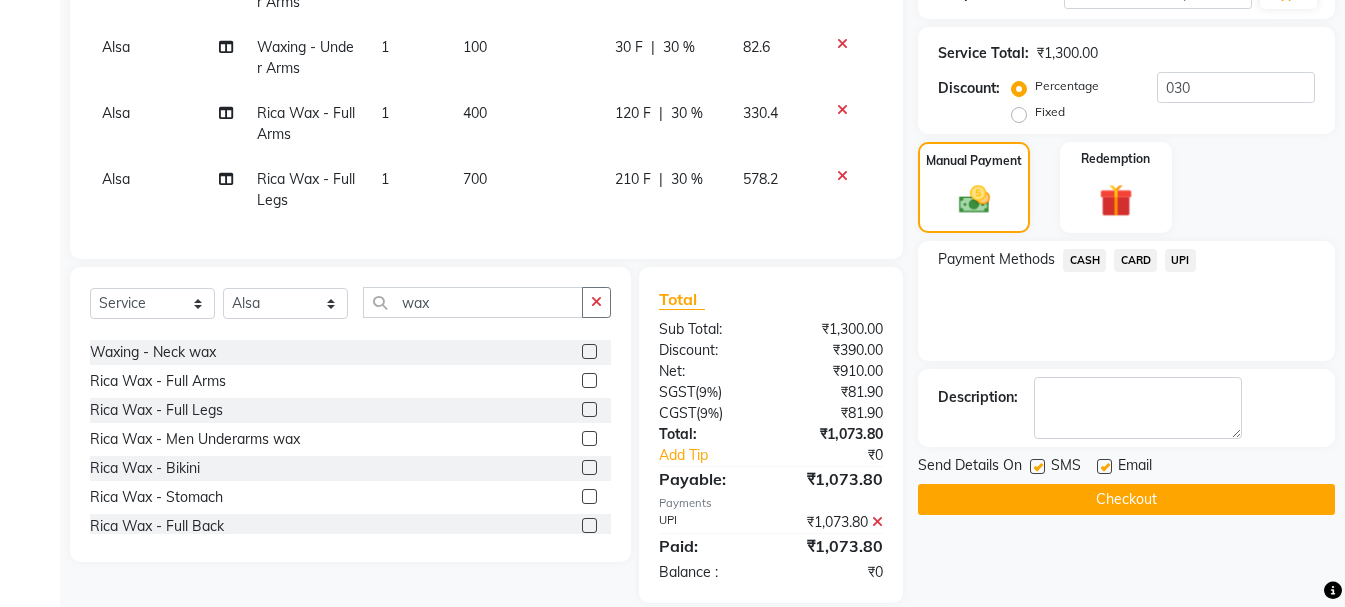 scroll, scrollTop: 412, scrollLeft: 0, axis: vertical 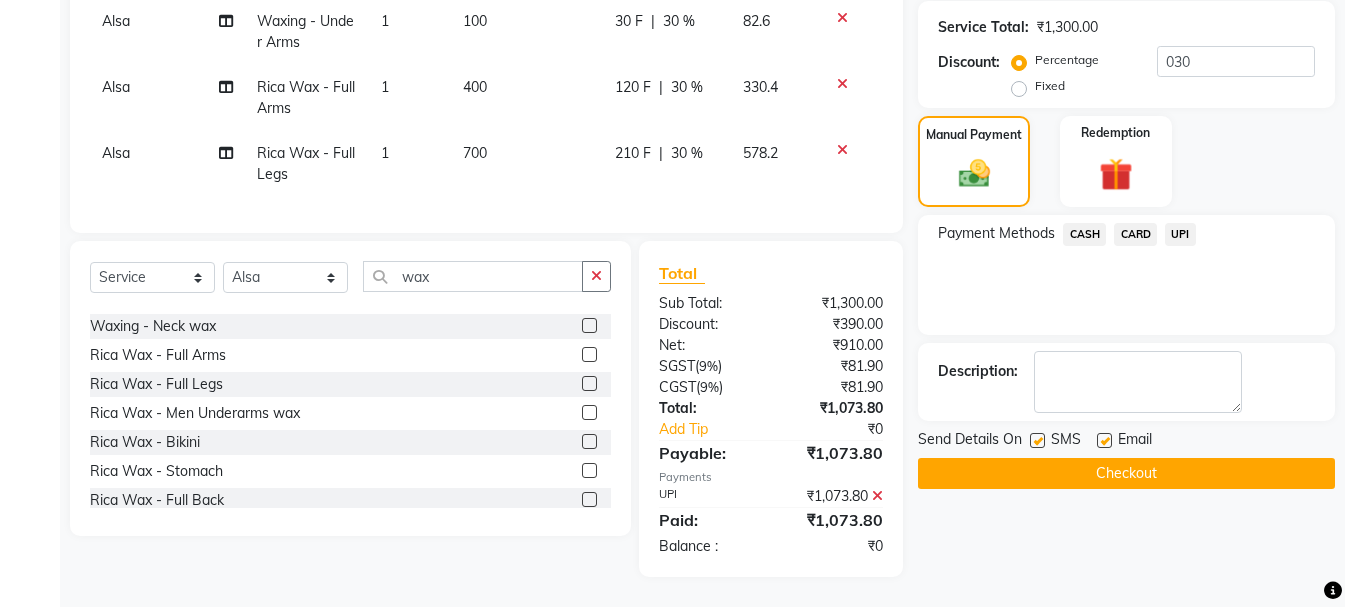 click on "Checkout" 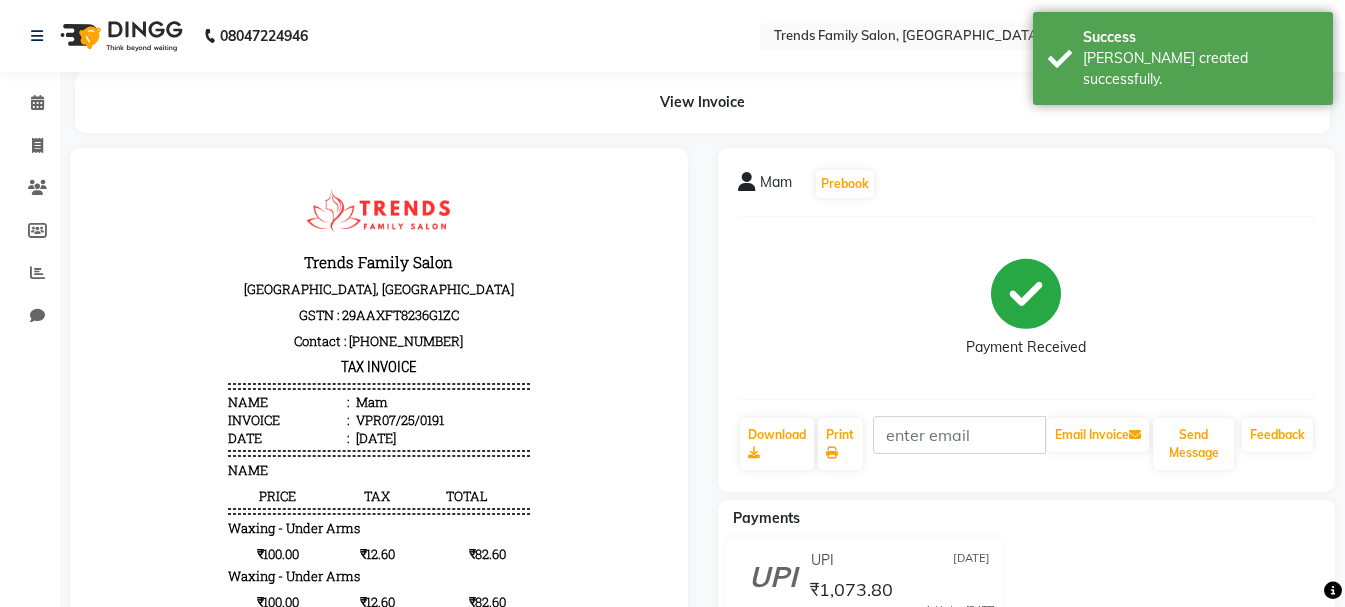 scroll, scrollTop: 0, scrollLeft: 0, axis: both 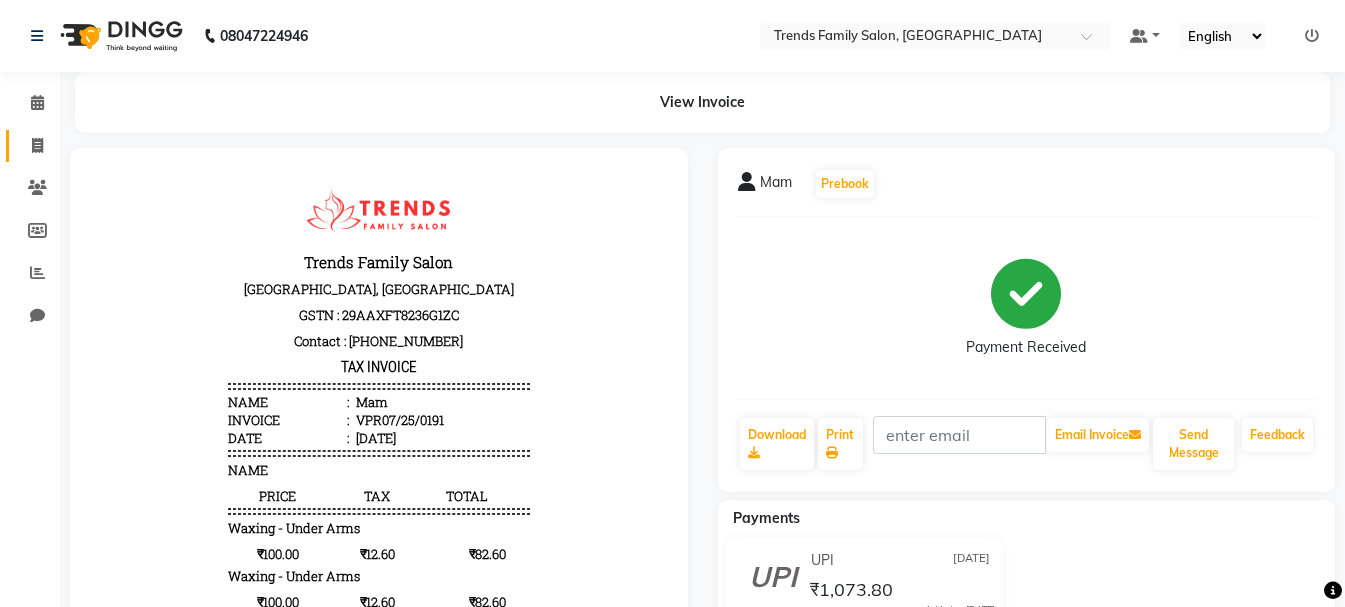 click on "Invoice" 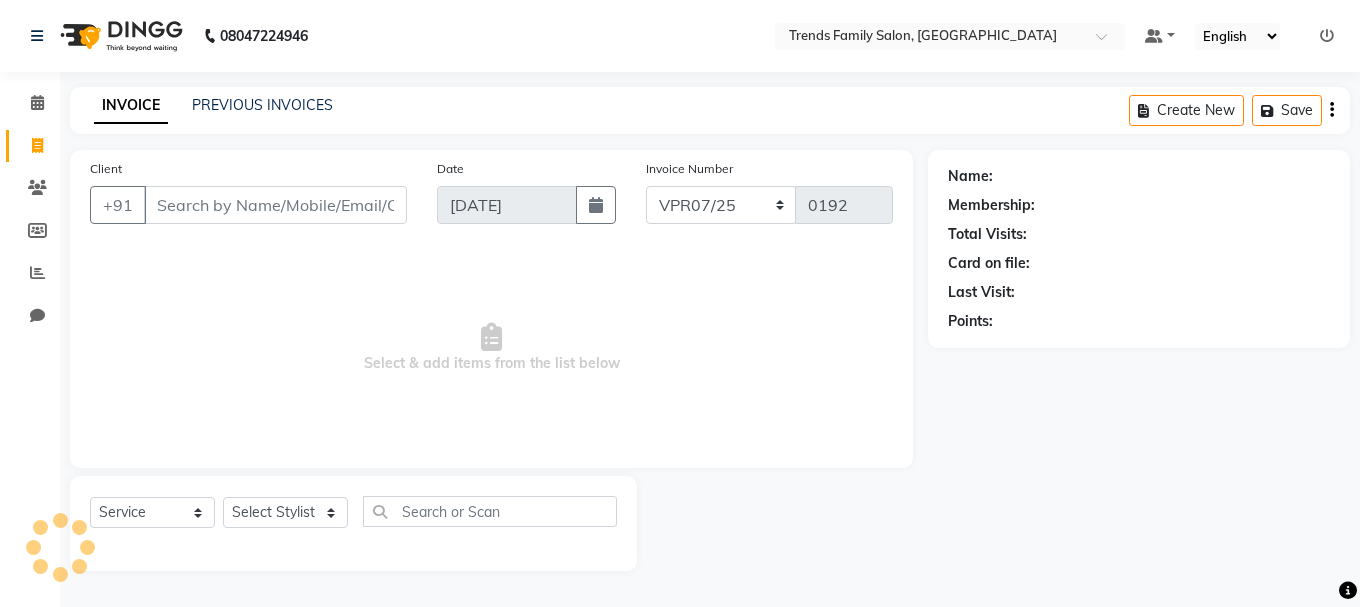 click on "Client" at bounding box center [275, 205] 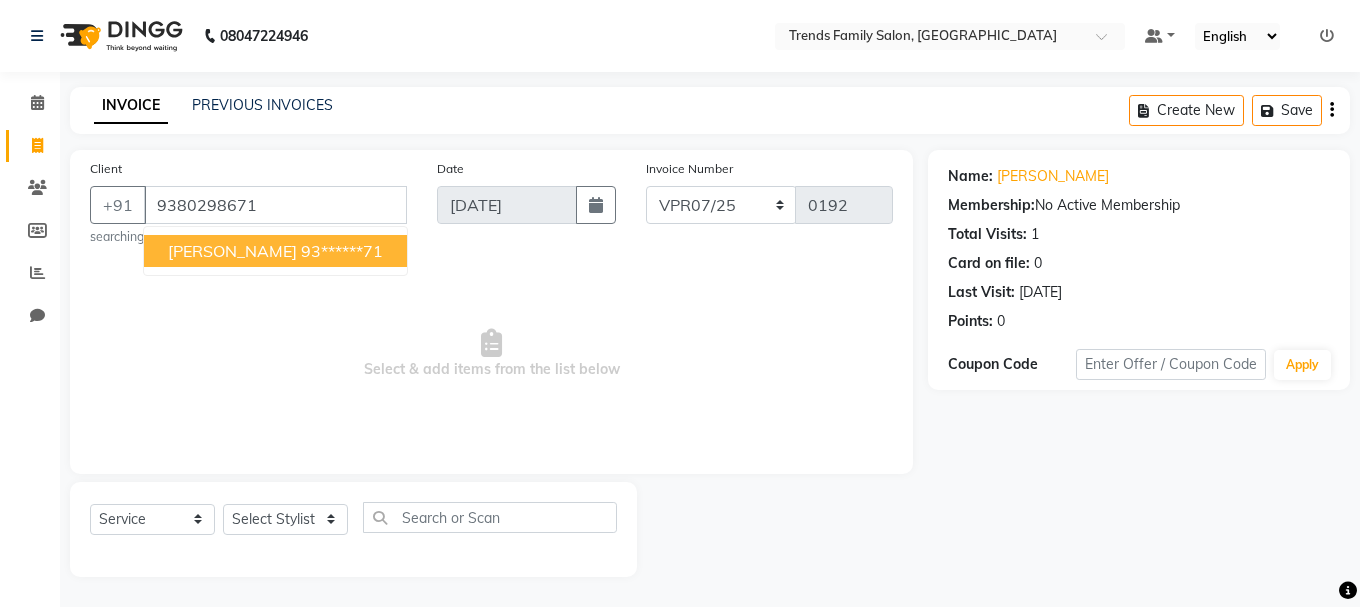 click on "[PERSON_NAME]  93******71" at bounding box center (275, 251) 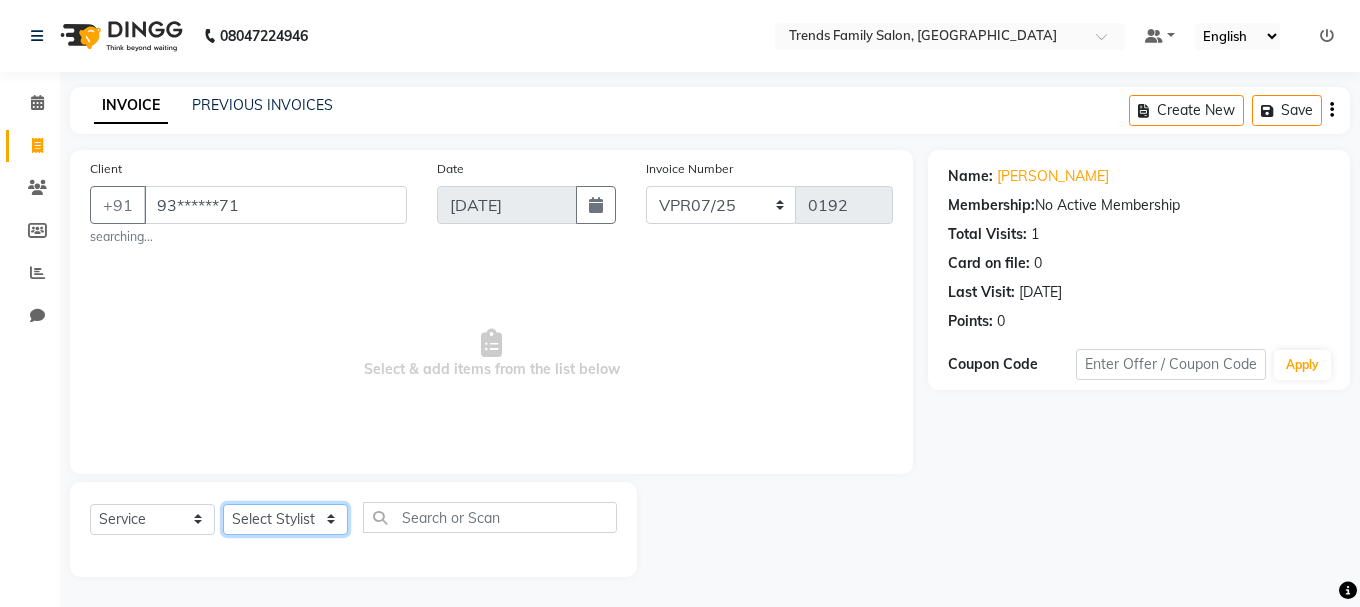 click on "Select Stylist [PERSON_NAME] Alsa Amaritha Ashwini [PERSON_NAME] Bhaktha Bhumi Danish Dolma Doma [PERSON_NAME] [PERSON_NAME] Lakshmi  Maya [PERSON_NAME] [PERSON_NAME] [PERSON_NAME] [PERSON_NAME] [PERSON_NAME] [PERSON_NAME] Sawsthika Shadav [PERSON_NAME] Sony Sherpa  [PERSON_NAME] [PERSON_NAME]" 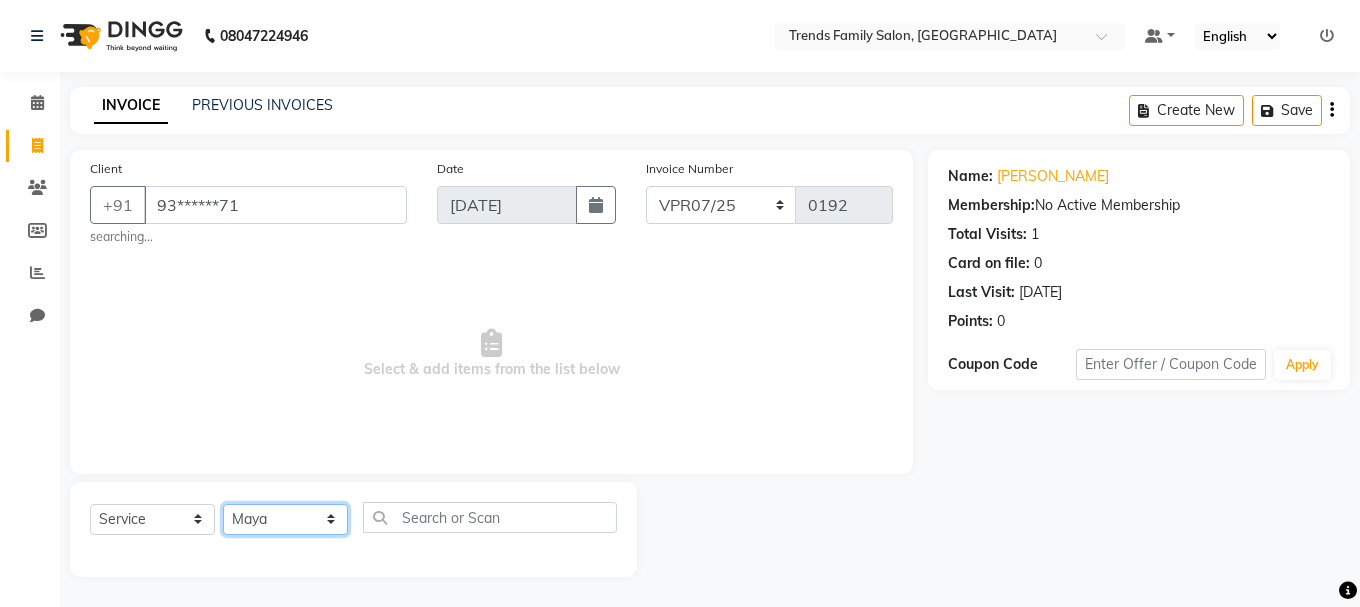 click on "Select Stylist [PERSON_NAME] Alsa Amaritha Ashwini [PERSON_NAME] Bhaktha Bhumi Danish Dolma Doma [PERSON_NAME] [PERSON_NAME] Lakshmi  Maya [PERSON_NAME] [PERSON_NAME] [PERSON_NAME] [PERSON_NAME] [PERSON_NAME] [PERSON_NAME] Sawsthika Shadav [PERSON_NAME] Sony Sherpa  [PERSON_NAME] [PERSON_NAME]" 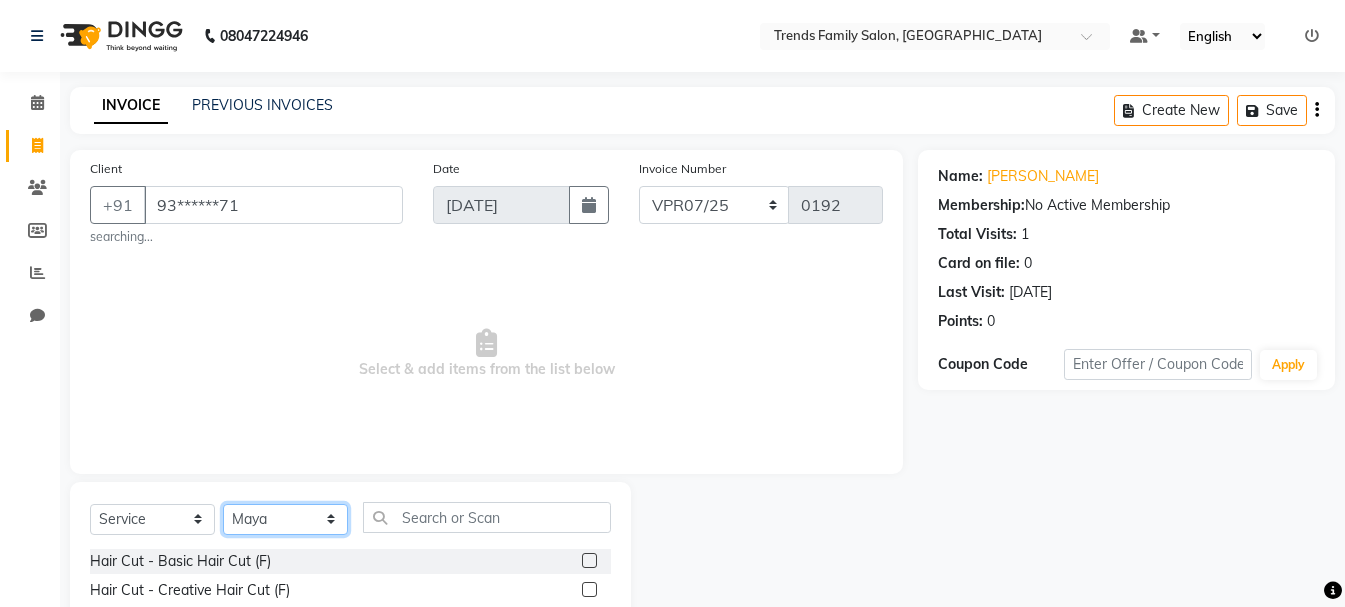 scroll, scrollTop: 200, scrollLeft: 0, axis: vertical 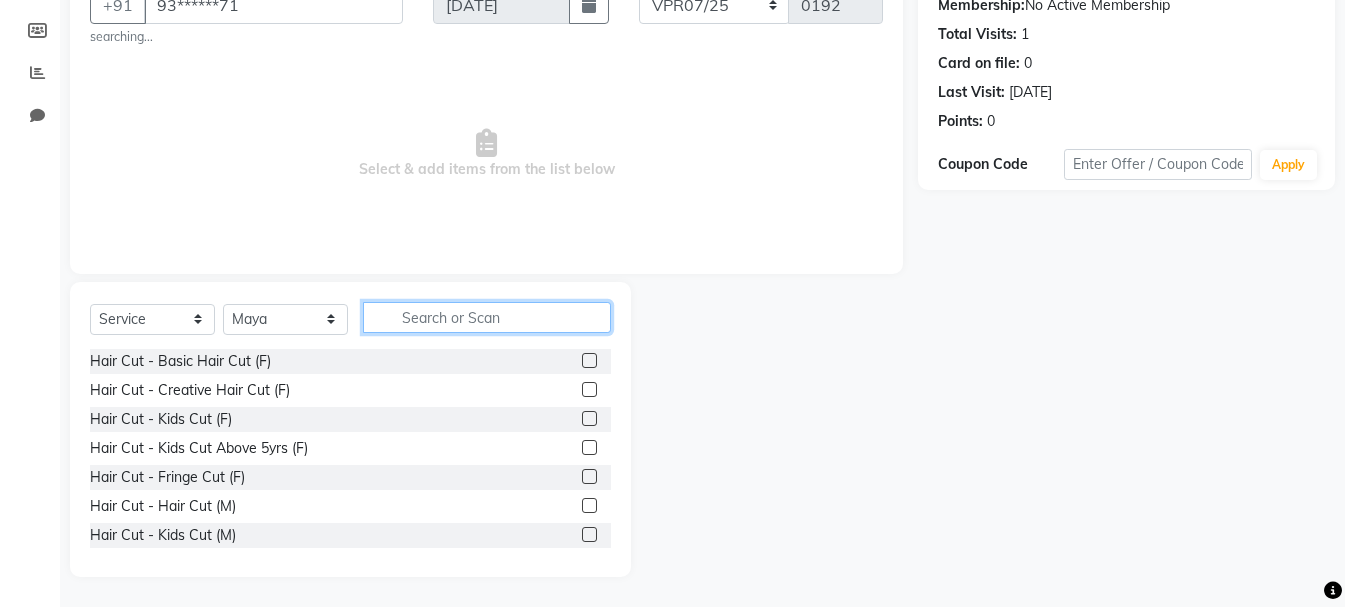 click 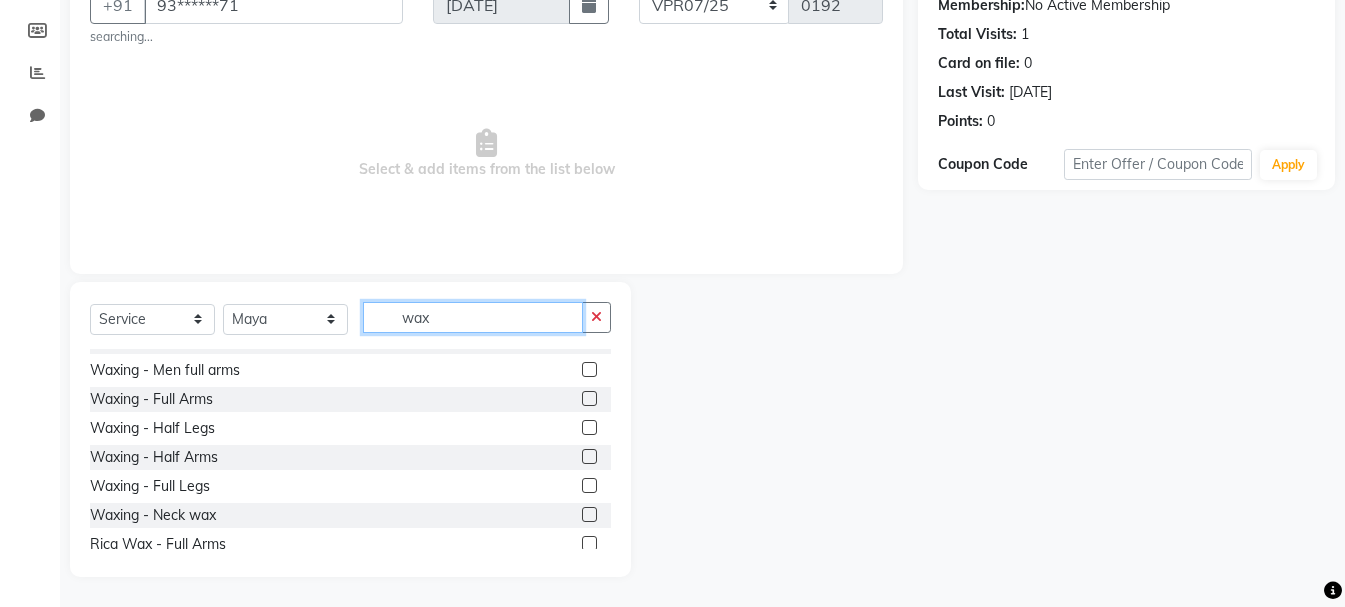 scroll, scrollTop: 300, scrollLeft: 0, axis: vertical 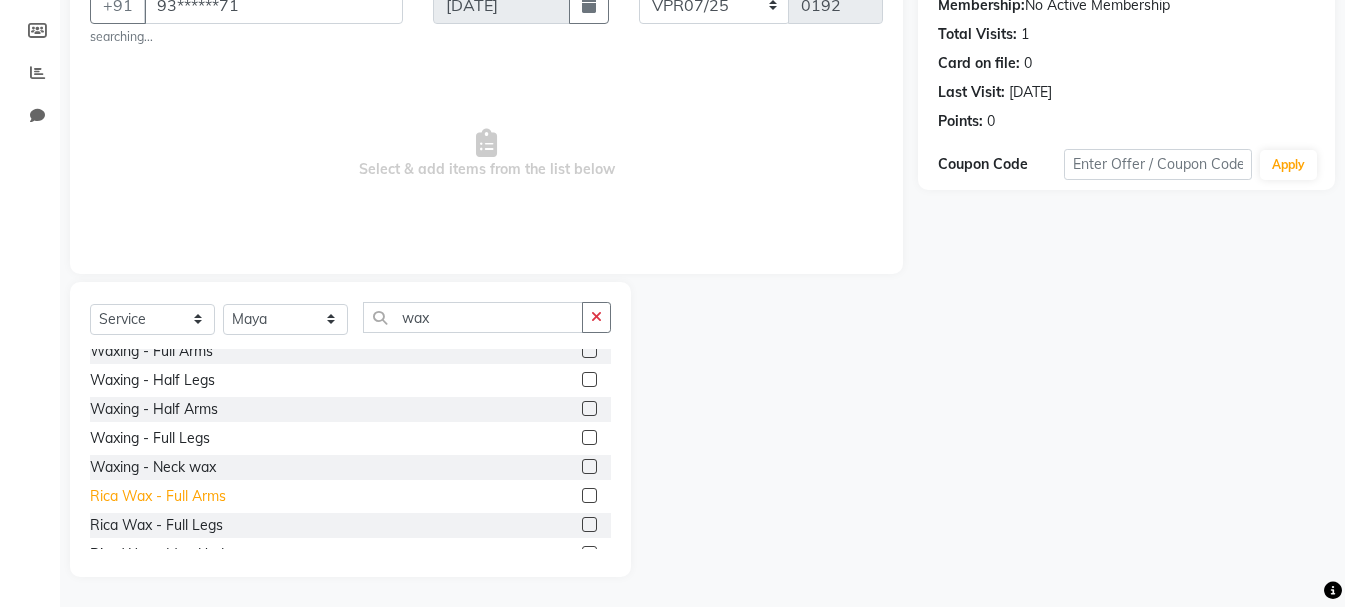 click on "Rica Wax - Full Arms" 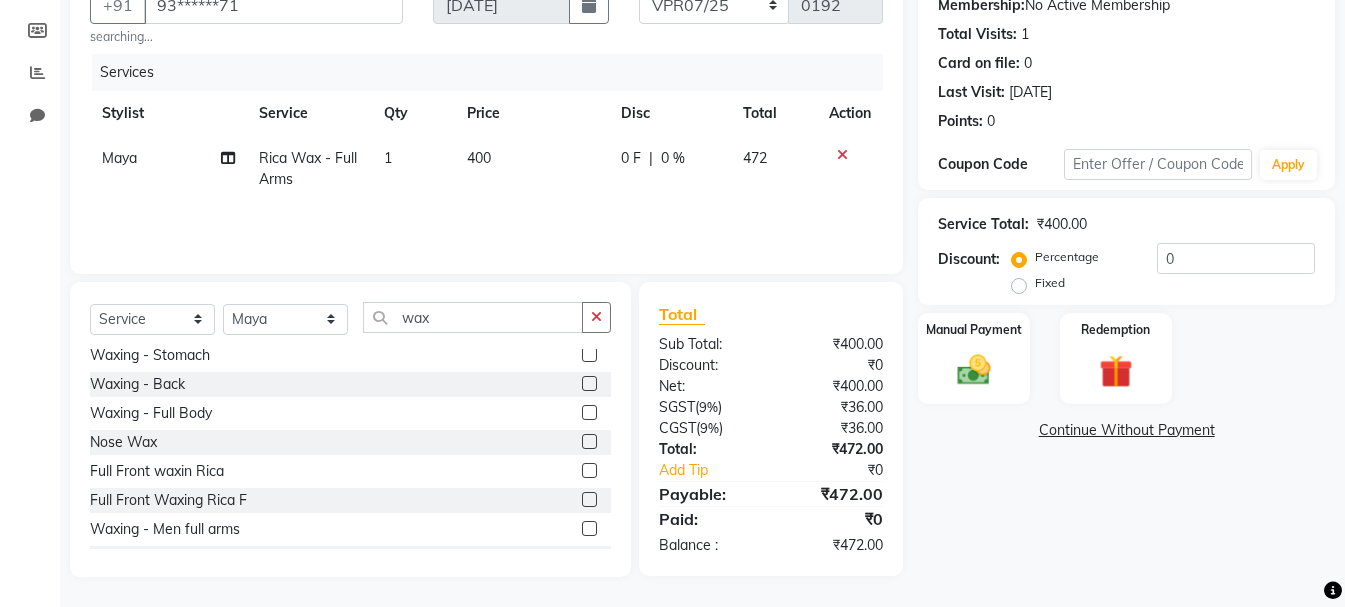 scroll, scrollTop: 0, scrollLeft: 0, axis: both 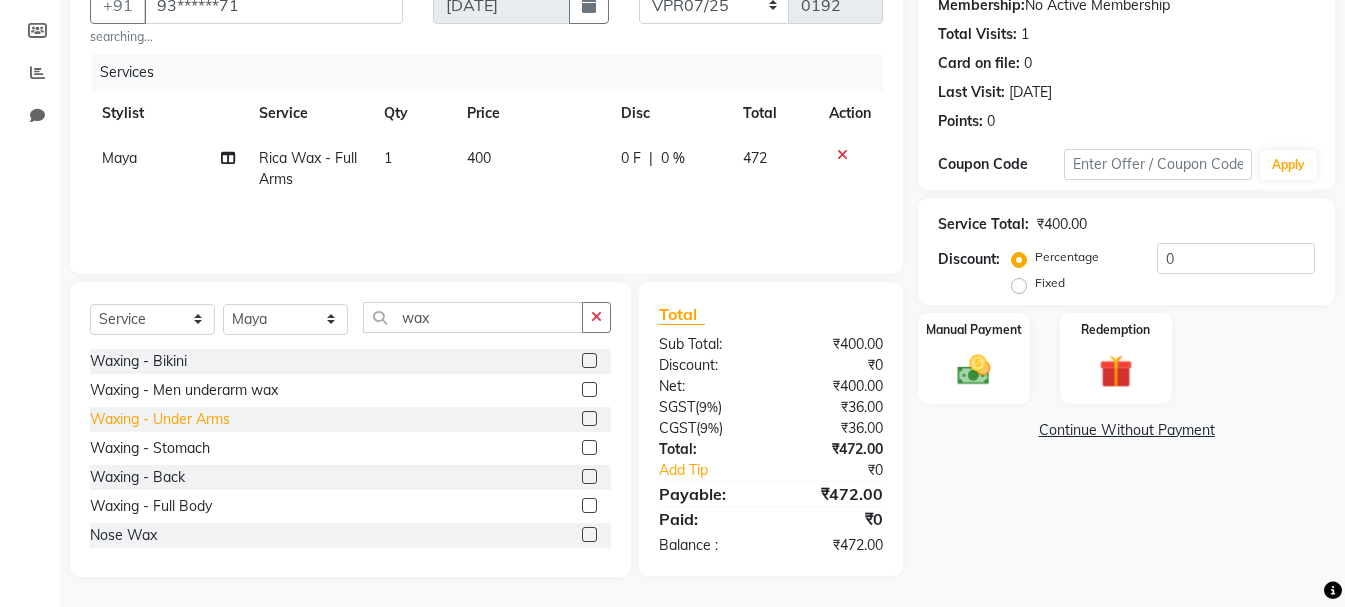click on "Waxing - Under Arms" 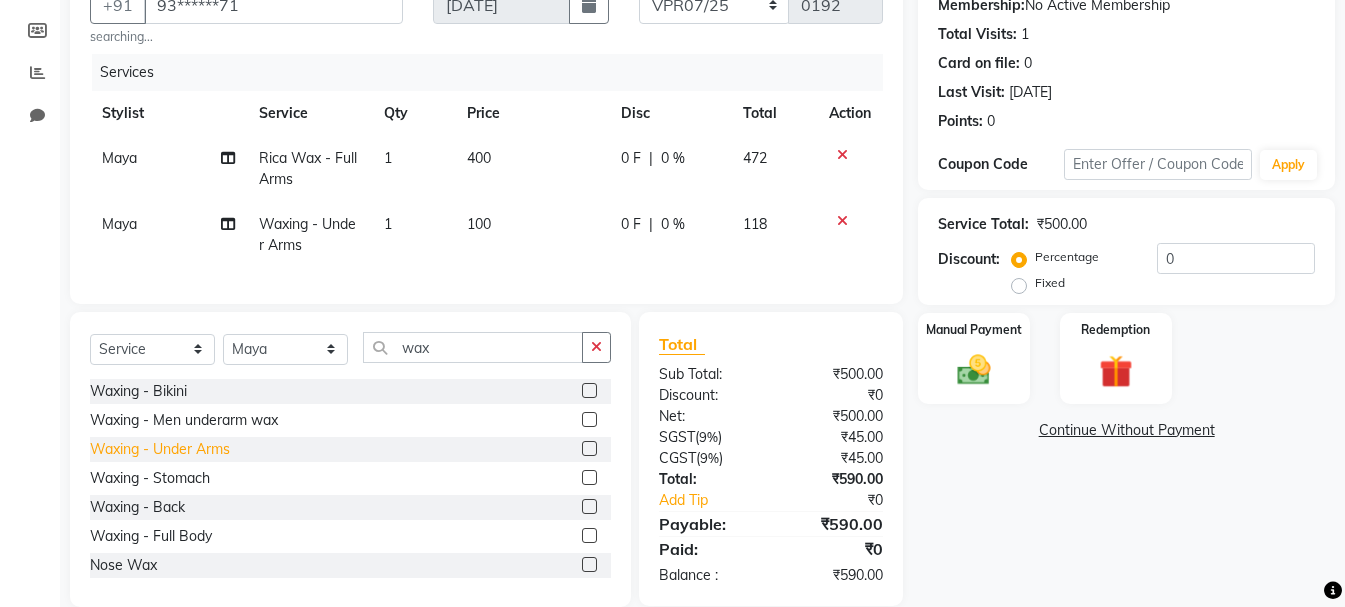 click on "Waxing - Under Arms" 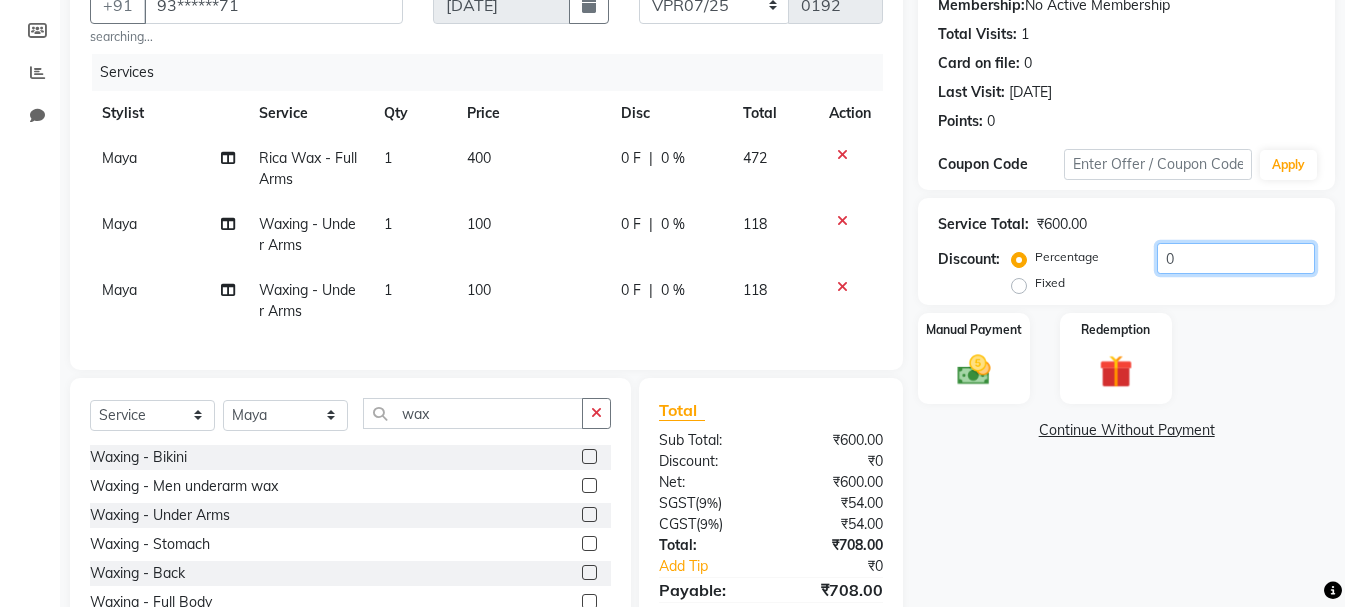 click on "0" 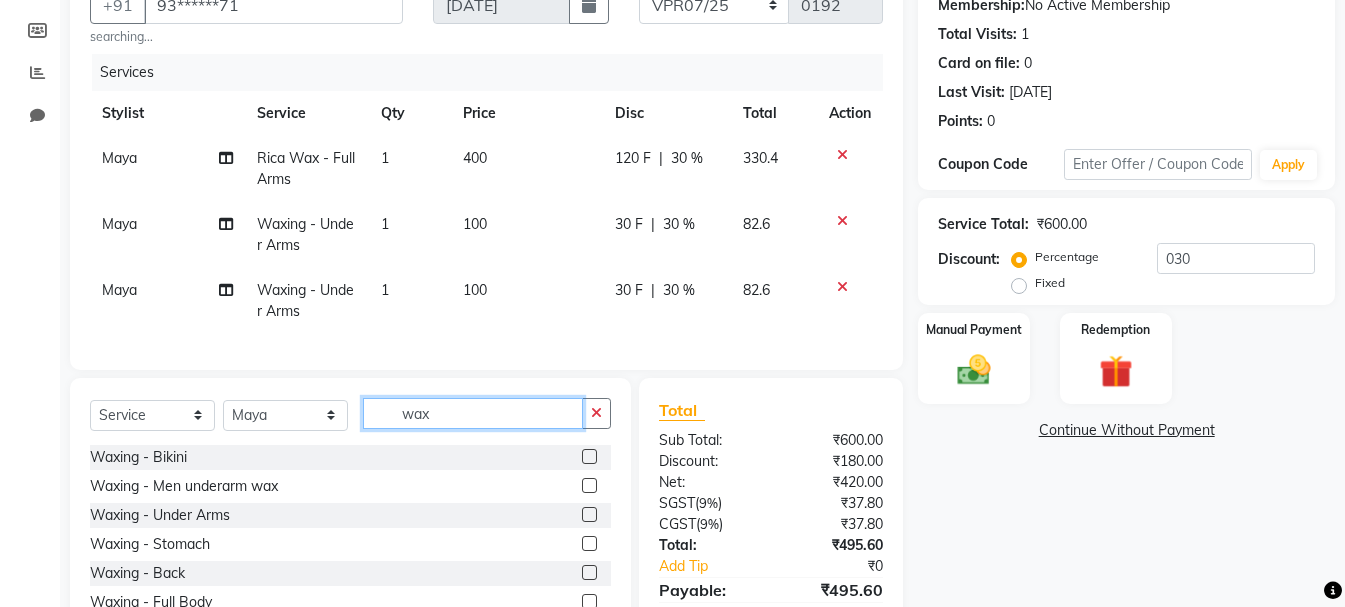 click on "wax" 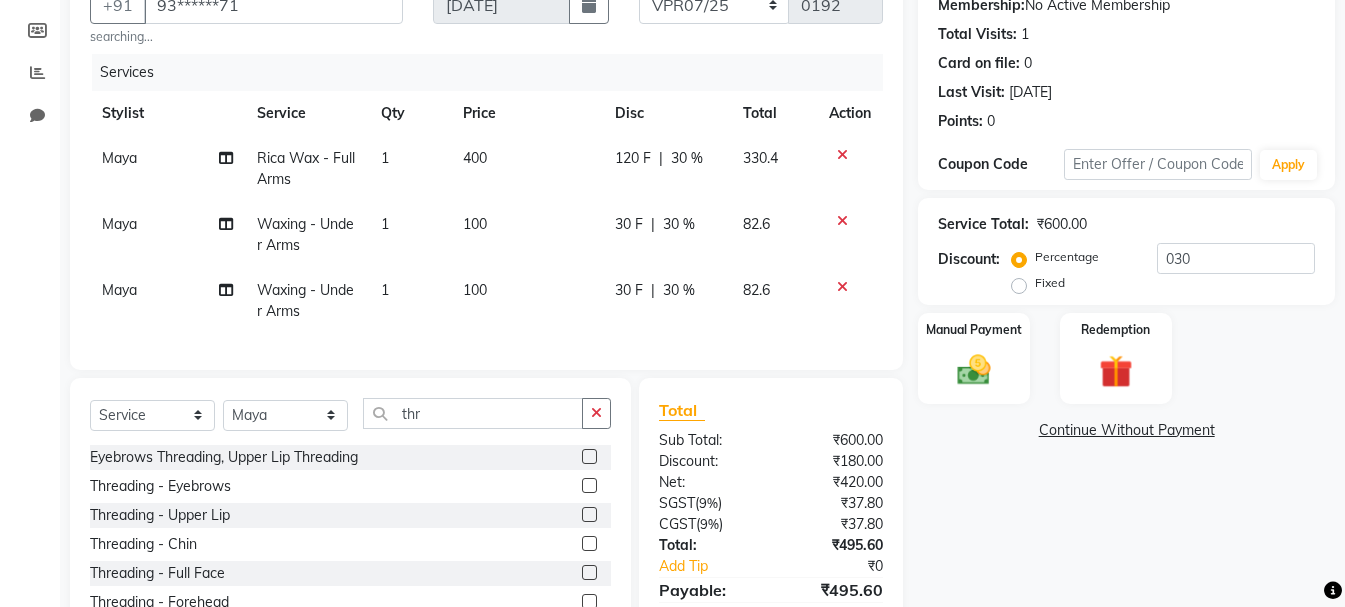 click on "Threading - Eyebrows" 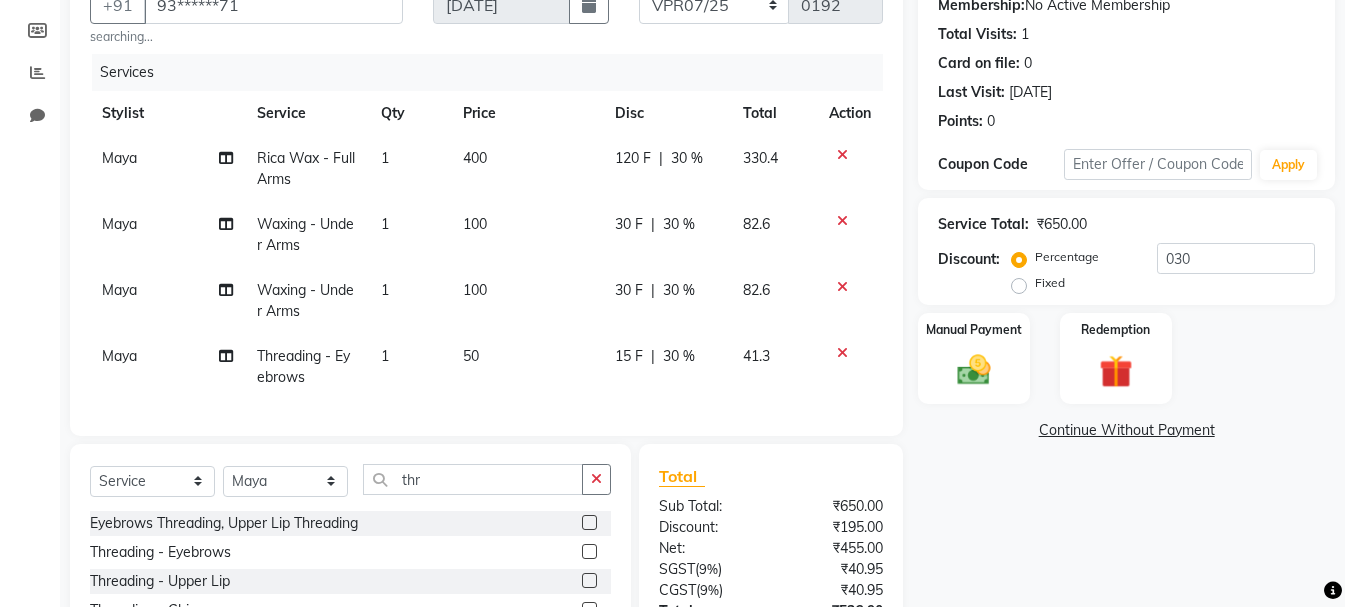 click on "30 %" 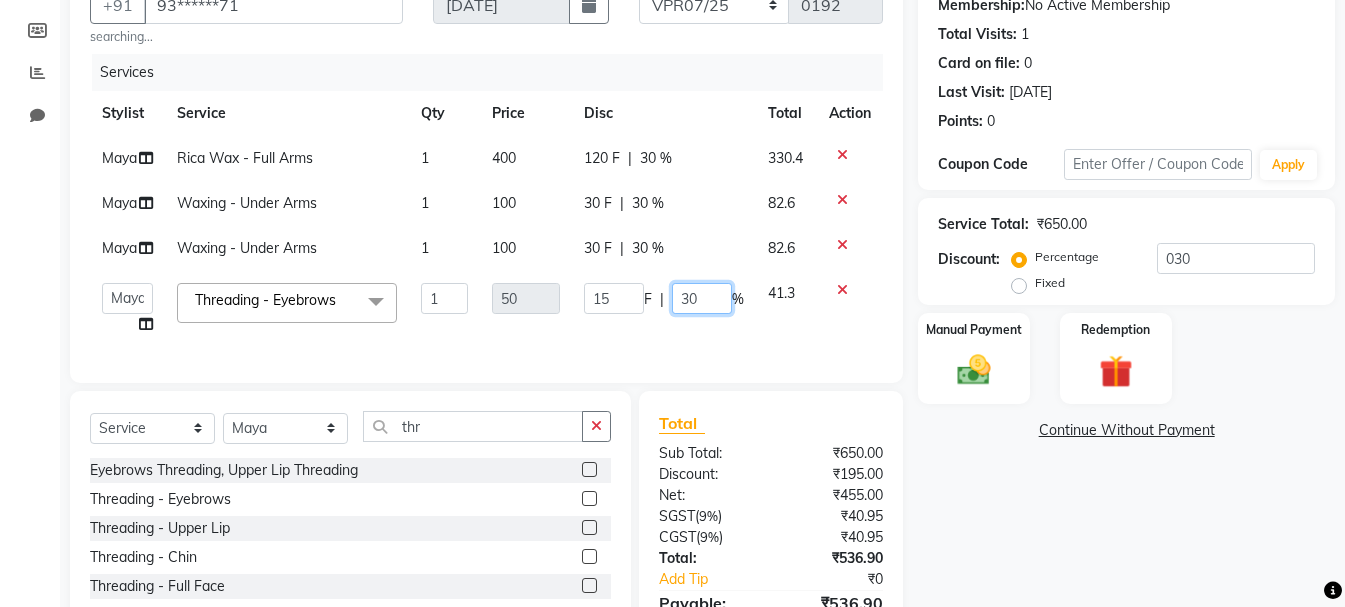 click on "30" 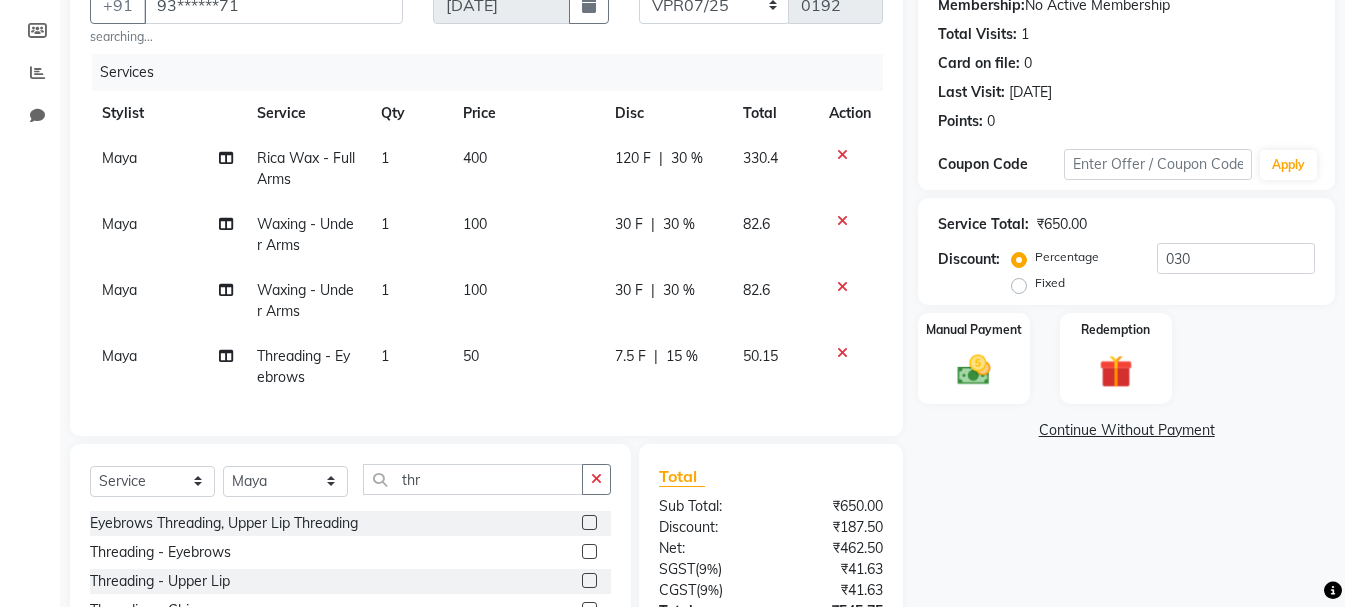 click on "Name: [PERSON_NAME]  Membership:  No Active Membership  Total Visits:  1 Card on file:  0 Last Visit:   [DATE] Points:   0  Coupon Code Apply Service Total:  ₹650.00  Discount:  Percentage   Fixed  030 Manual Payment Redemption  Continue Without Payment" 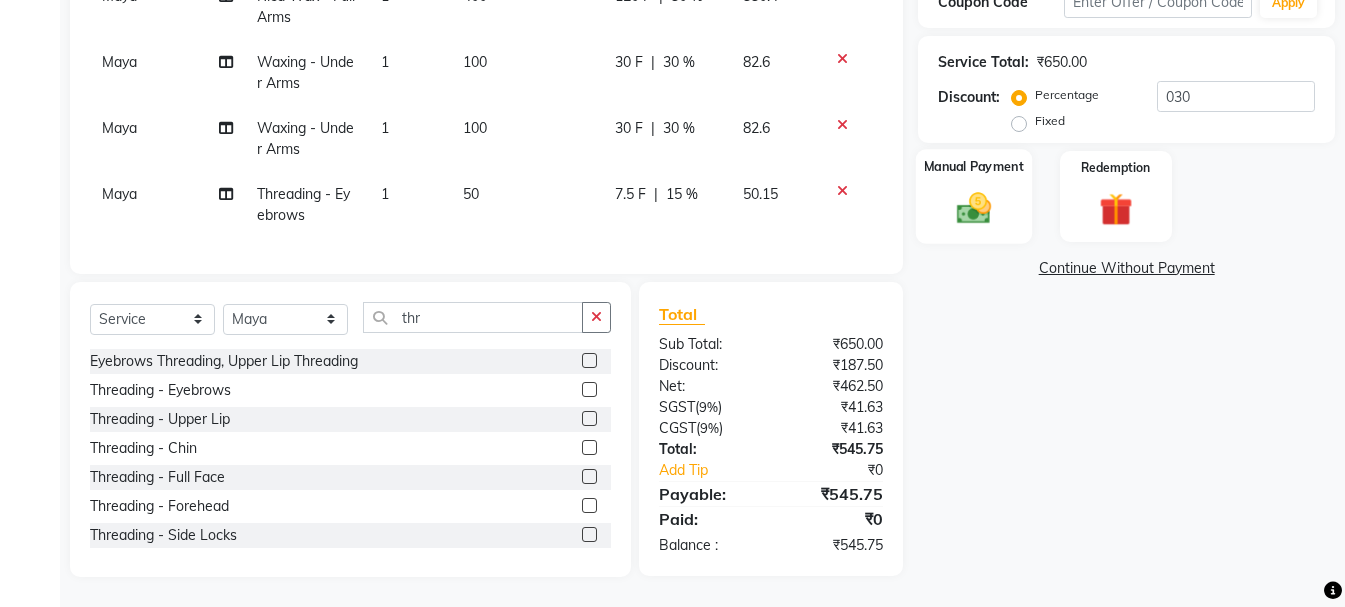 click 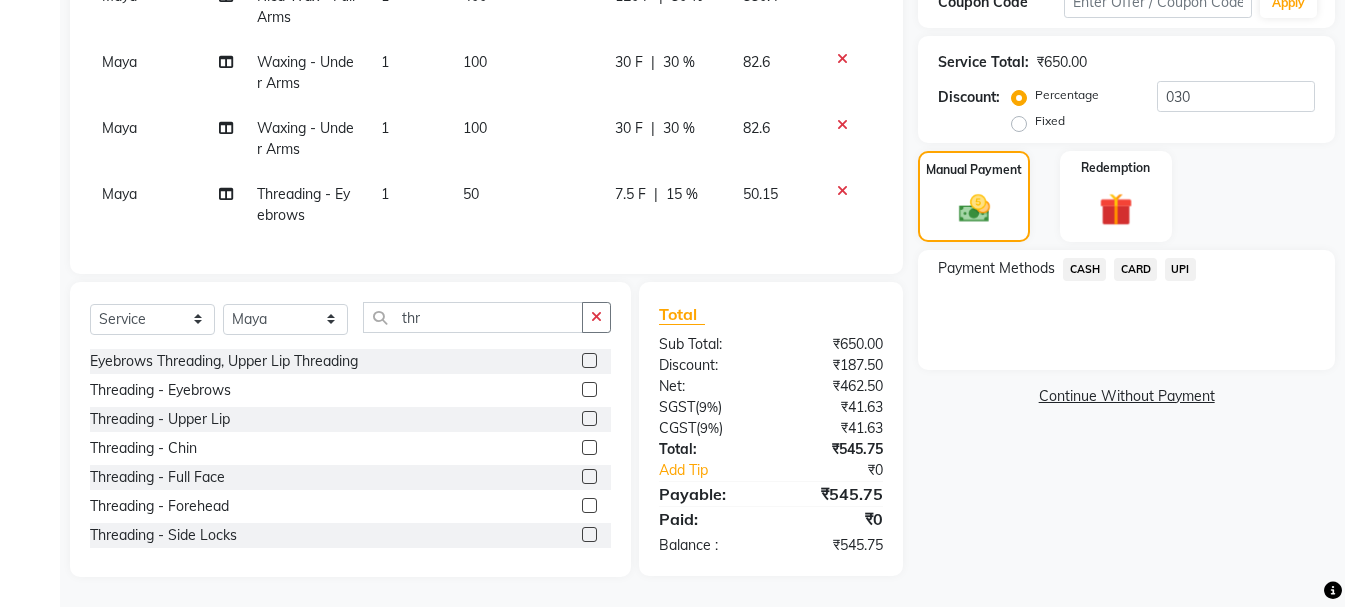 click on "UPI" 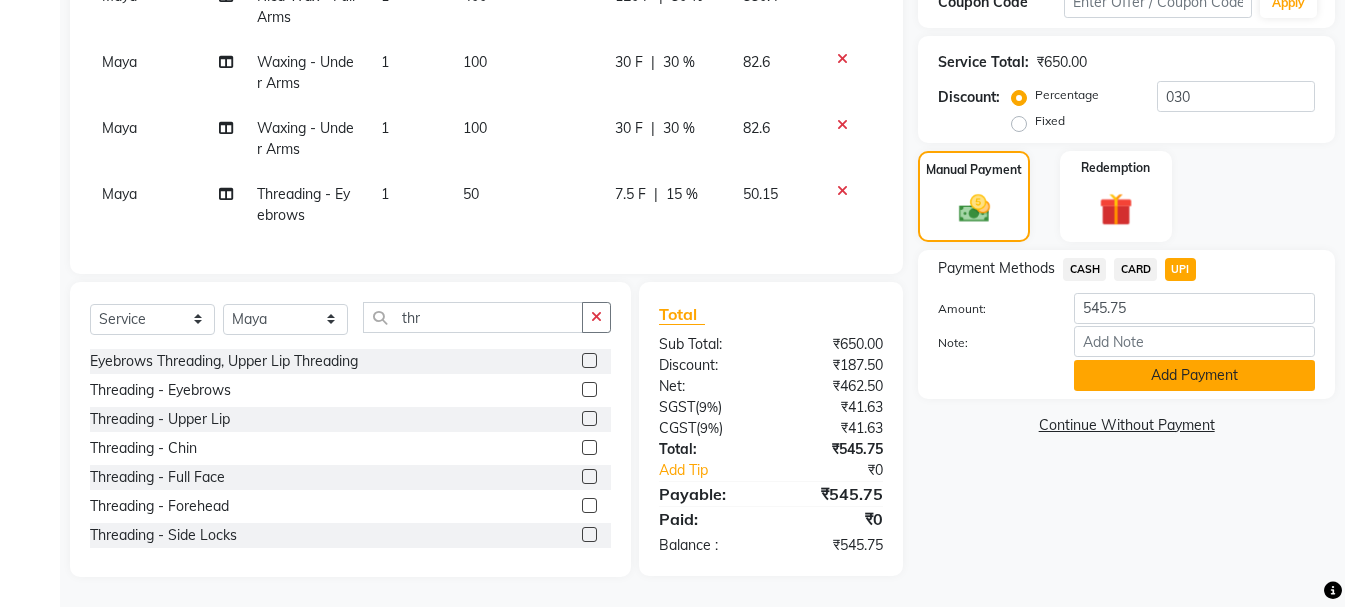 click on "Add Payment" 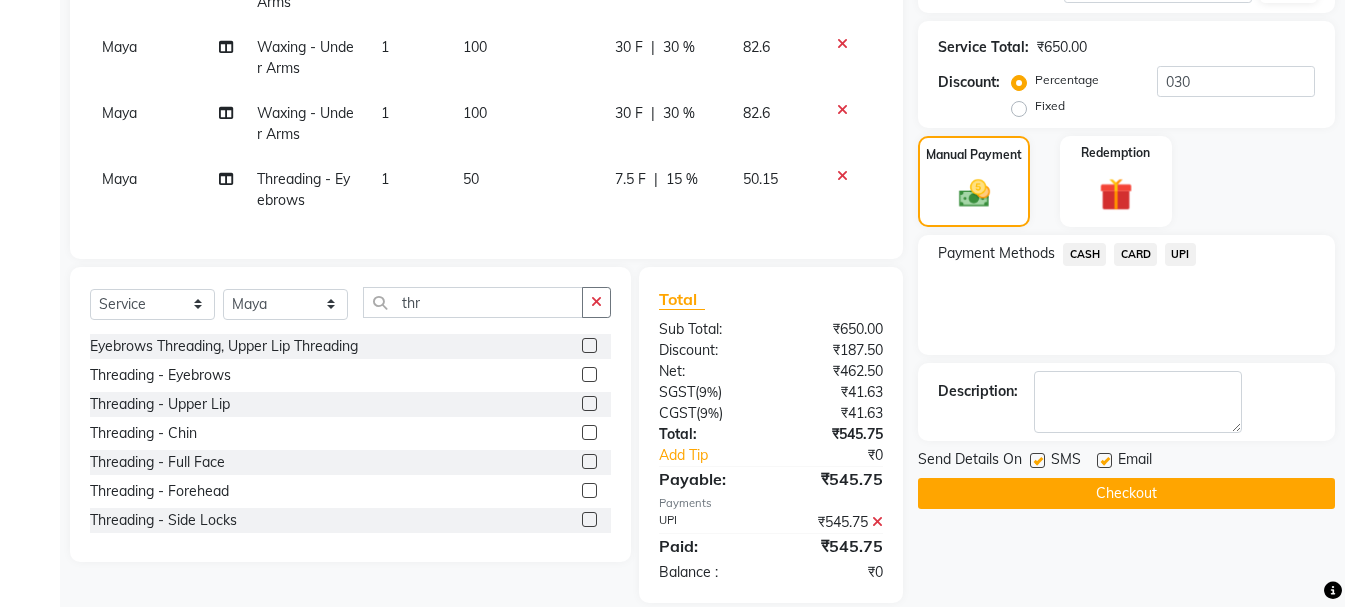 scroll, scrollTop: 418, scrollLeft: 0, axis: vertical 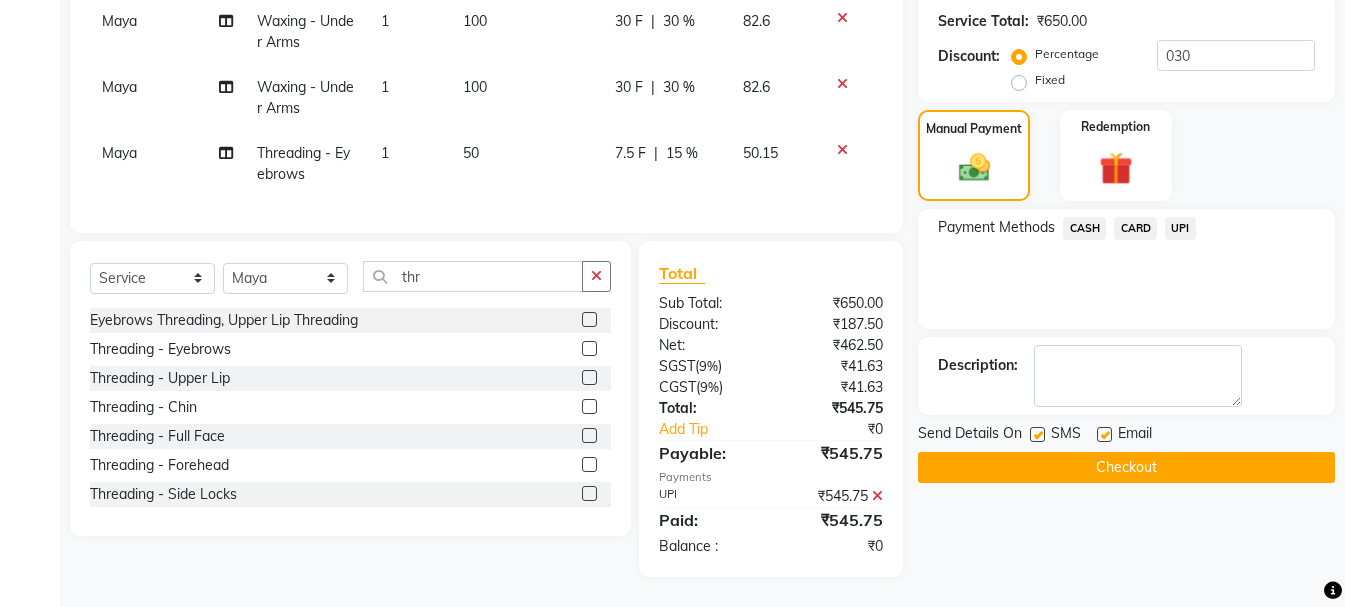 click on "Checkout" 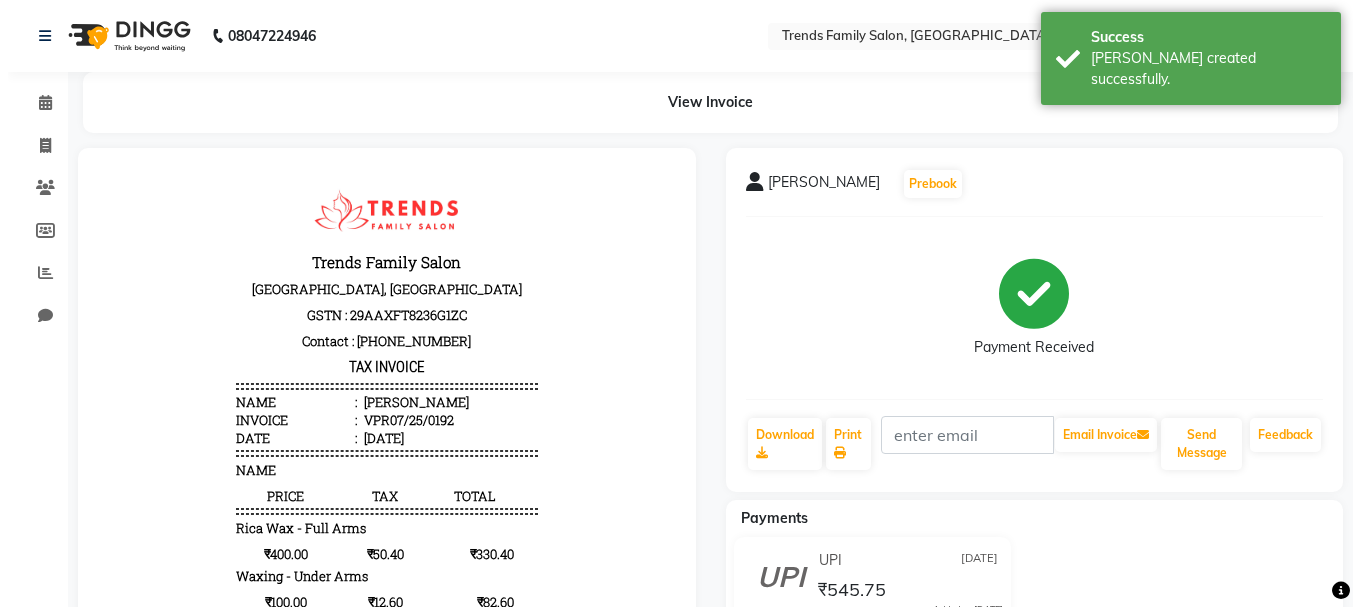 scroll, scrollTop: 0, scrollLeft: 0, axis: both 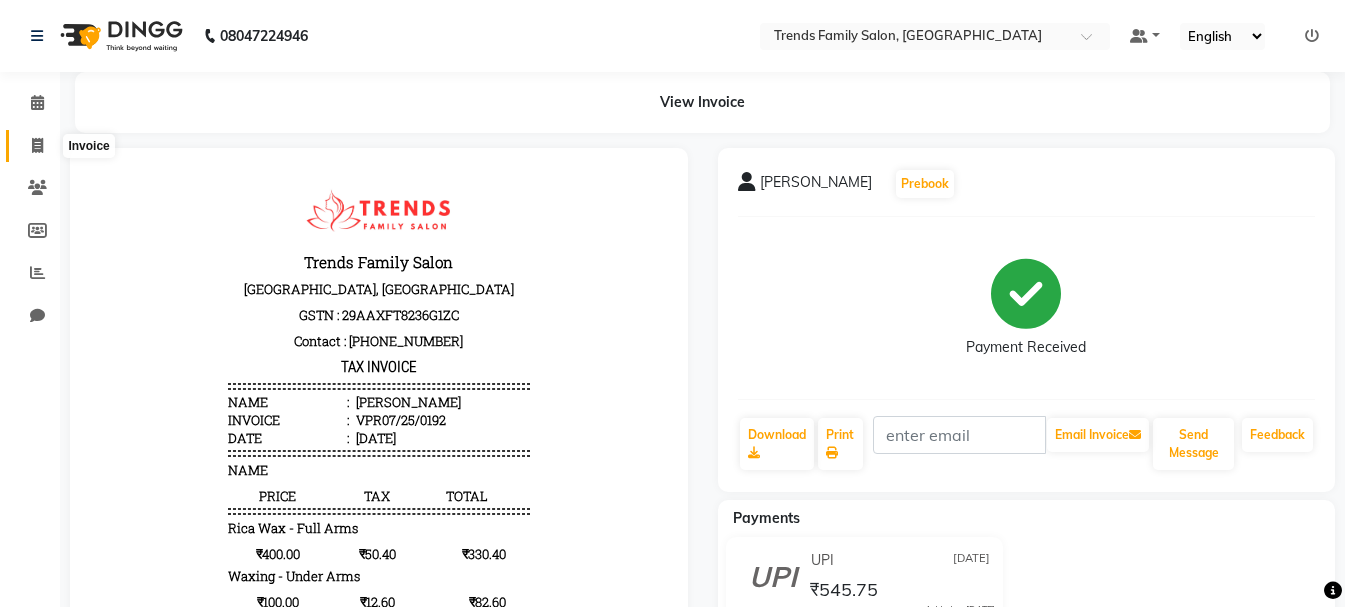 click 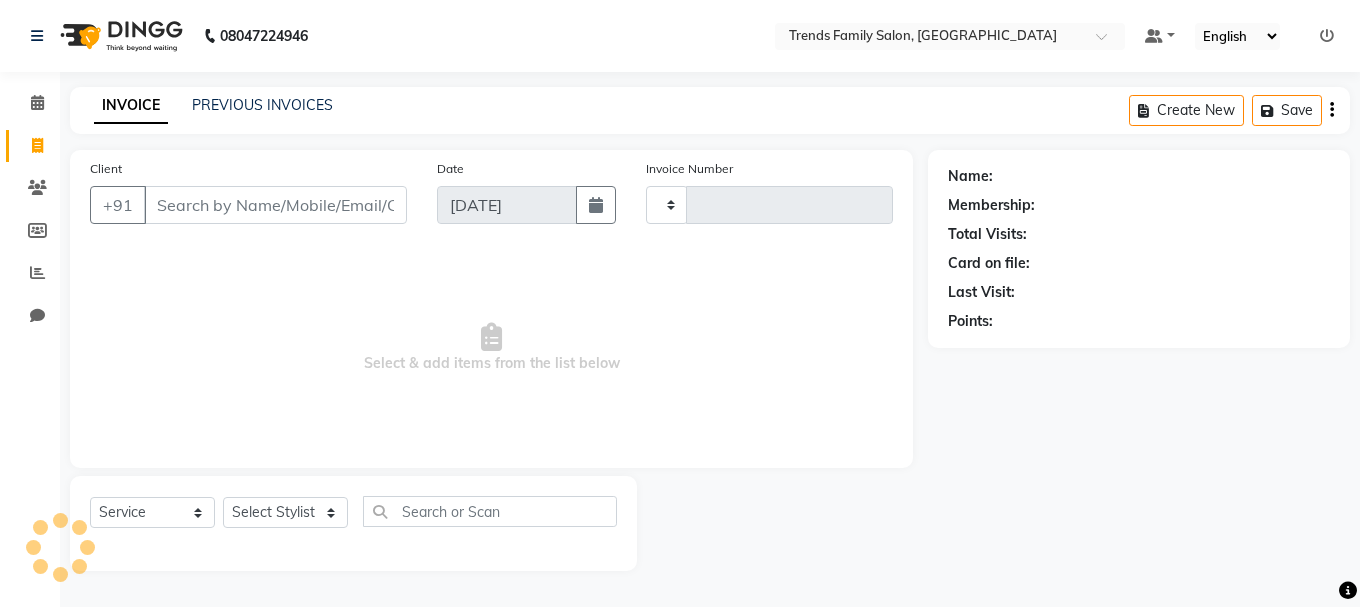 click 